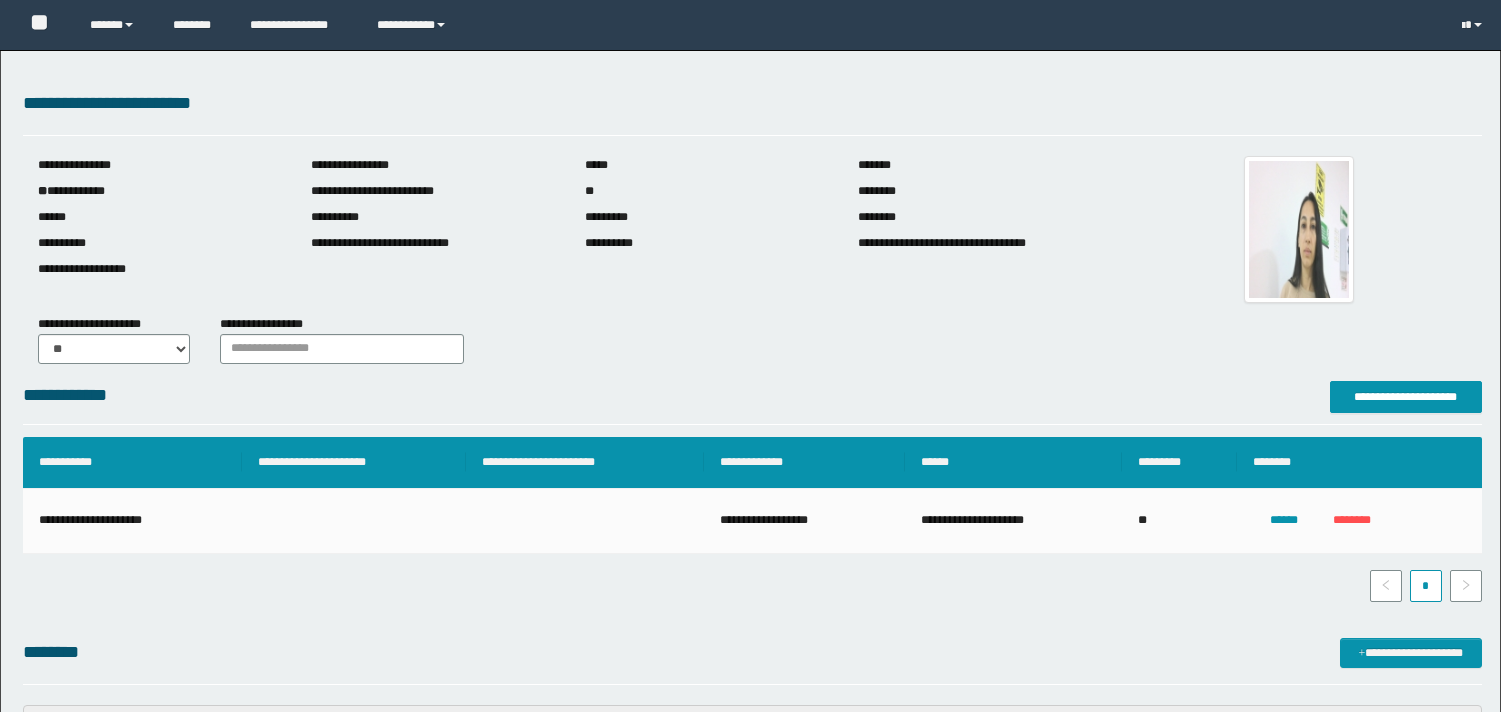 scroll, scrollTop: 1660, scrollLeft: 0, axis: vertical 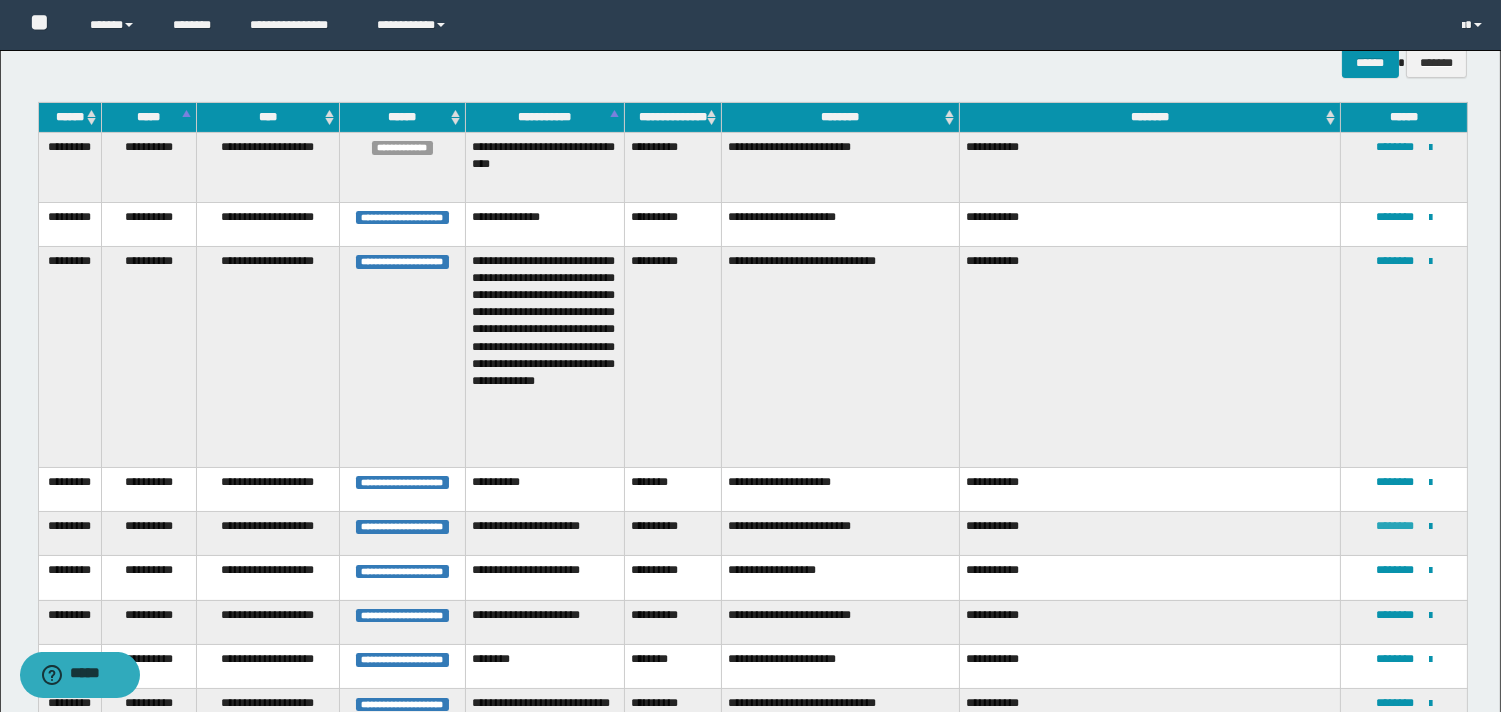 click on "********" at bounding box center (1395, 526) 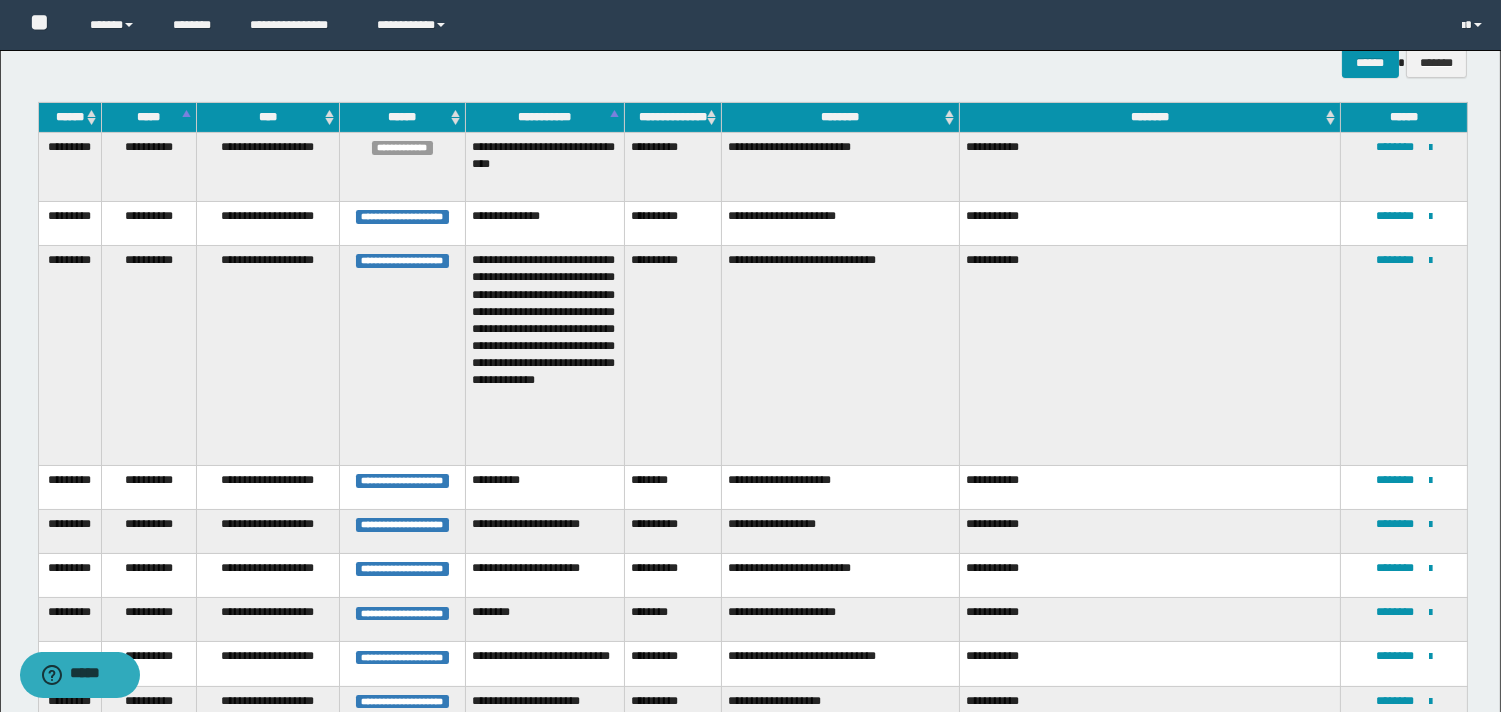 scroll, scrollTop: 305, scrollLeft: 0, axis: vertical 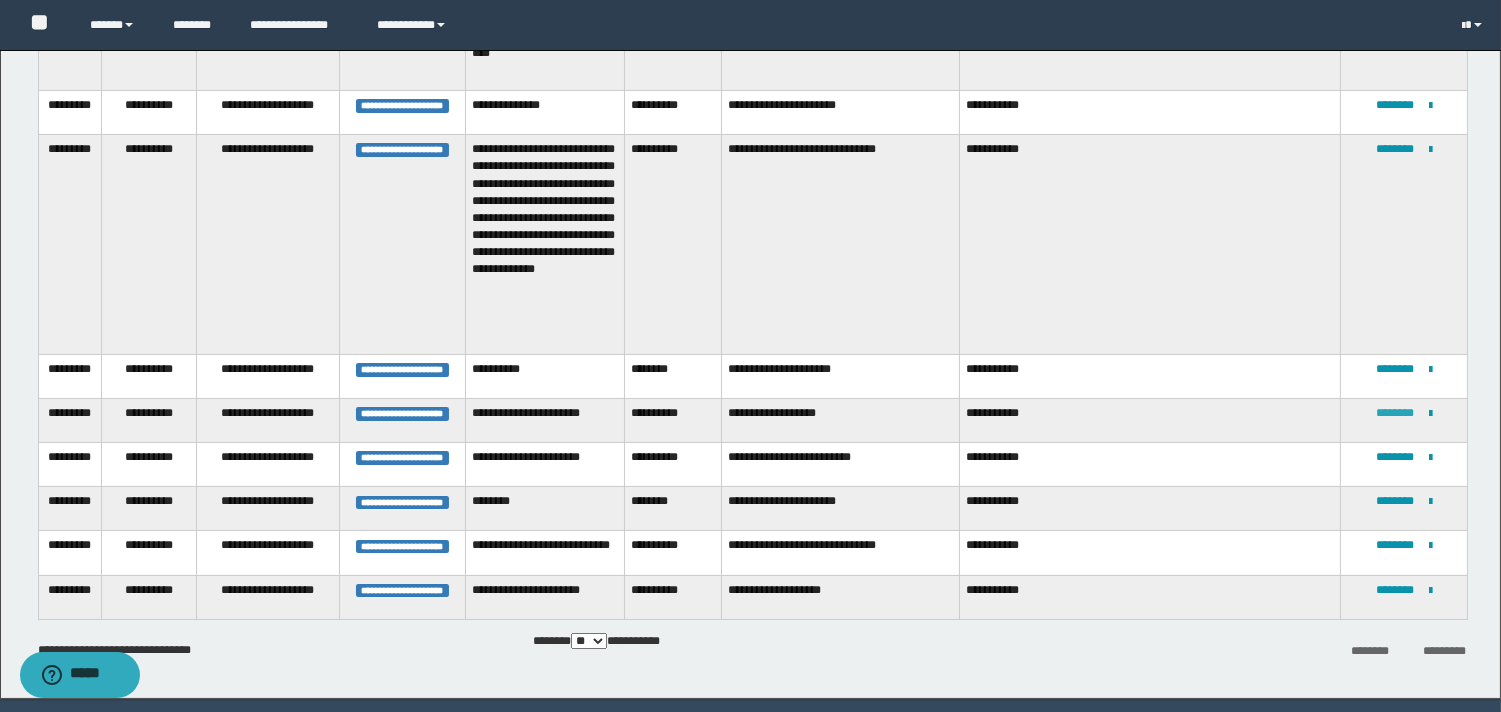 click on "********" at bounding box center (1395, 413) 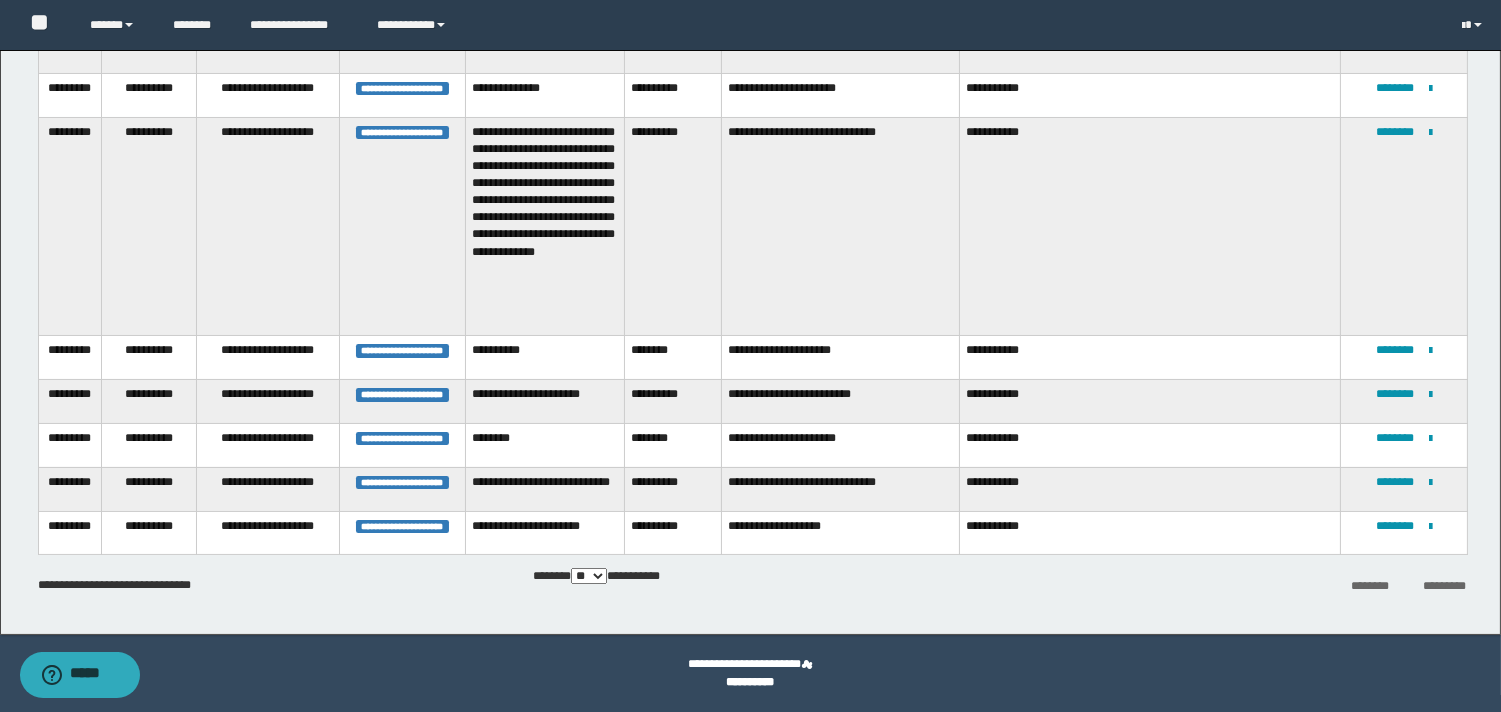 scroll, scrollTop: 211, scrollLeft: 0, axis: vertical 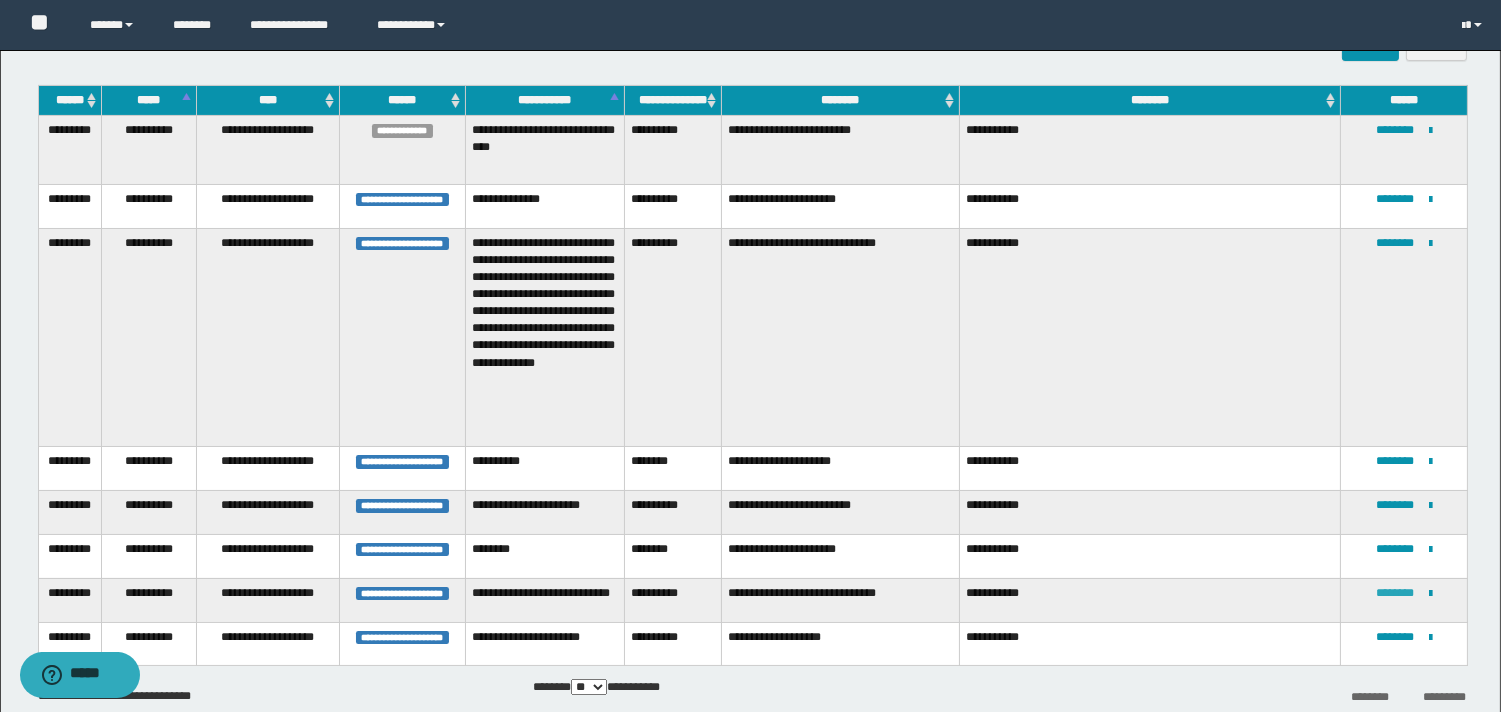 click on "********" at bounding box center [1395, 593] 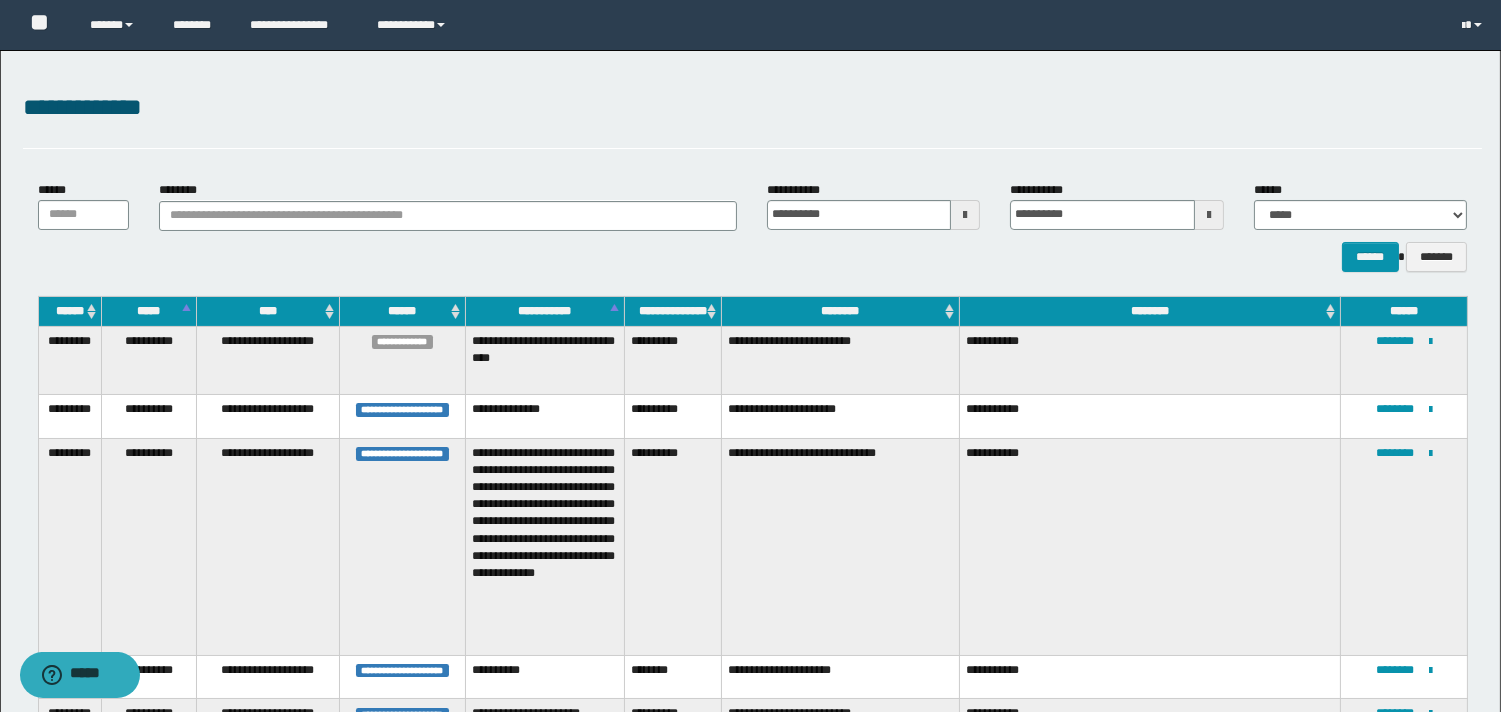 scroll, scrollTop: 222, scrollLeft: 0, axis: vertical 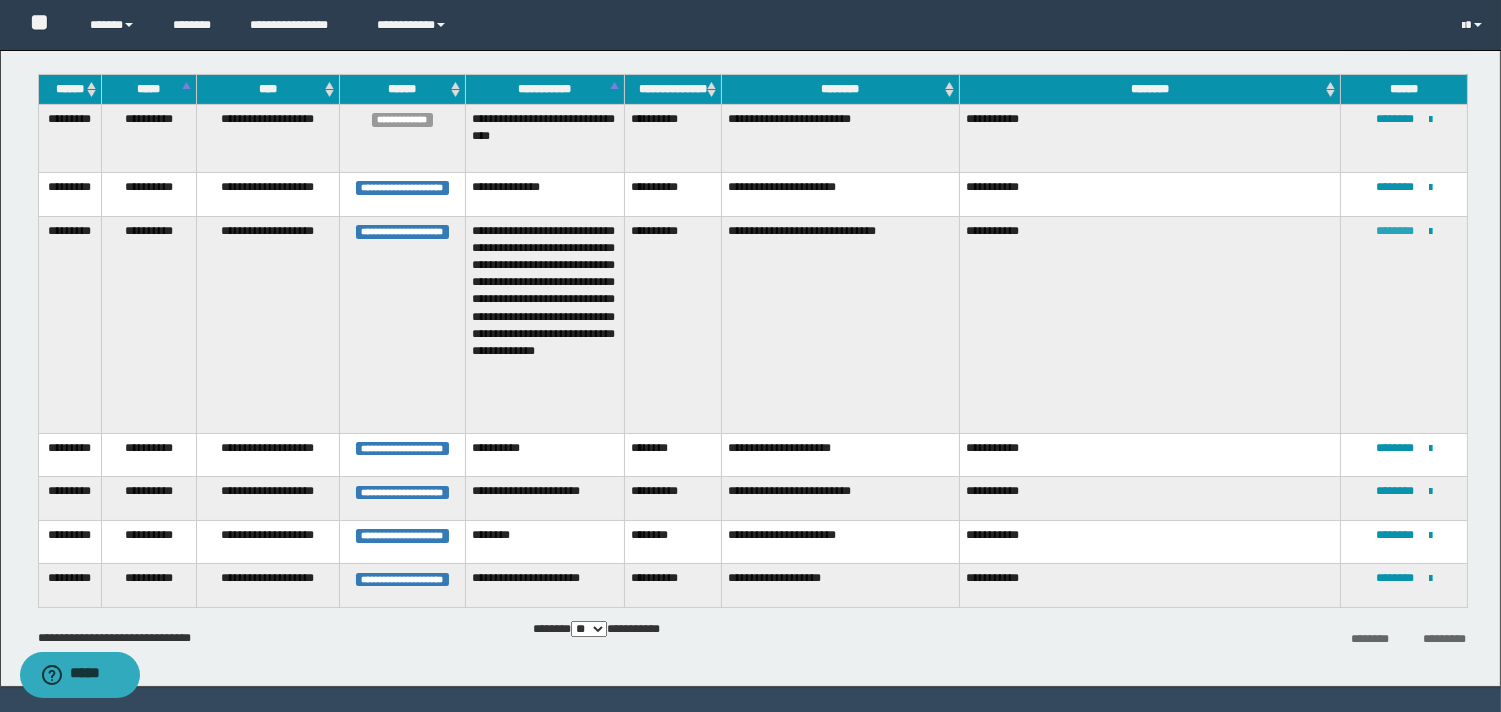 click on "********" at bounding box center (1395, 231) 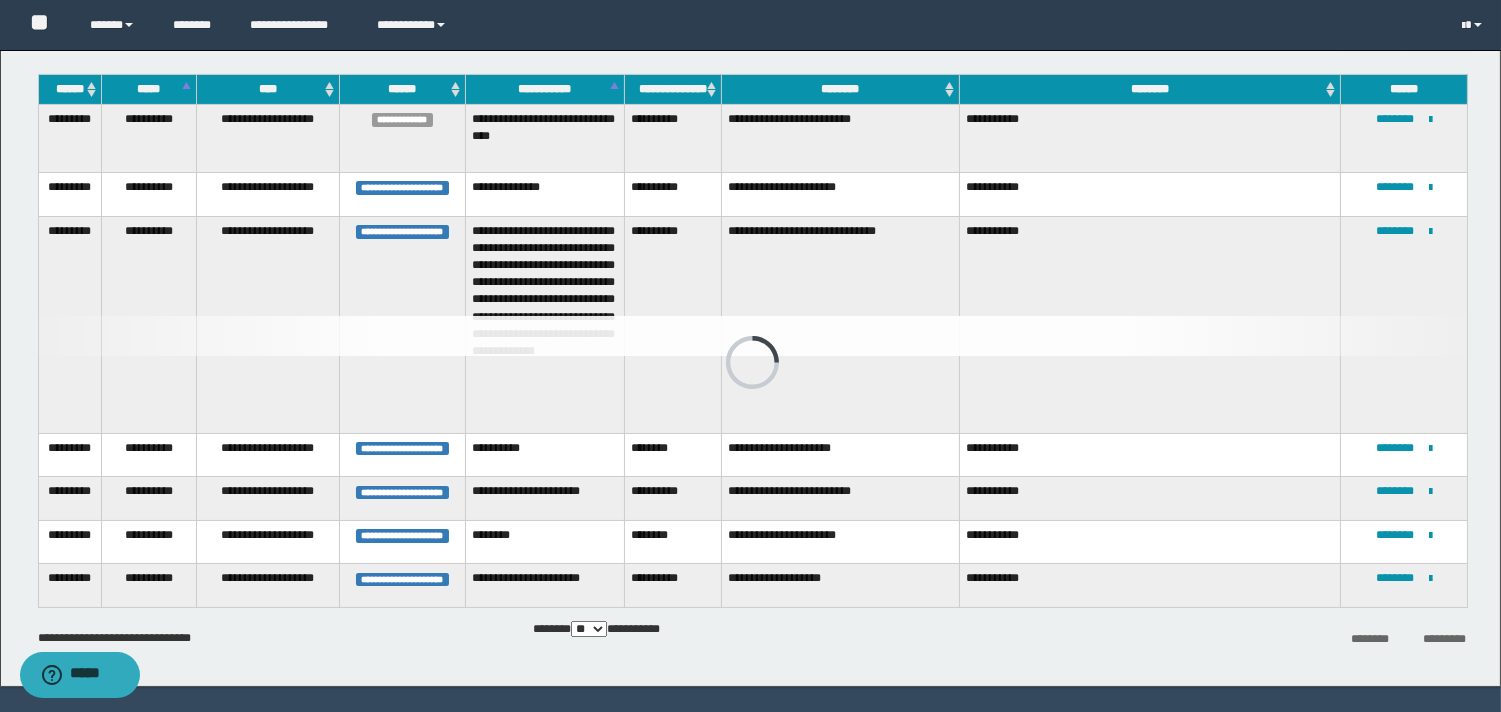 scroll, scrollTop: 55, scrollLeft: 0, axis: vertical 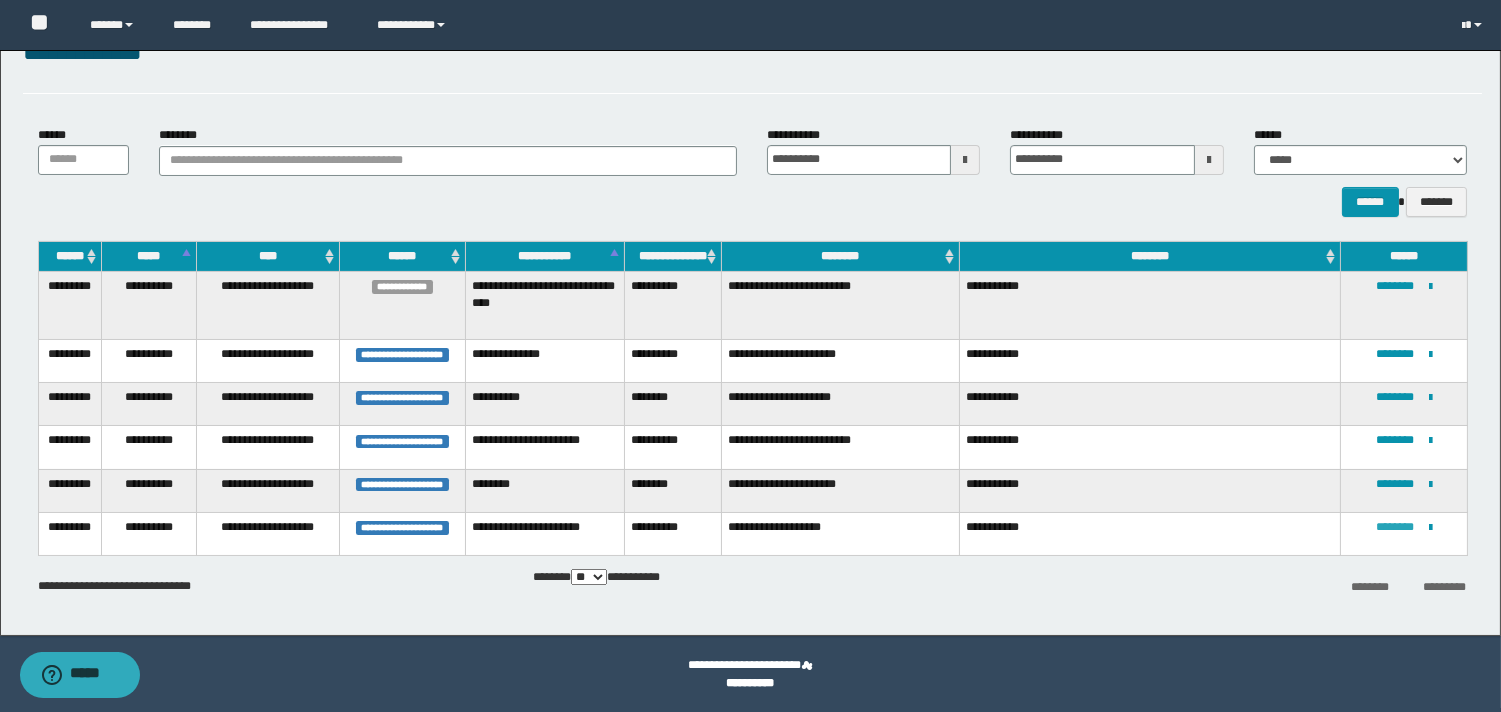 click on "********" at bounding box center [1395, 527] 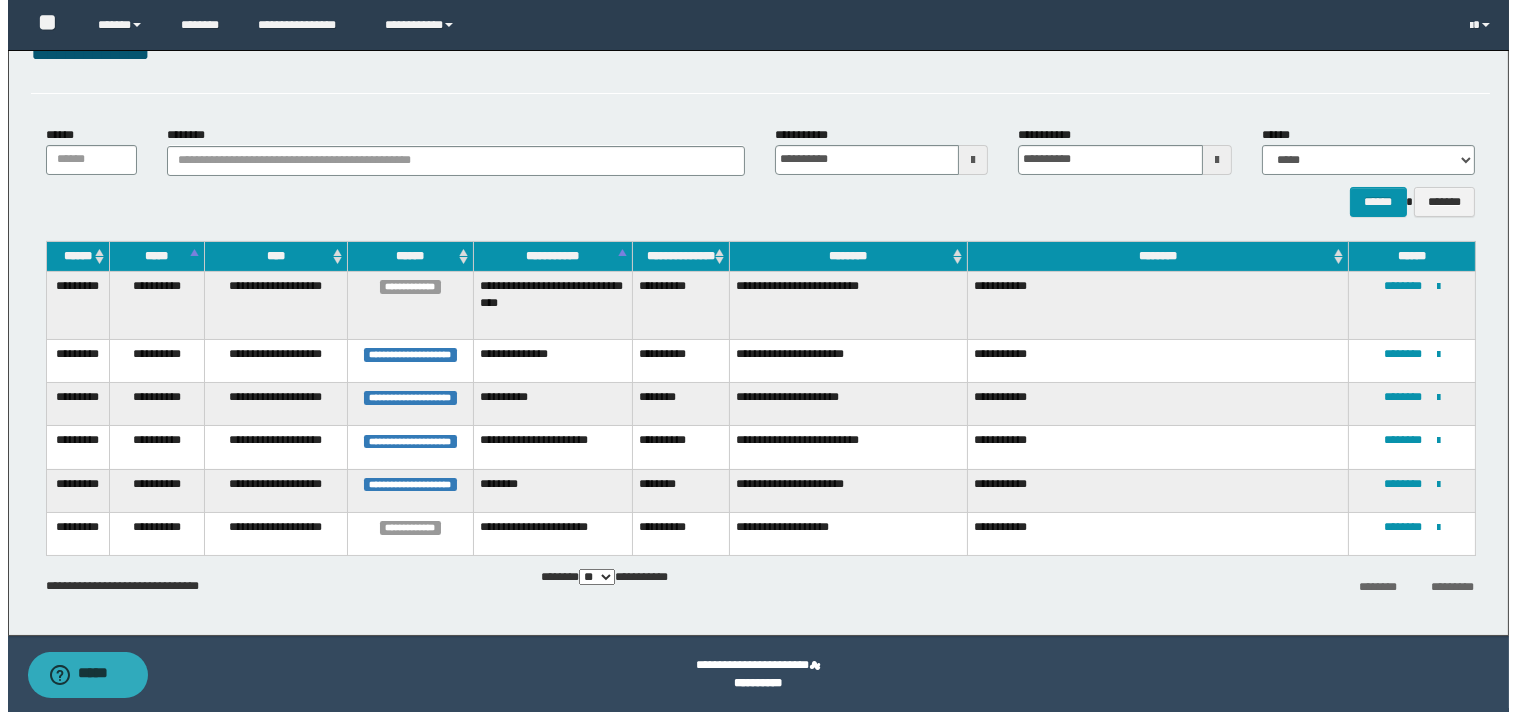 scroll, scrollTop: 0, scrollLeft: 0, axis: both 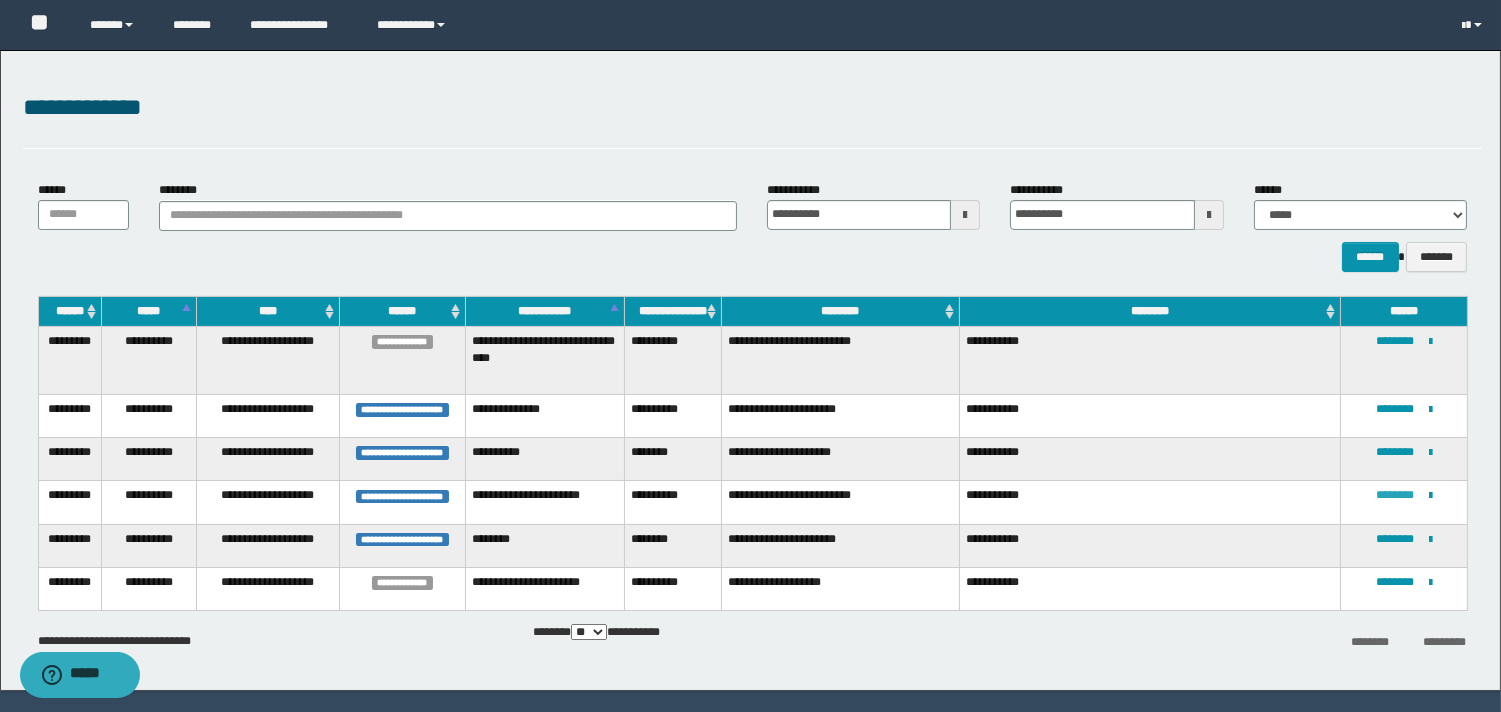 click on "********" at bounding box center [1395, 495] 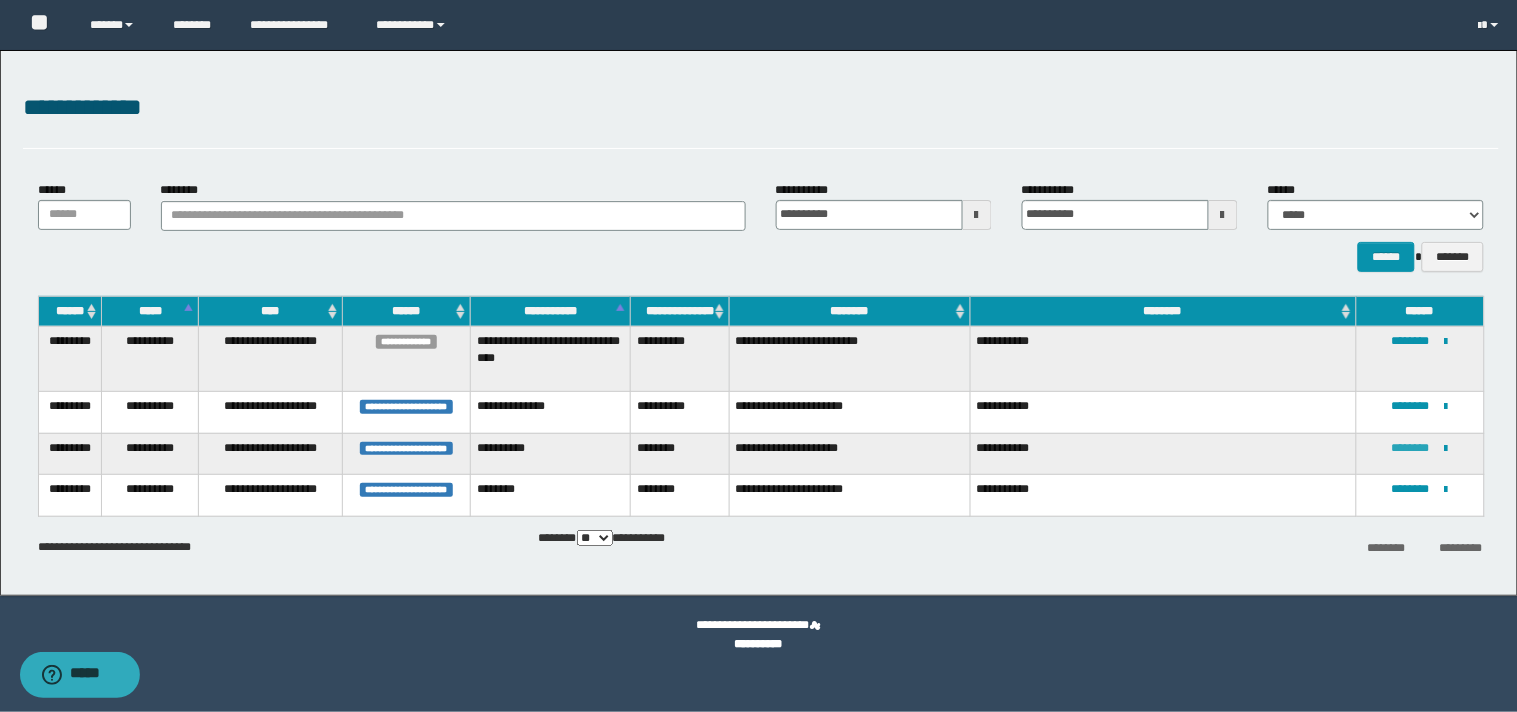 click on "********" at bounding box center [1411, 448] 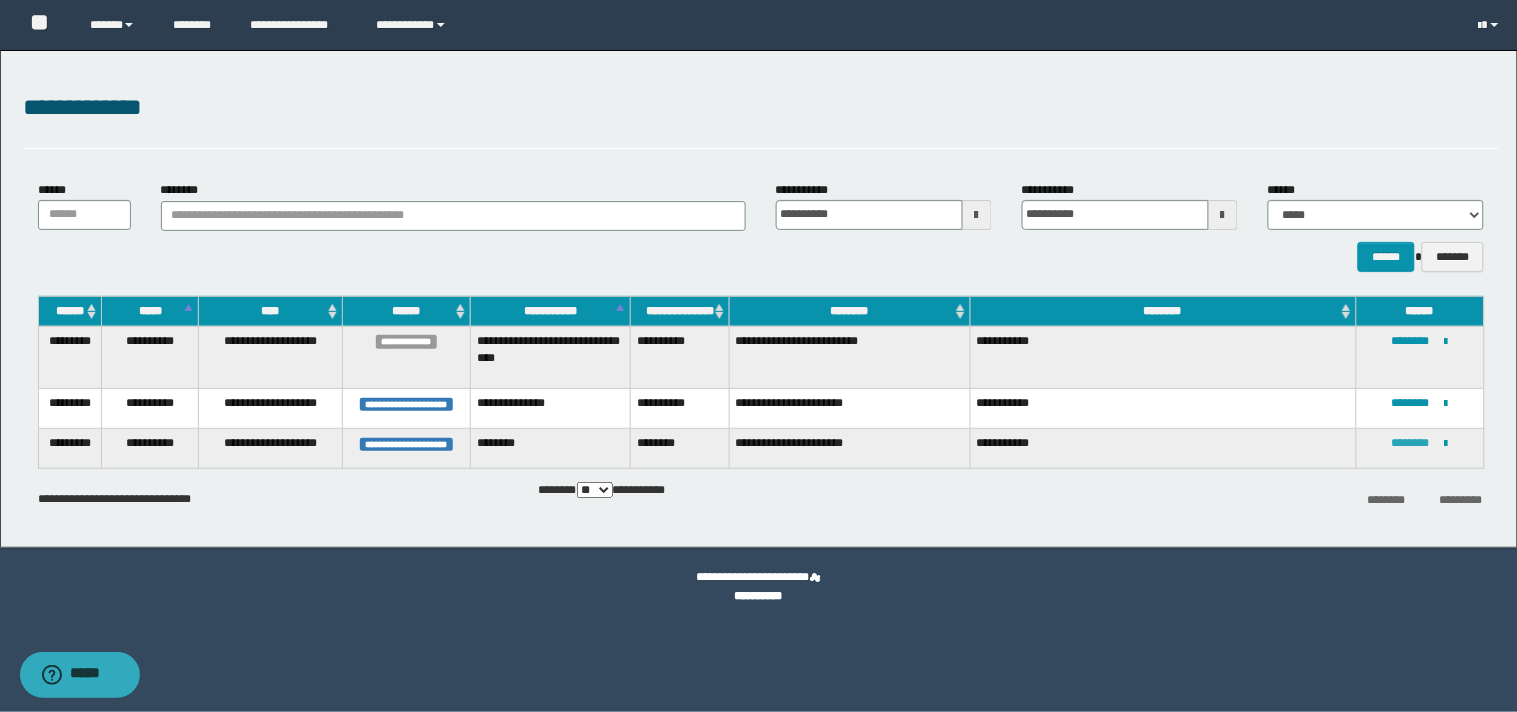 click on "********" at bounding box center [1411, 443] 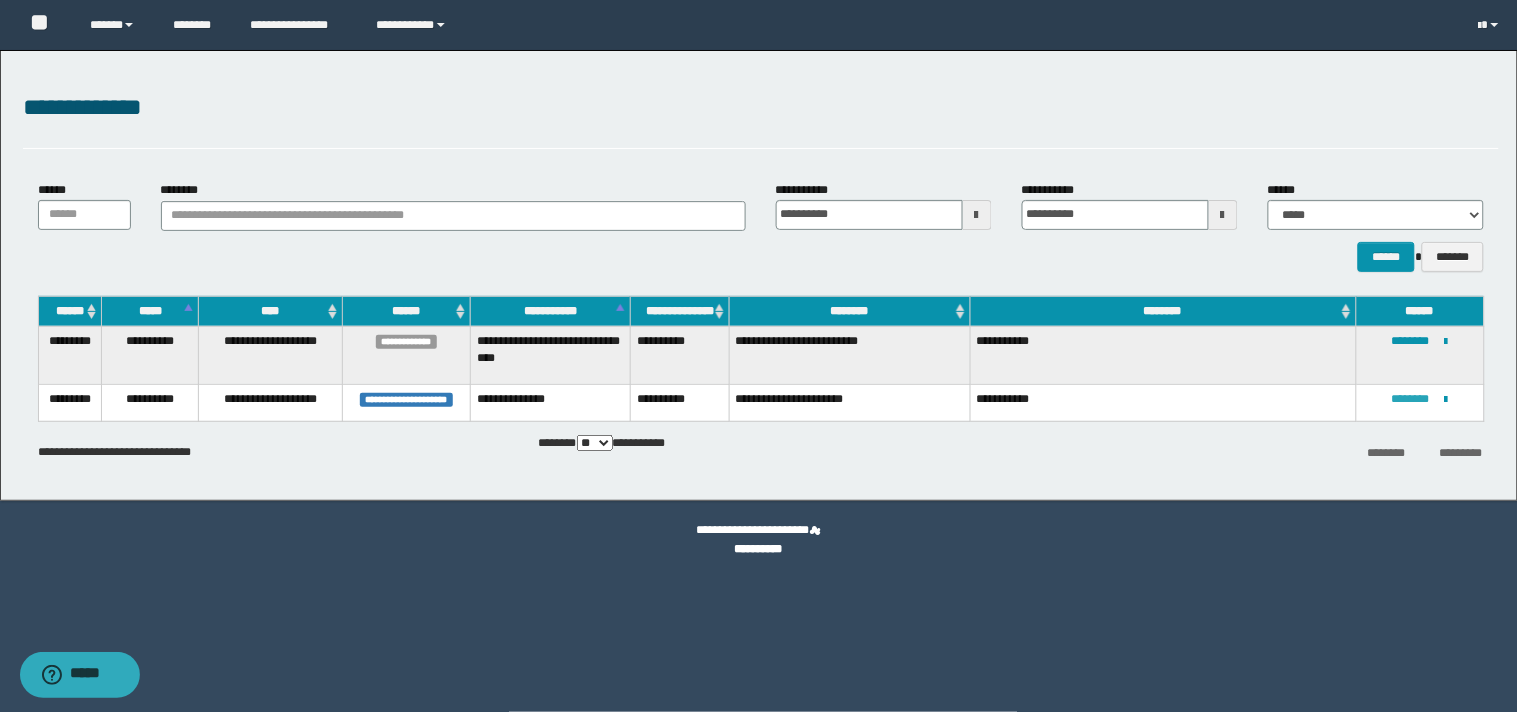 click on "********" at bounding box center (1411, 399) 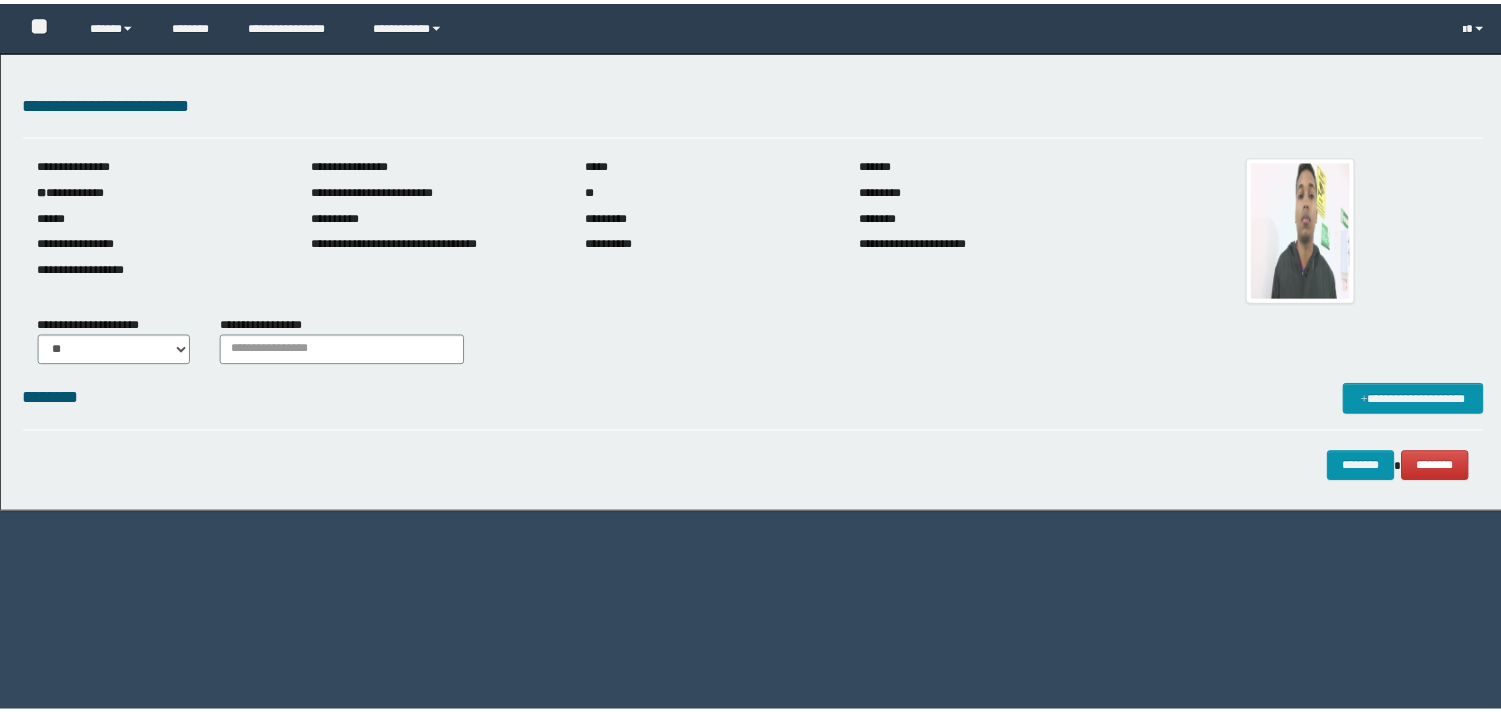 scroll, scrollTop: 0, scrollLeft: 0, axis: both 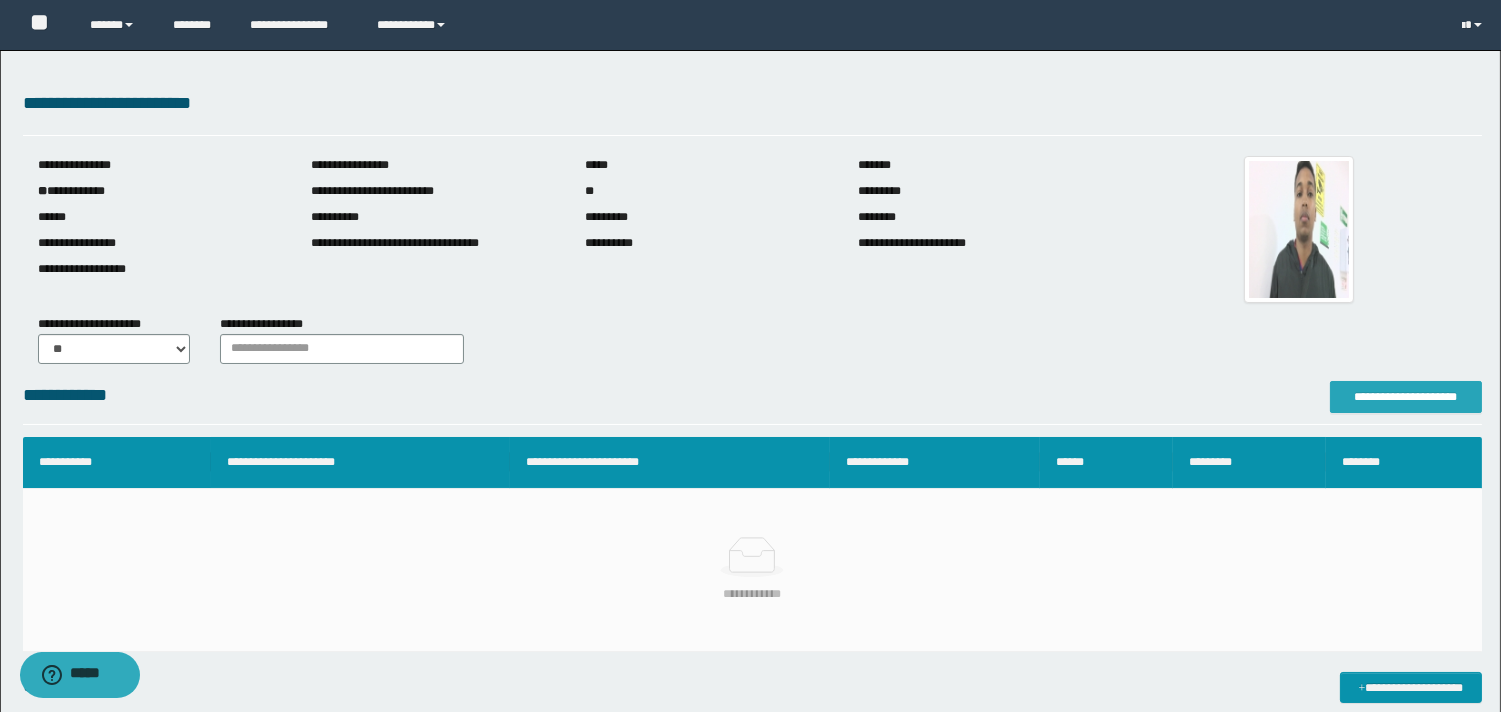 click on "**********" at bounding box center [1406, 397] 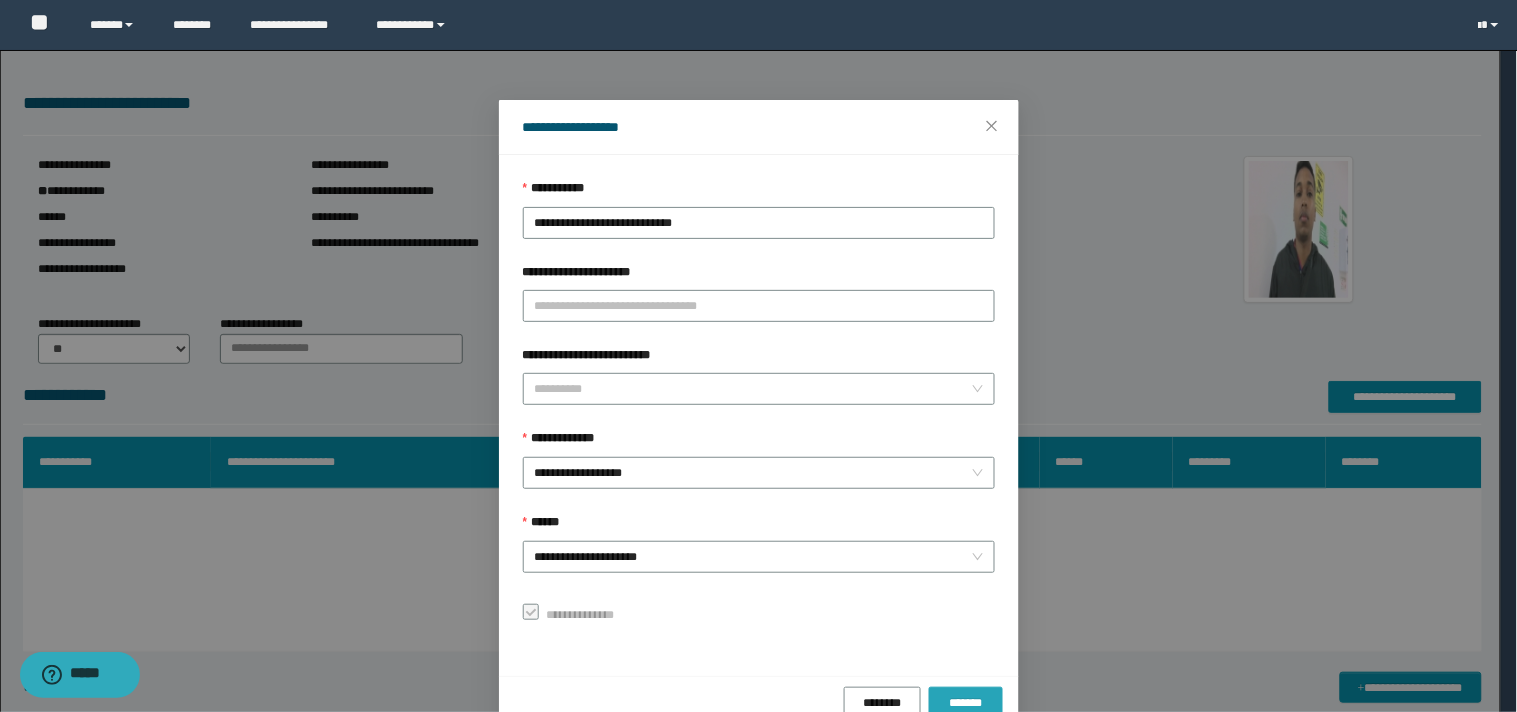 click on "*******" at bounding box center [966, 703] 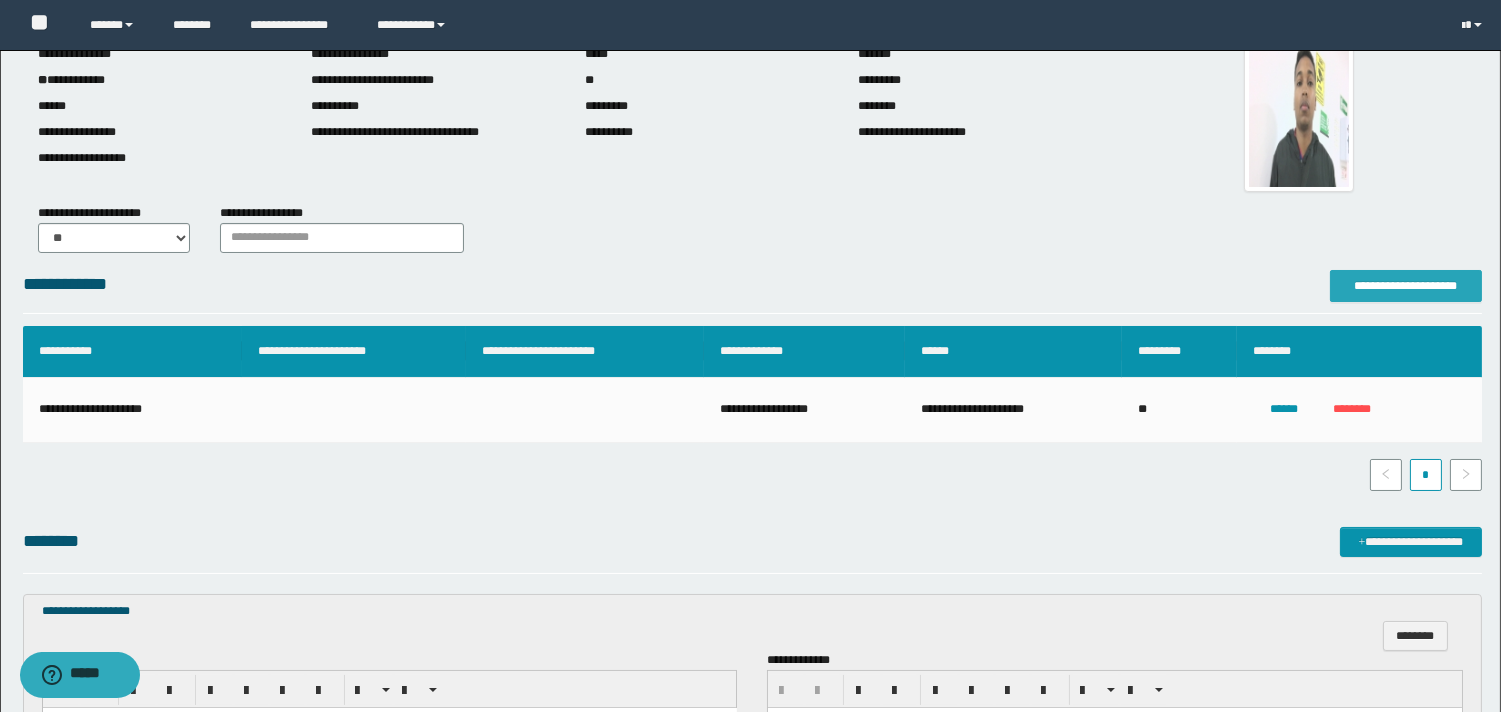 scroll, scrollTop: 444, scrollLeft: 0, axis: vertical 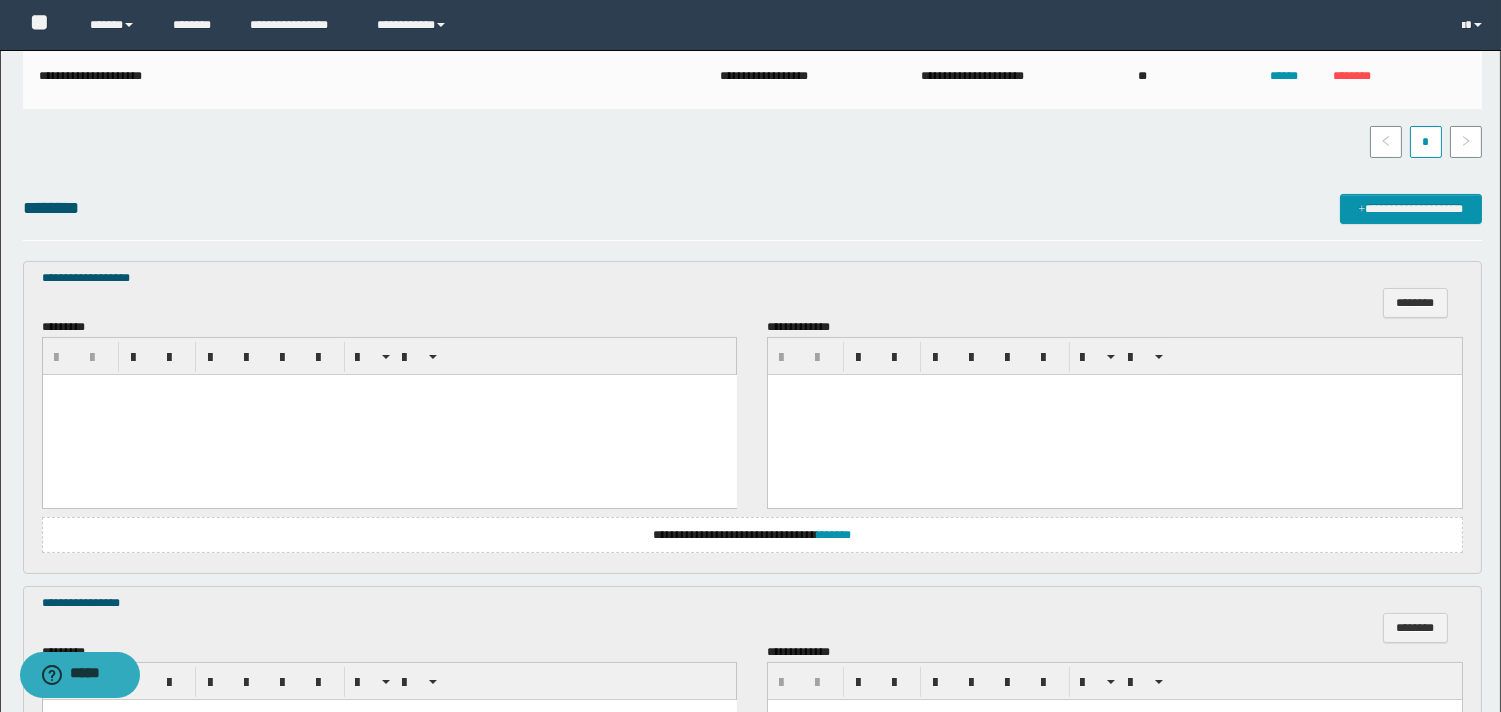 click at bounding box center [389, 390] 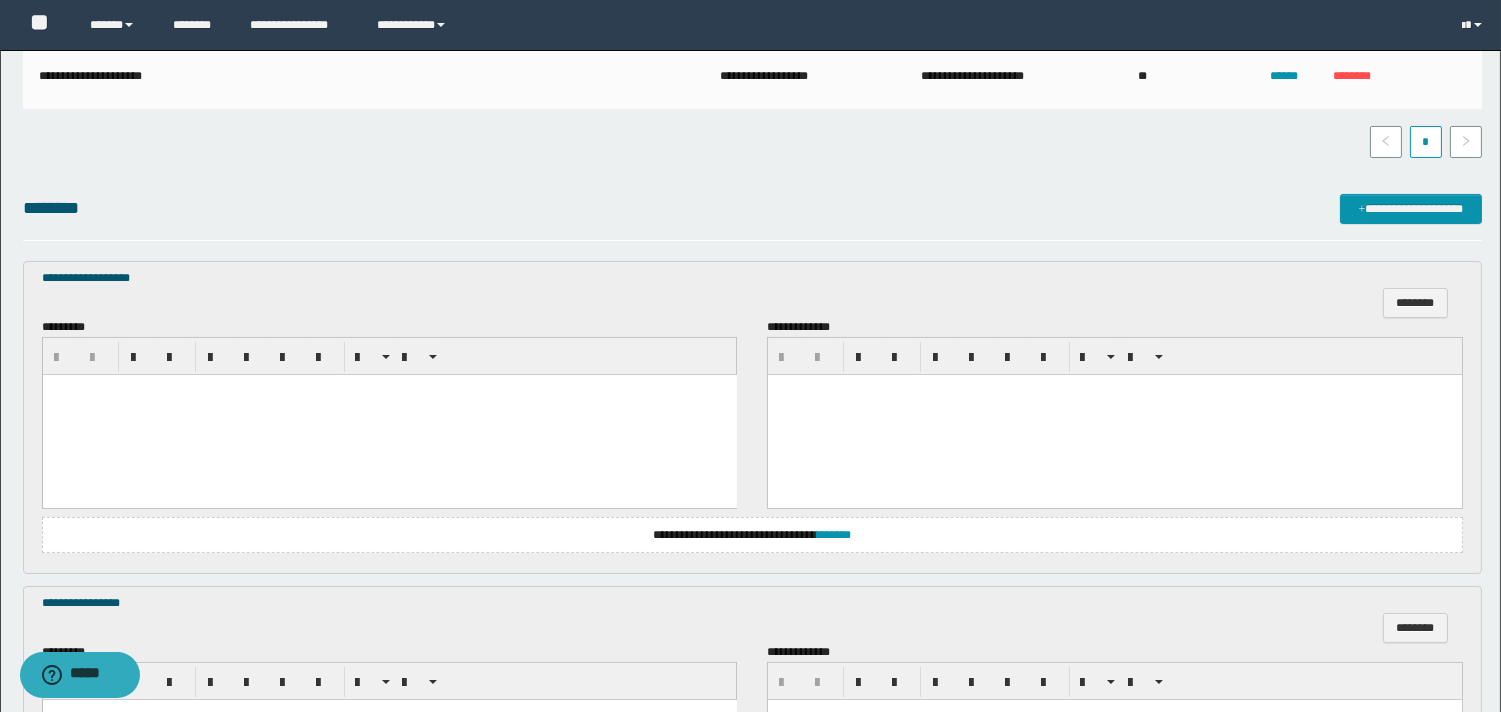 type 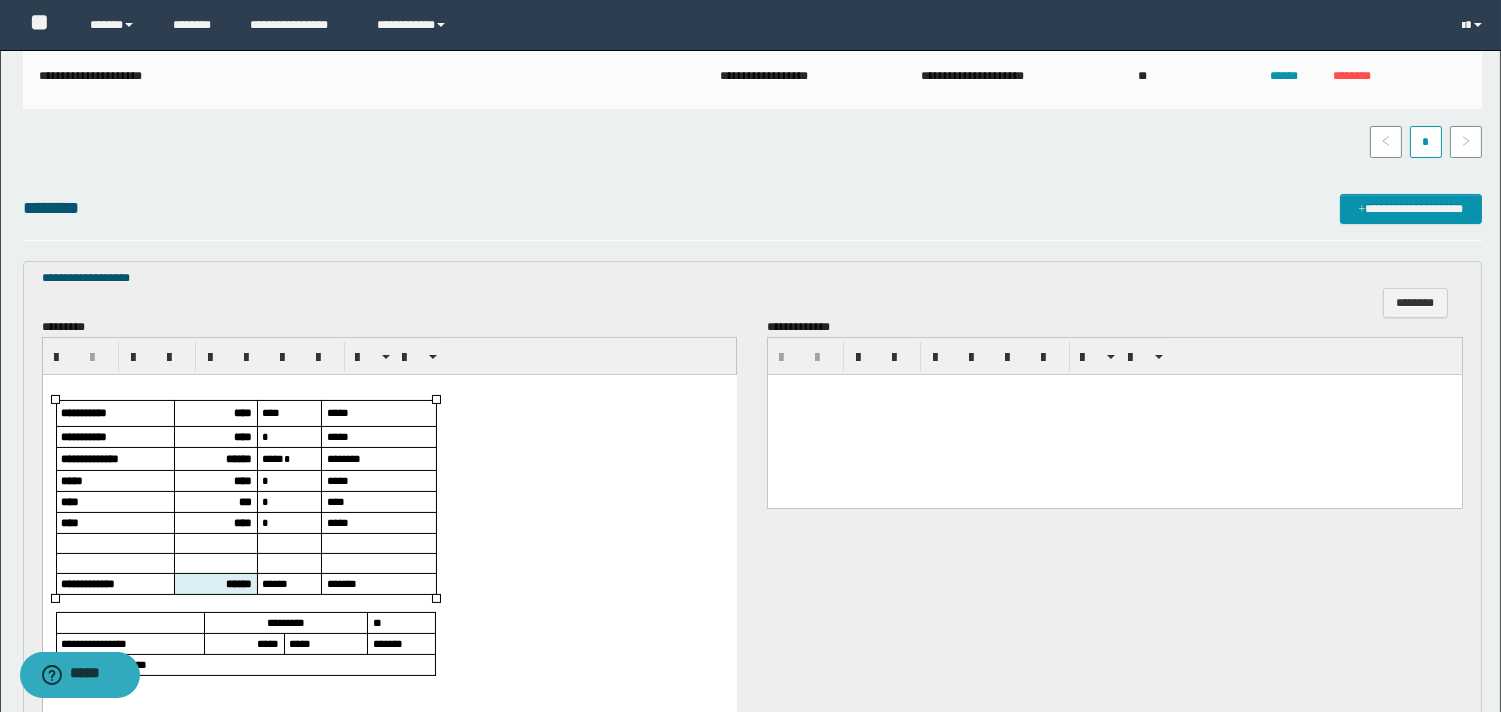 click on "****" at bounding box center [242, 412] 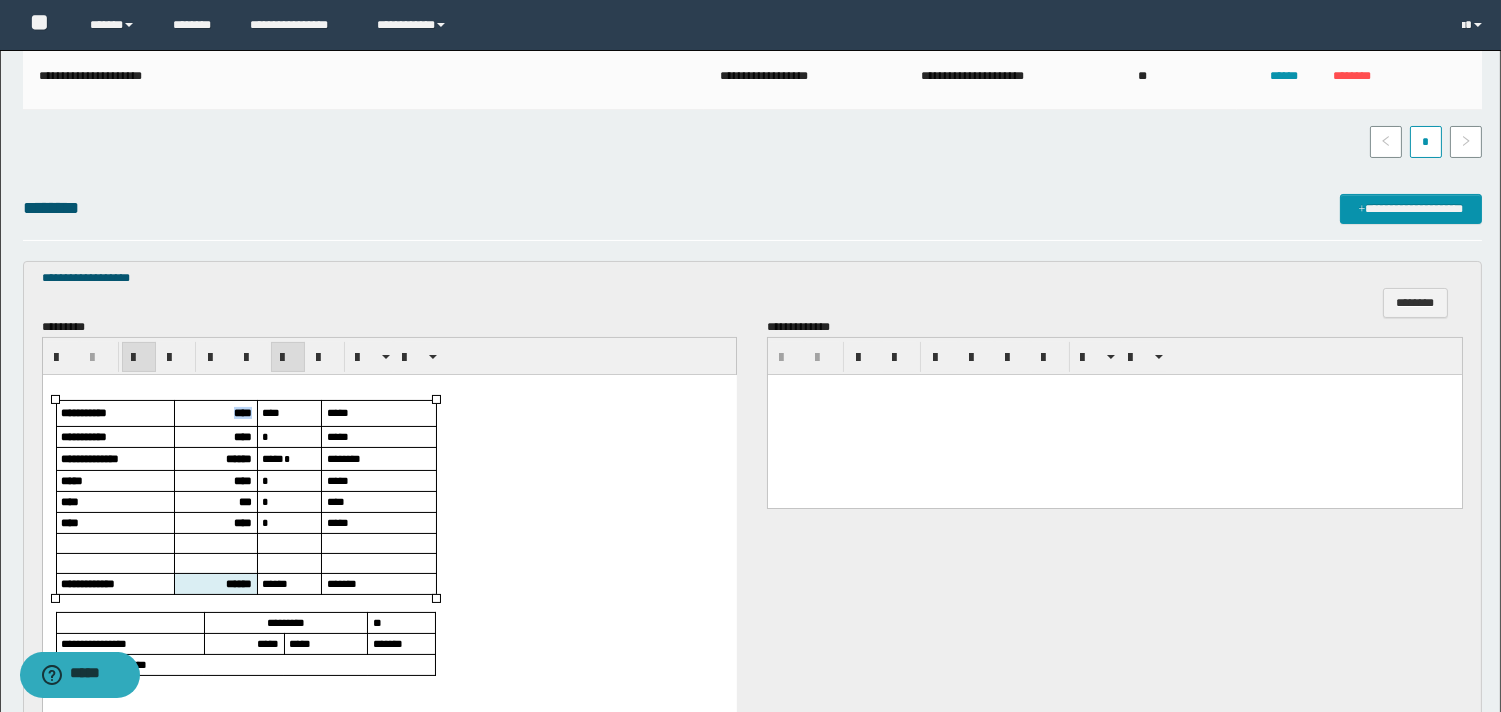 click on "****" at bounding box center [242, 412] 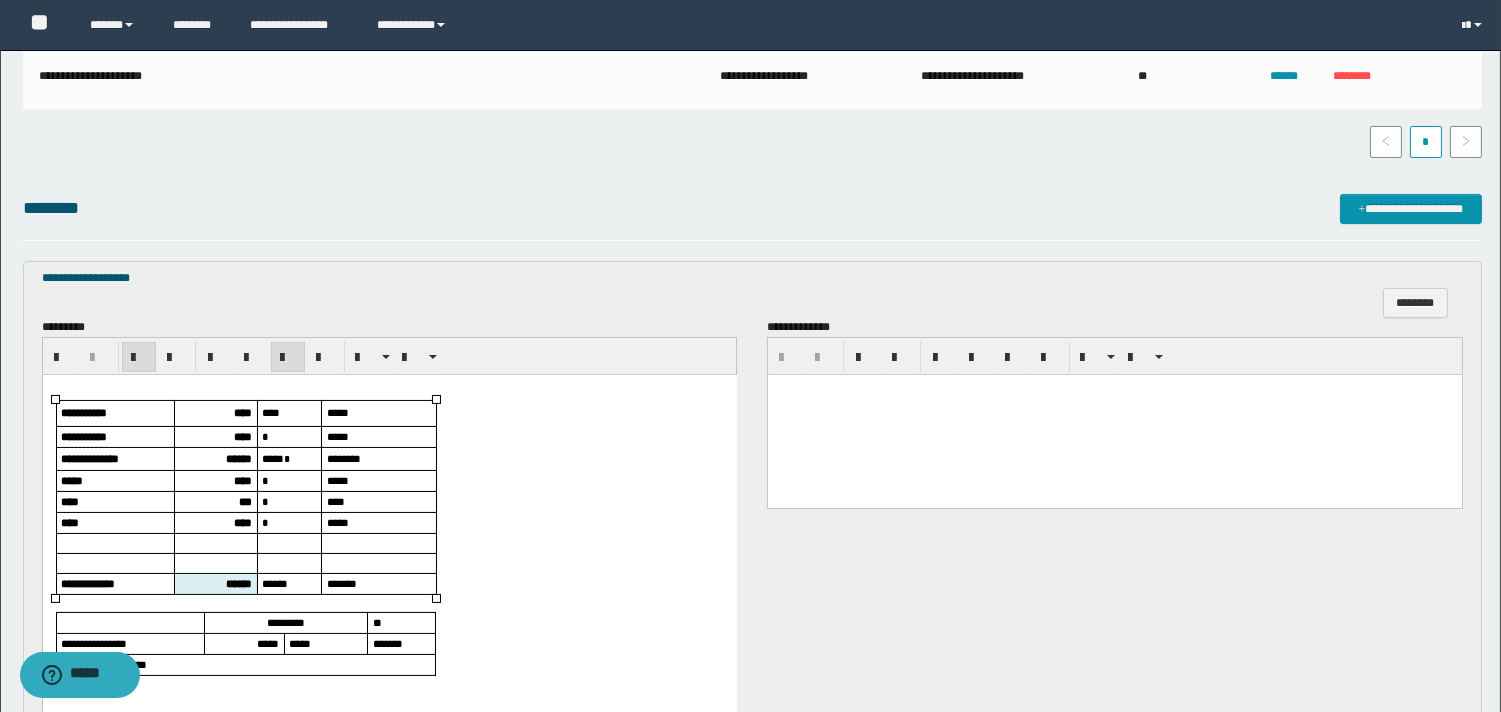 click on "****" at bounding box center (242, 436) 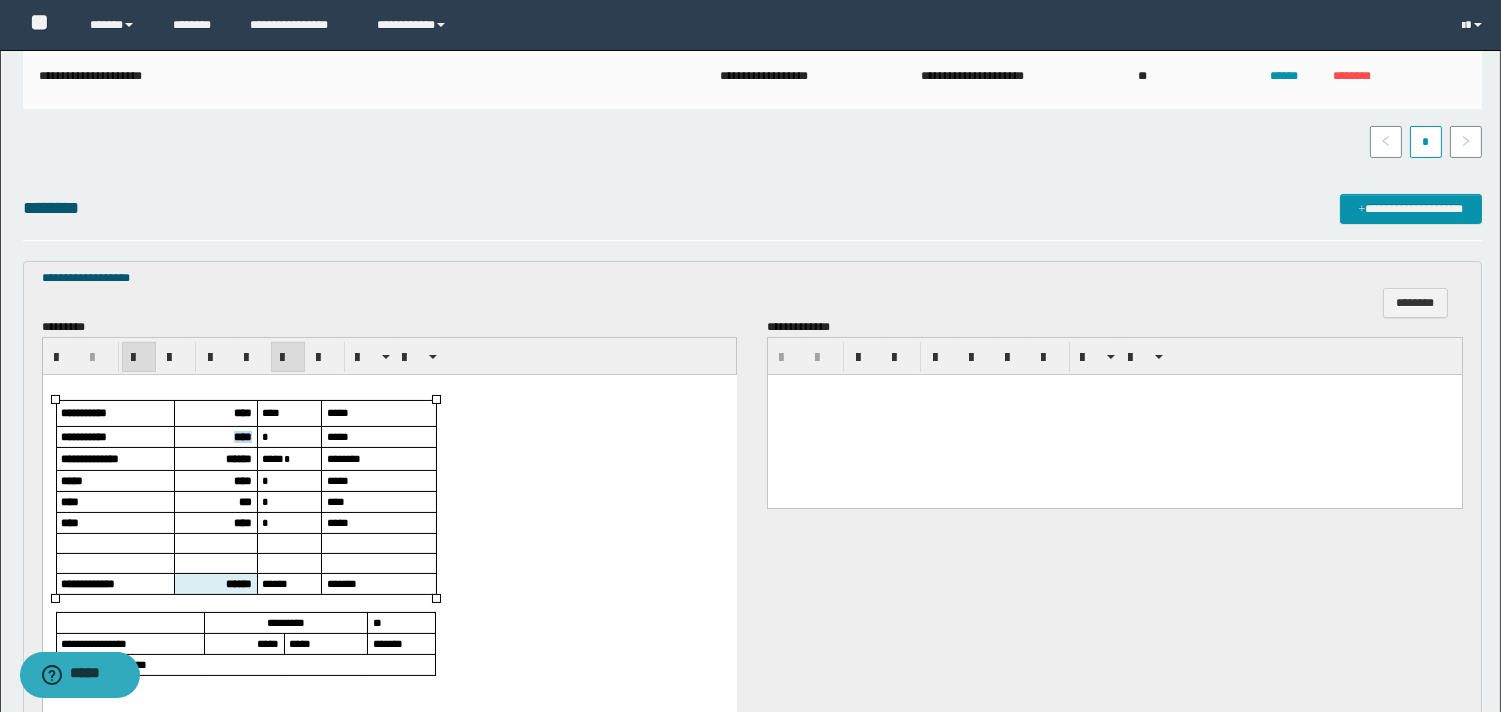 click on "****" at bounding box center [242, 436] 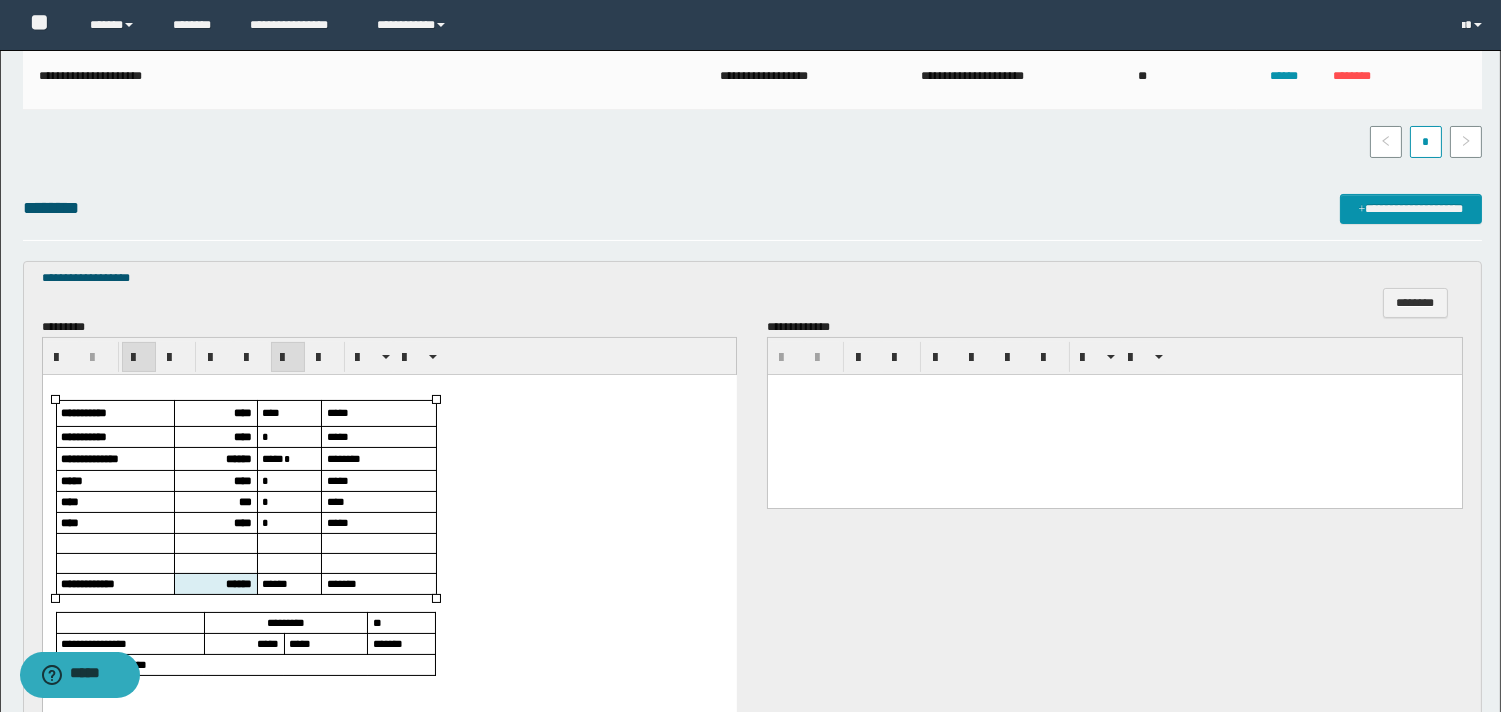 click on "******" at bounding box center [238, 458] 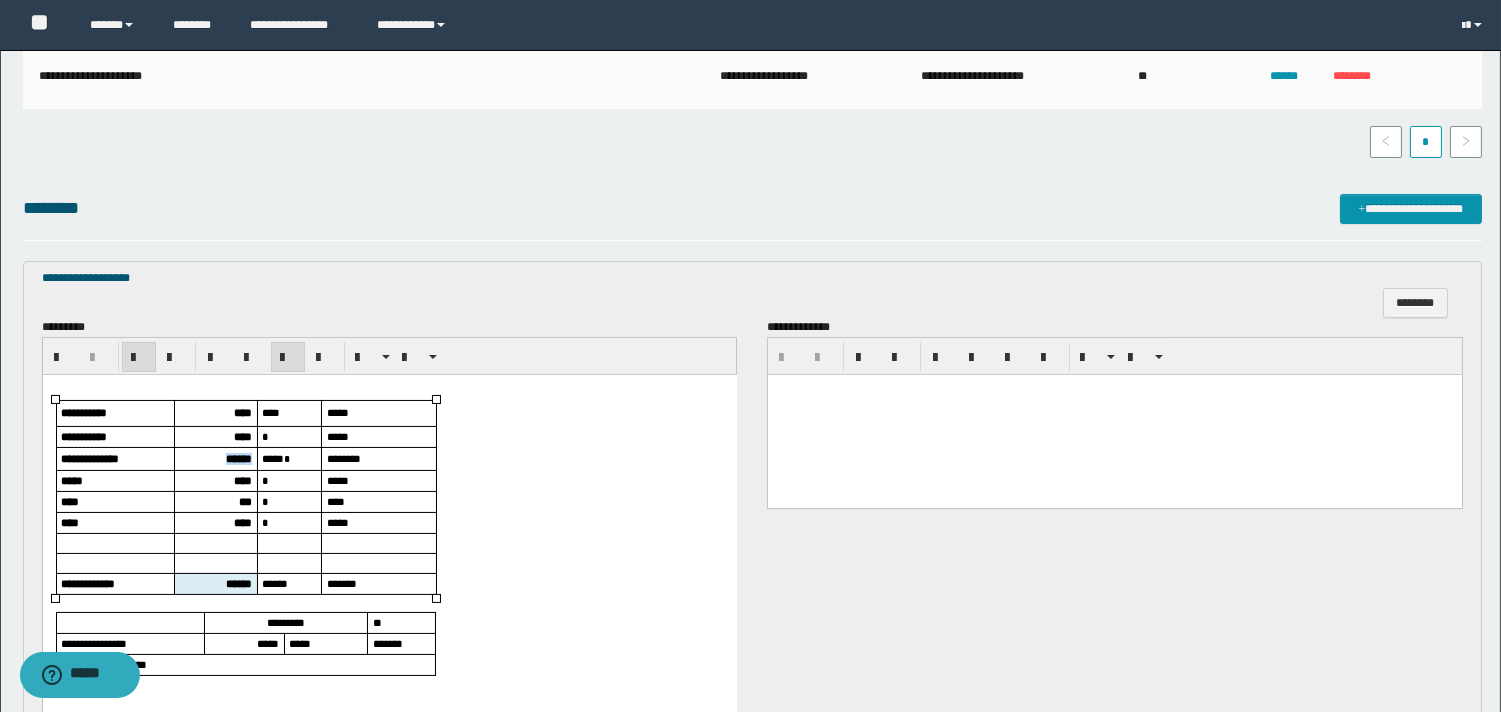 click on "******" at bounding box center (238, 458) 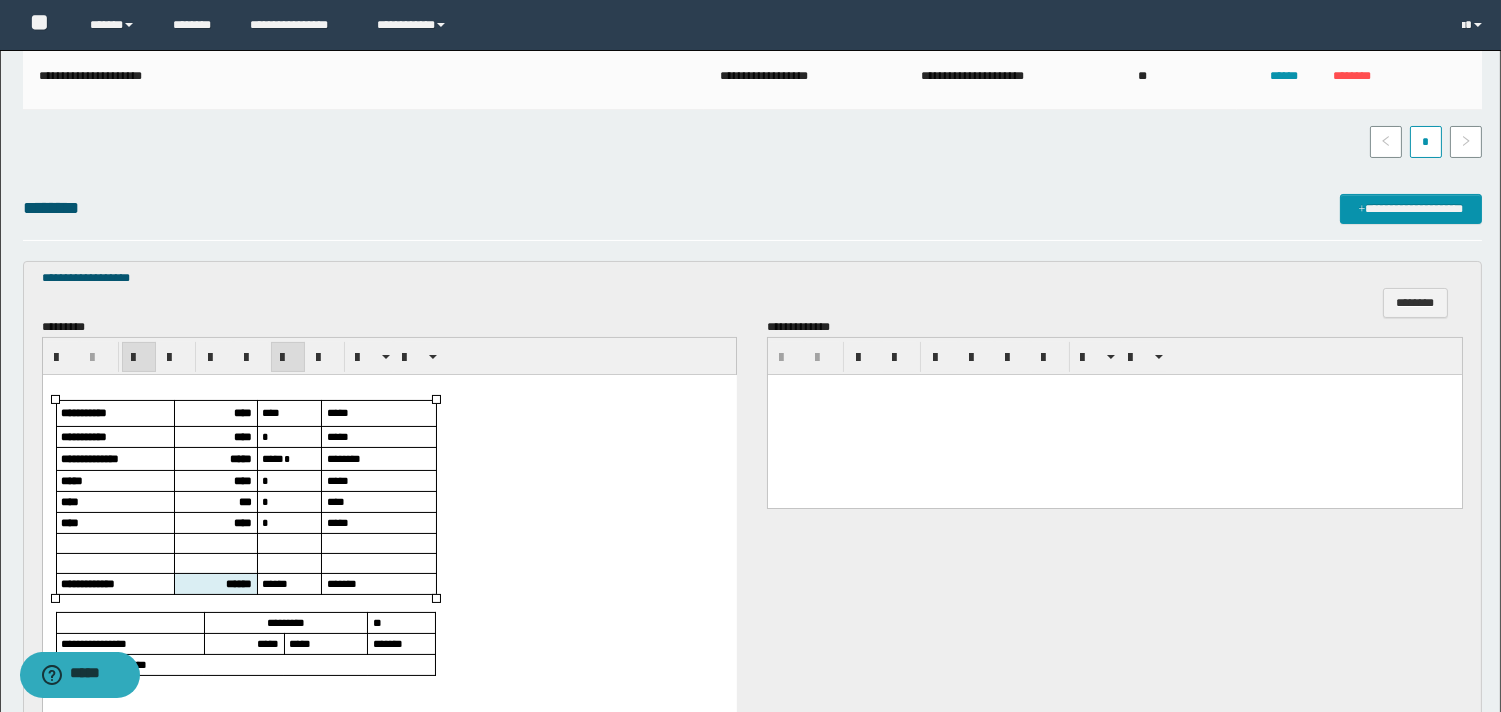 click on "****" at bounding box center (242, 480) 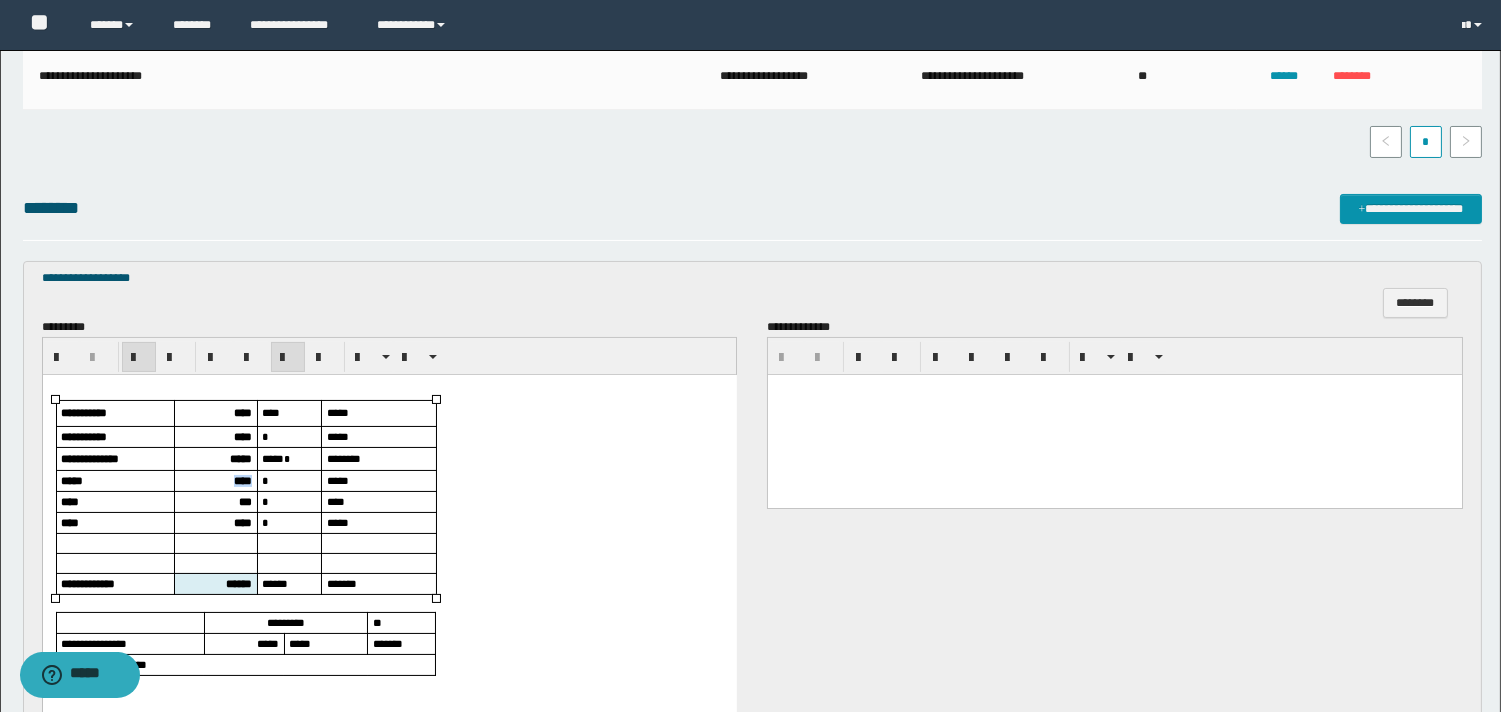 click on "****" at bounding box center [242, 480] 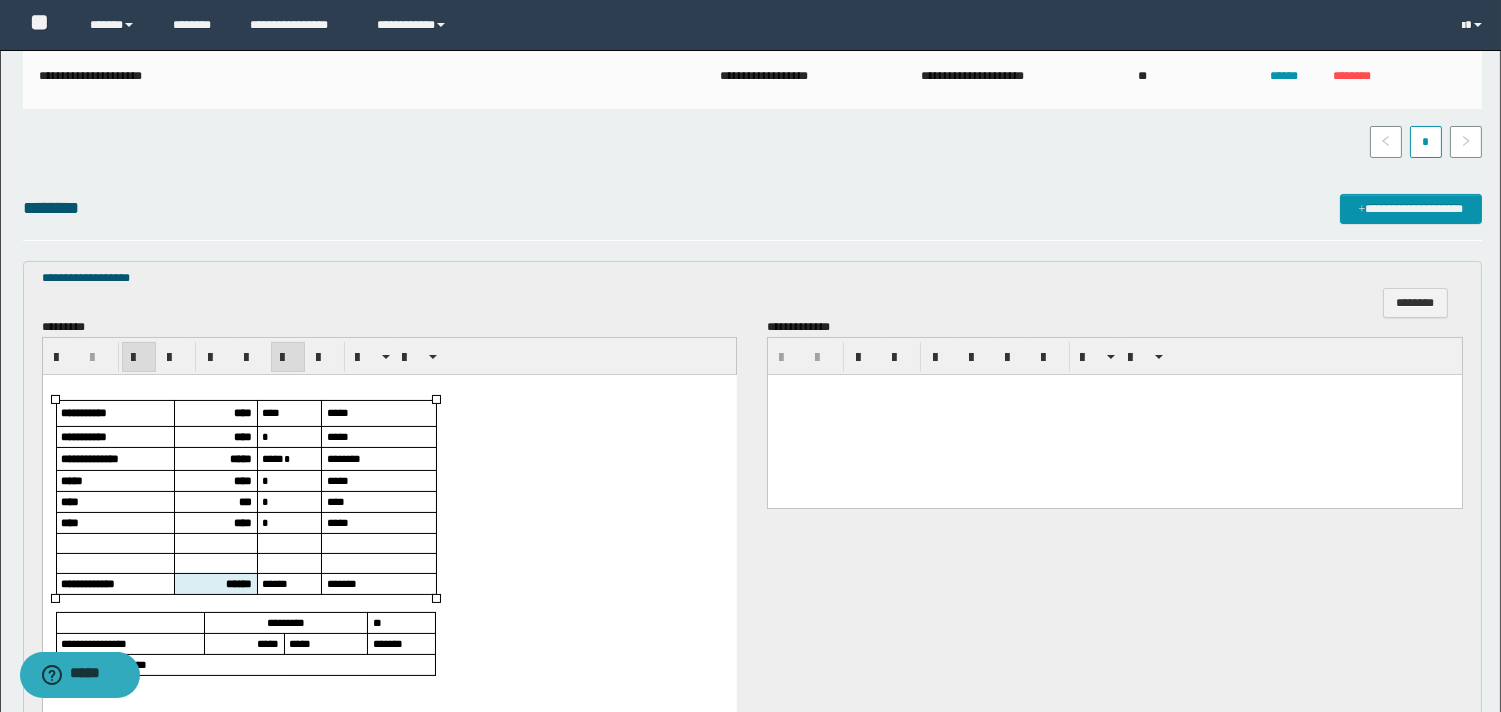 click on "***" at bounding box center [244, 501] 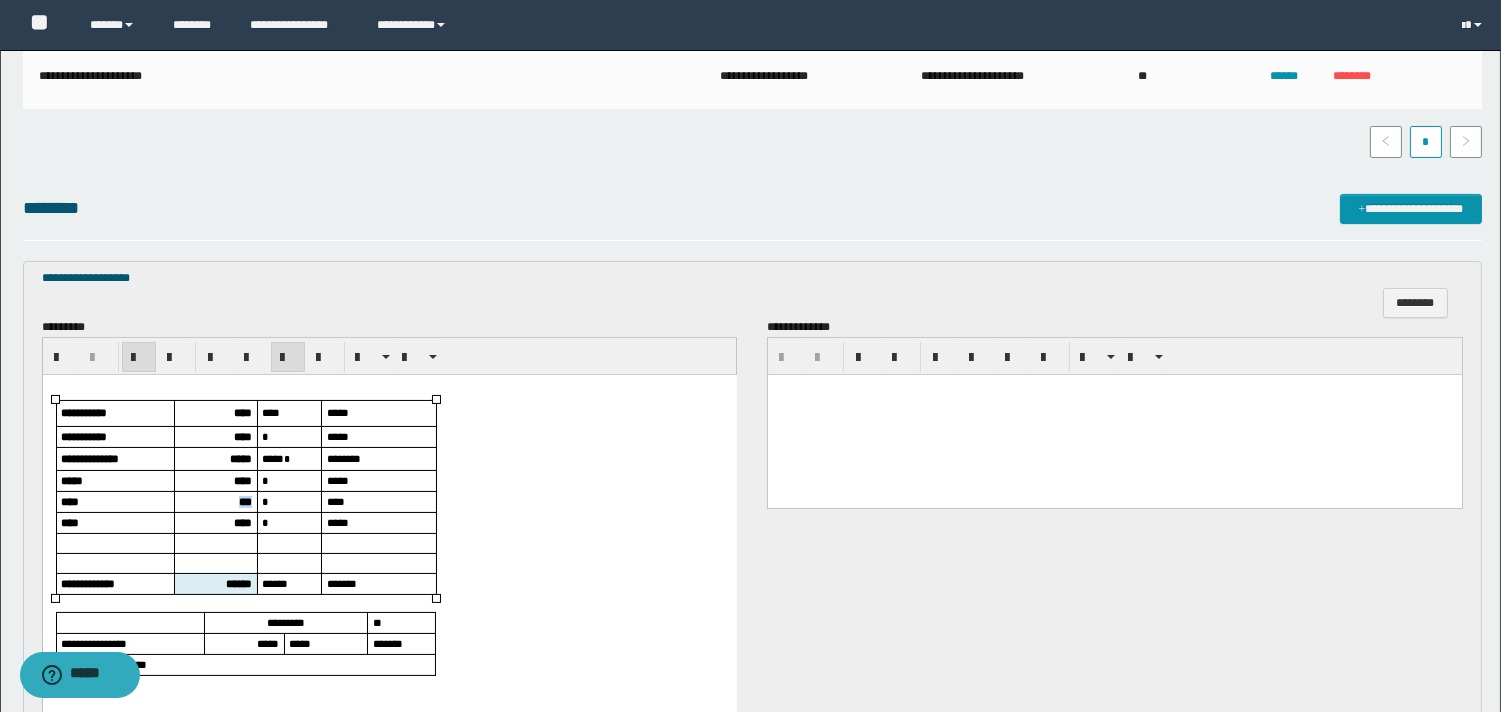 click on "***" at bounding box center [244, 501] 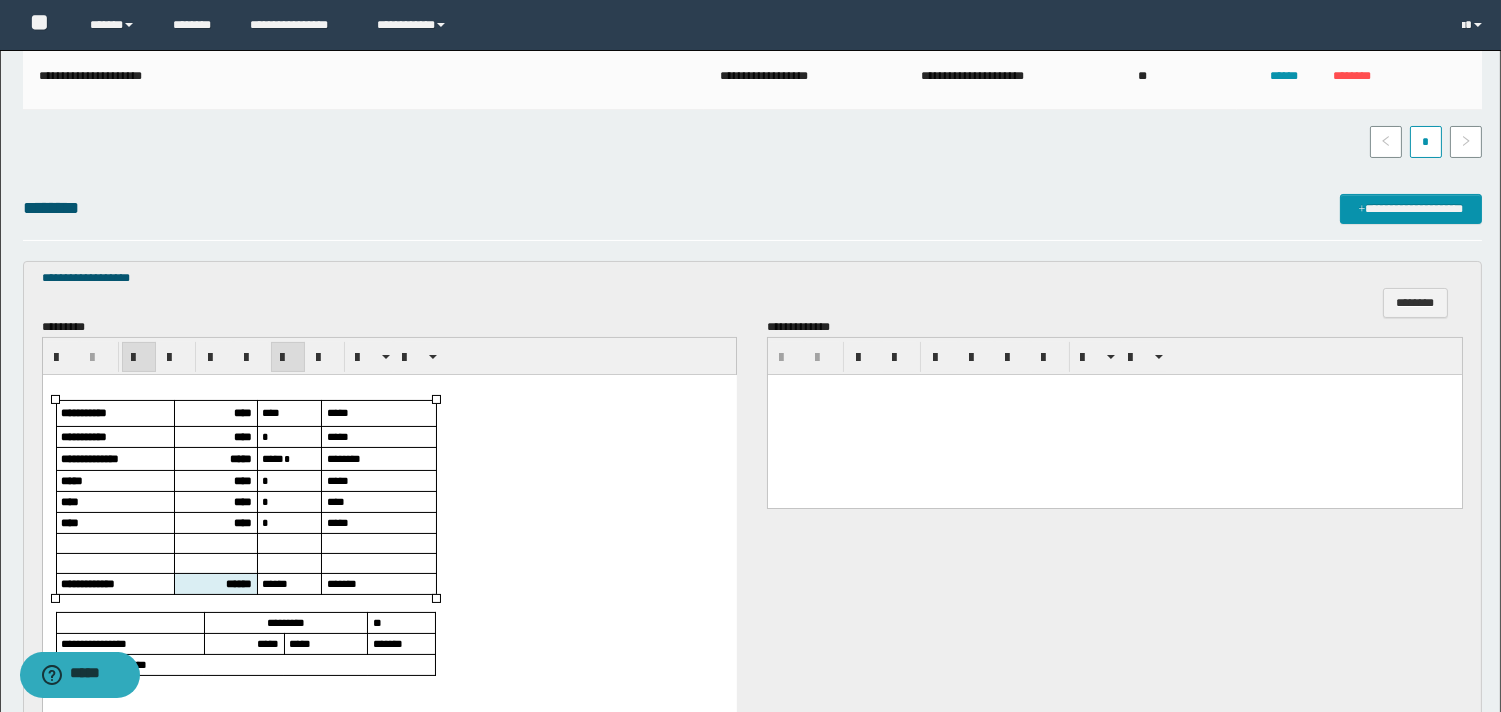 click on "****" at bounding box center (242, 522) 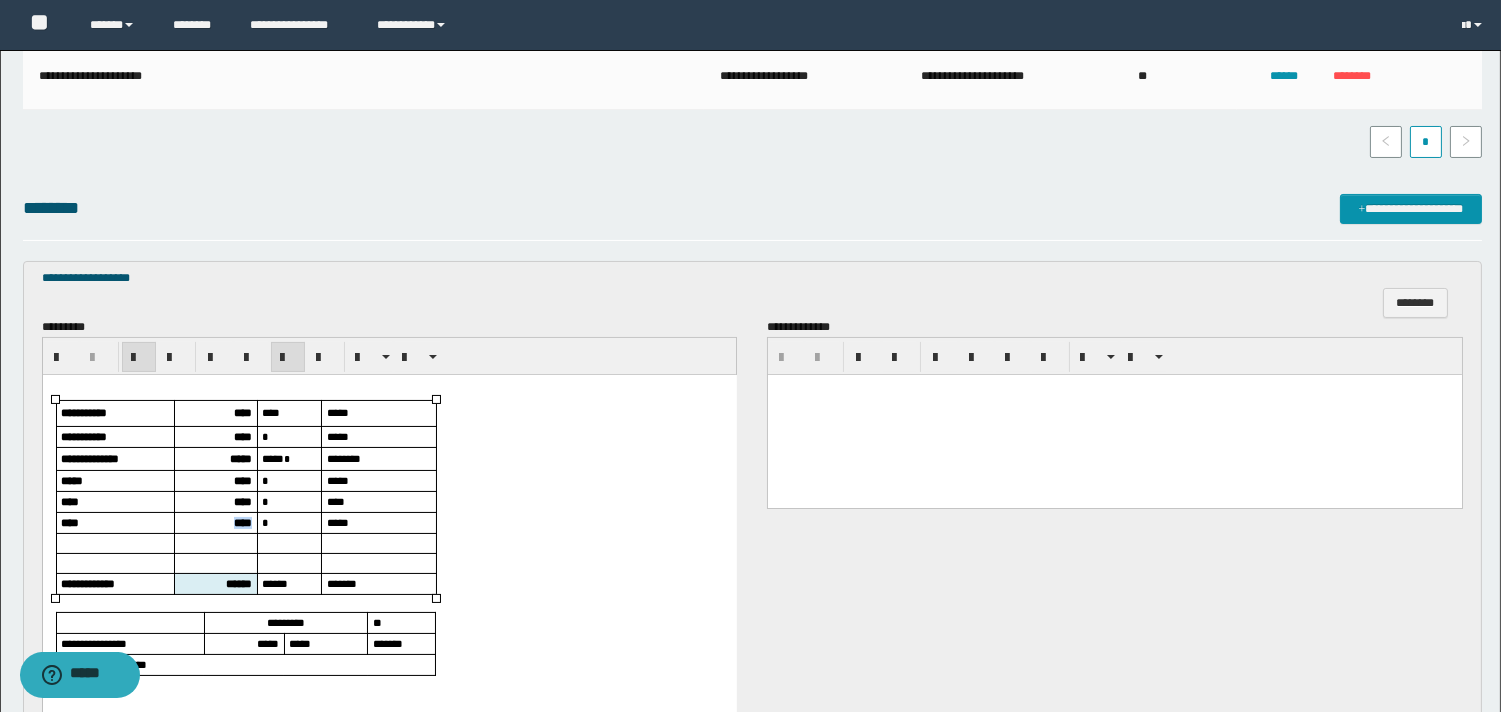 click on "****" at bounding box center [242, 522] 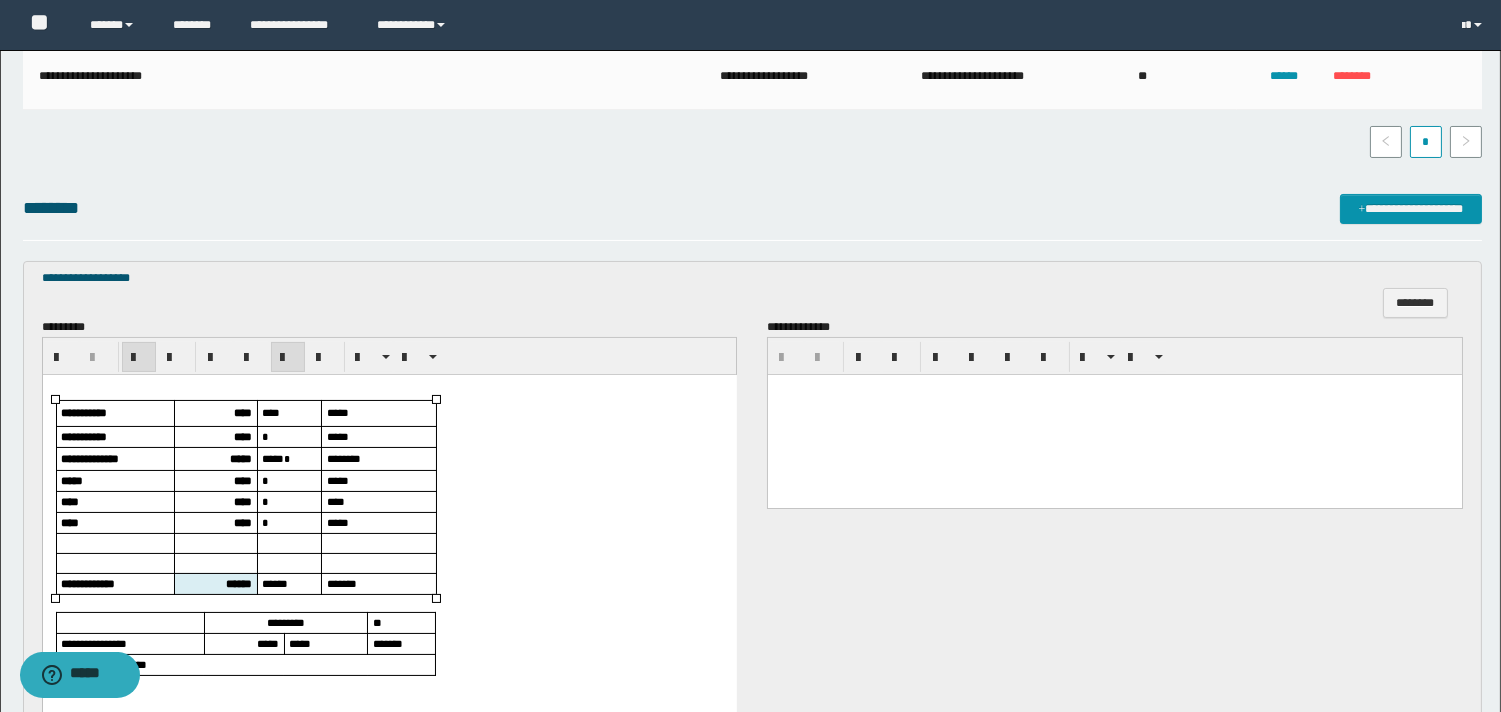 click on "******" at bounding box center [238, 583] 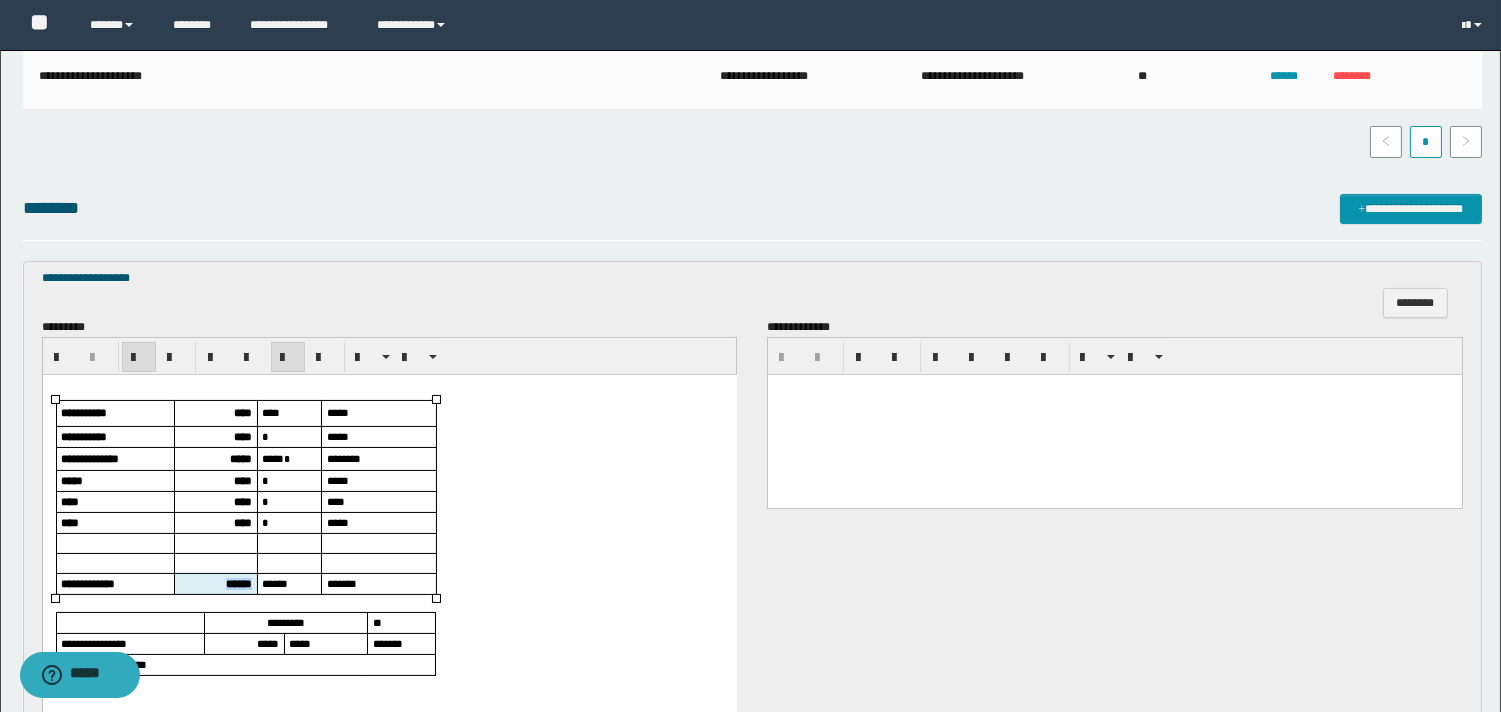 click on "******" at bounding box center [238, 583] 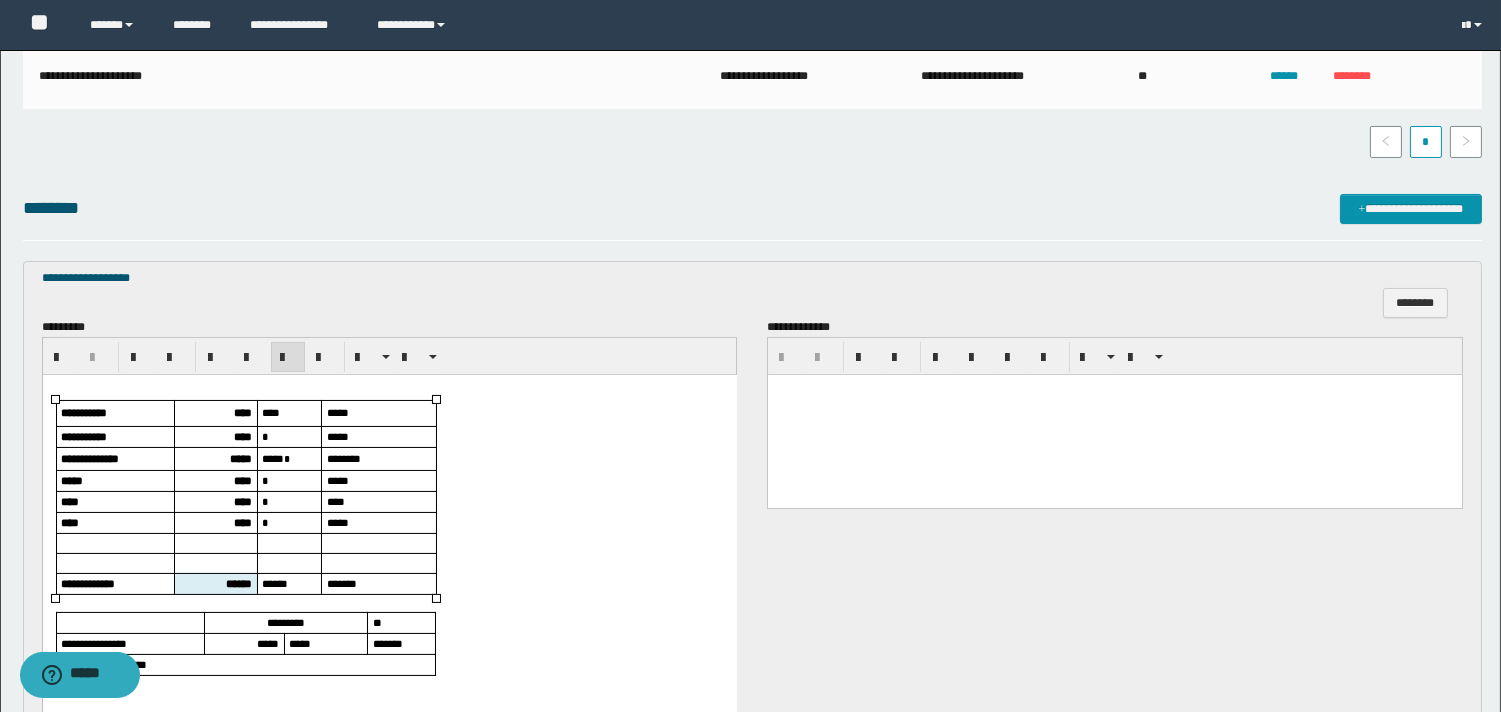 click on "*****" at bounding box center [267, 643] 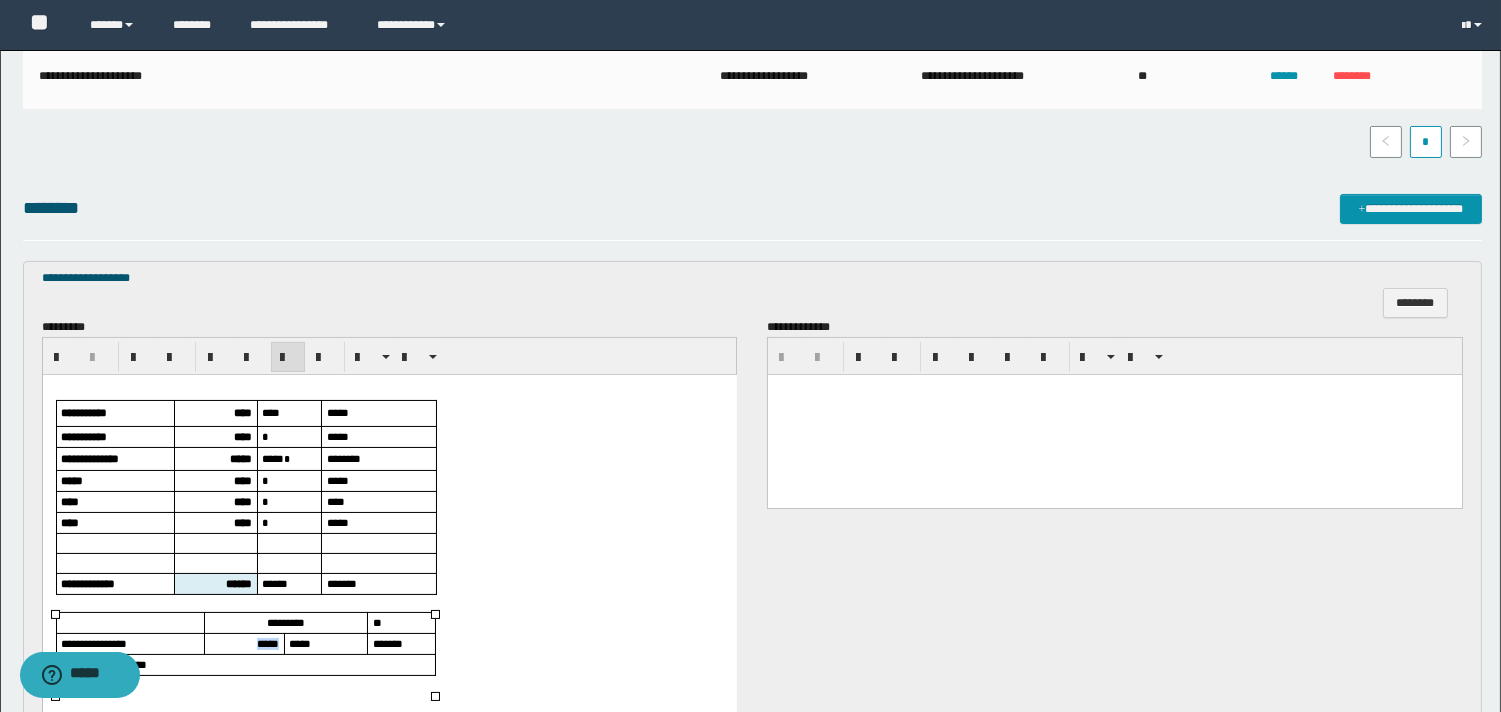 click on "*****" at bounding box center [267, 643] 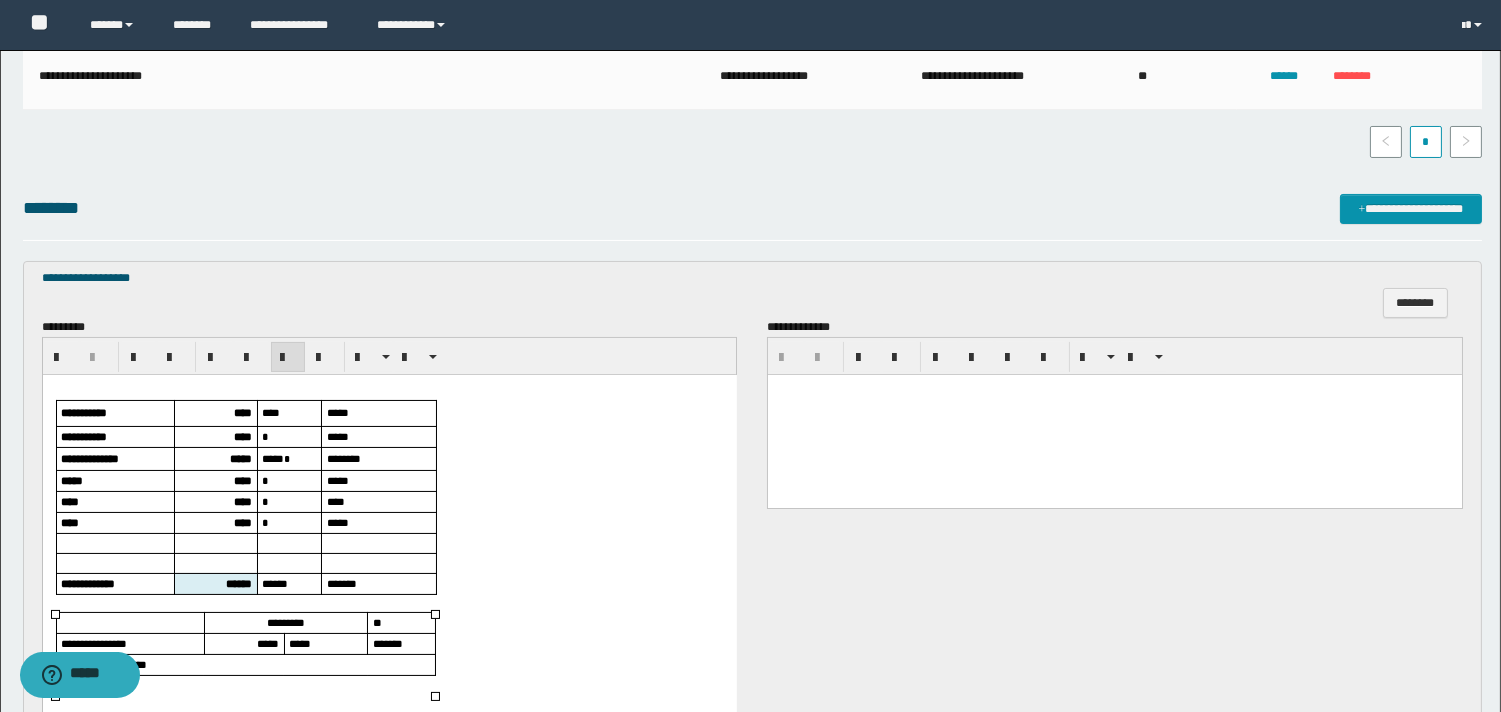 scroll, scrollTop: 555, scrollLeft: 0, axis: vertical 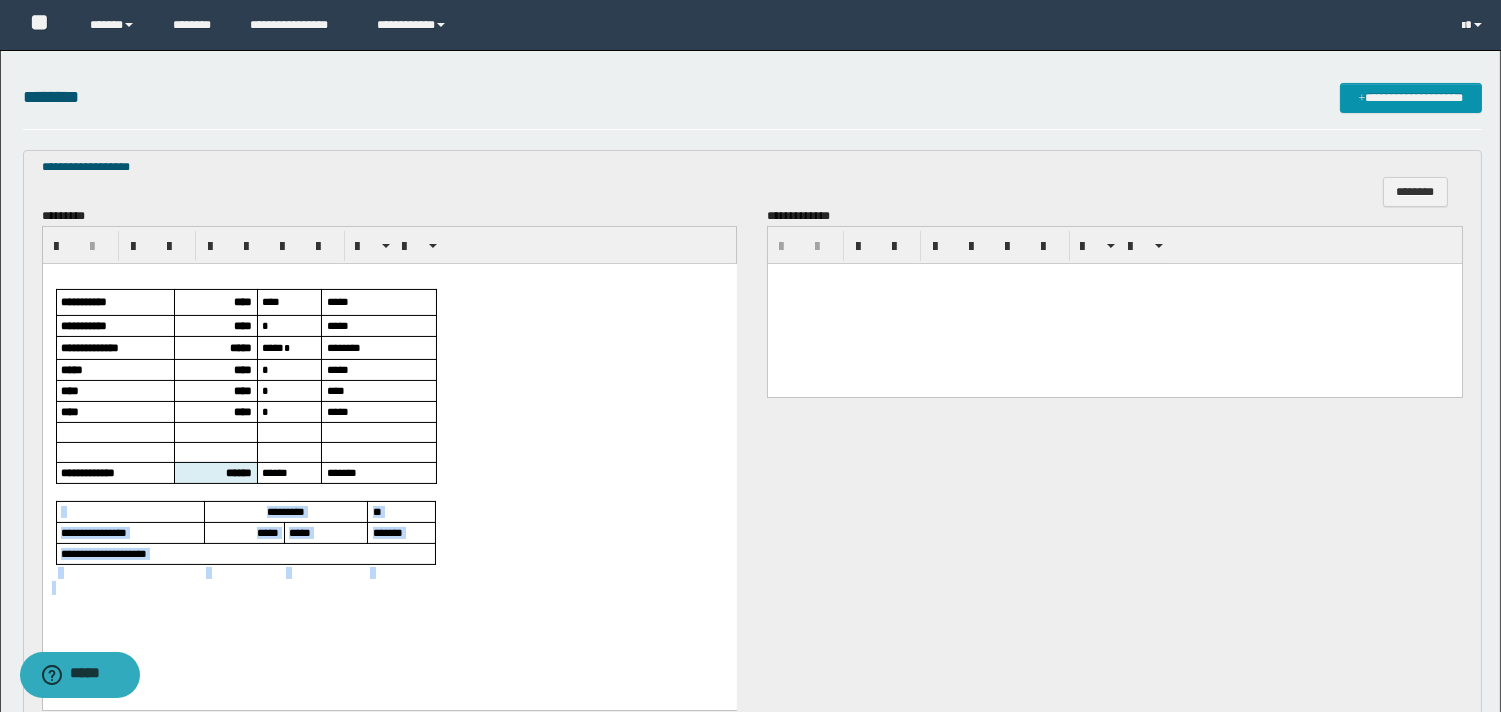 drag, startPoint x: 80, startPoint y: 499, endPoint x: 149, endPoint y: 586, distance: 111.040535 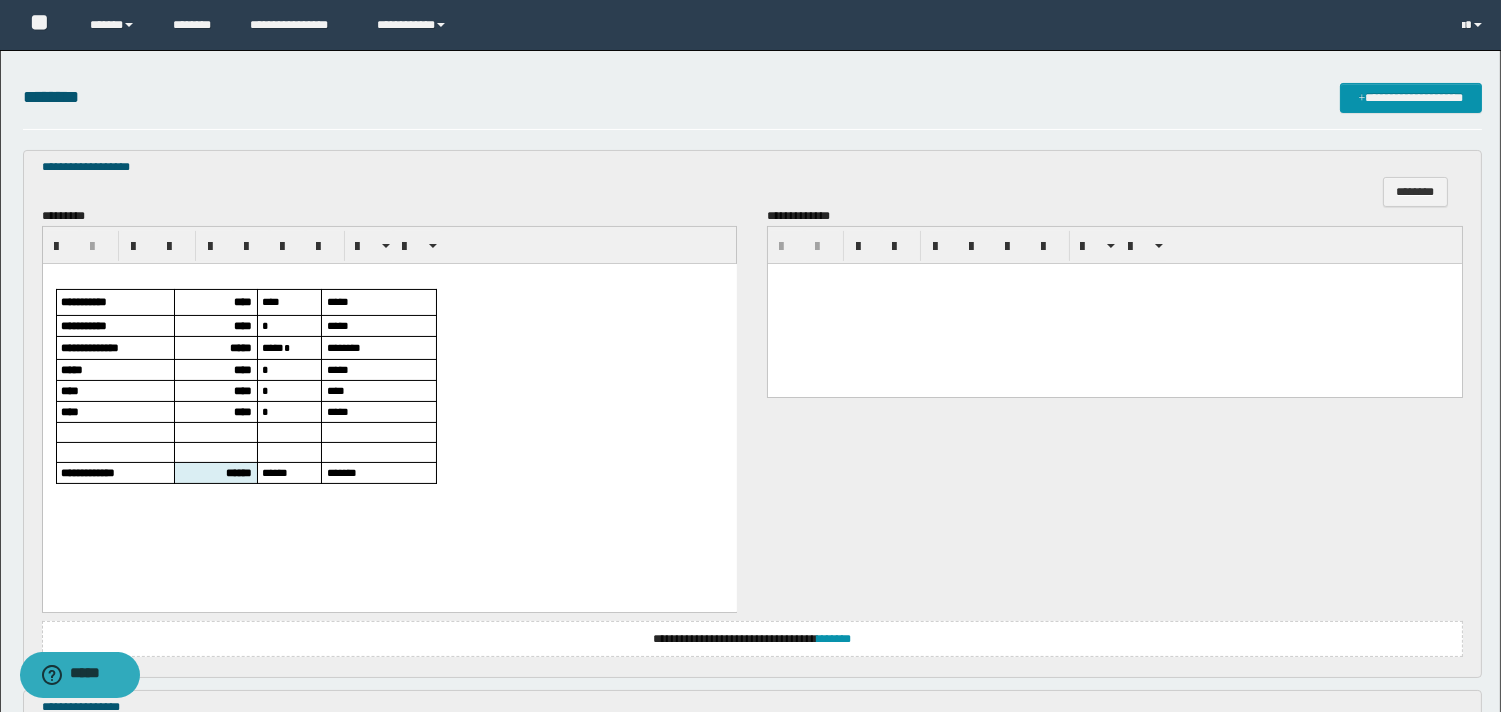 scroll, scrollTop: 888, scrollLeft: 0, axis: vertical 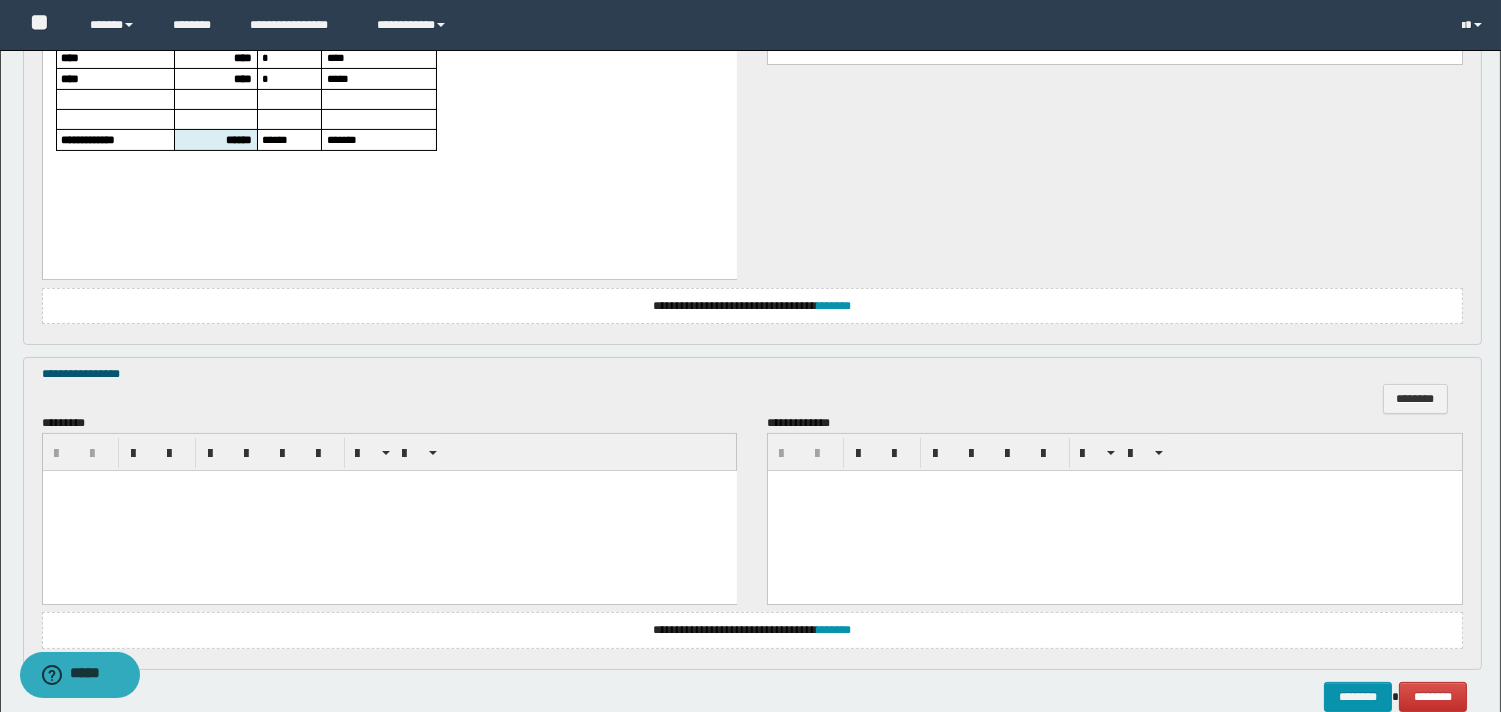 click at bounding box center (389, 485) 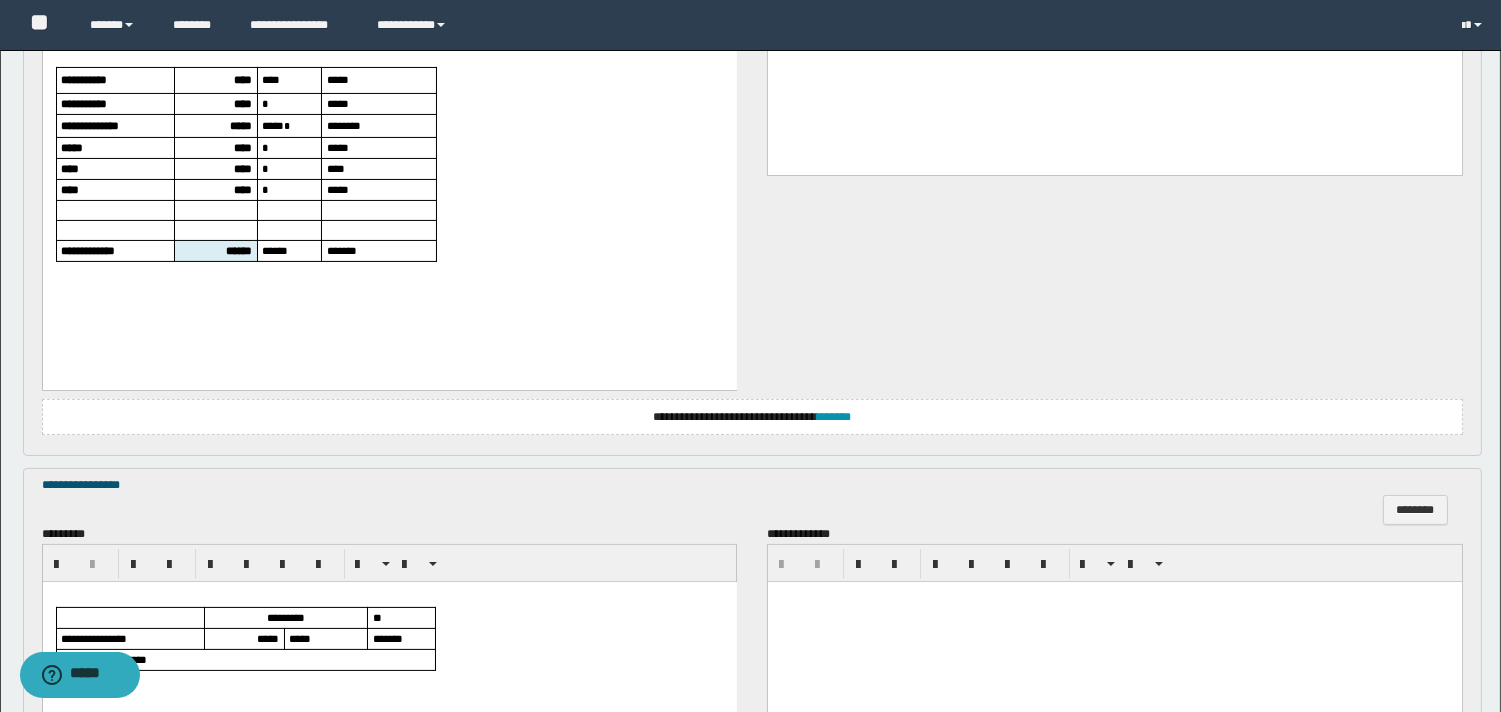 scroll, scrollTop: 1094, scrollLeft: 0, axis: vertical 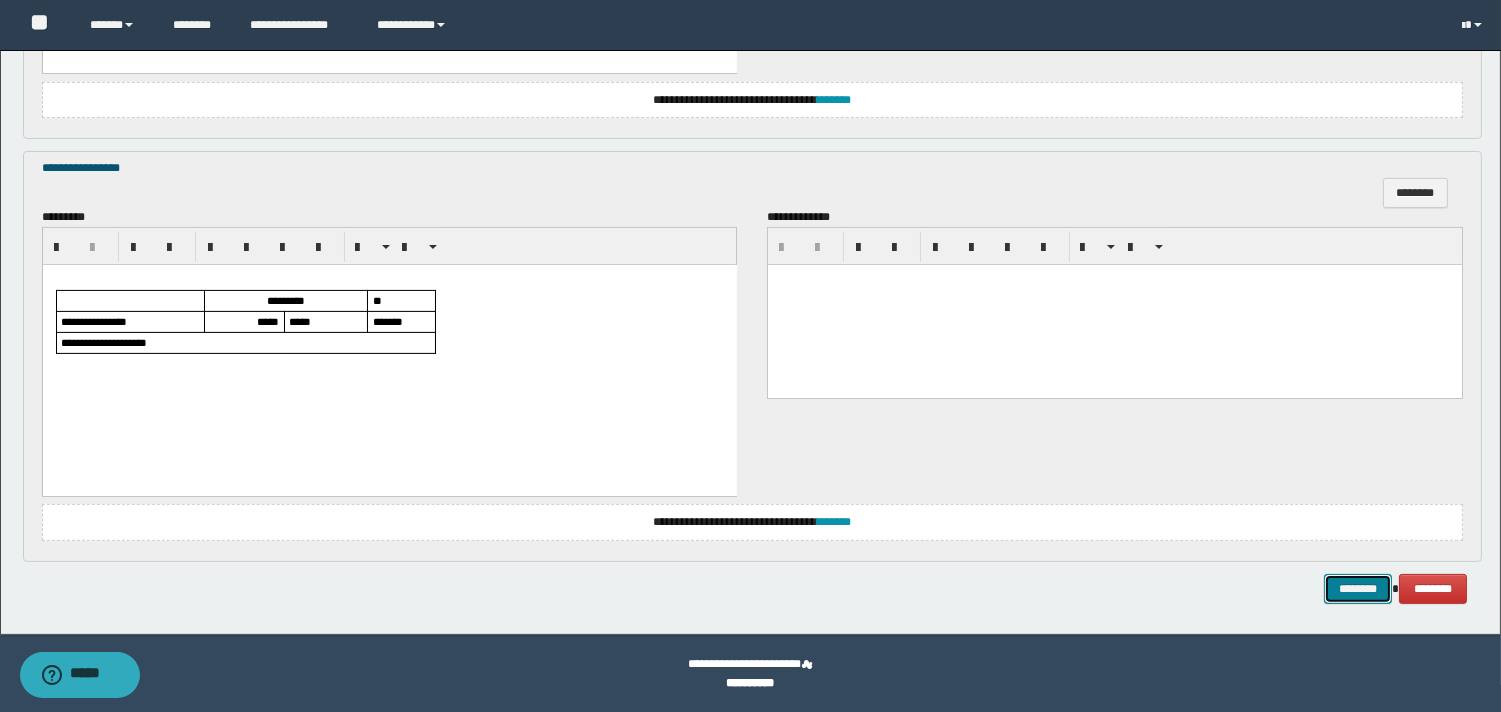 click on "********" at bounding box center (1358, 589) 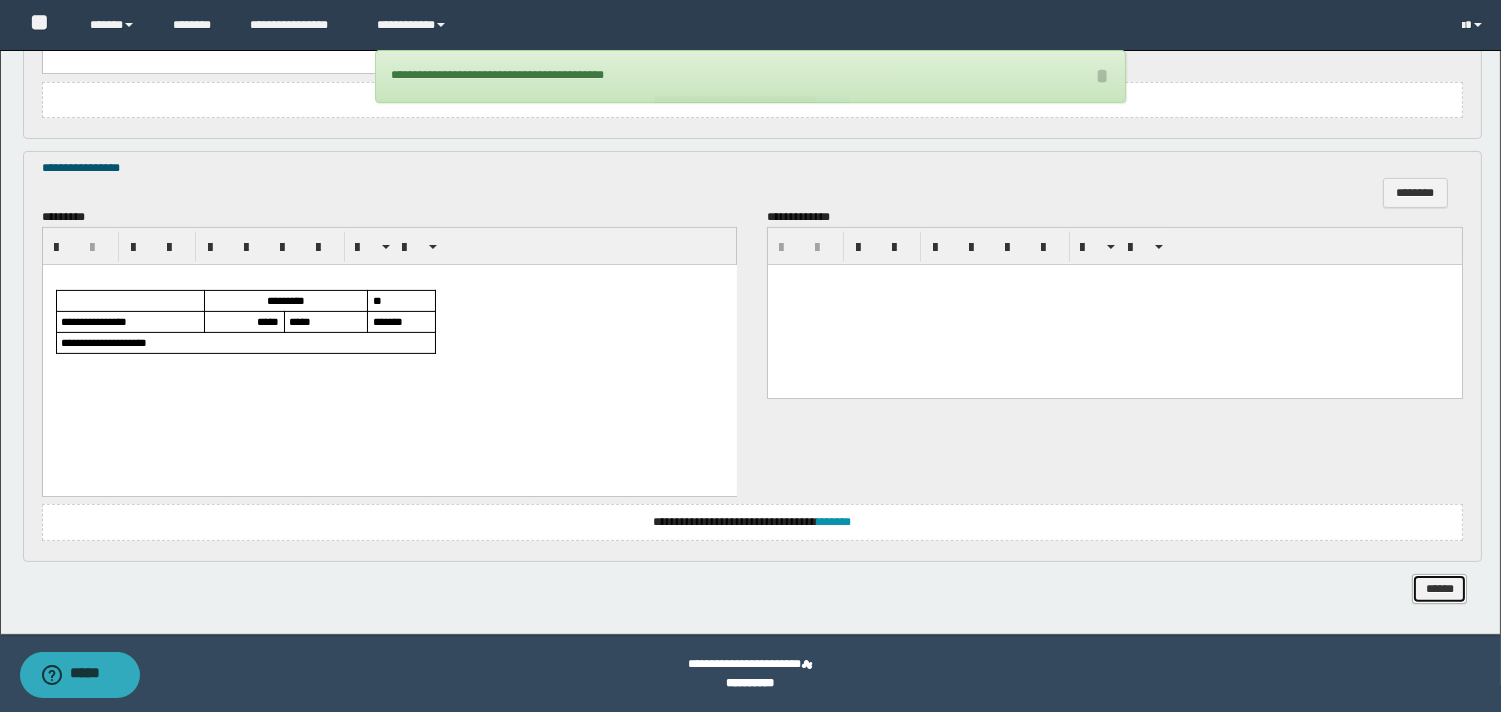 click on "******" at bounding box center [1439, 589] 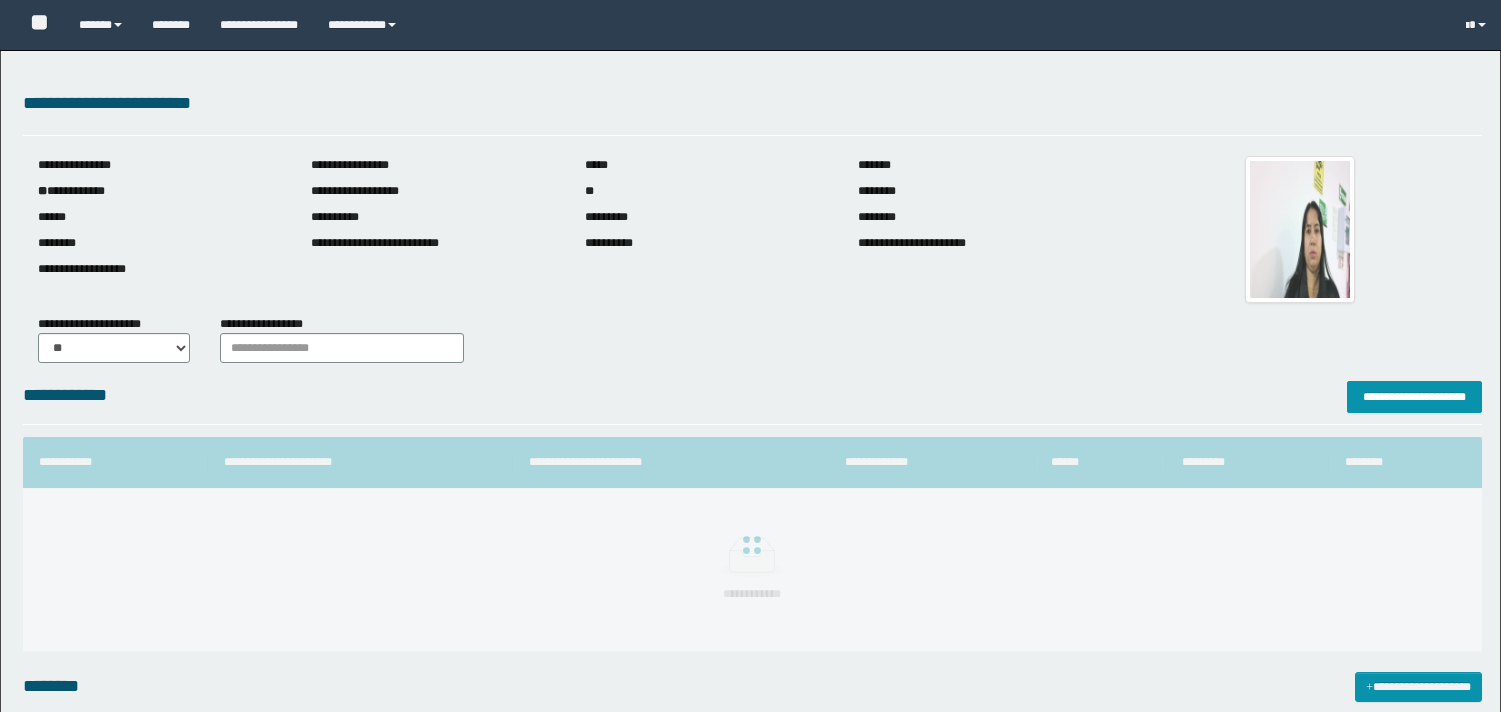 scroll, scrollTop: 0, scrollLeft: 0, axis: both 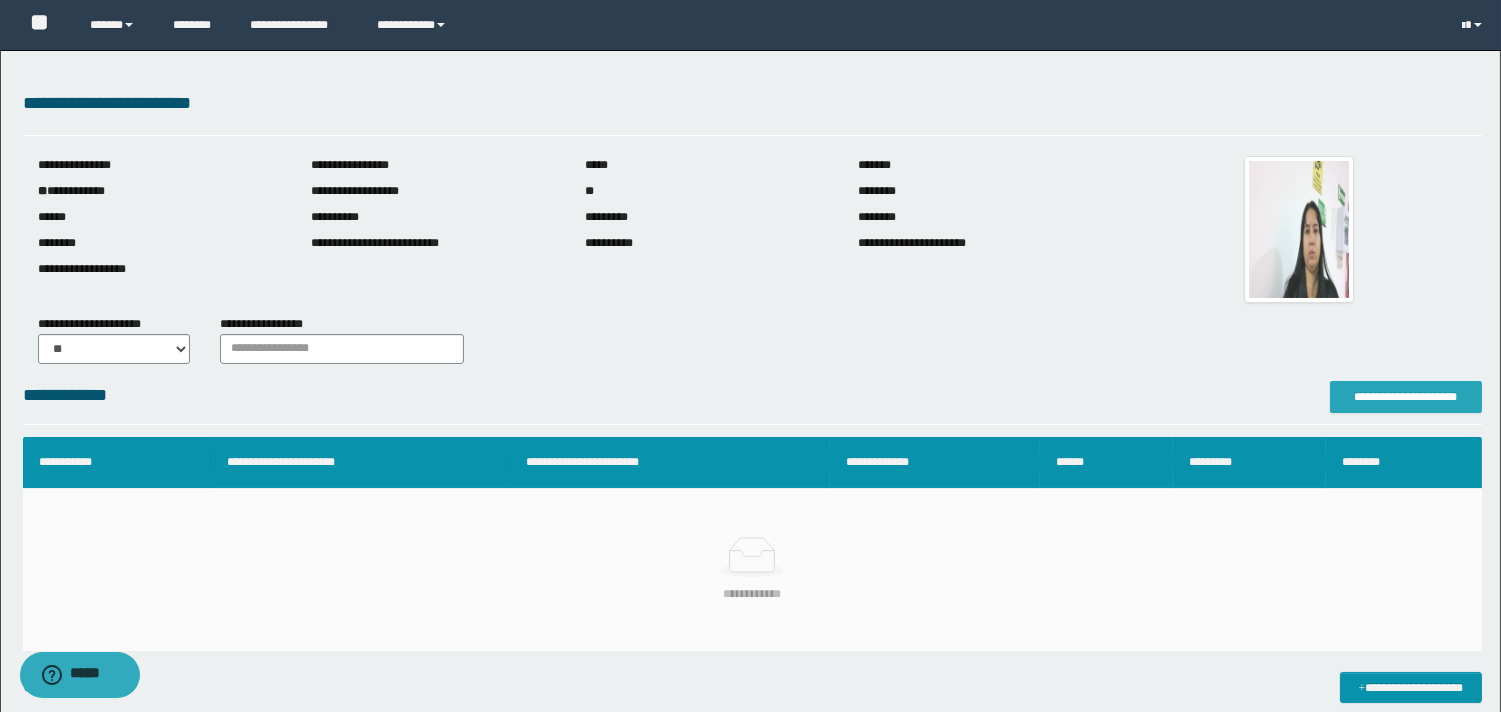 click on "**********" at bounding box center [1406, 397] 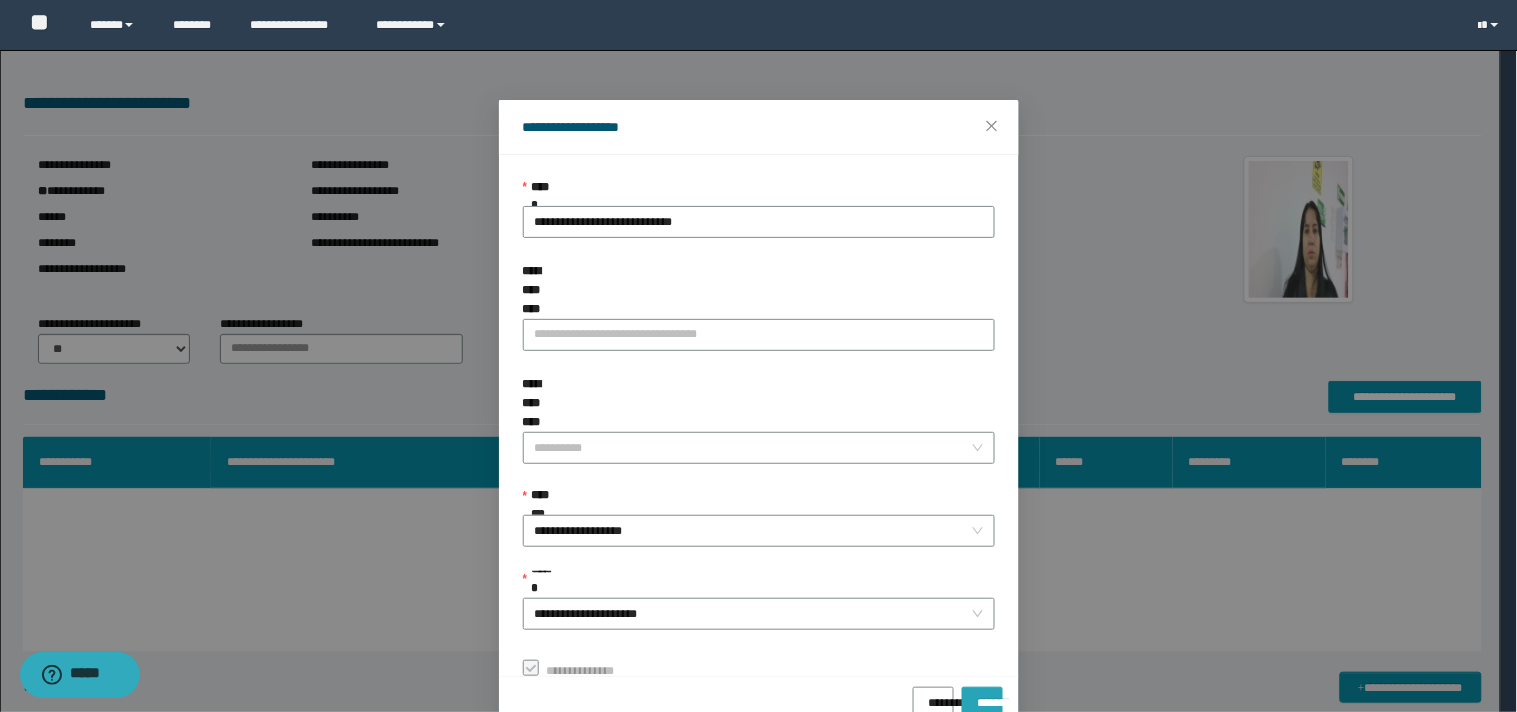 click on "*******" at bounding box center (982, 696) 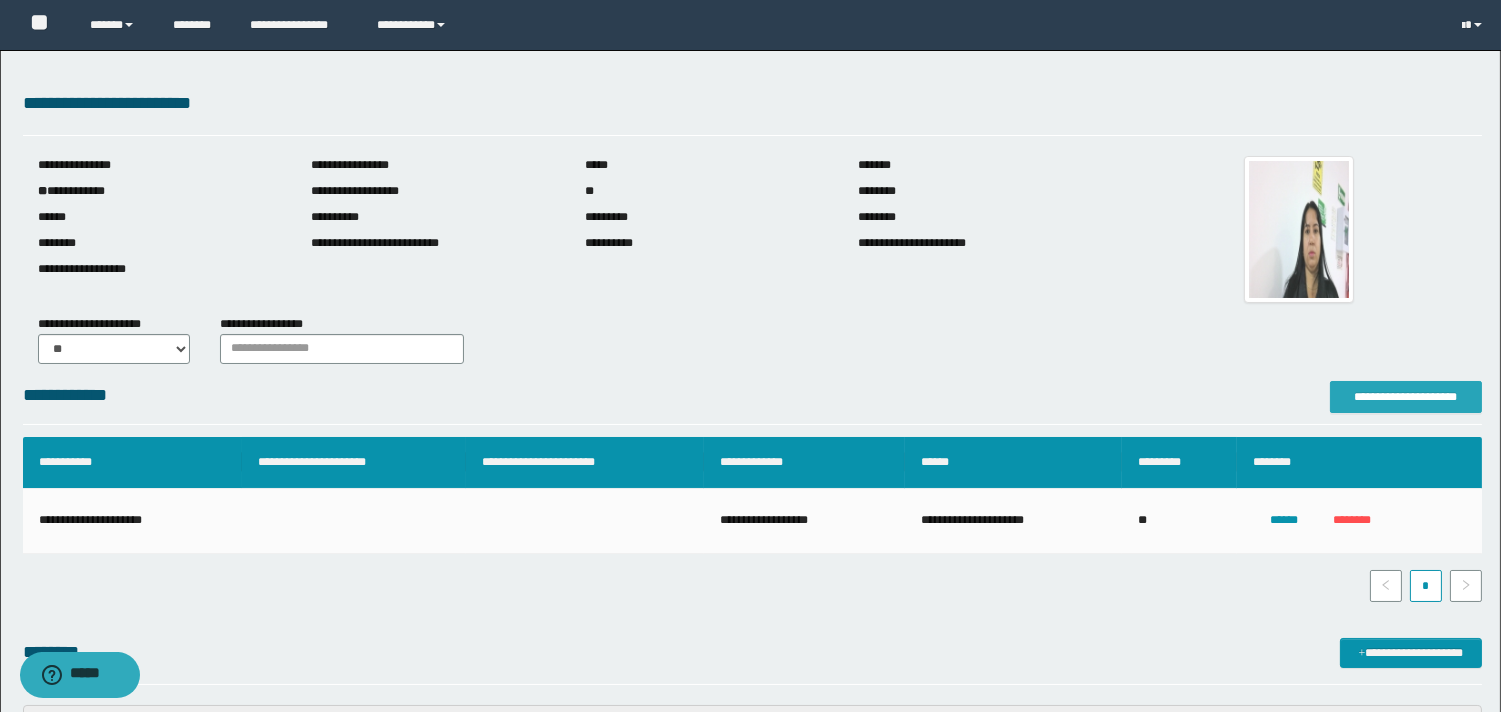 scroll, scrollTop: 333, scrollLeft: 0, axis: vertical 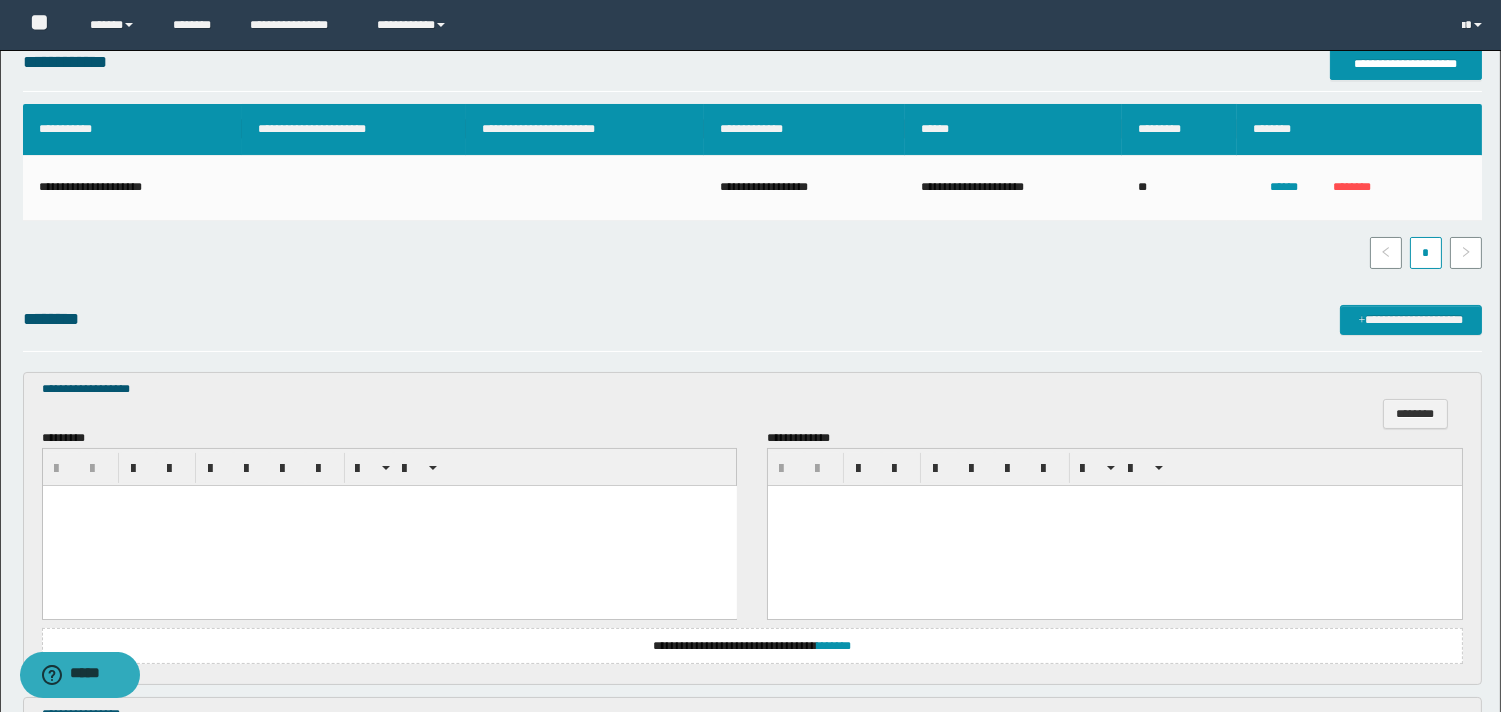 click at bounding box center (389, 501) 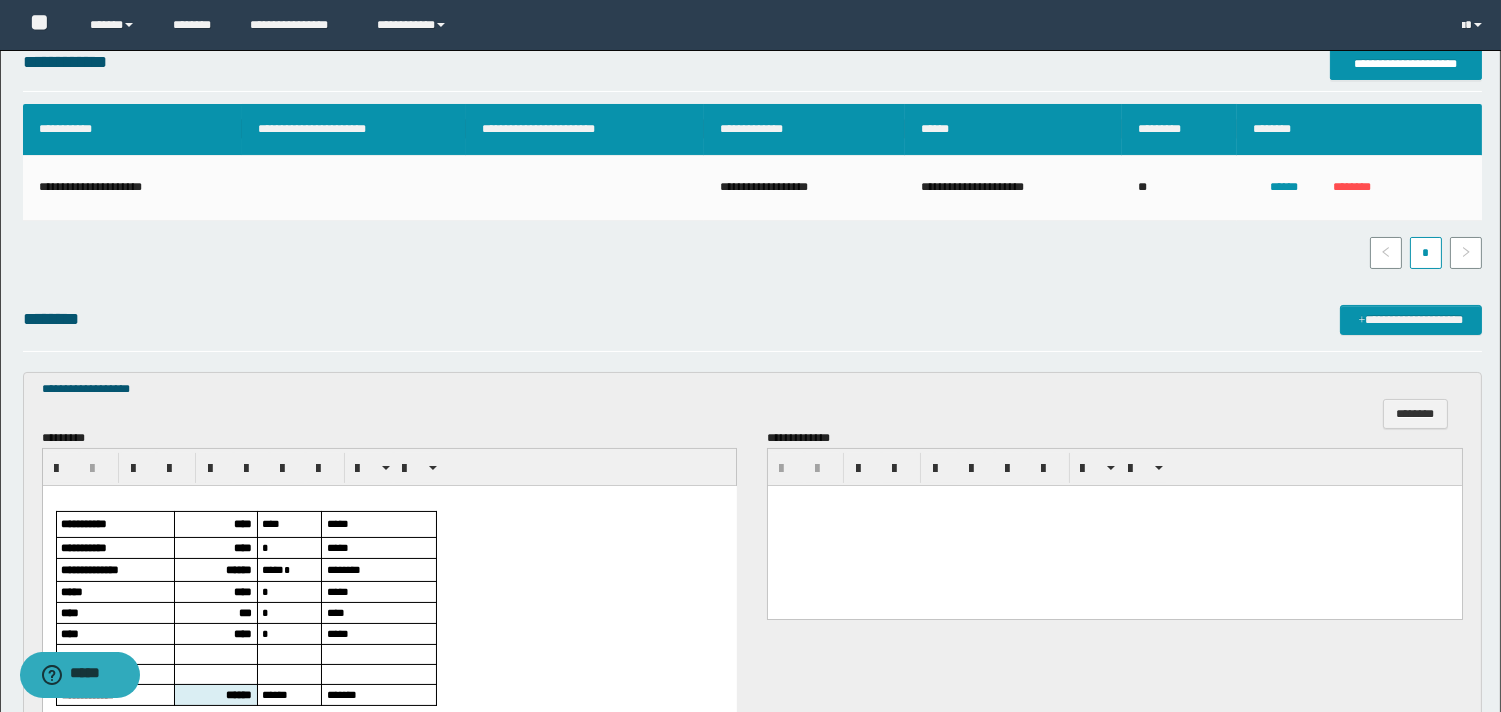 scroll, scrollTop: 444, scrollLeft: 0, axis: vertical 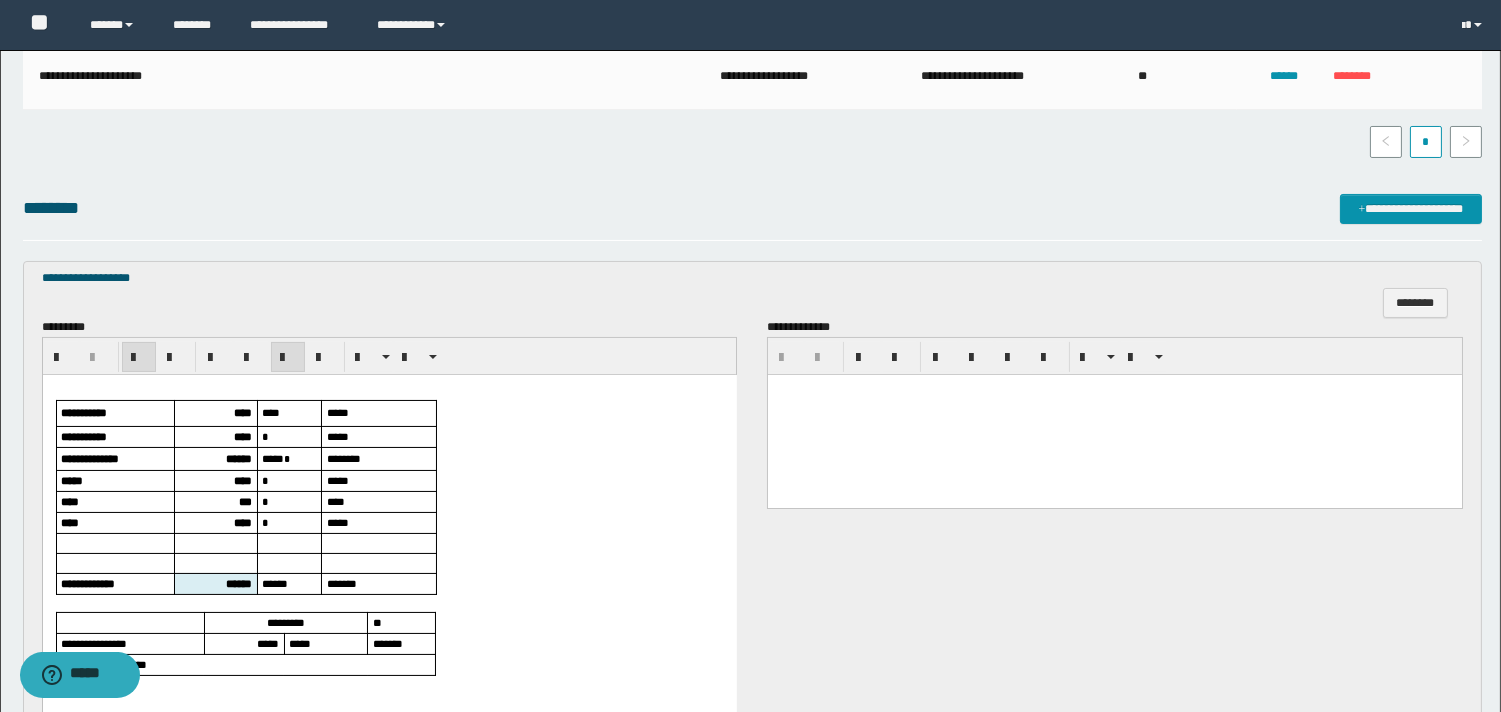 click on "****" at bounding box center (242, 412) 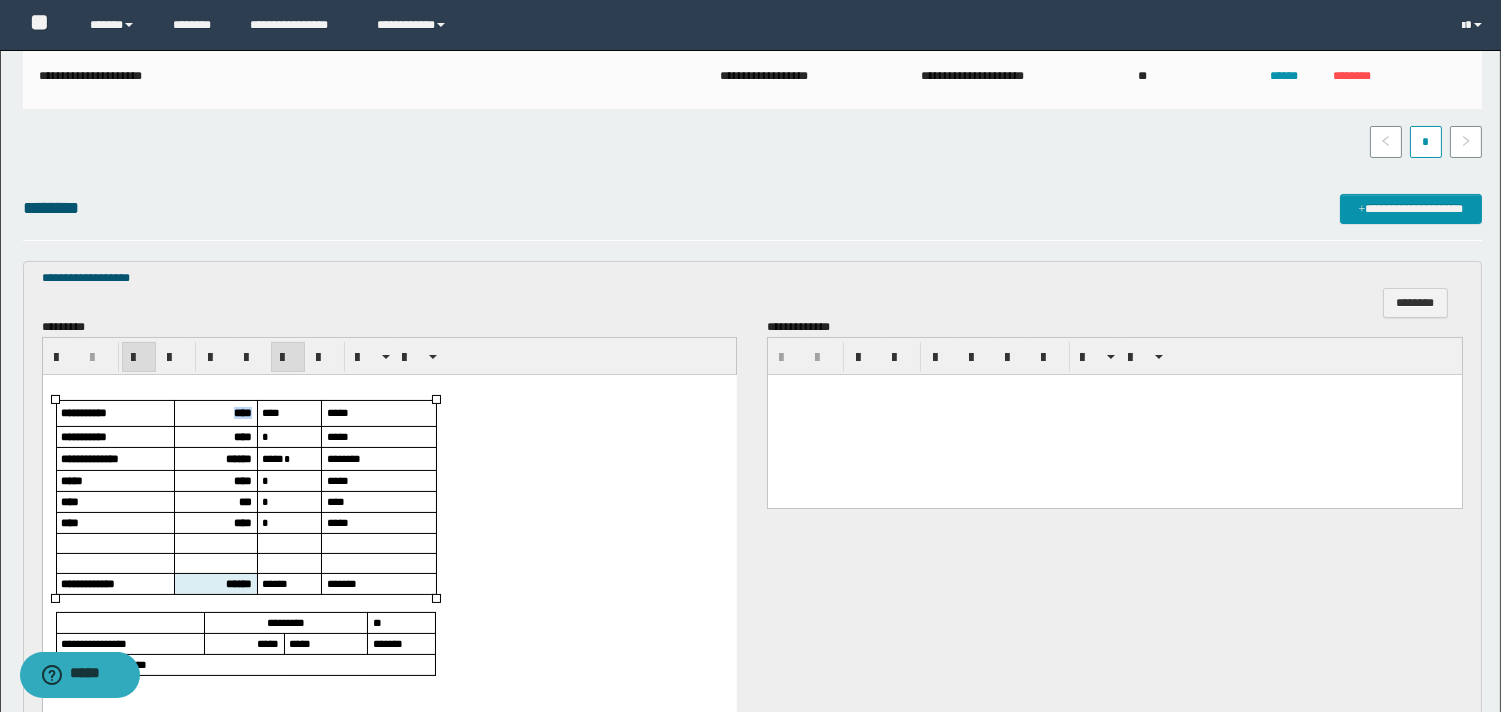 click on "****" at bounding box center [242, 412] 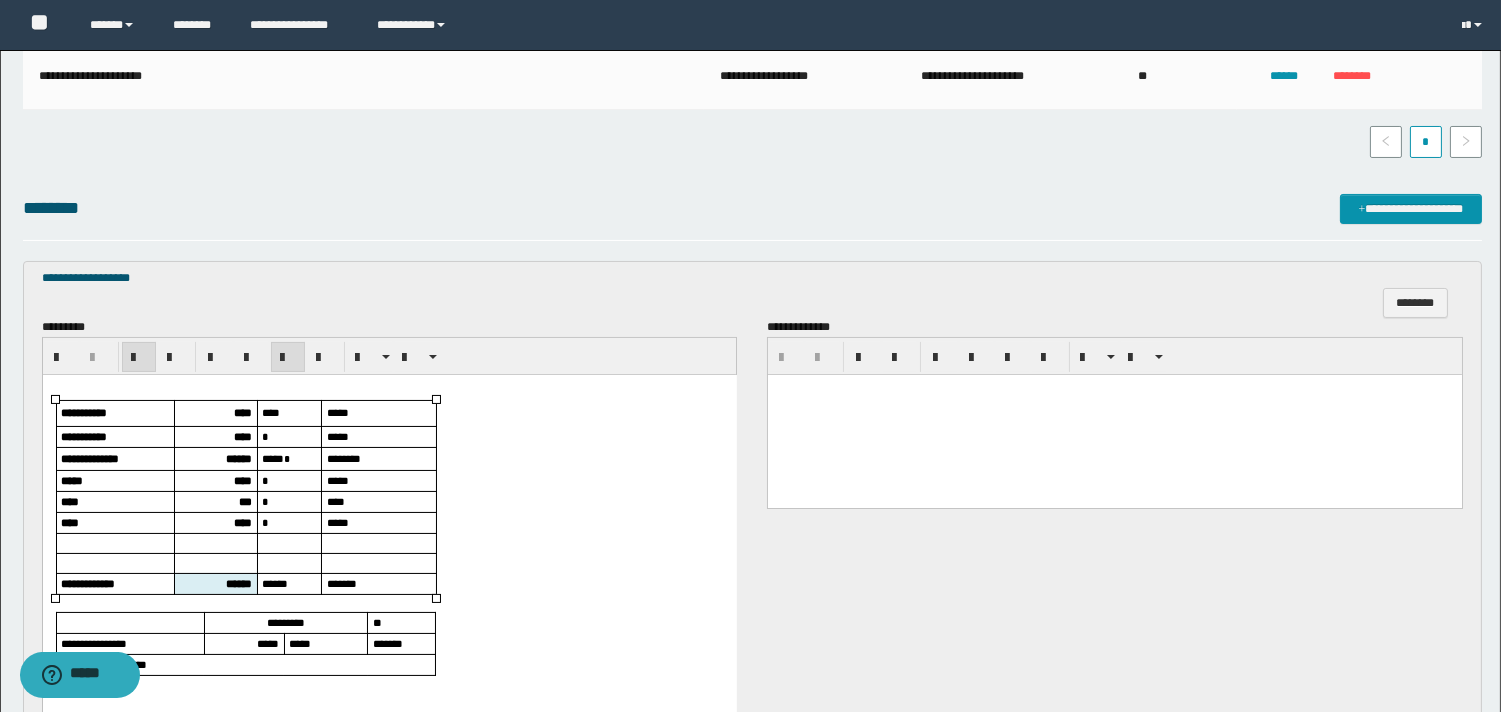 click on "****" at bounding box center (242, 436) 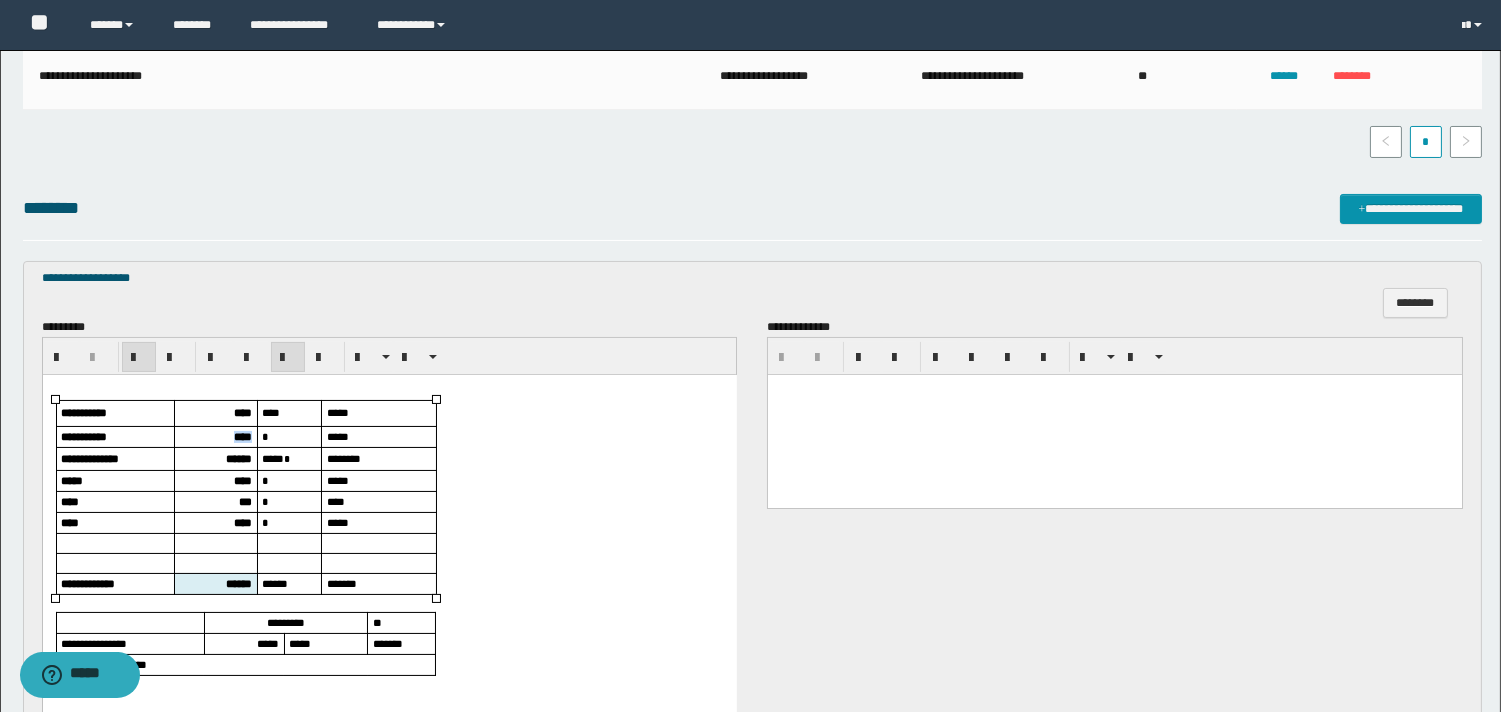 click on "****" at bounding box center [242, 436] 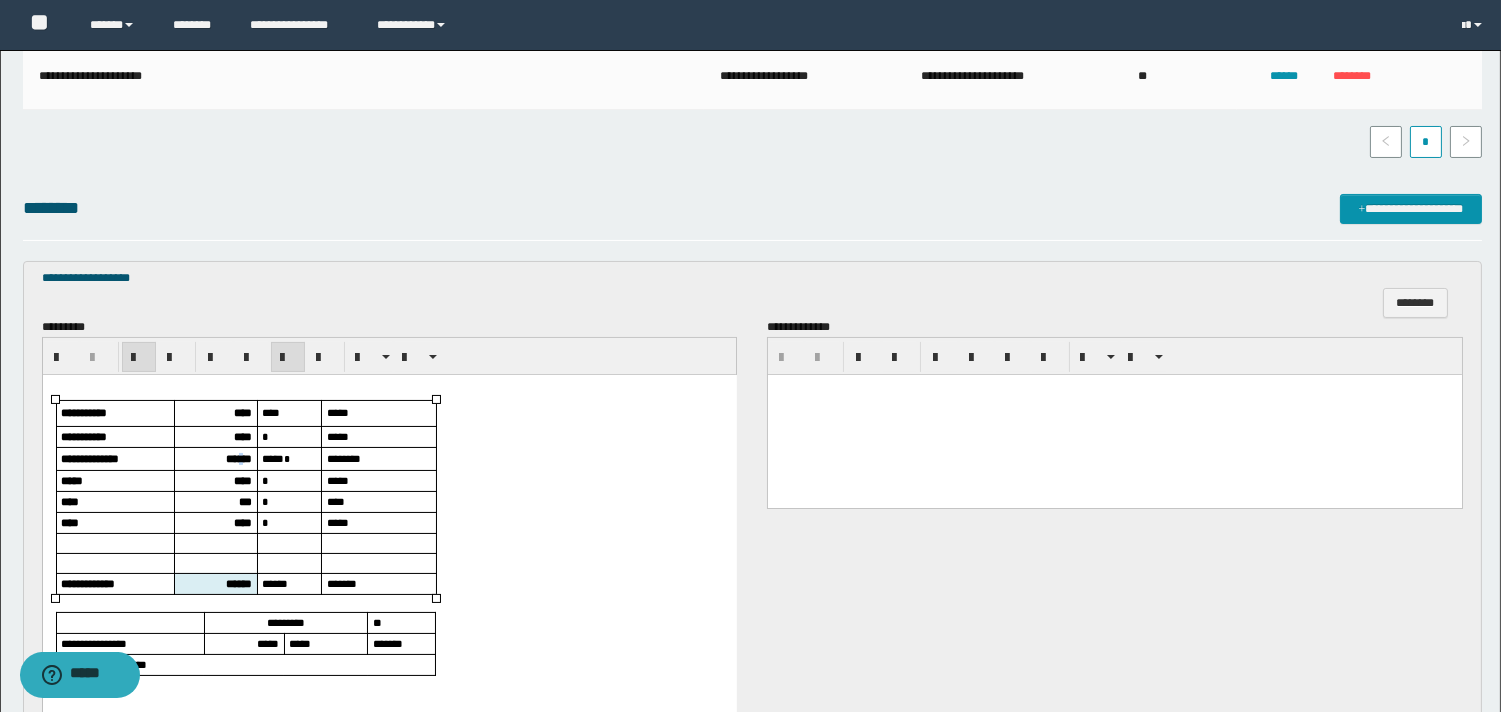 click on "******" at bounding box center (214, 458) 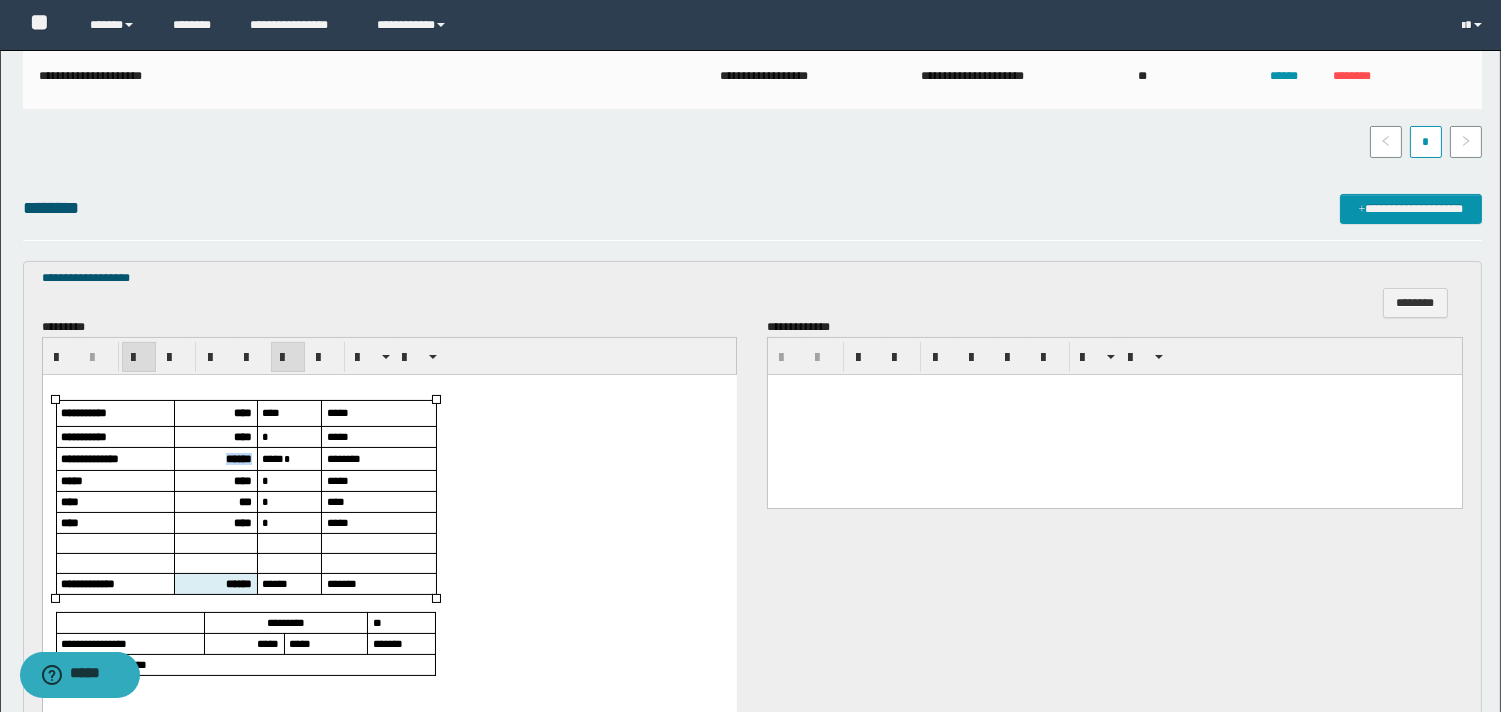 click on "******" at bounding box center [214, 458] 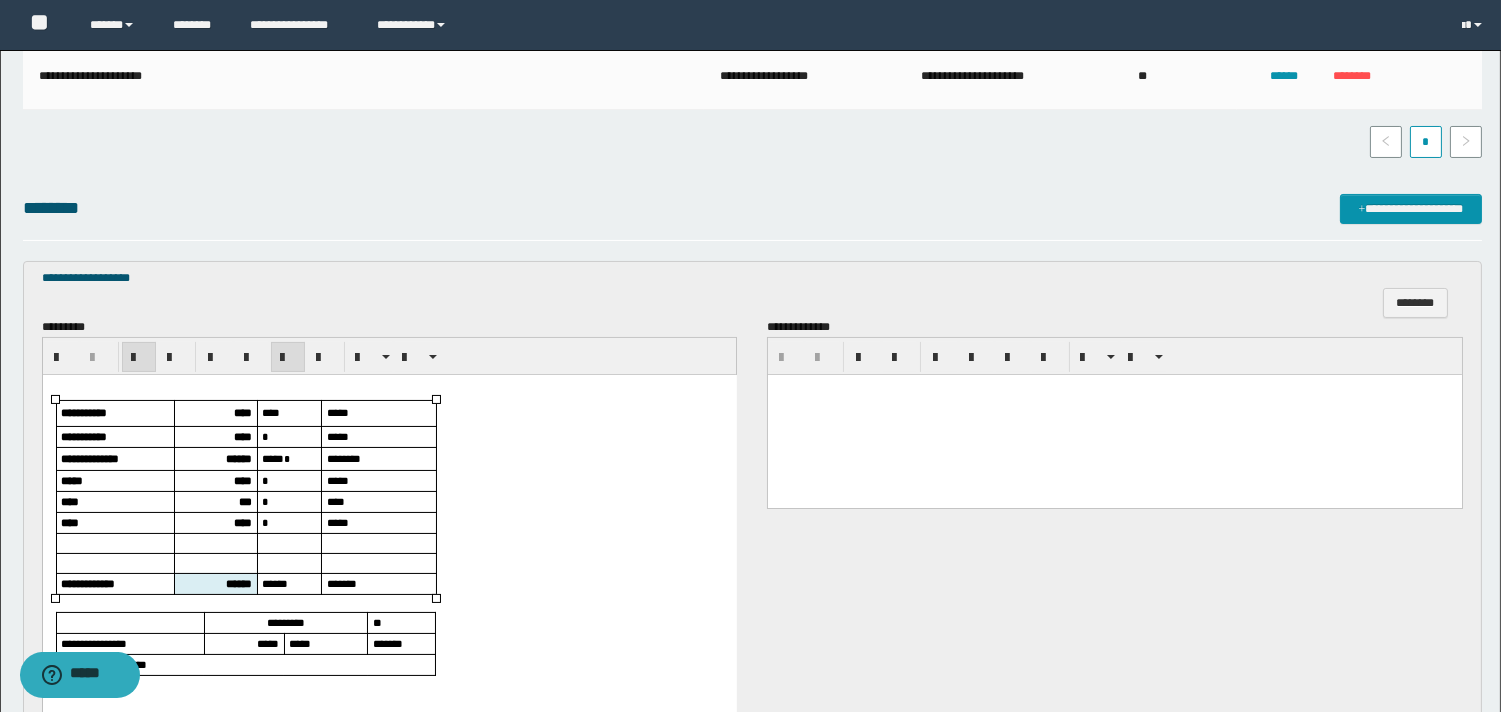 click on "****" at bounding box center [242, 480] 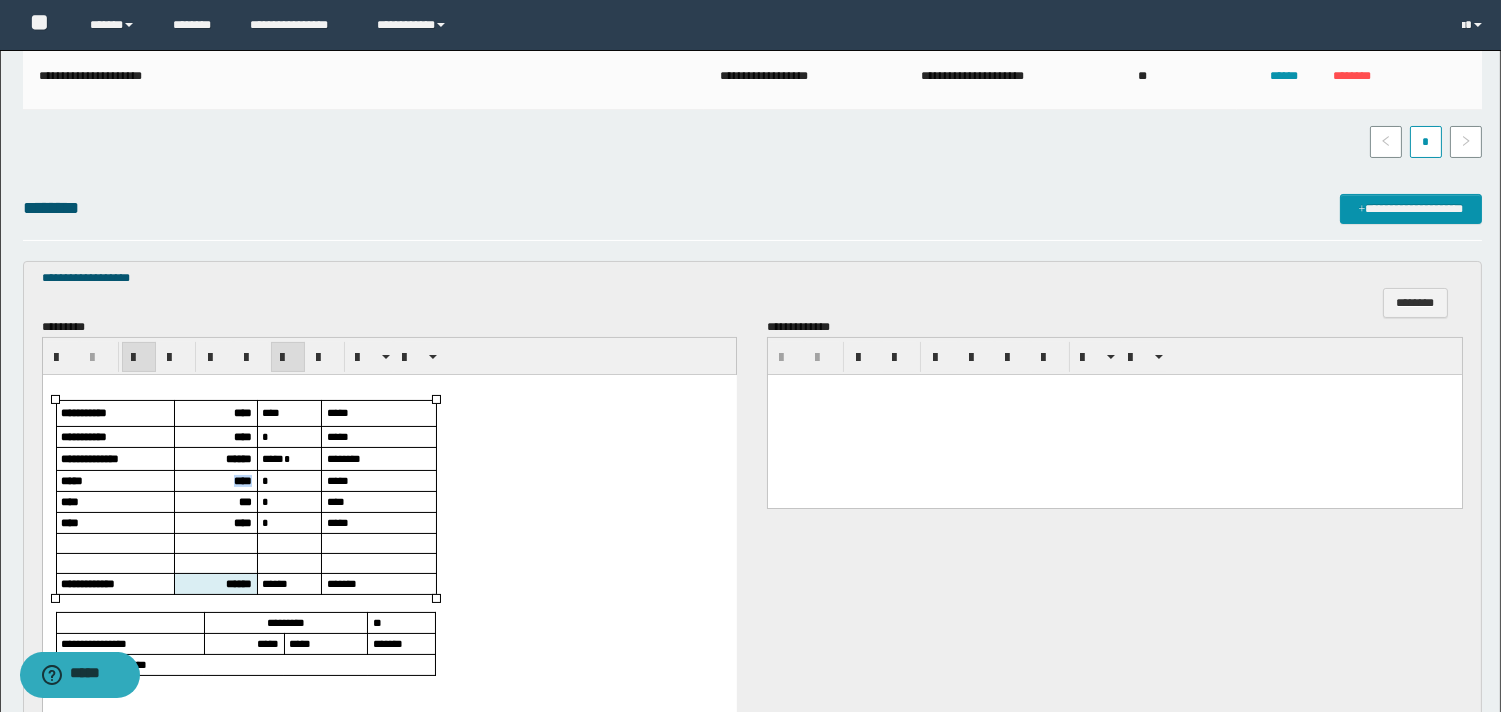 click on "****" at bounding box center (242, 480) 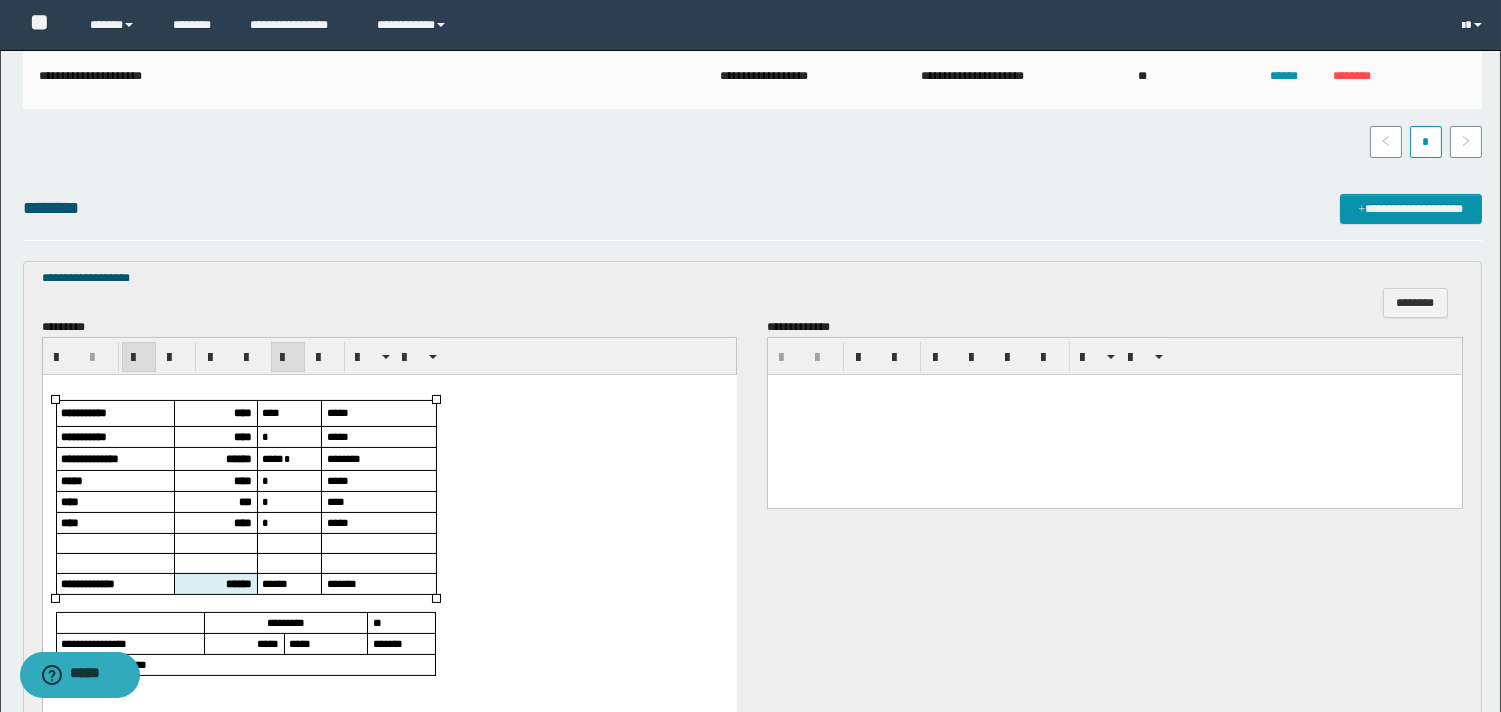 click on "***" at bounding box center (244, 501) 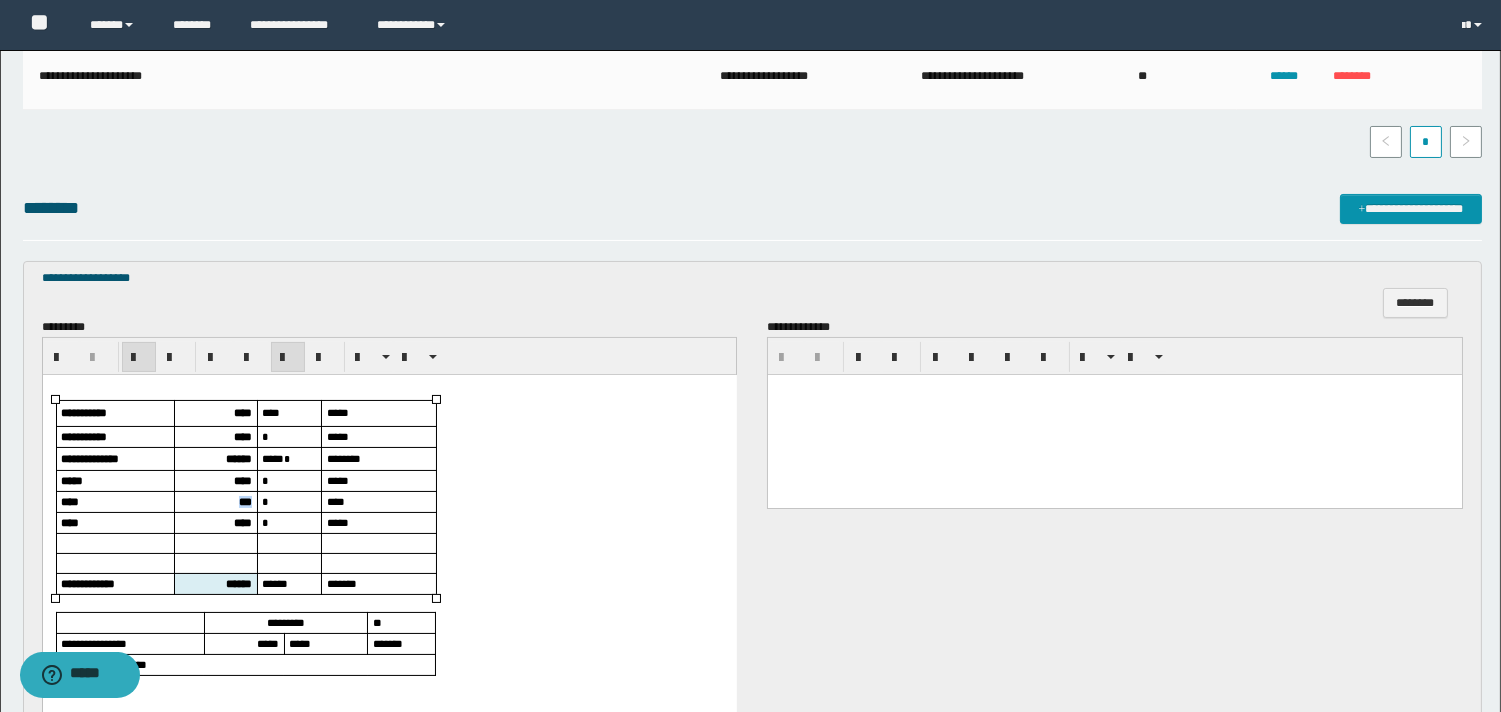 click on "***" at bounding box center (244, 501) 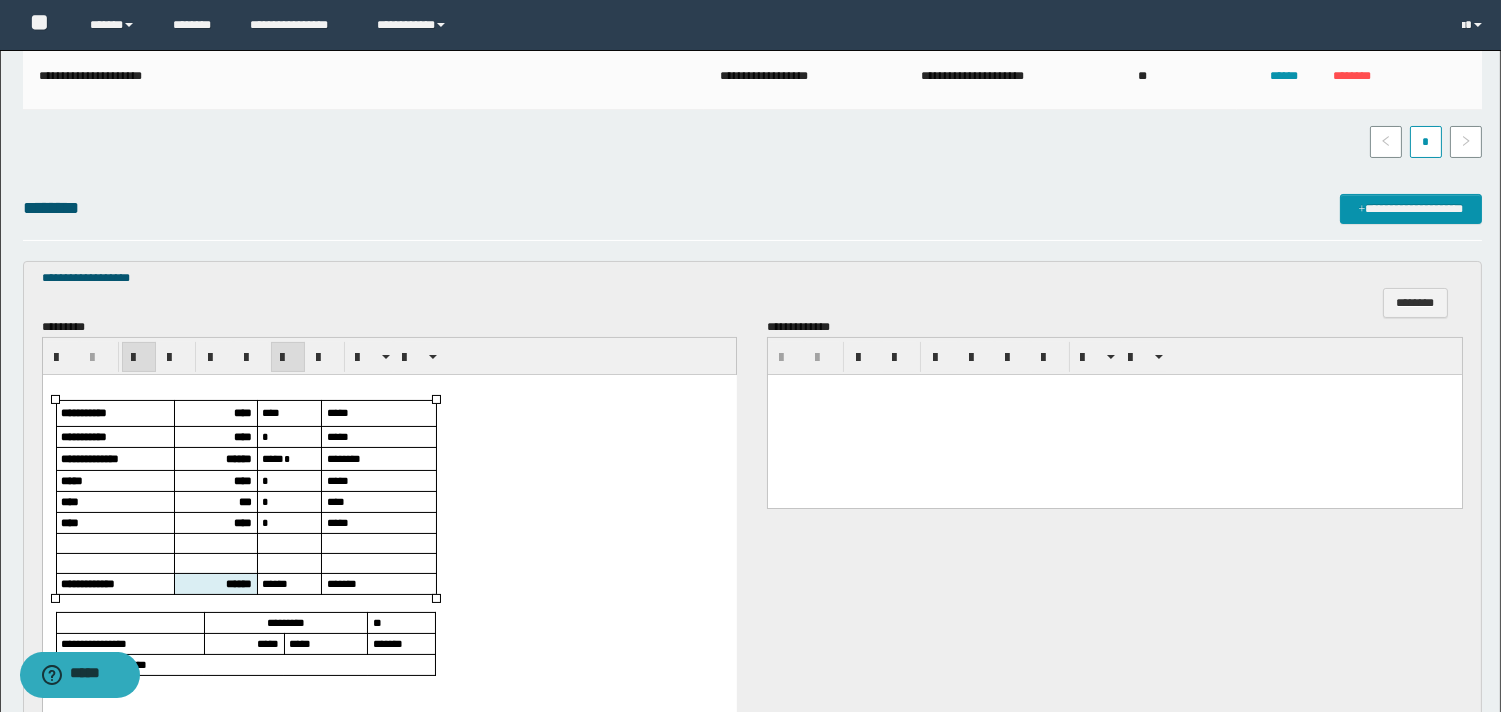 click on "****" at bounding box center [242, 522] 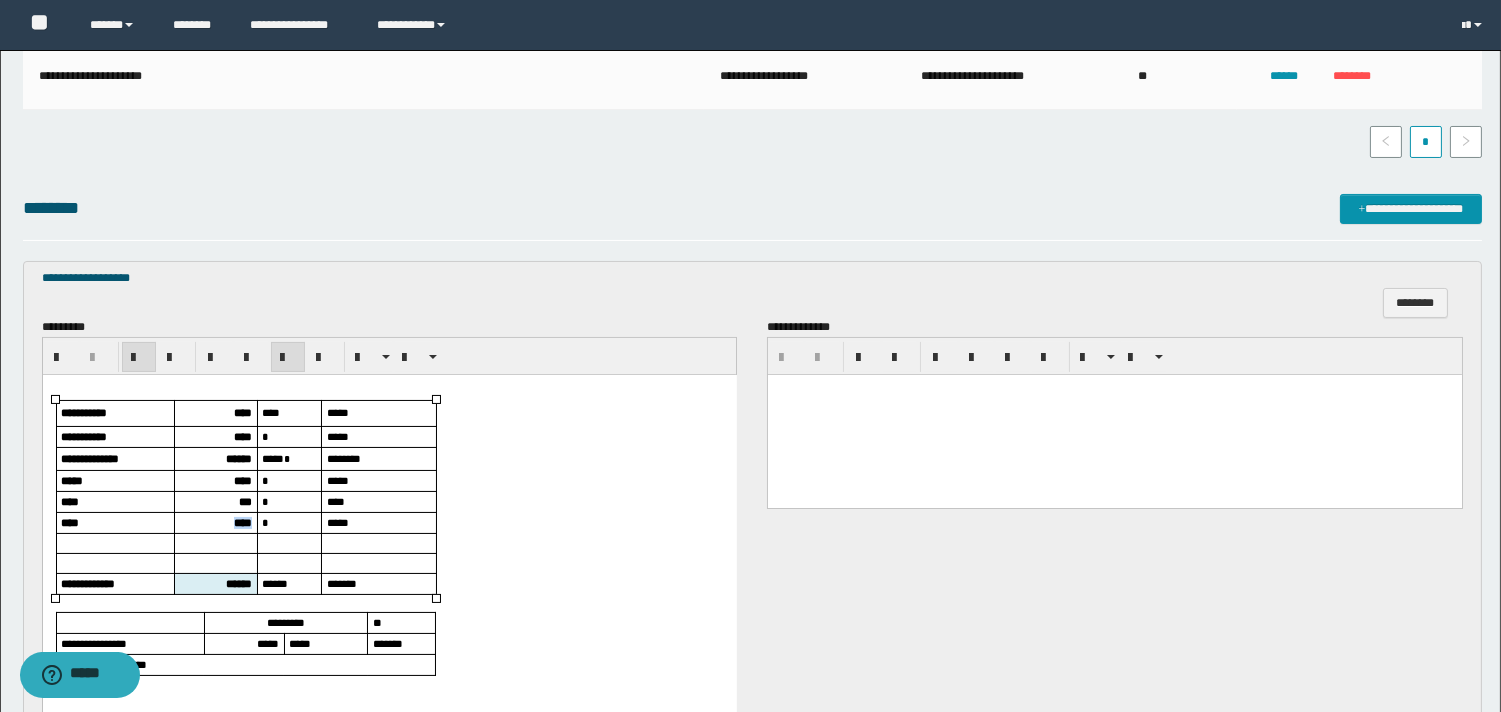 click on "****" at bounding box center (242, 522) 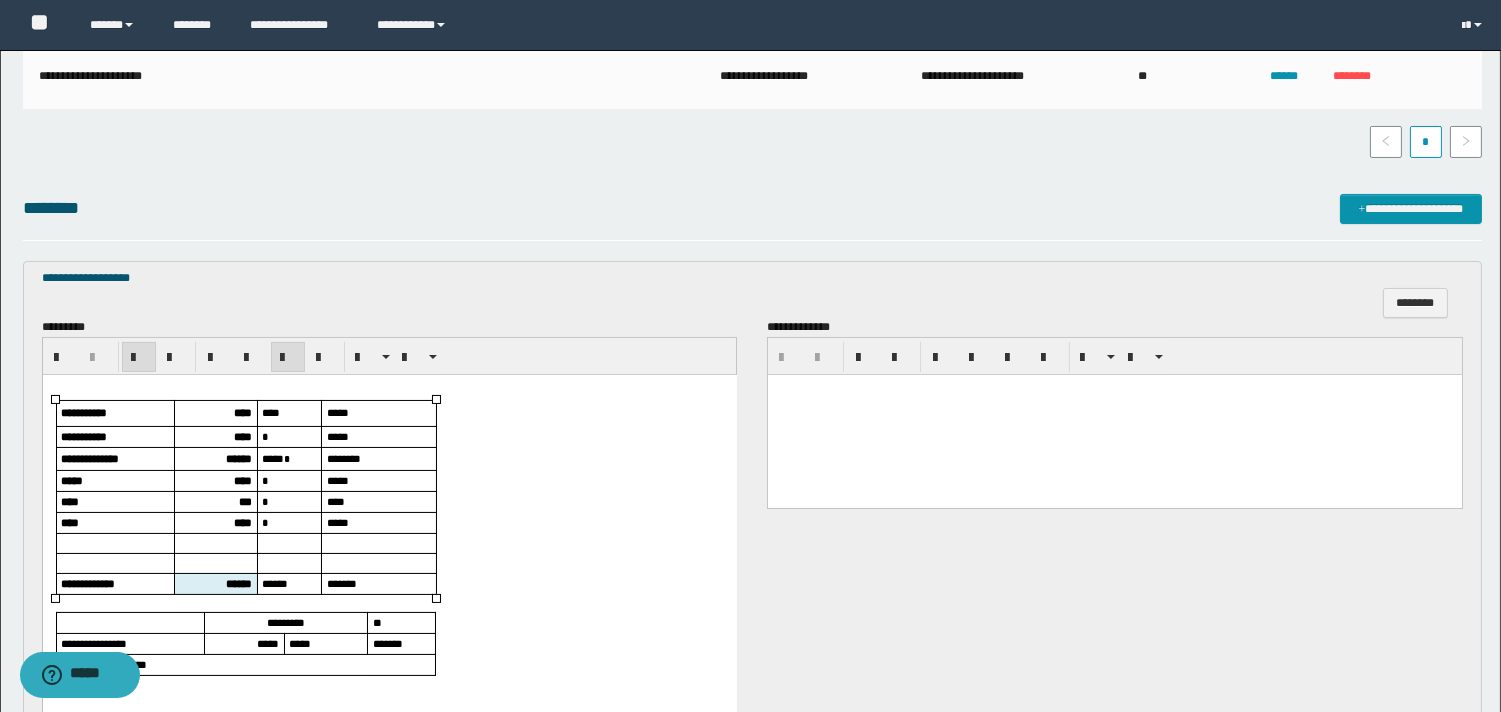 click on "******" at bounding box center (238, 583) 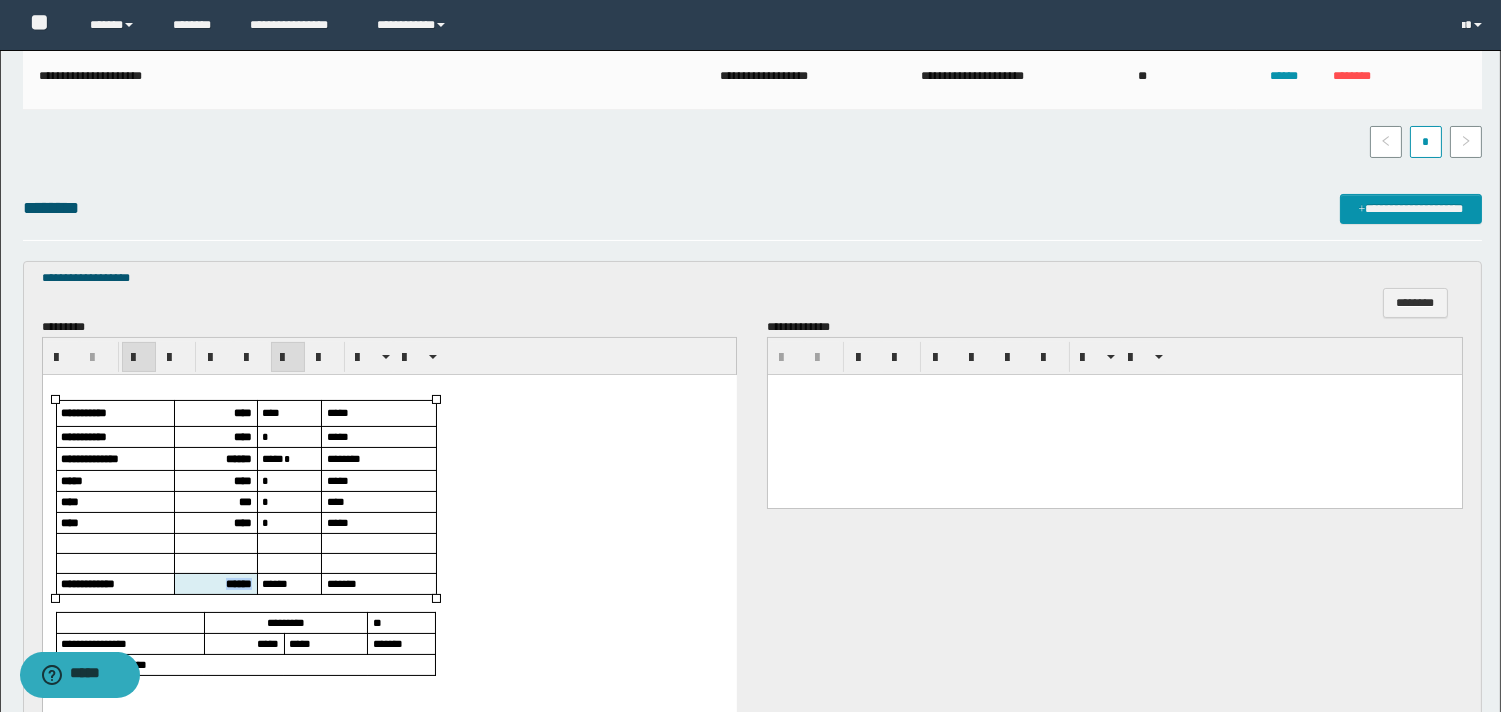 click on "******" at bounding box center (238, 583) 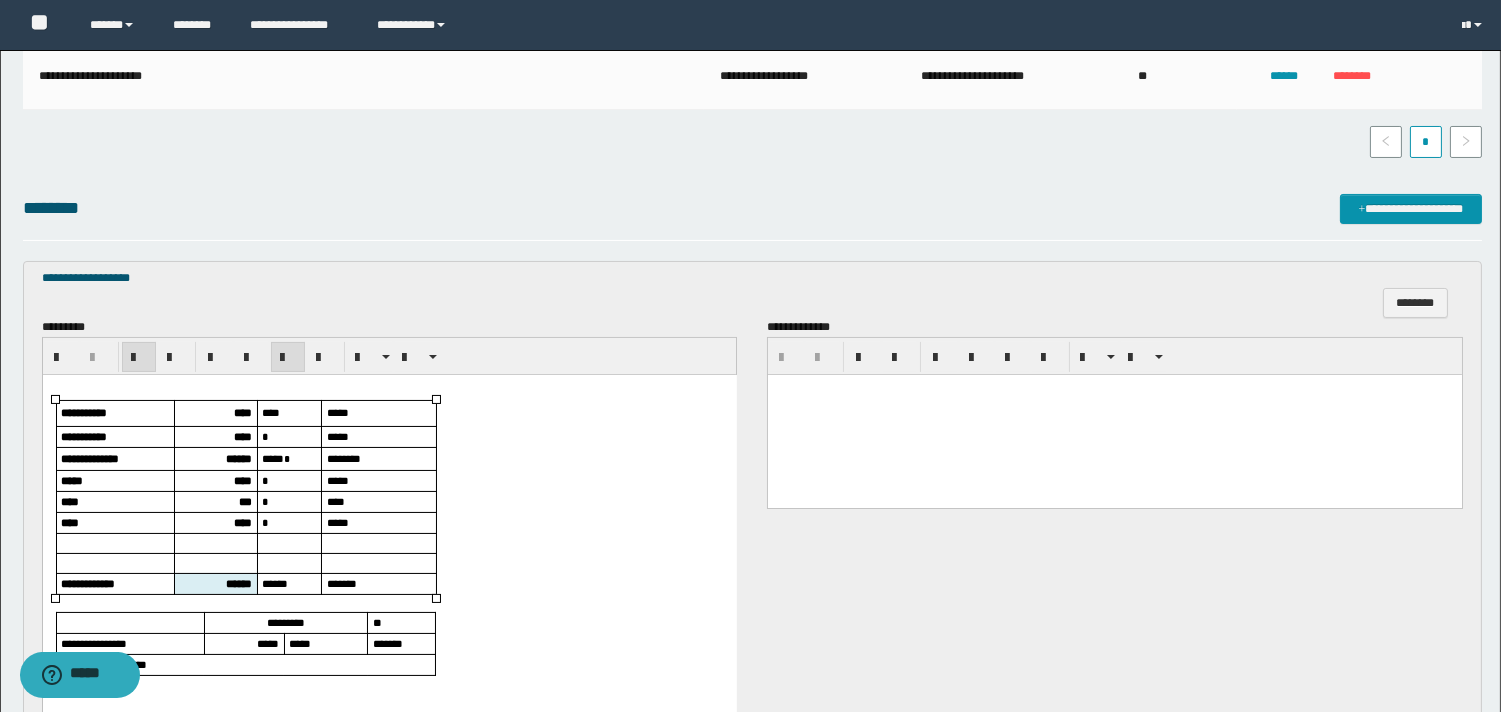 scroll, scrollTop: 555, scrollLeft: 0, axis: vertical 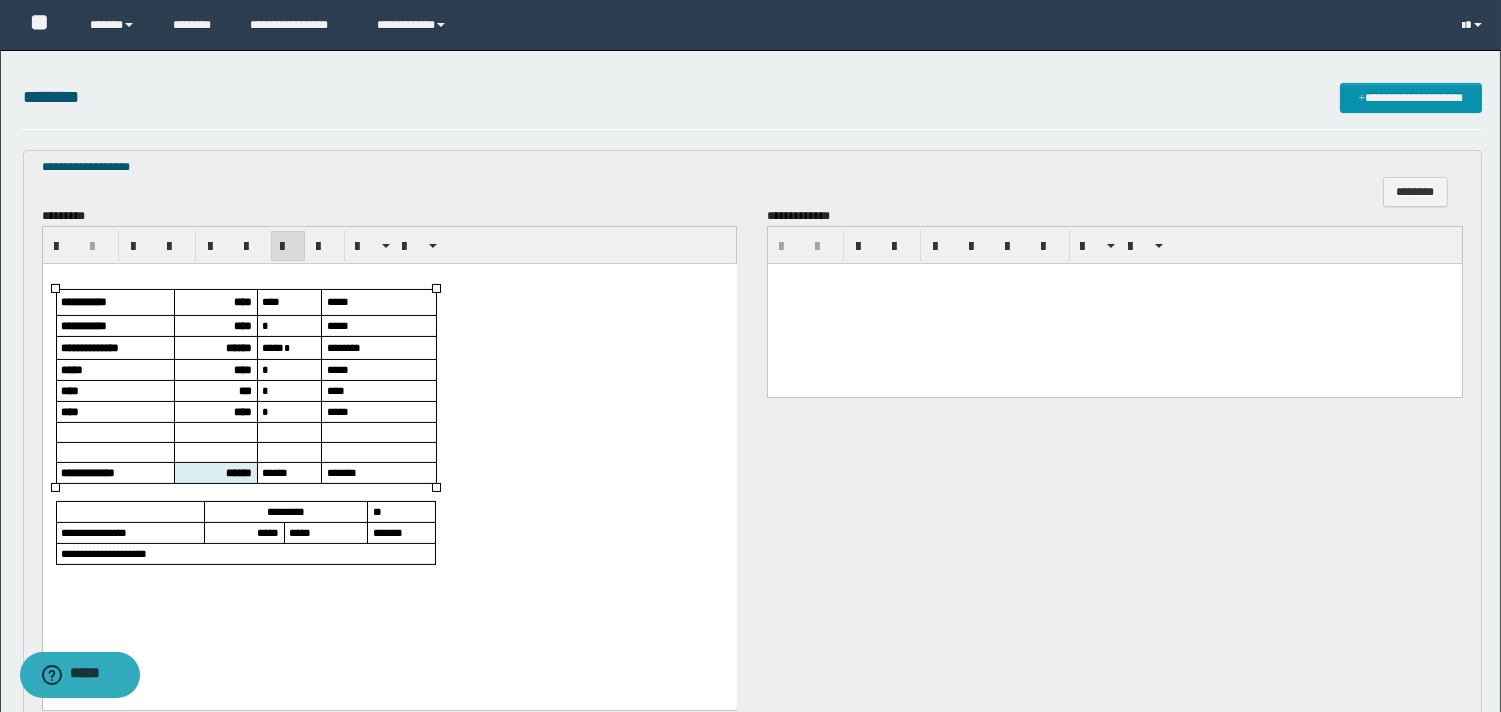 click on "*****" at bounding box center (267, 532) 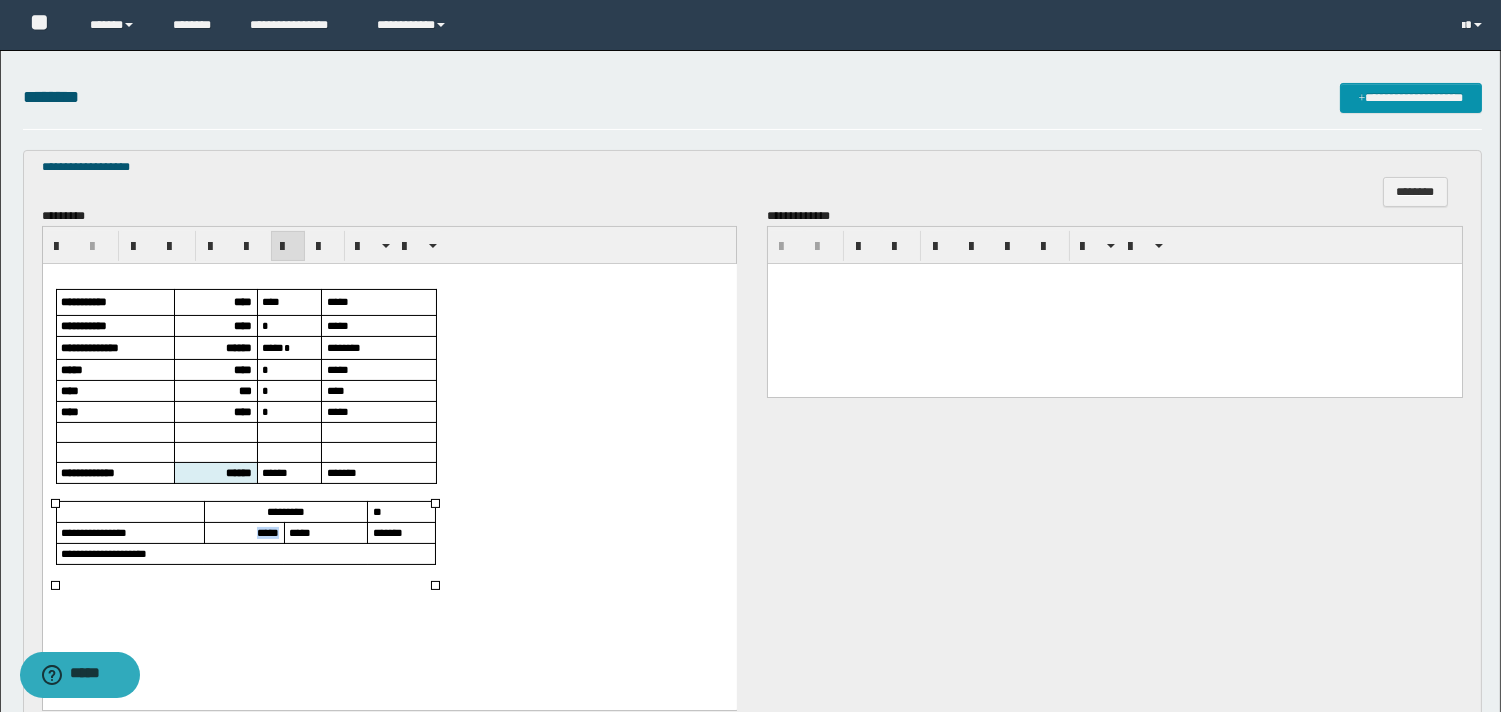 click on "*****" at bounding box center [267, 532] 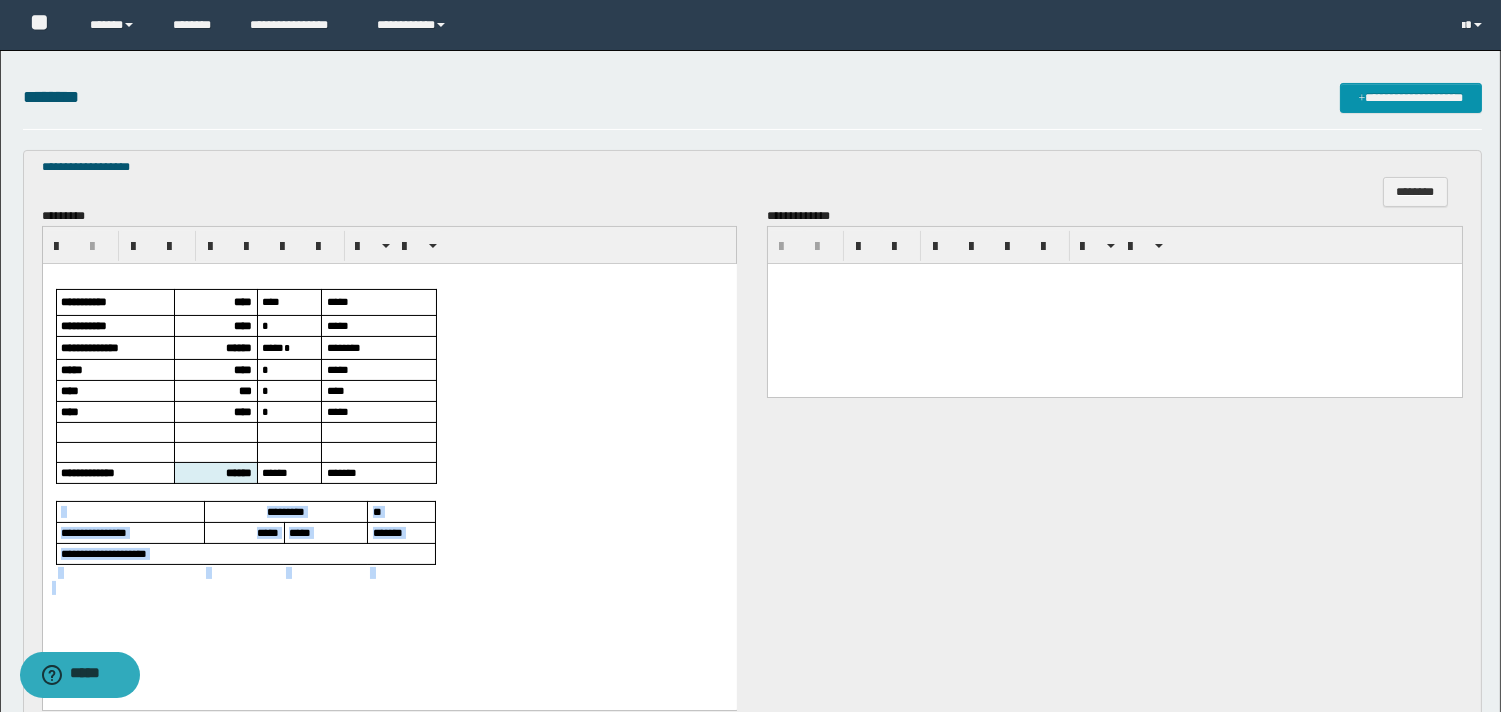 drag, startPoint x: 177, startPoint y: 500, endPoint x: 237, endPoint y: 597, distance: 114.05701 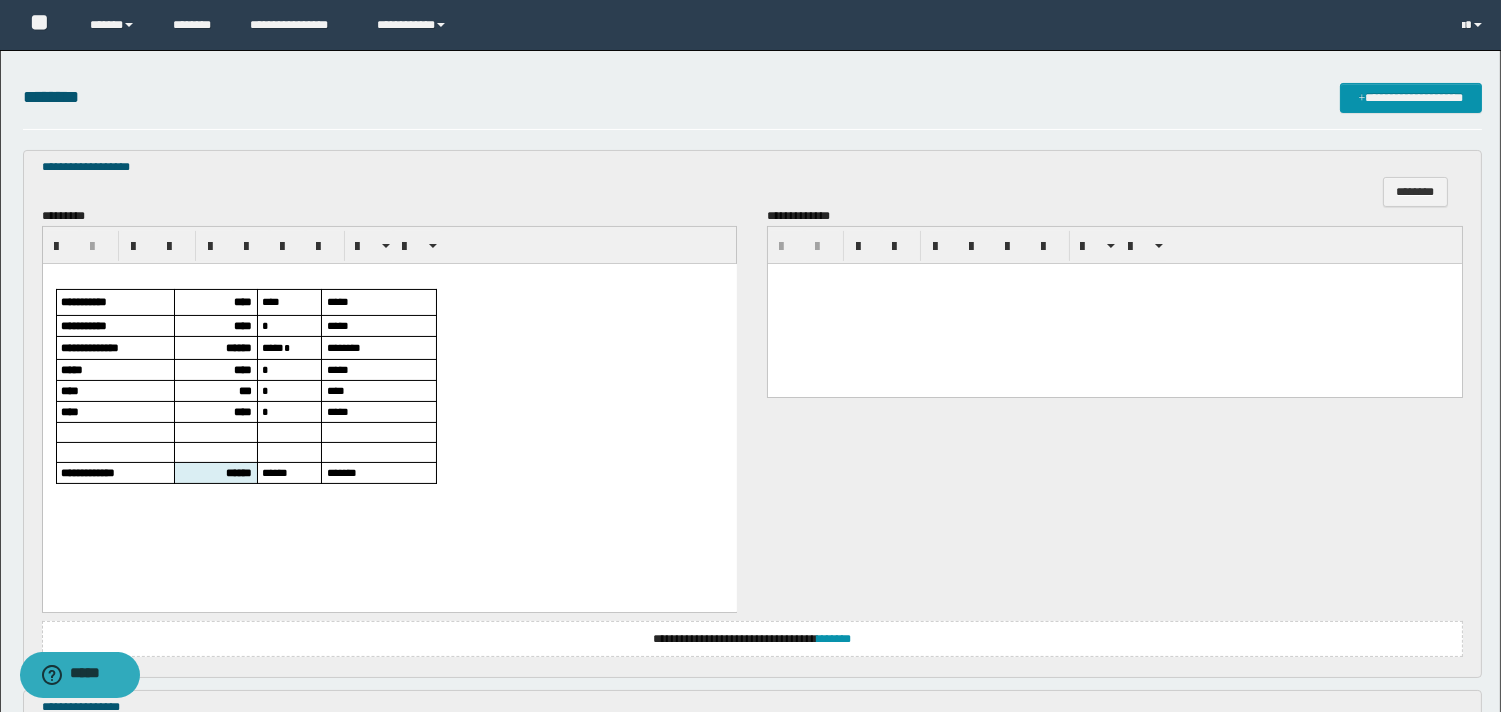 scroll, scrollTop: 996, scrollLeft: 0, axis: vertical 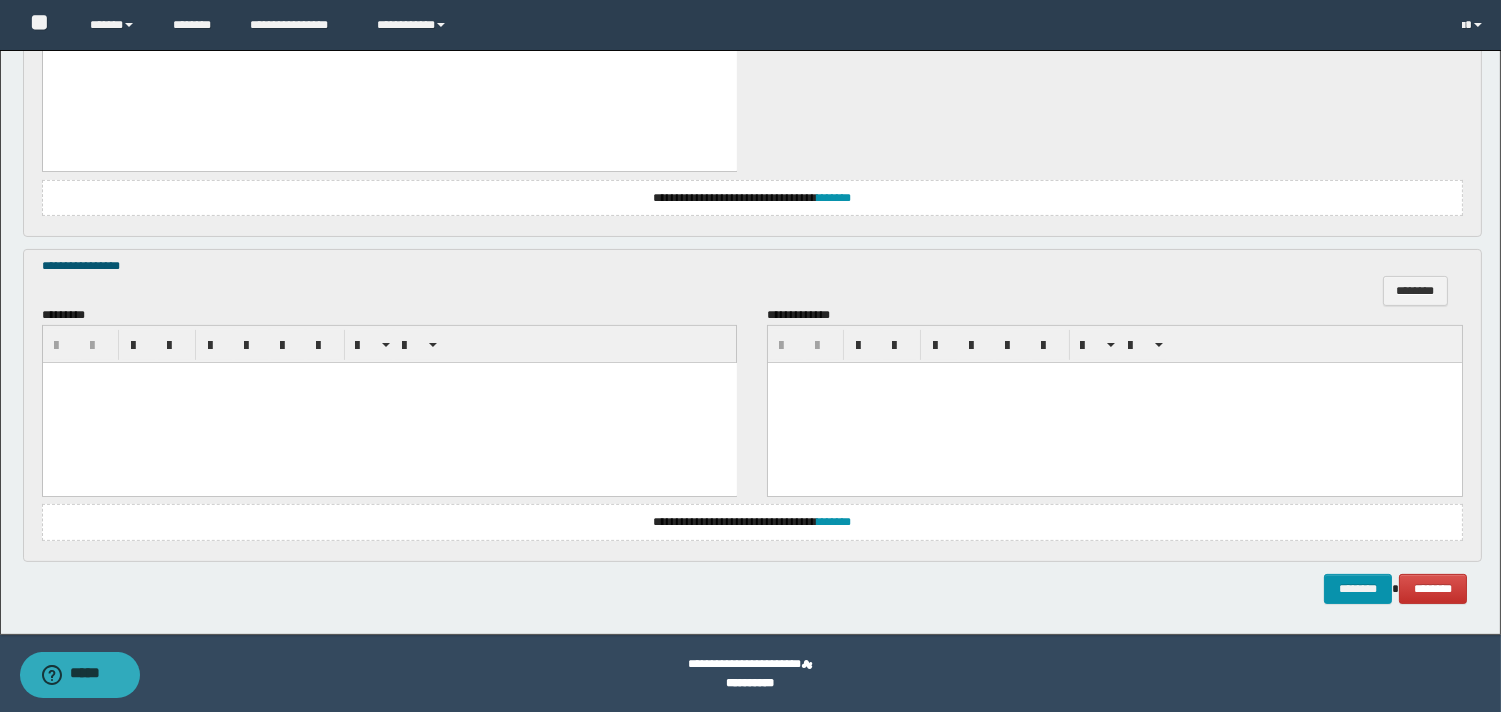 click at bounding box center (389, 402) 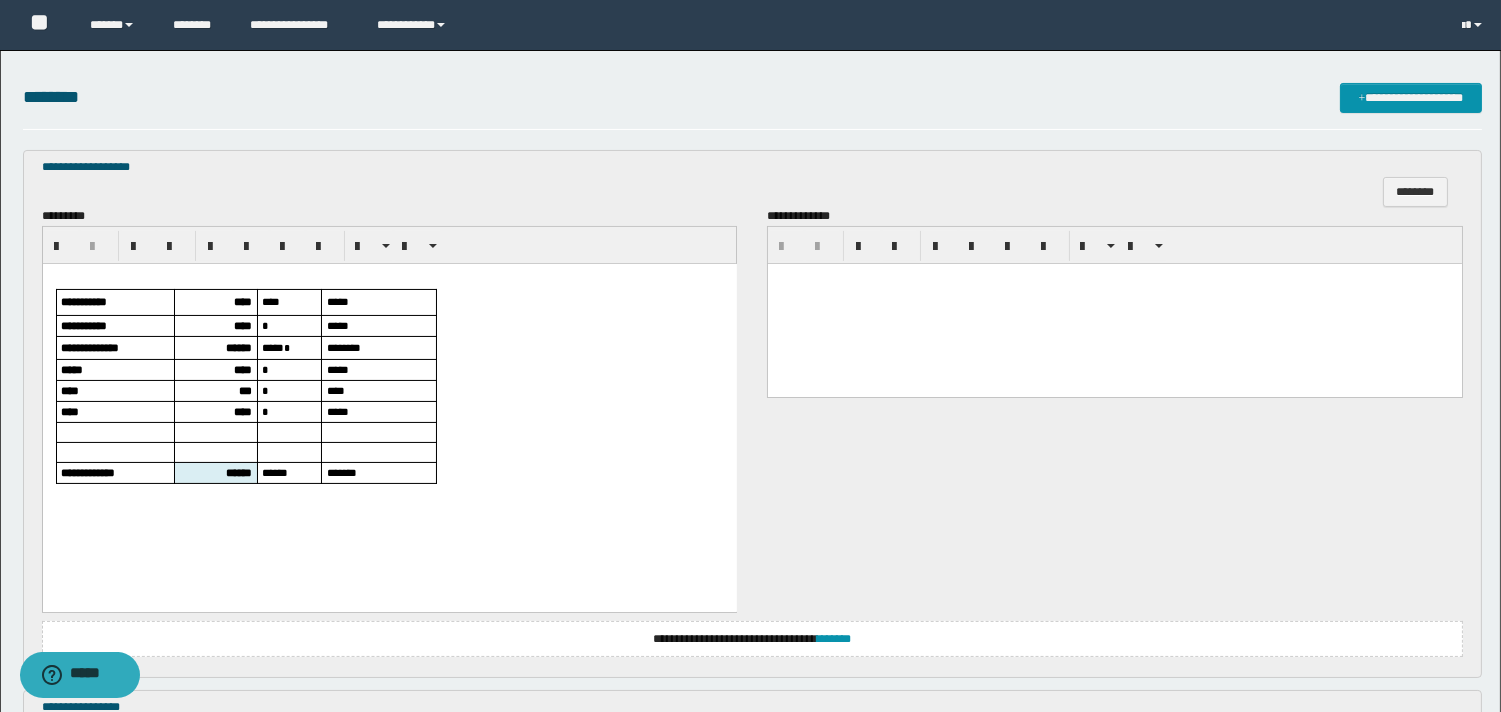 scroll, scrollTop: 1094, scrollLeft: 0, axis: vertical 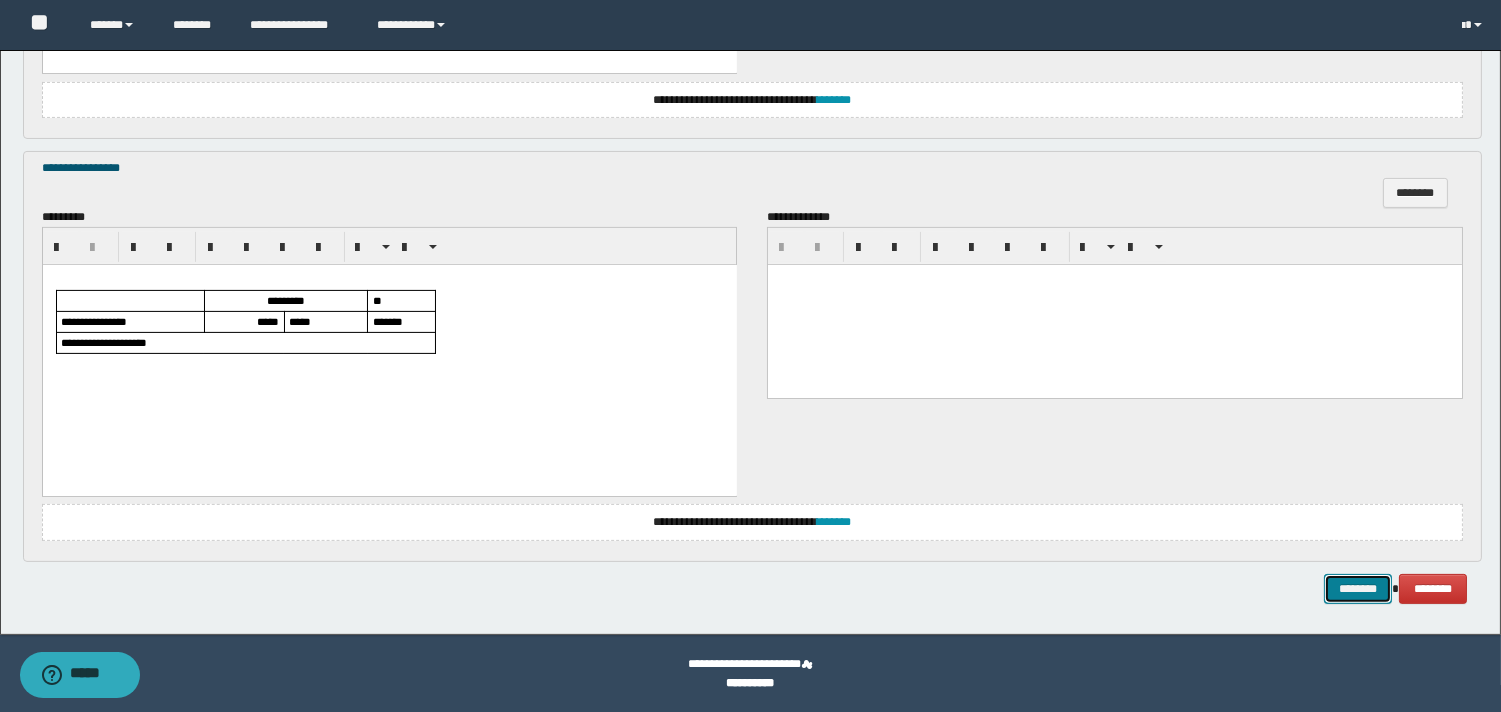 click on "********" at bounding box center (1358, 589) 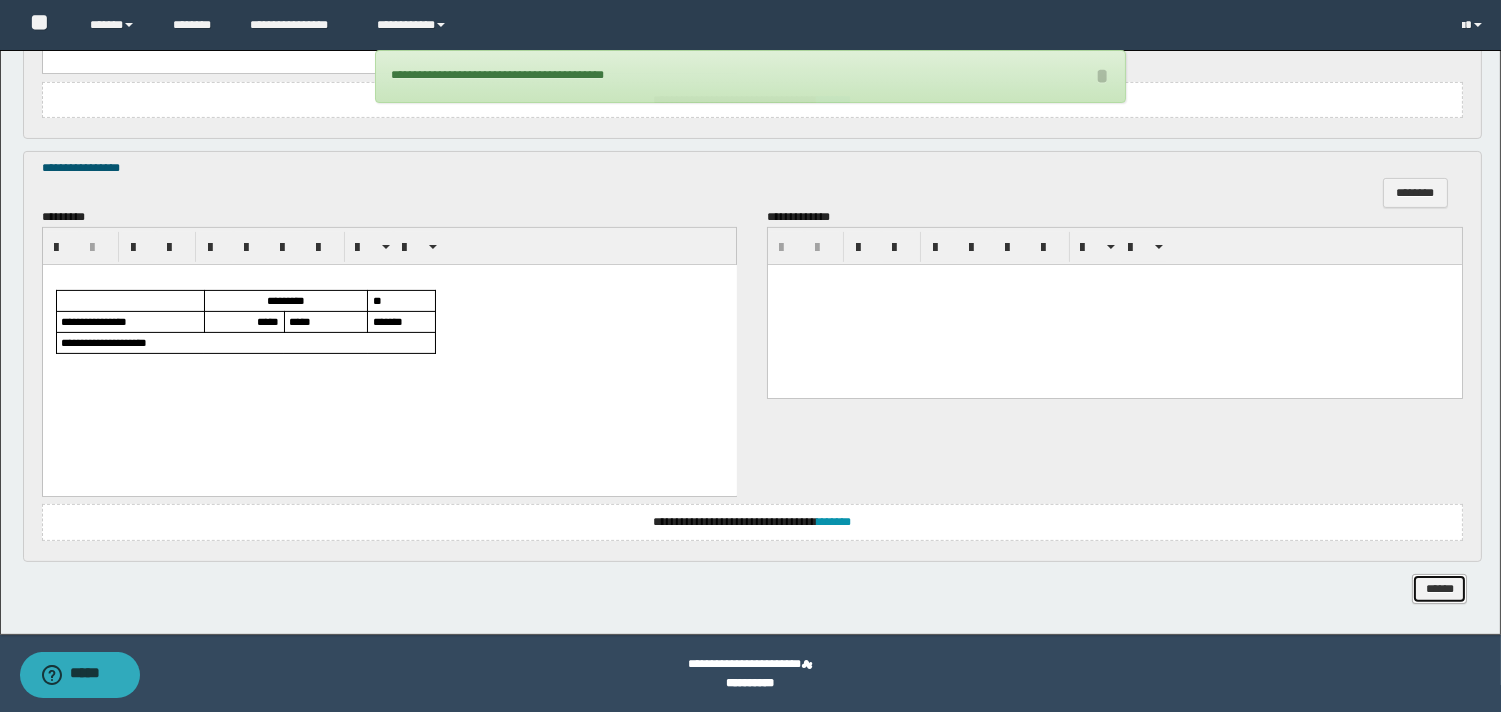 click on "******" at bounding box center [1439, 589] 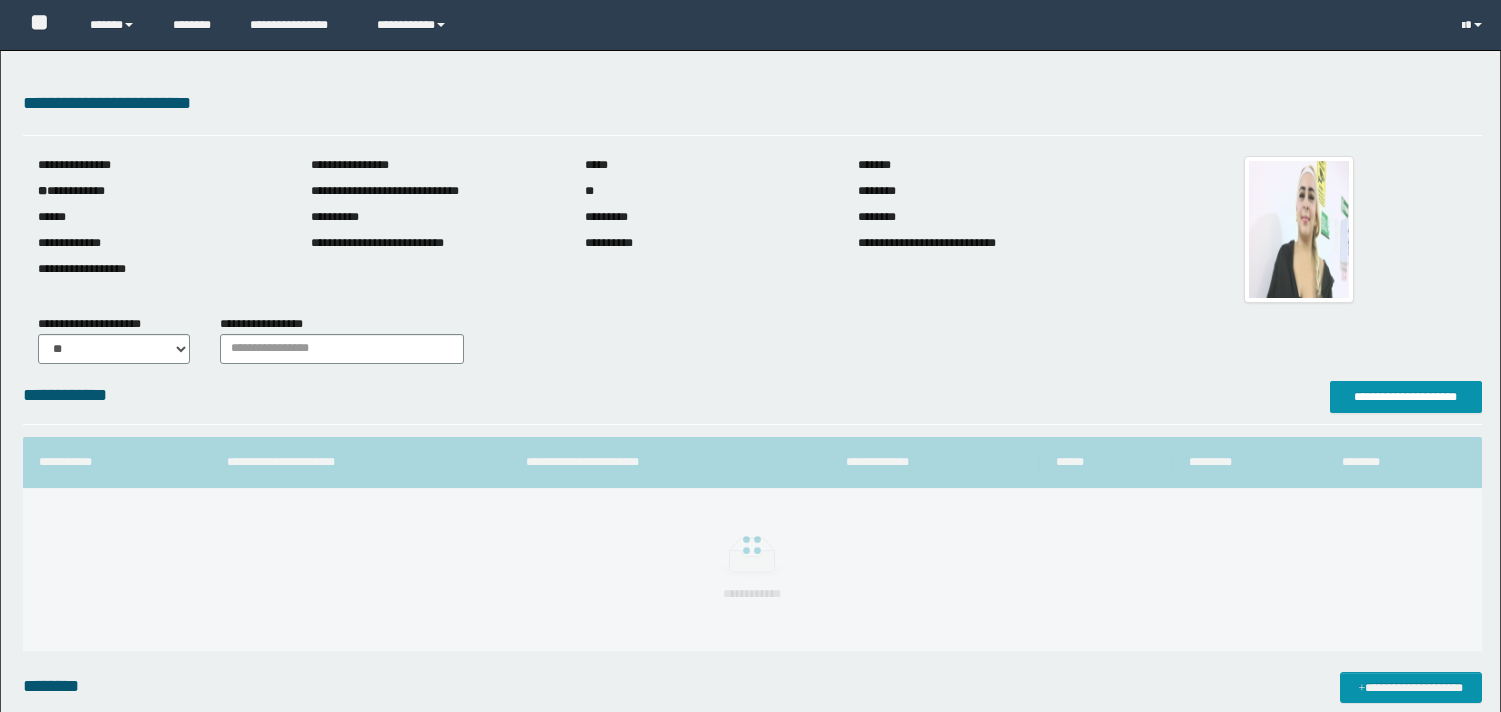 scroll, scrollTop: 0, scrollLeft: 0, axis: both 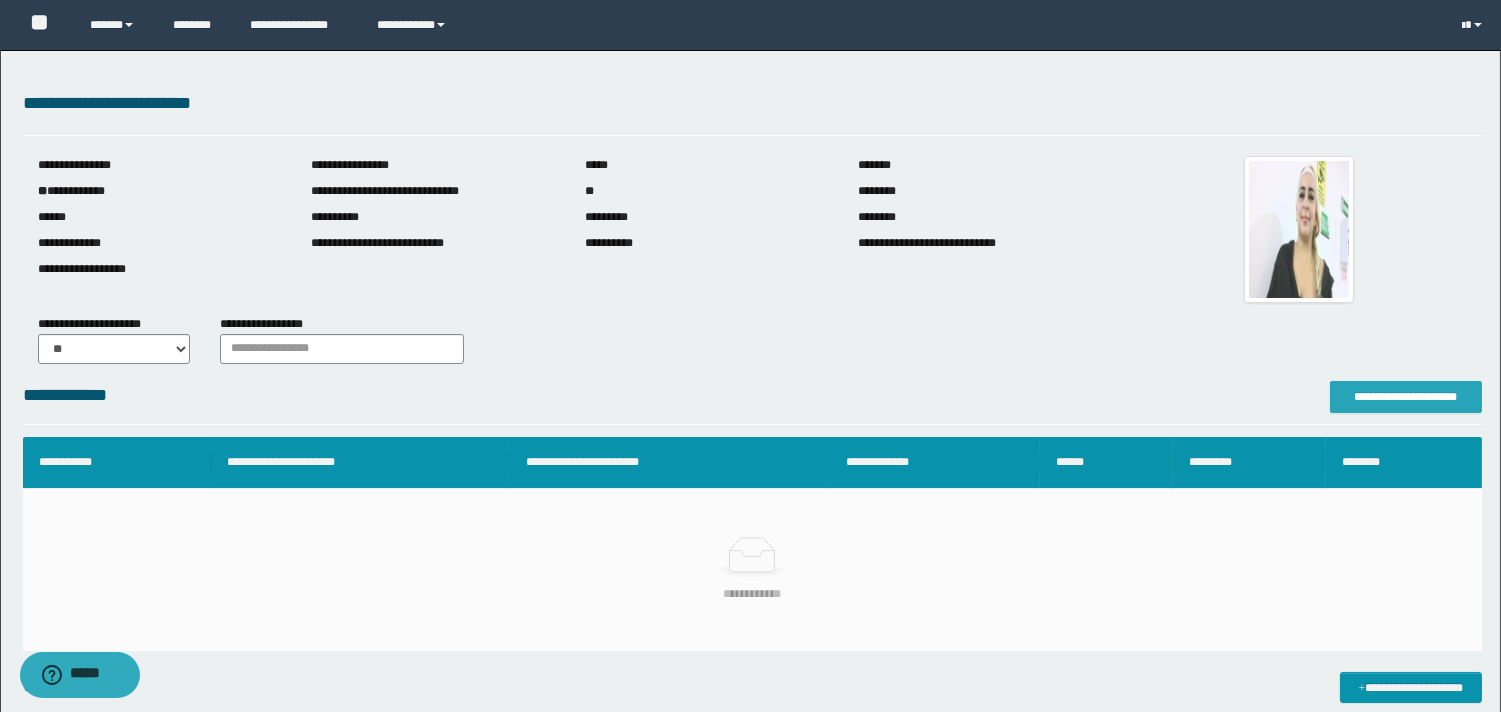 click on "**********" at bounding box center [1406, 397] 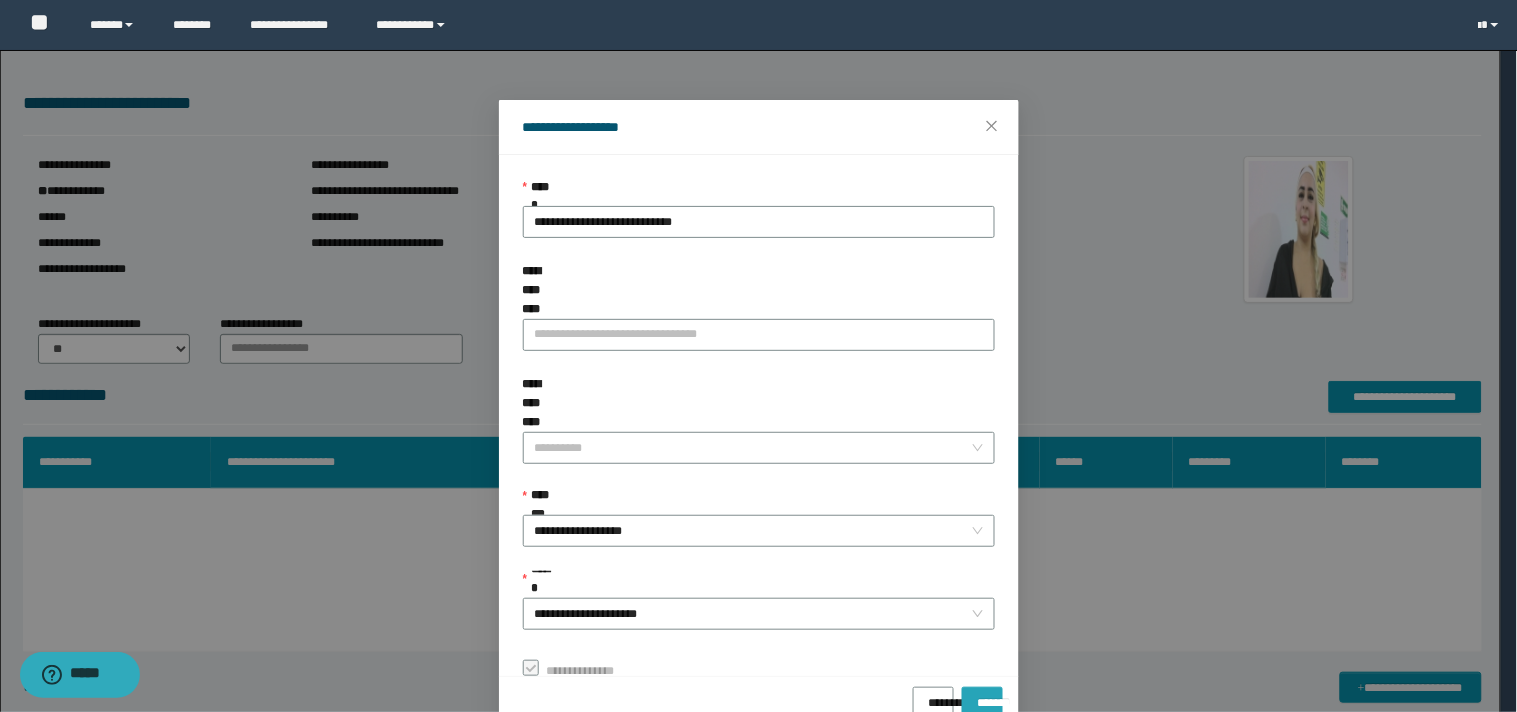 click on "*******" at bounding box center [982, 696] 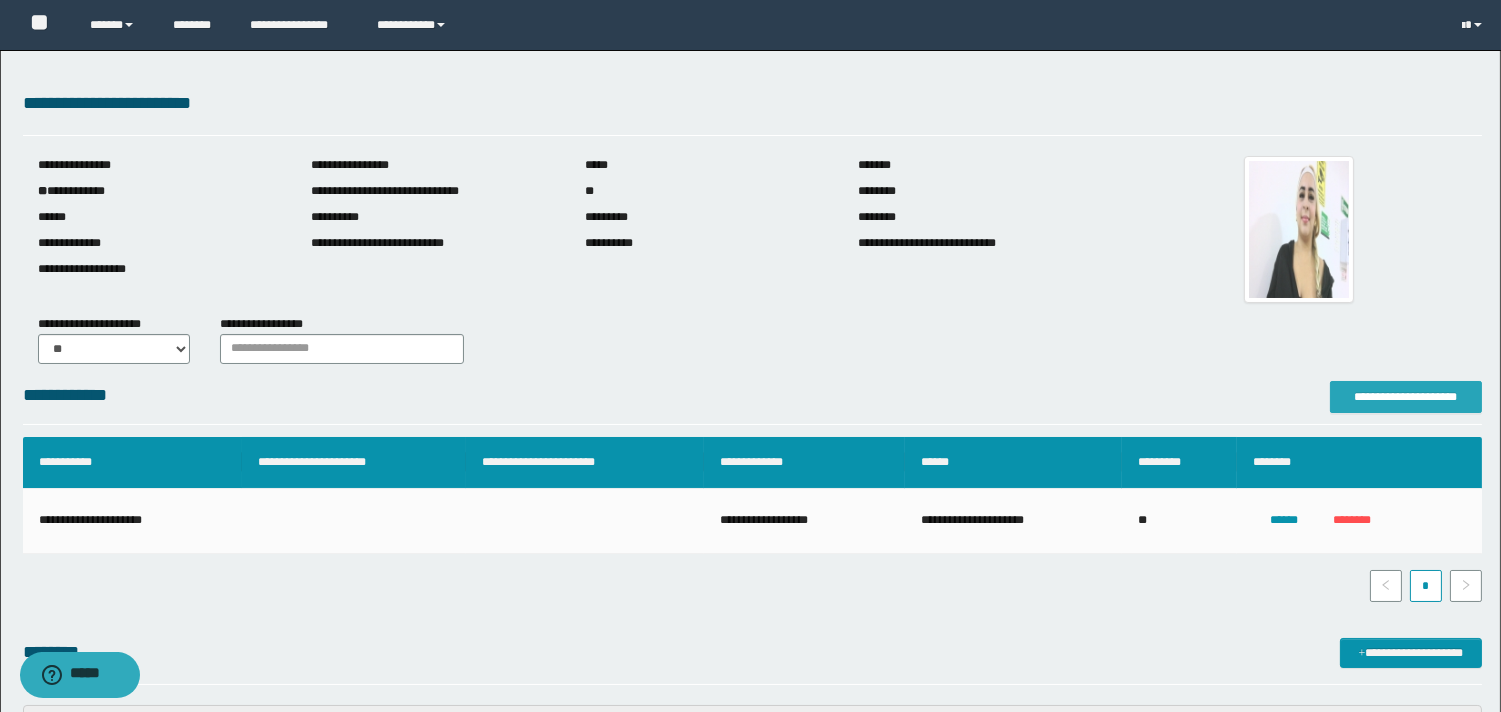 scroll, scrollTop: 333, scrollLeft: 0, axis: vertical 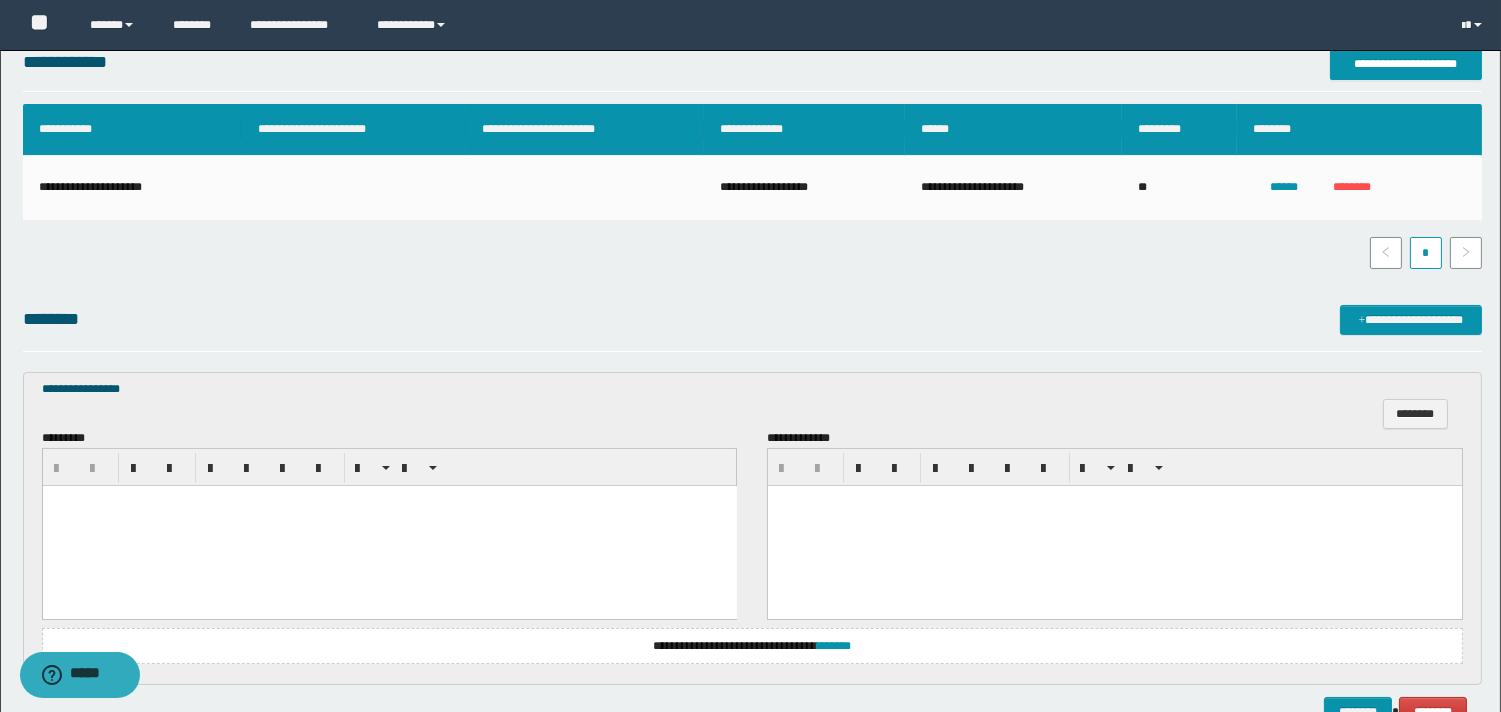 click at bounding box center (389, 526) 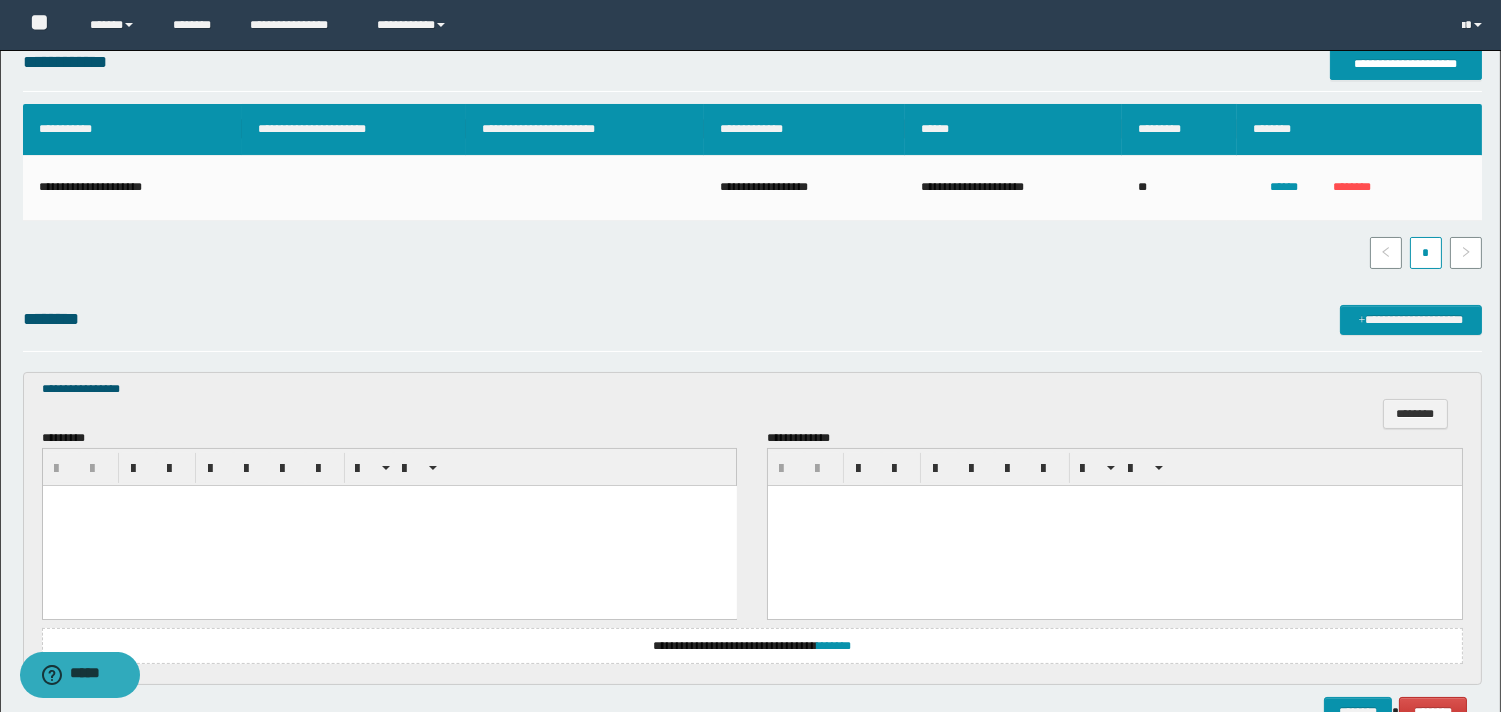 type 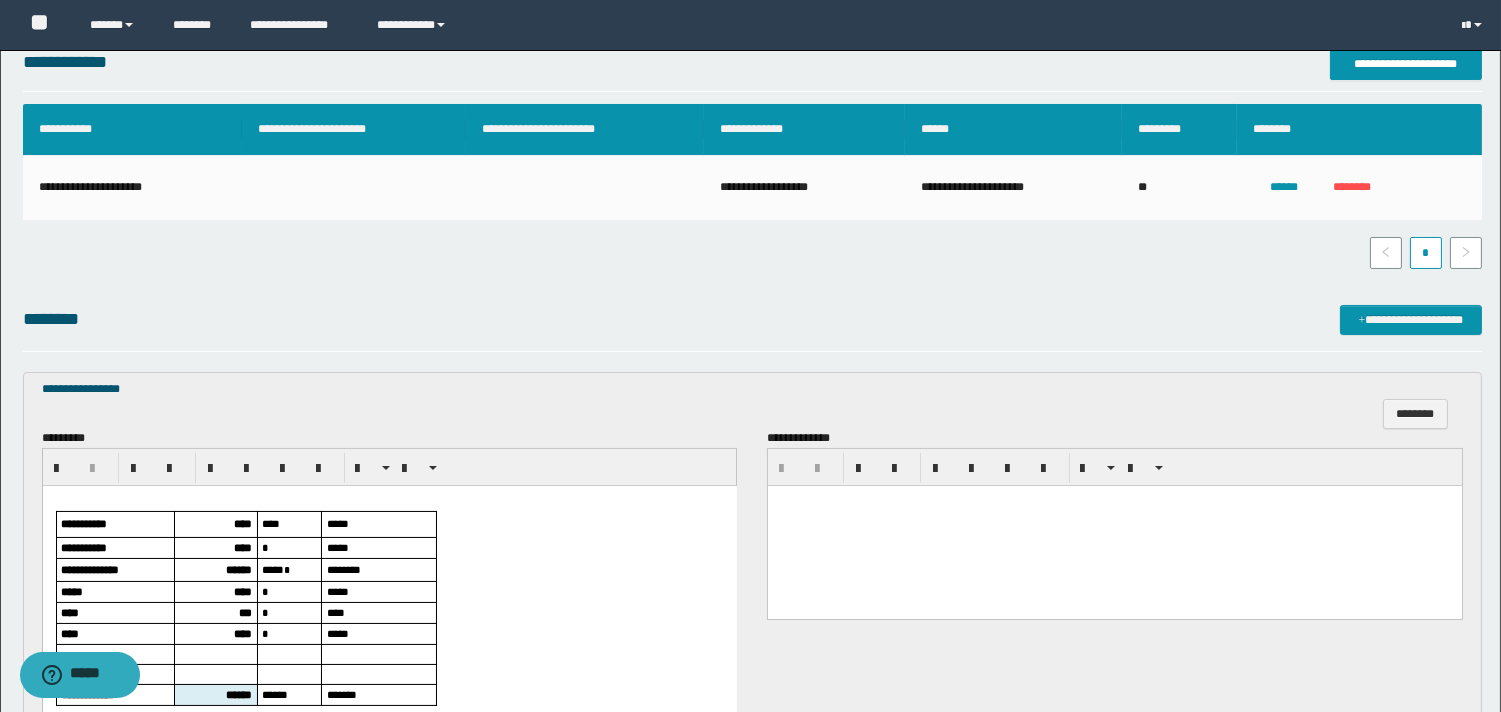 click on "****" at bounding box center [242, 523] 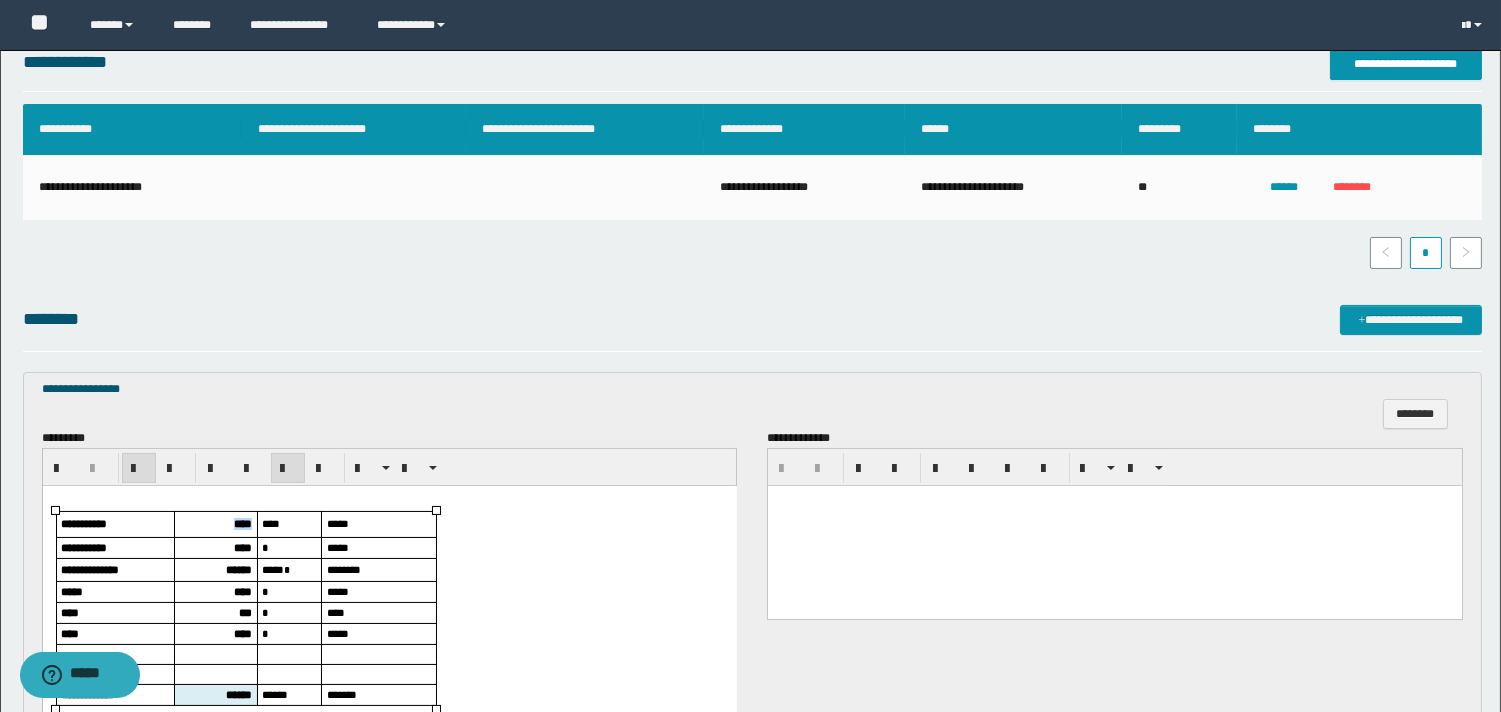 click on "****" at bounding box center [242, 523] 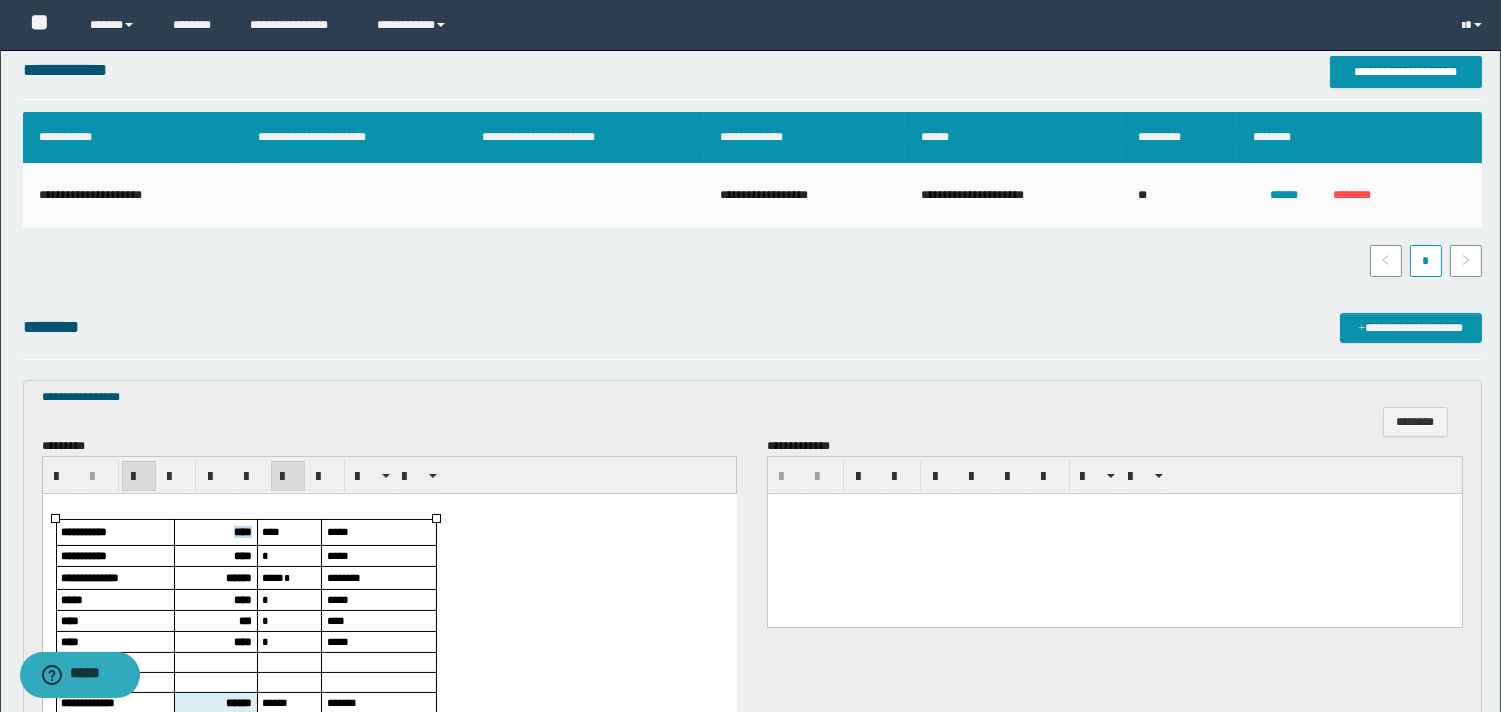 scroll, scrollTop: 547, scrollLeft: 0, axis: vertical 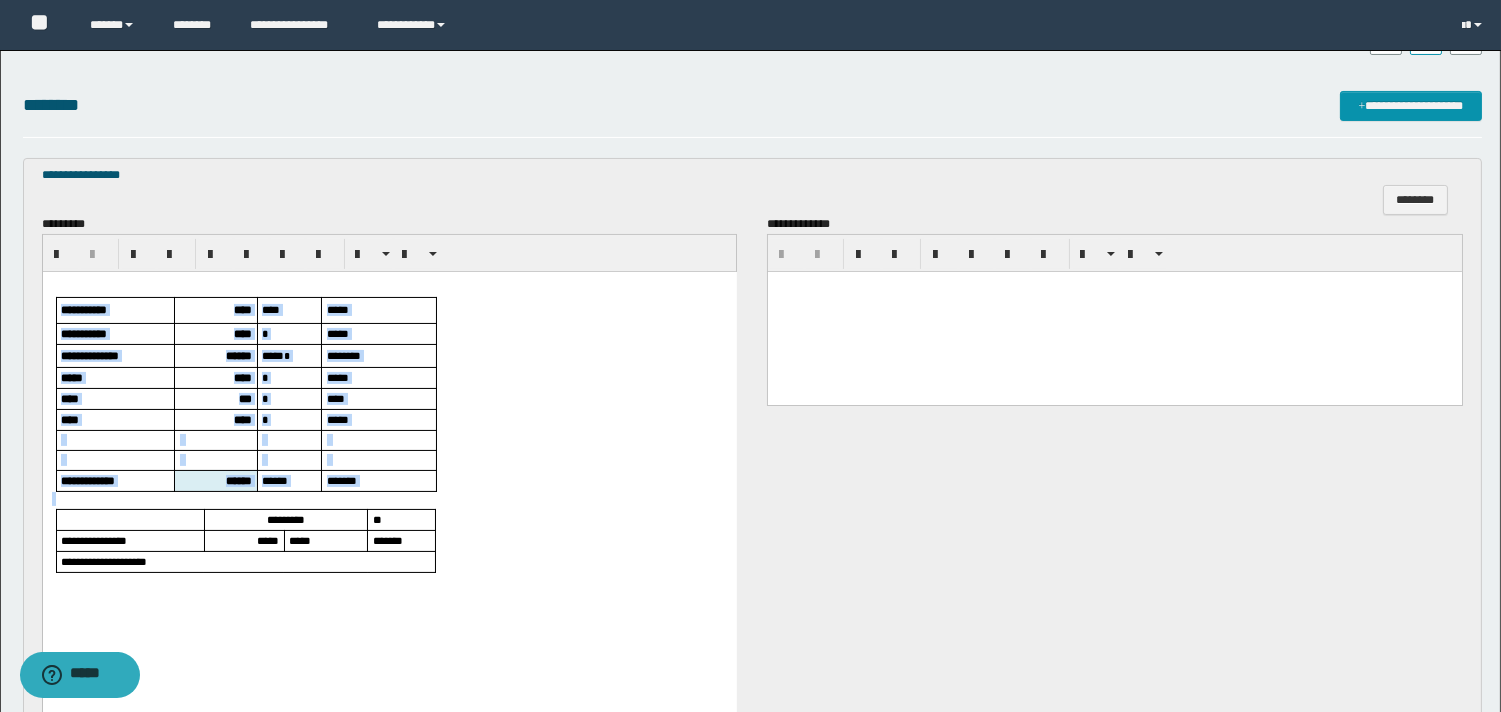 drag, startPoint x: 77, startPoint y: 282, endPoint x: 190, endPoint y: 504, distance: 249.1044 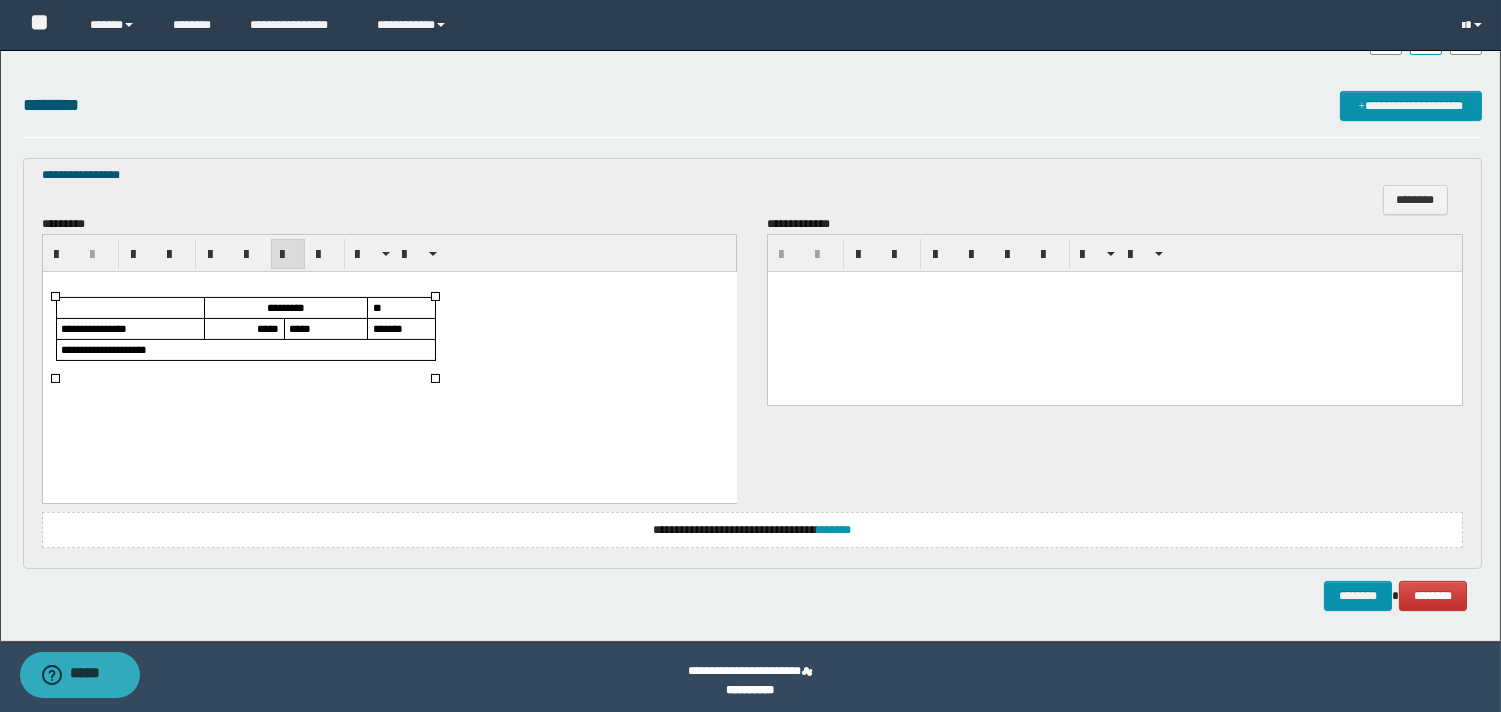 click on "*****" at bounding box center [267, 328] 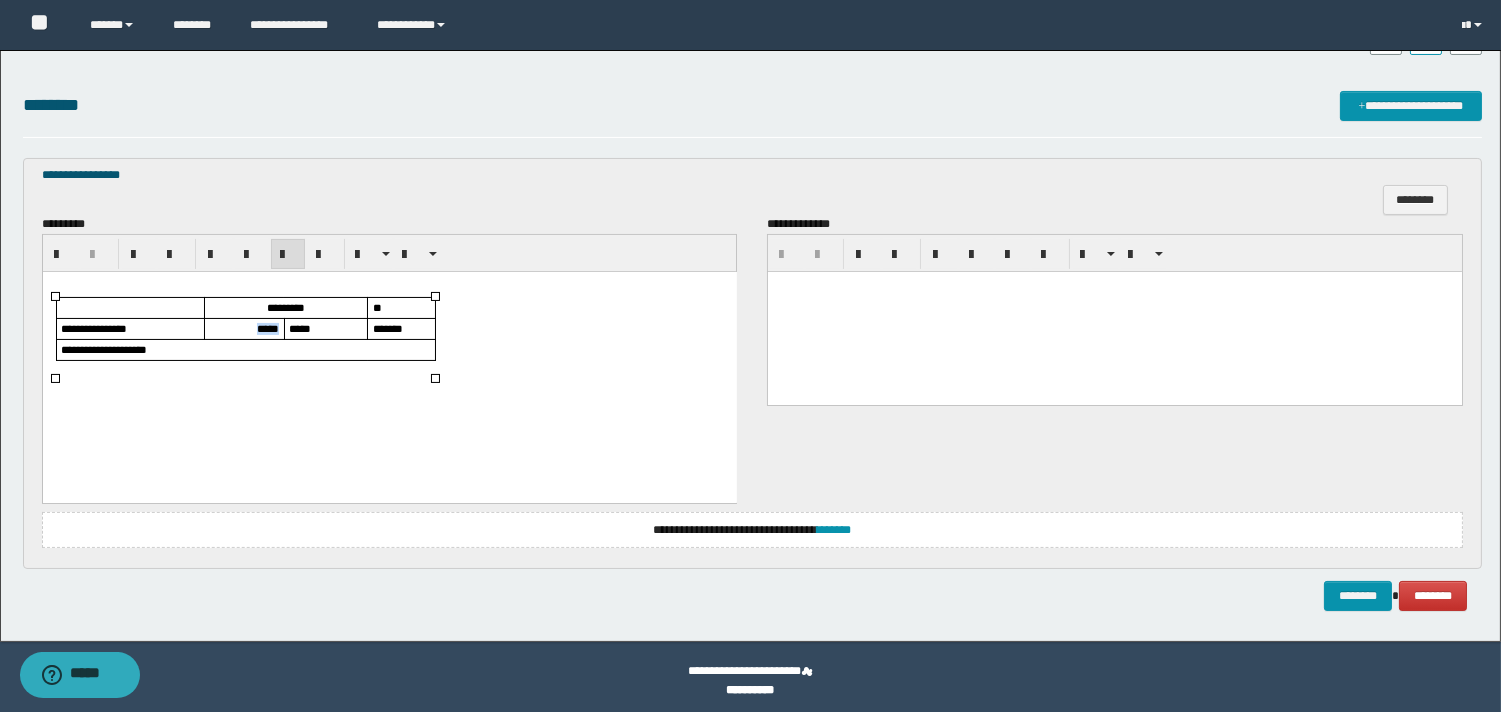 click on "*****" at bounding box center (267, 328) 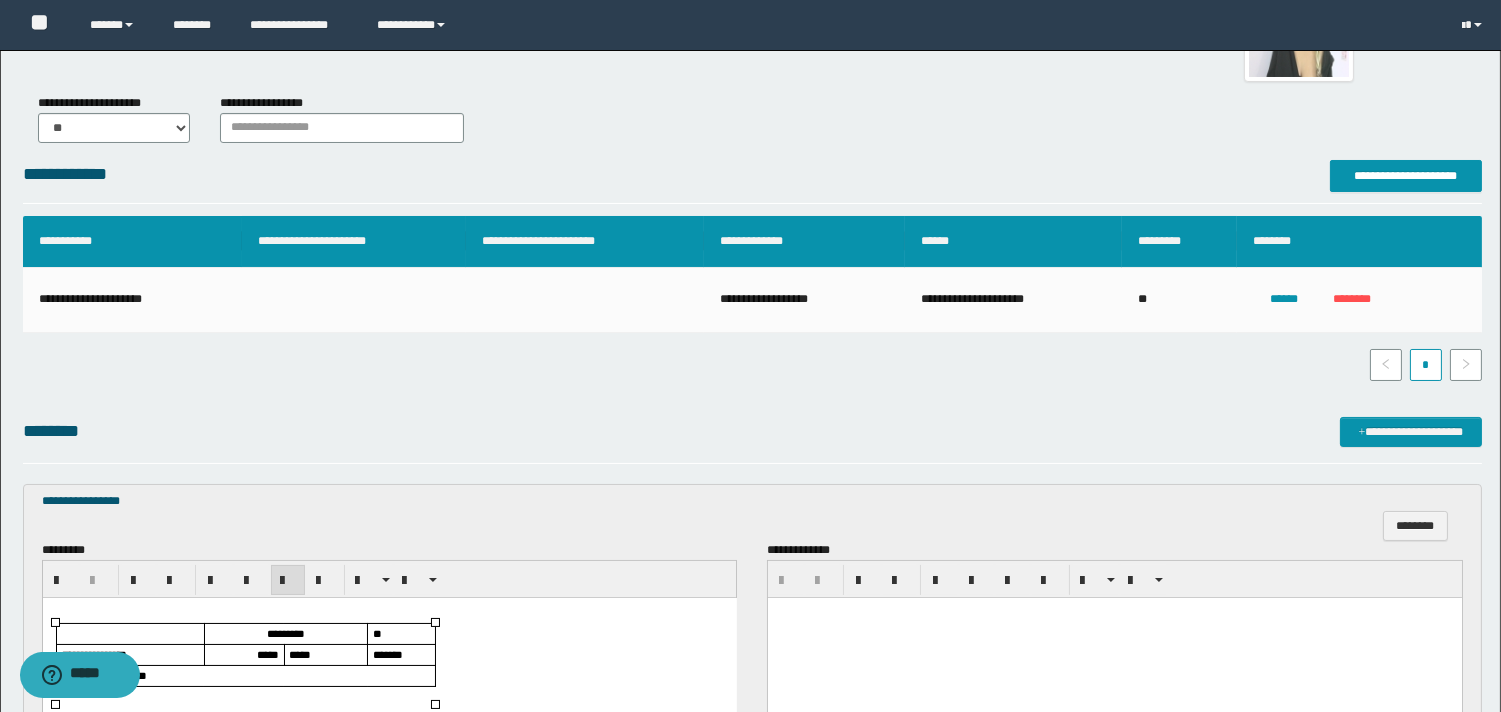 scroll, scrollTop: 554, scrollLeft: 0, axis: vertical 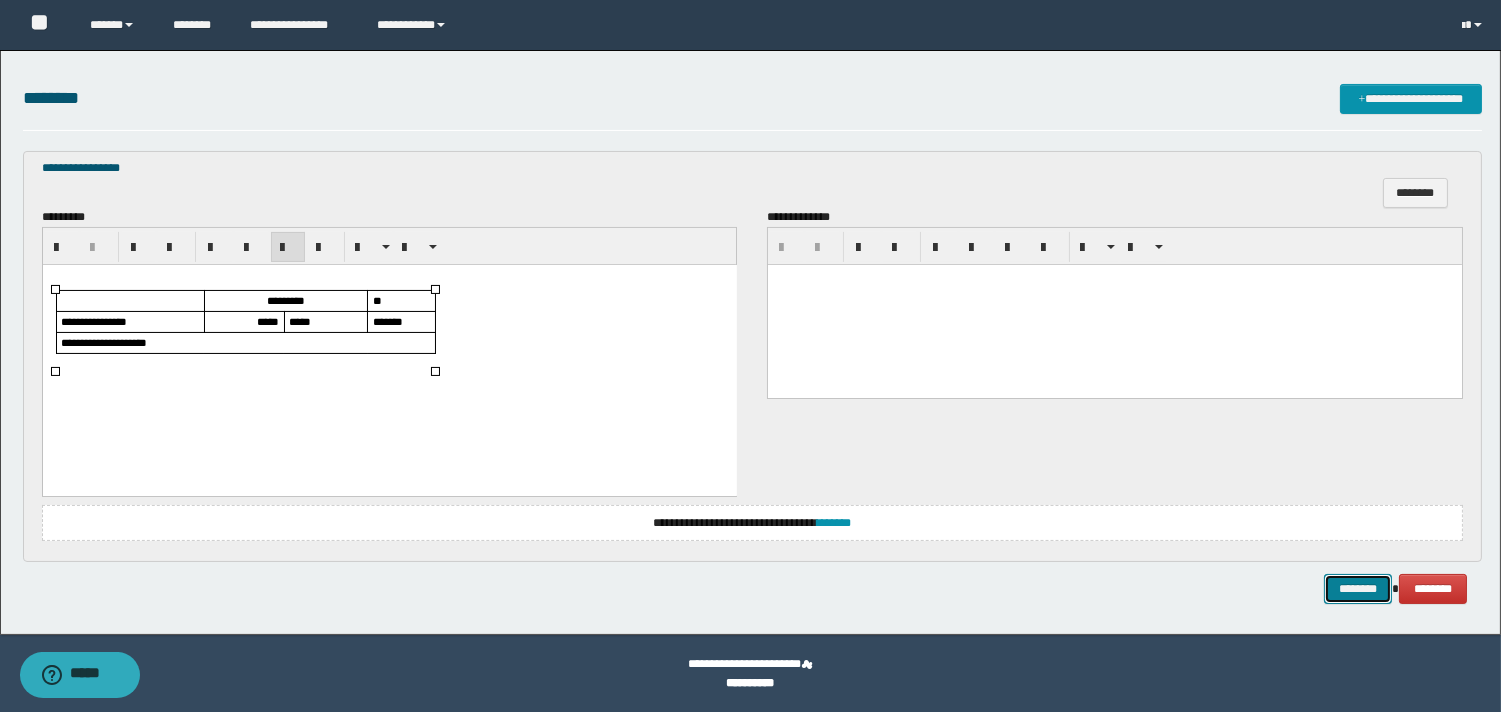 click on "********" at bounding box center [1358, 589] 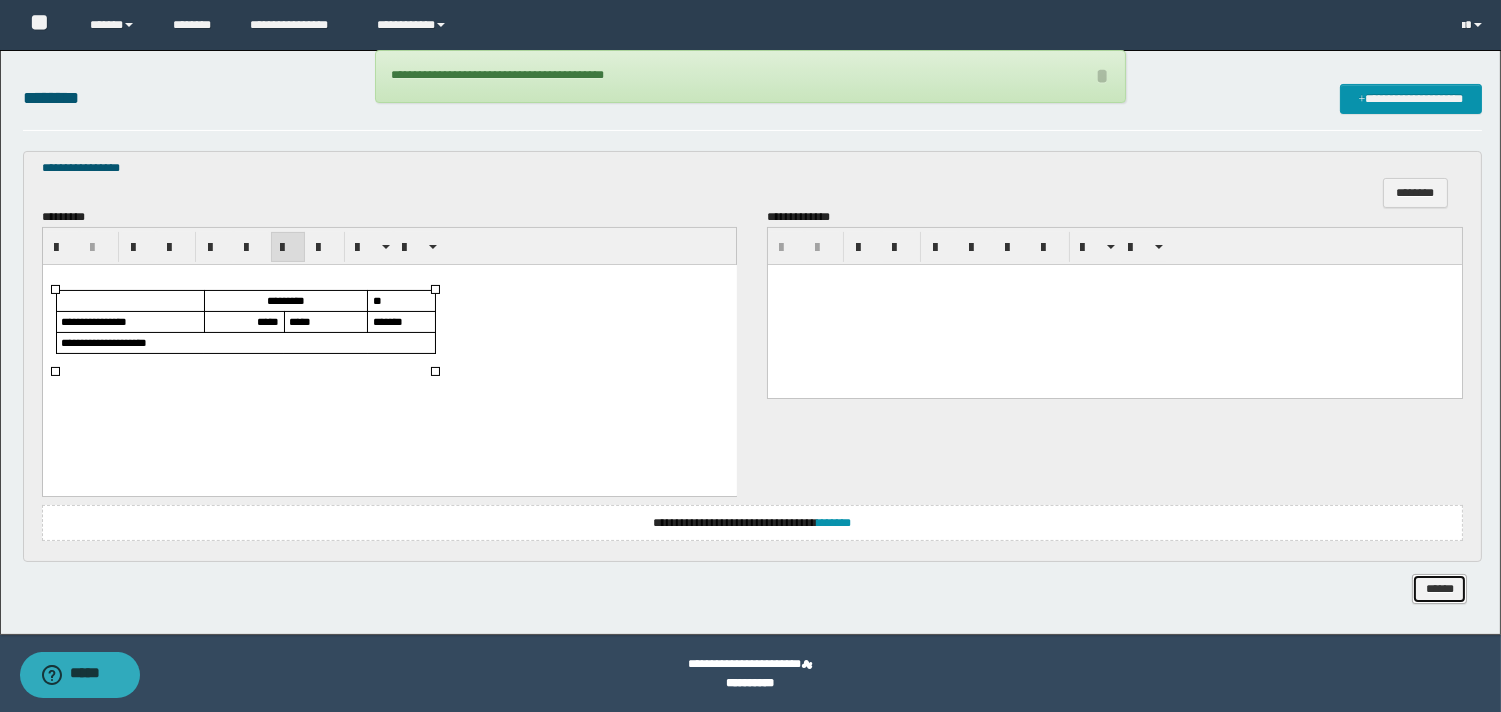 click on "******" at bounding box center [1439, 589] 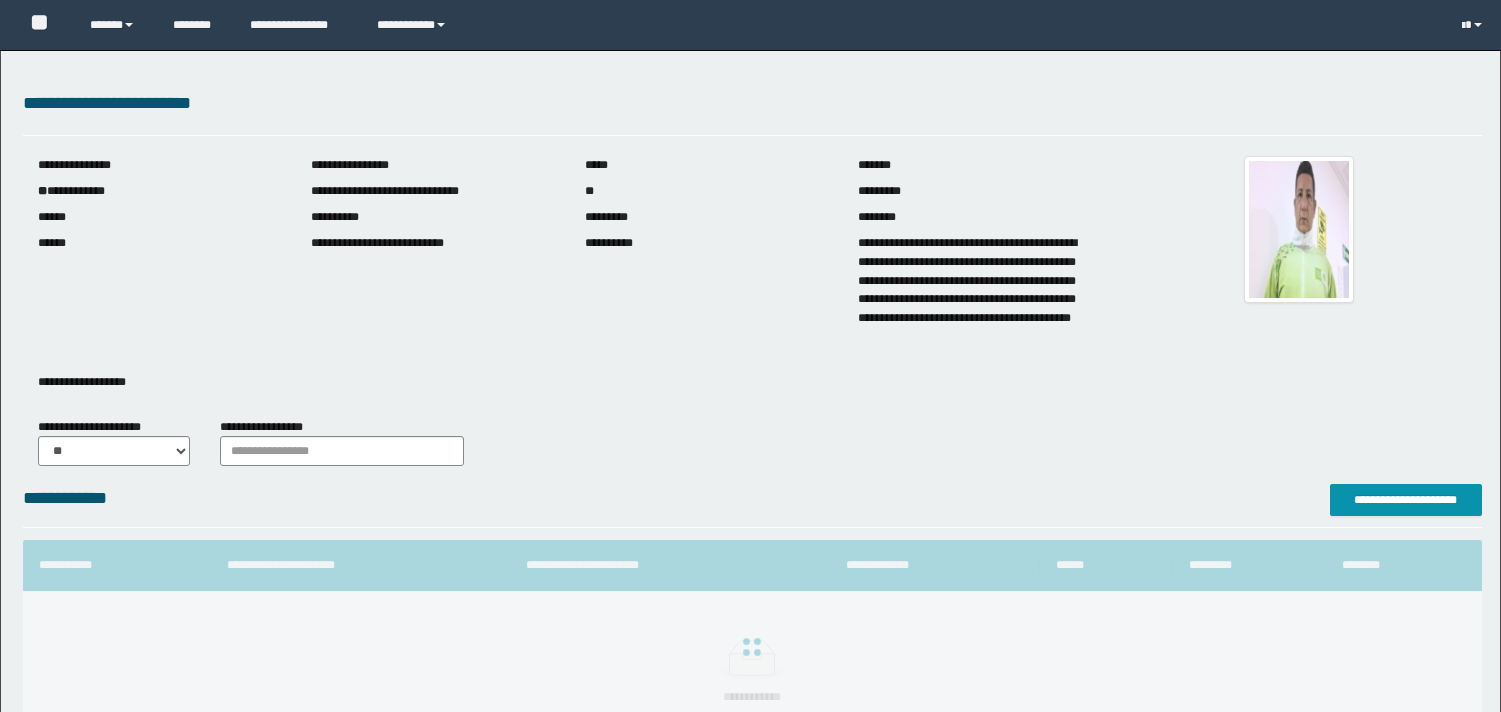 scroll, scrollTop: 0, scrollLeft: 0, axis: both 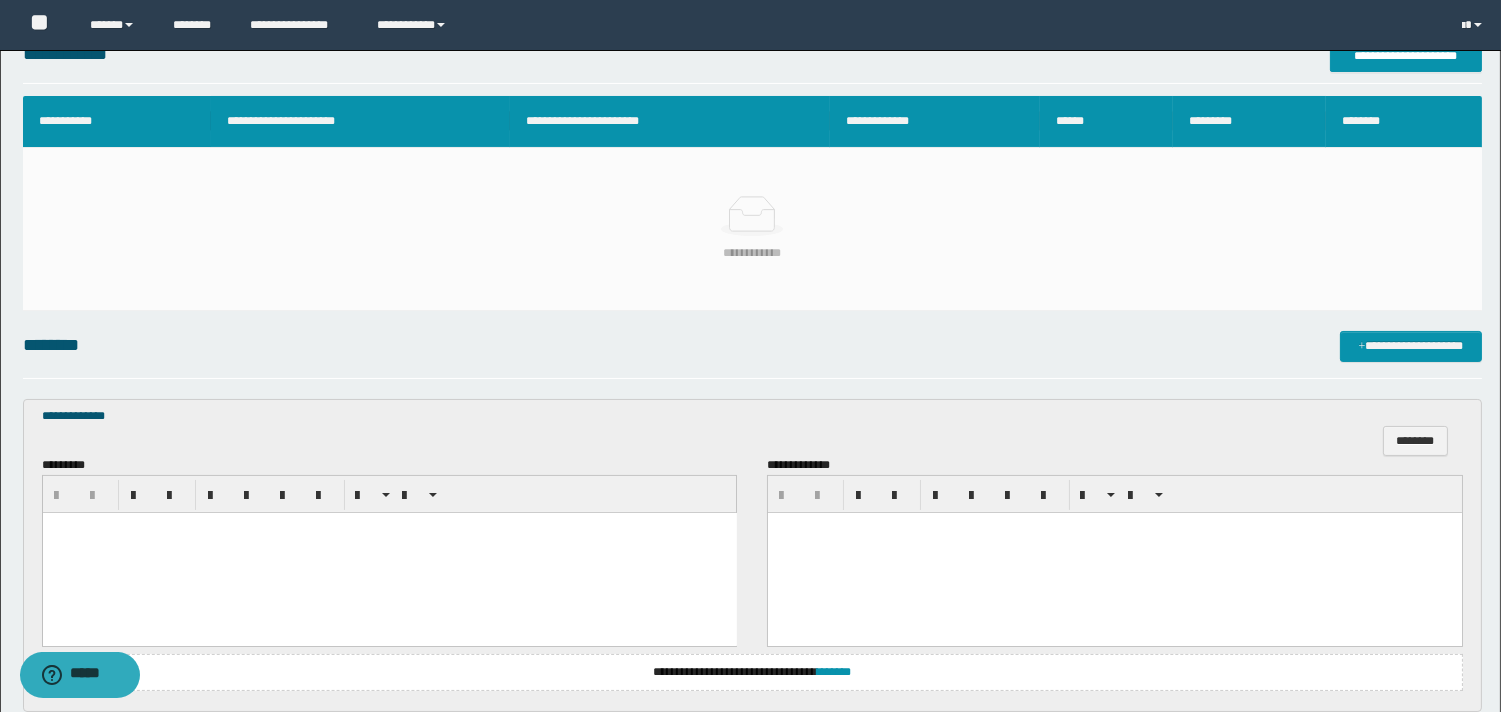 click at bounding box center [389, 527] 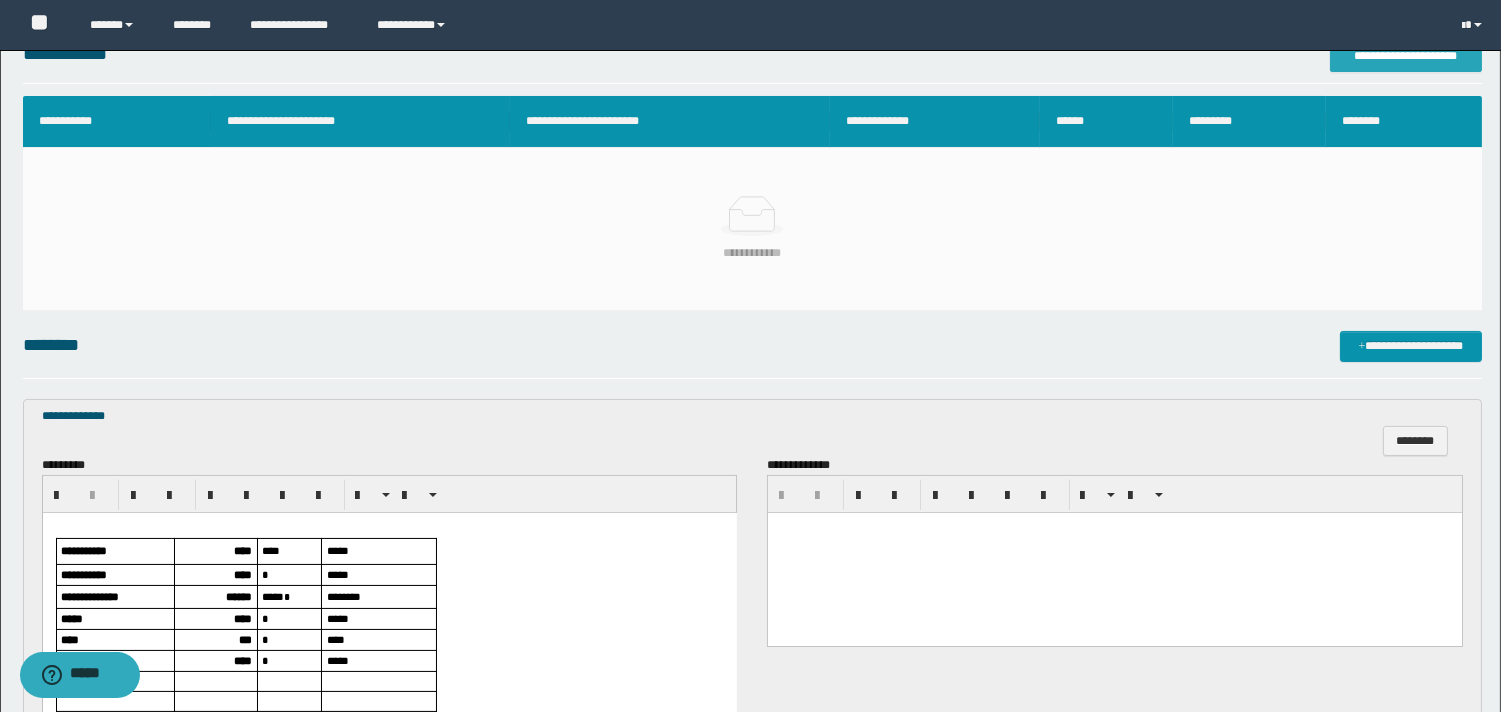 click on "**********" at bounding box center (1406, 56) 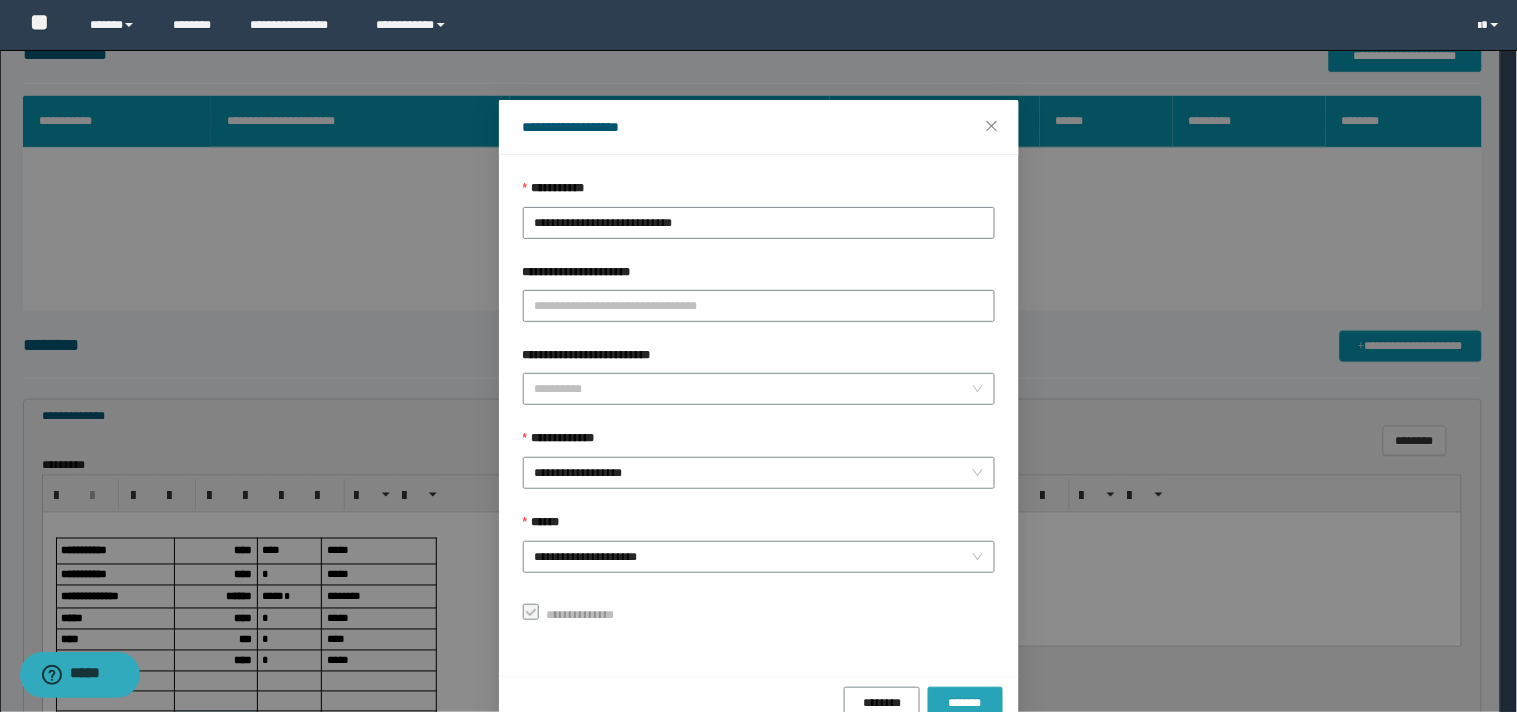 click on "*******" at bounding box center (965, 703) 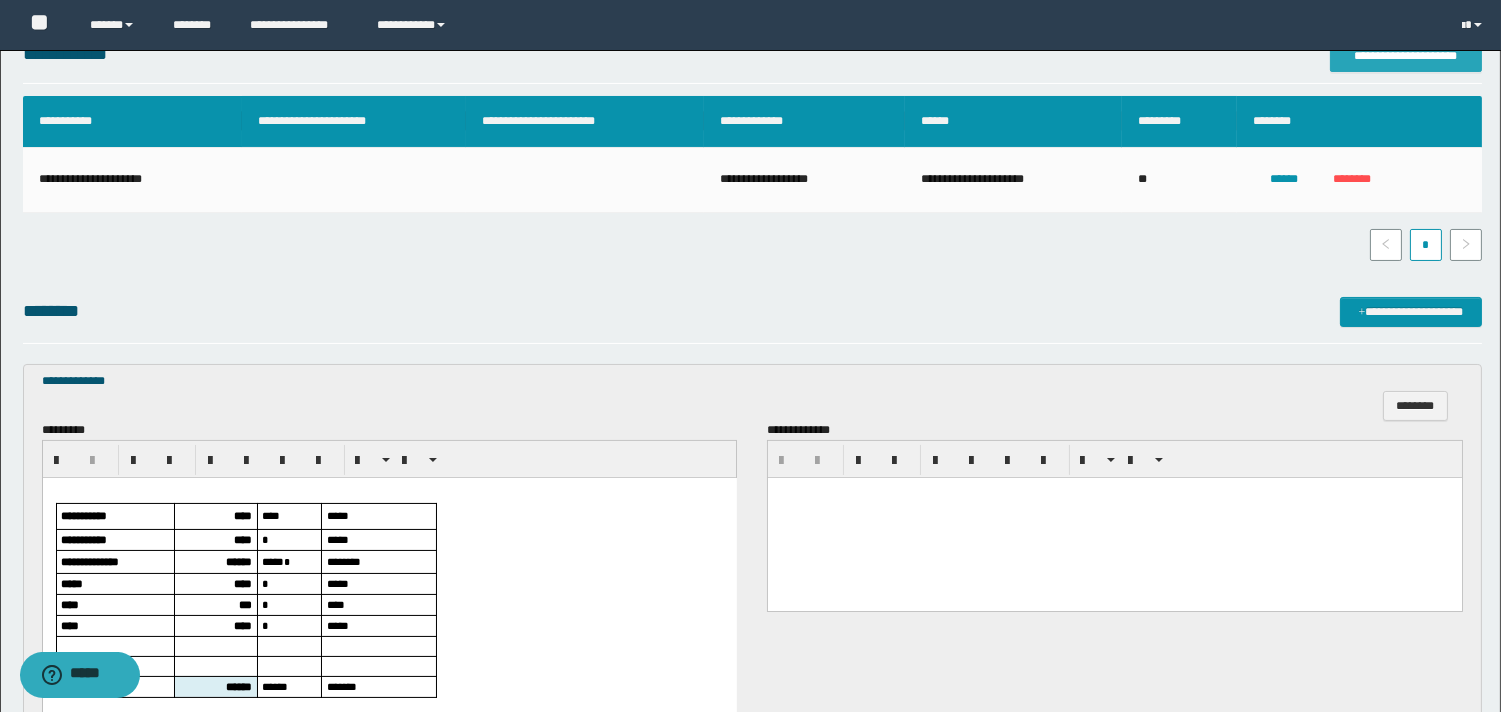 scroll, scrollTop: 555, scrollLeft: 0, axis: vertical 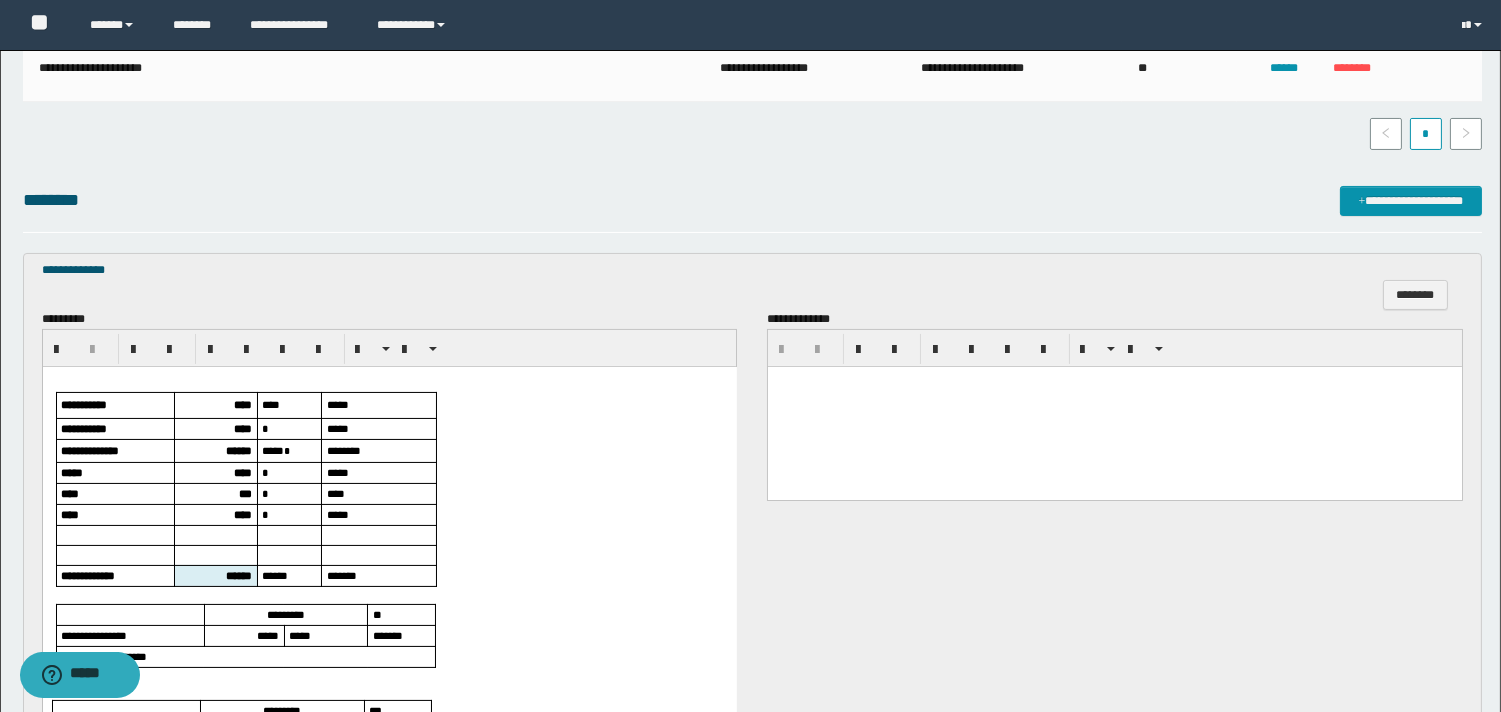 click on "****" at bounding box center [242, 403] 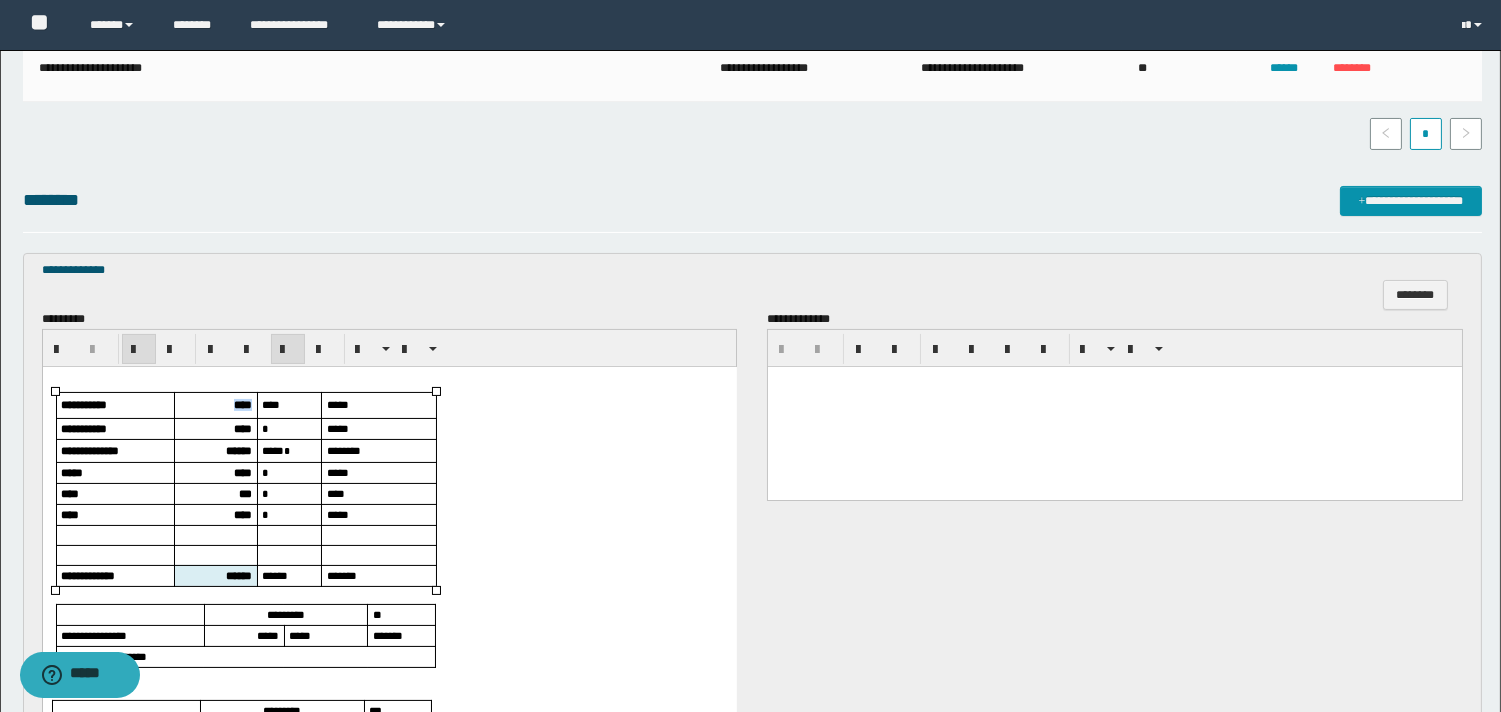 click on "****" at bounding box center [242, 403] 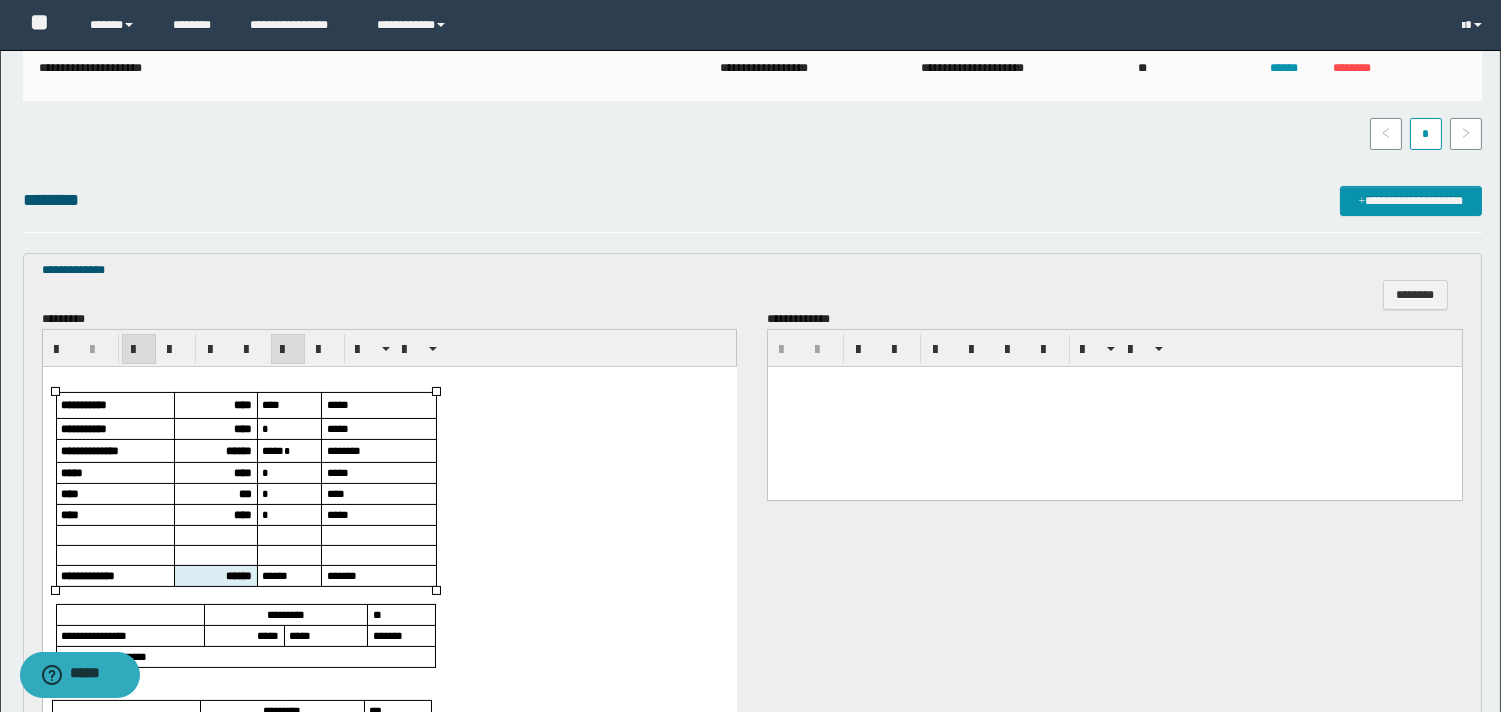 click on "****" at bounding box center [242, 427] 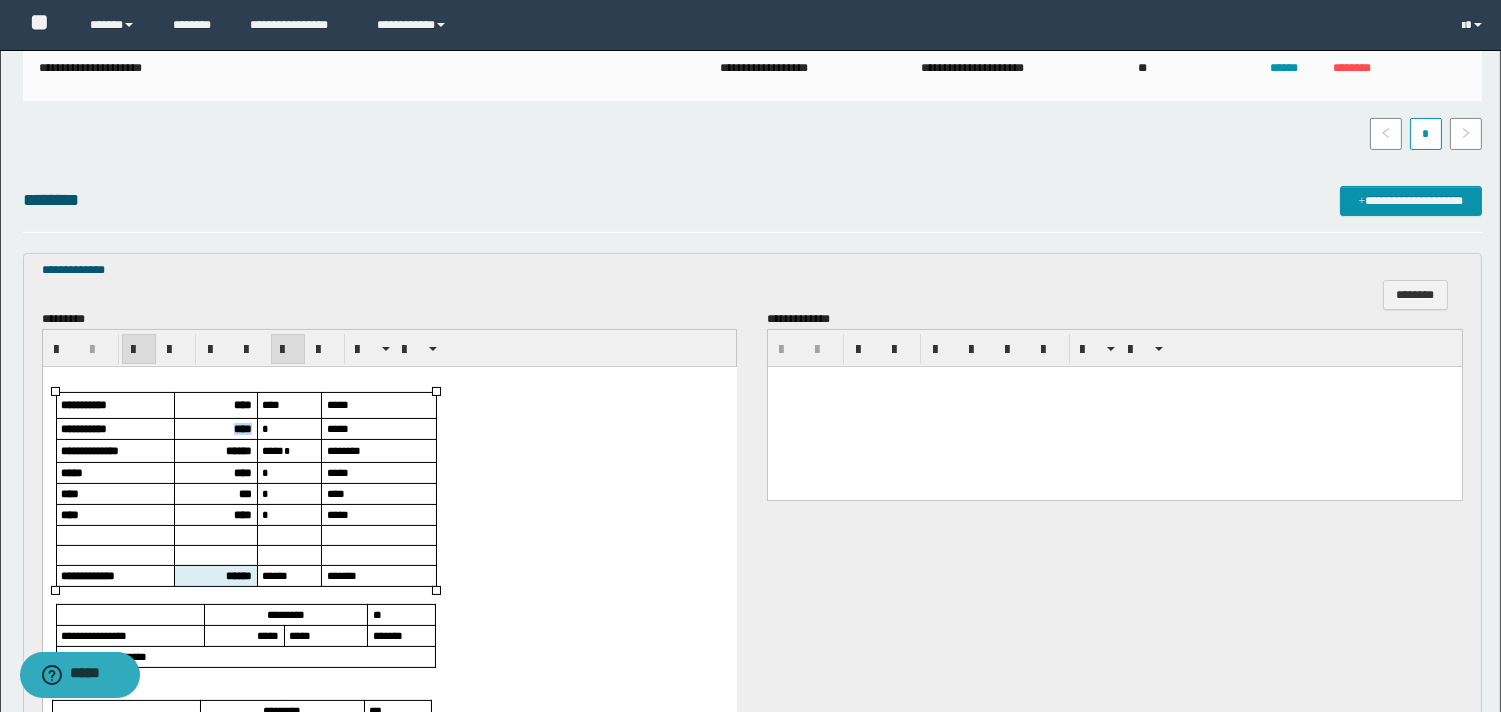click on "****" at bounding box center (242, 427) 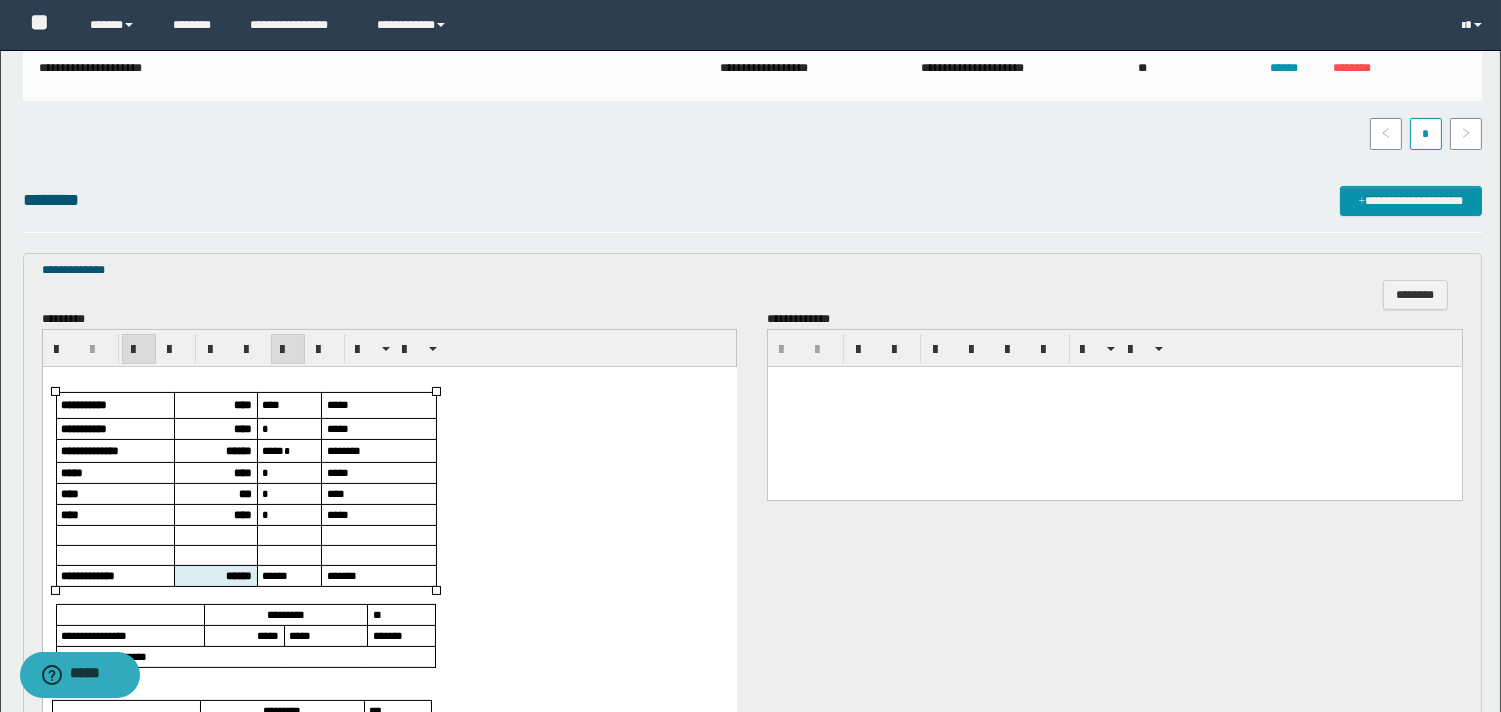 click on "******" at bounding box center (238, 449) 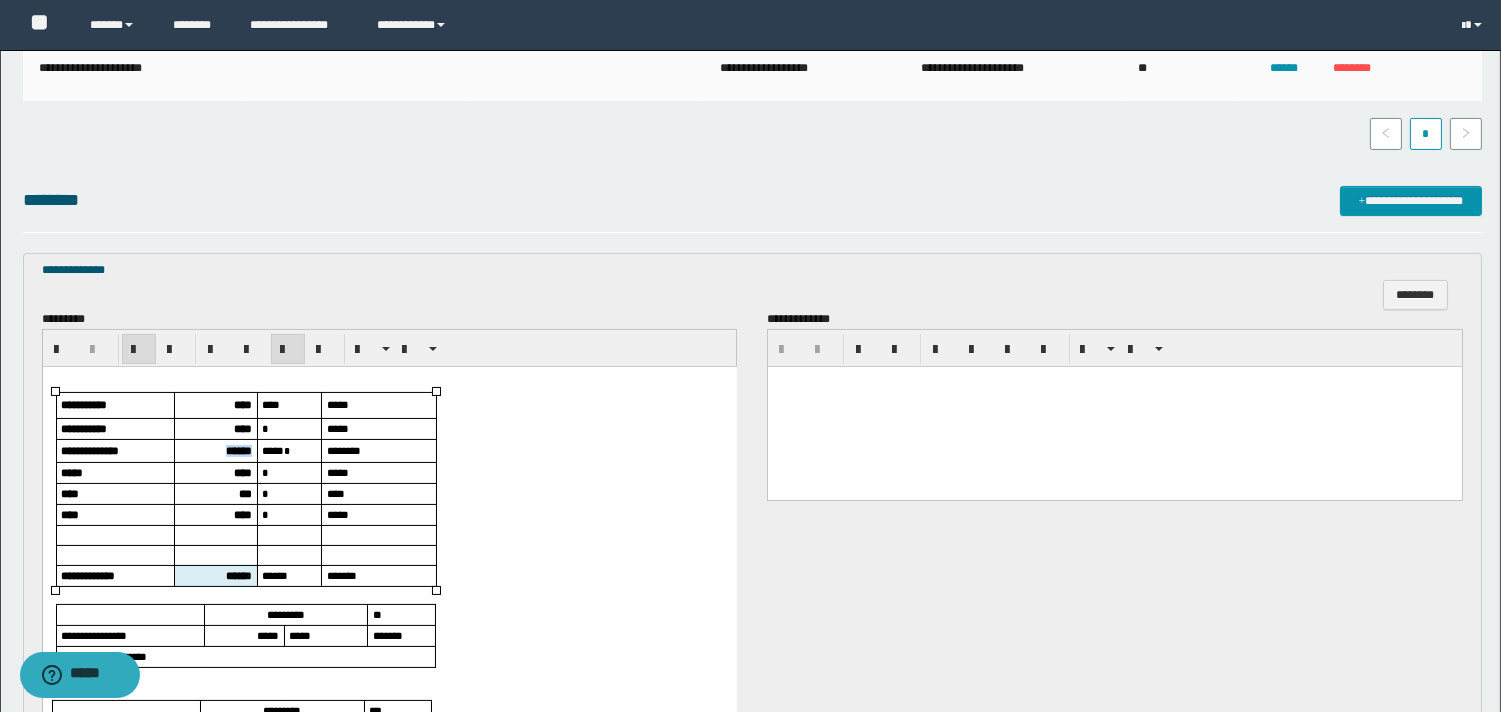 click on "******" at bounding box center (238, 449) 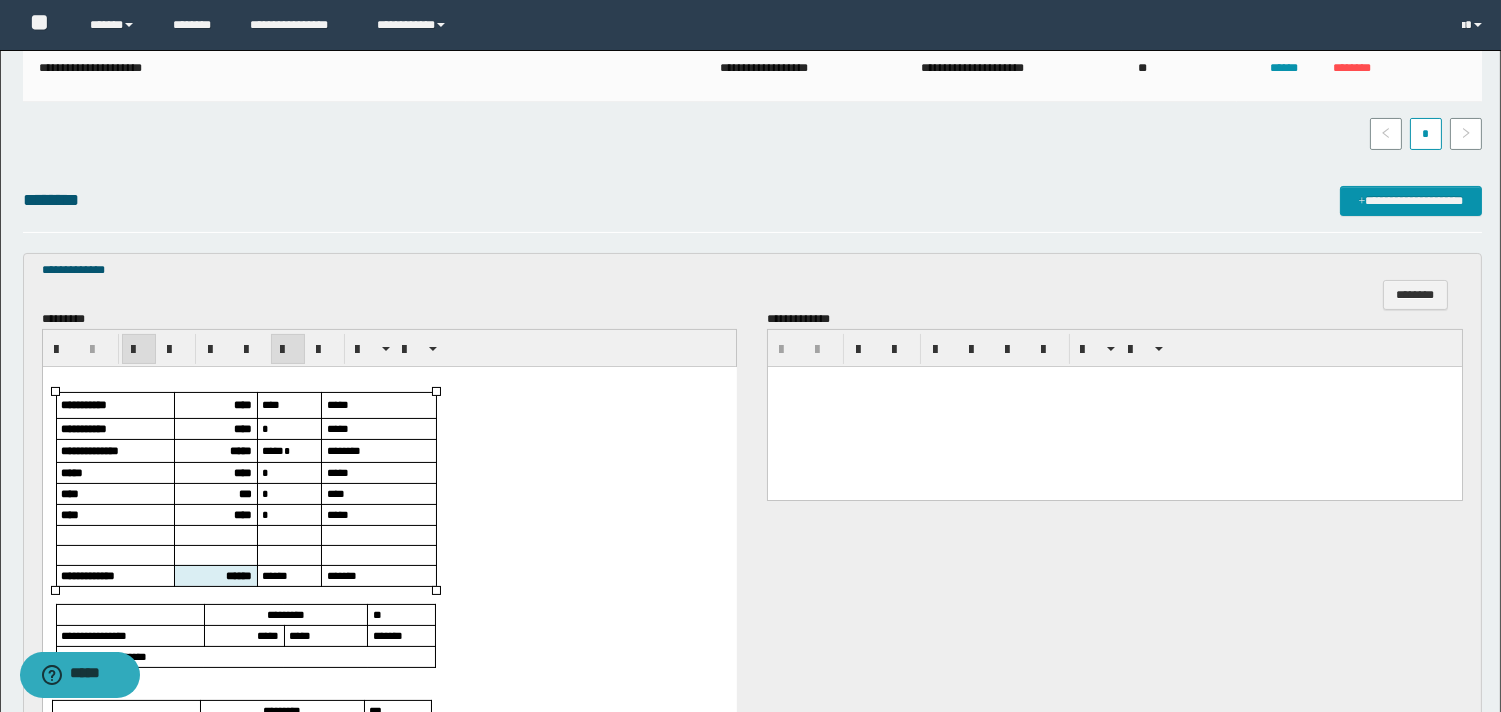 click on "****" at bounding box center (242, 471) 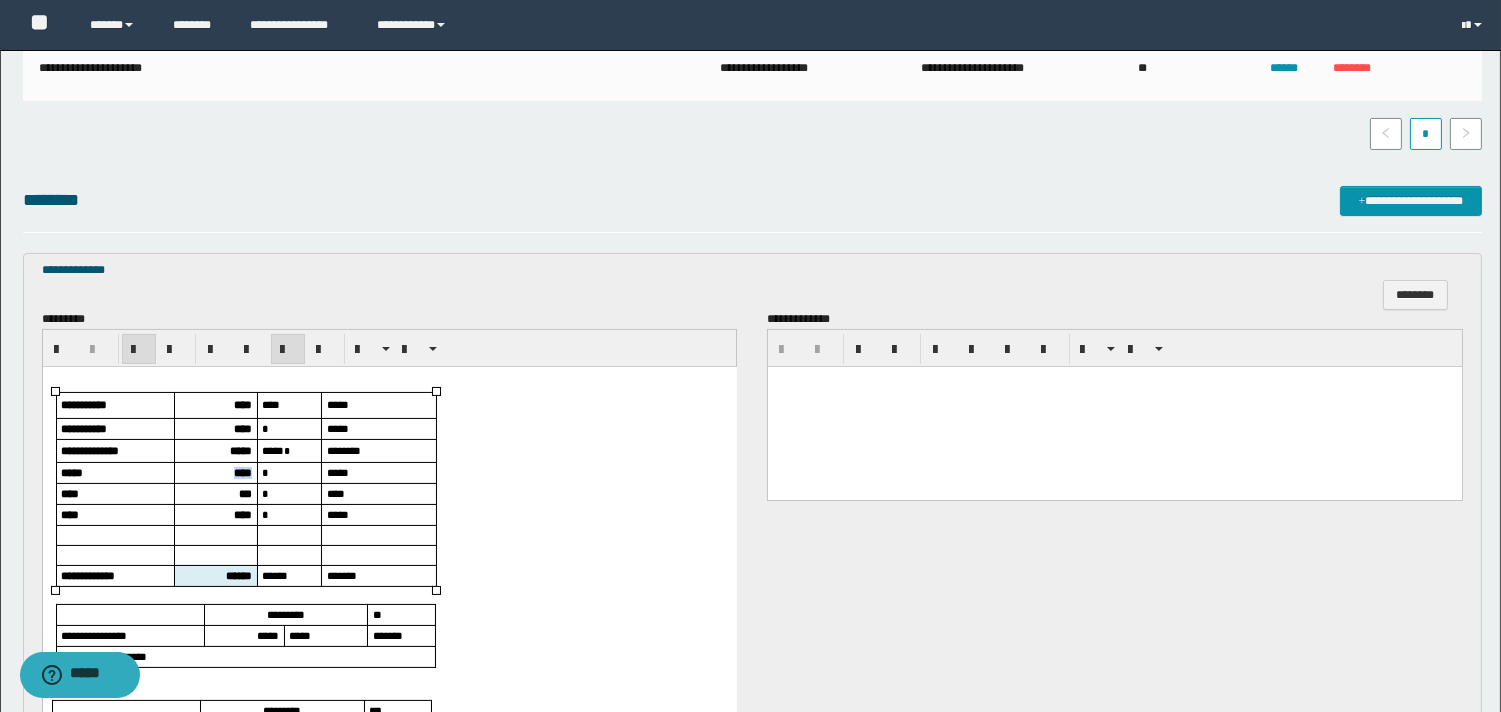 click on "****" at bounding box center [242, 471] 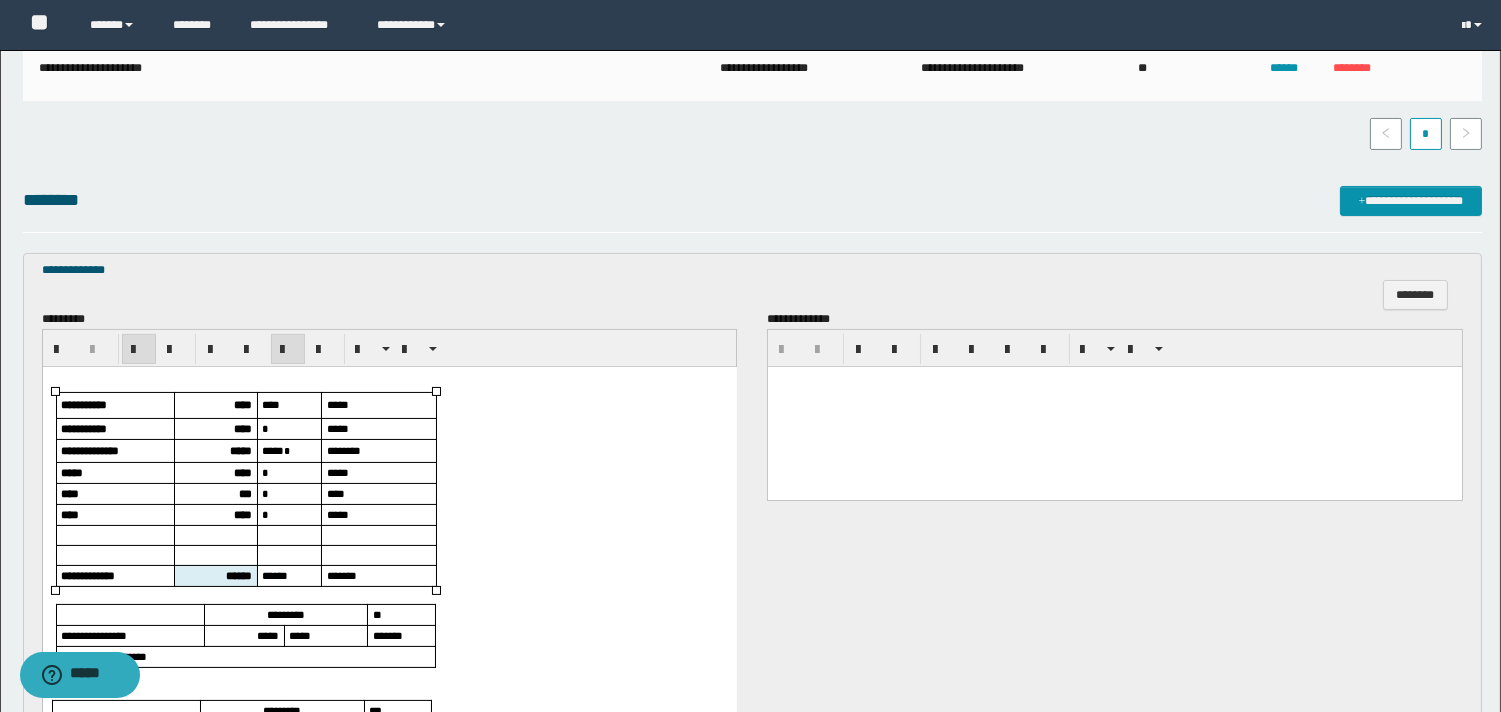 click on "***" at bounding box center (244, 492) 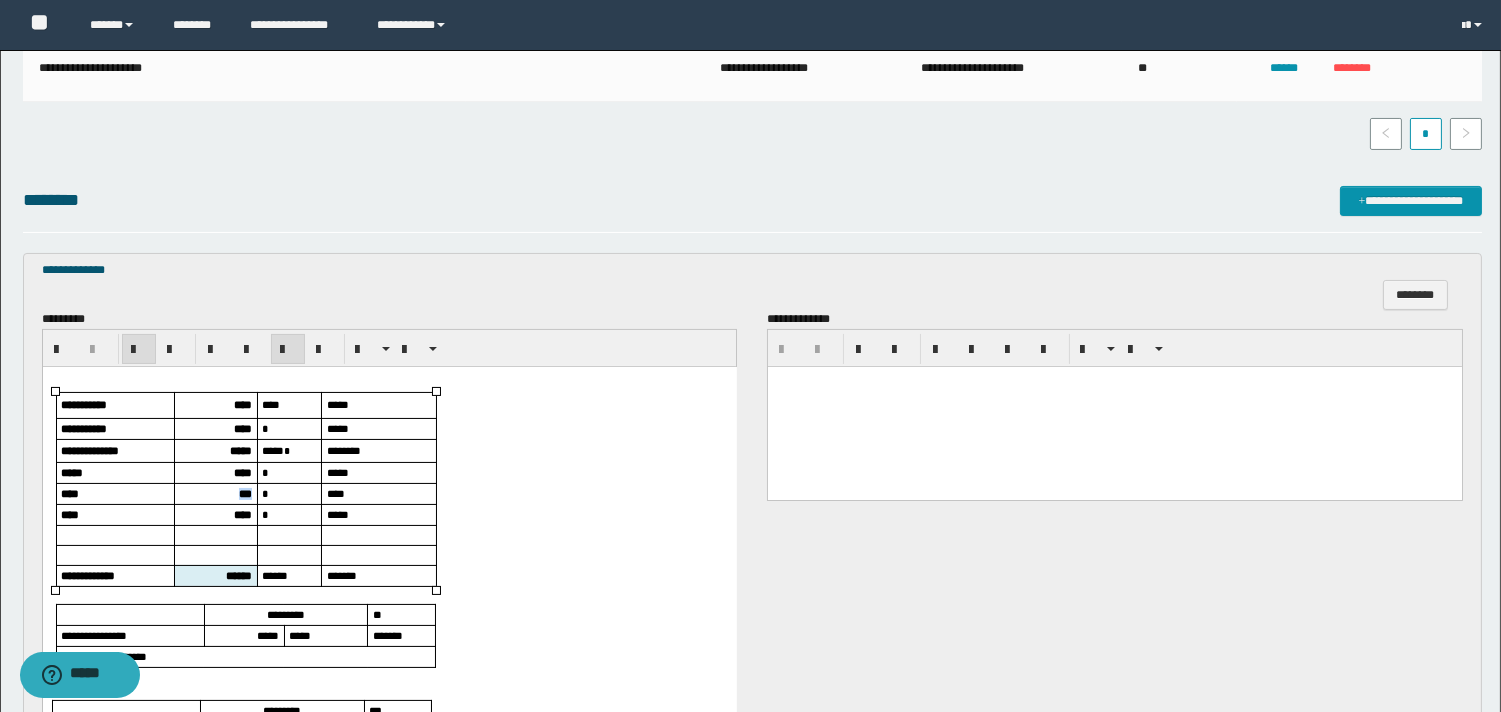 click on "***" at bounding box center [244, 492] 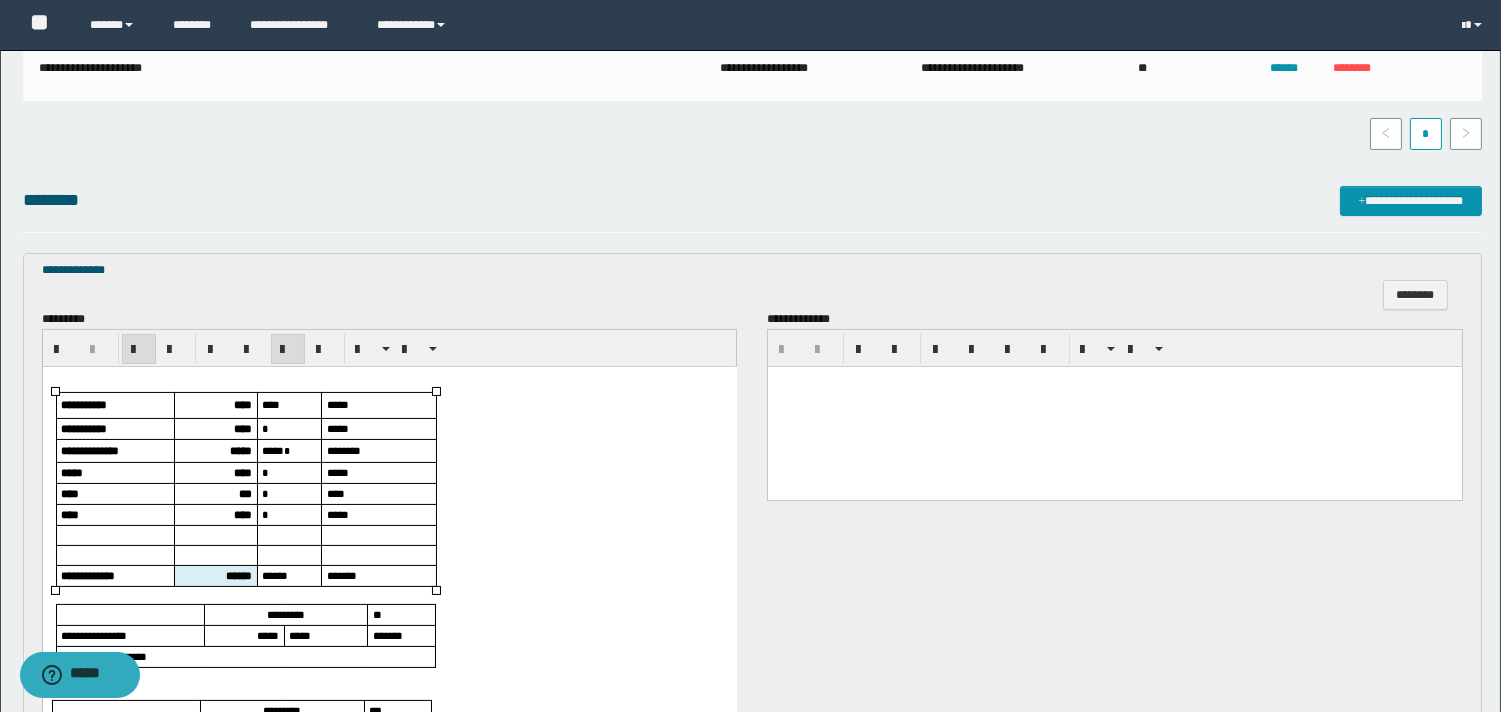 click on "****" at bounding box center [242, 513] 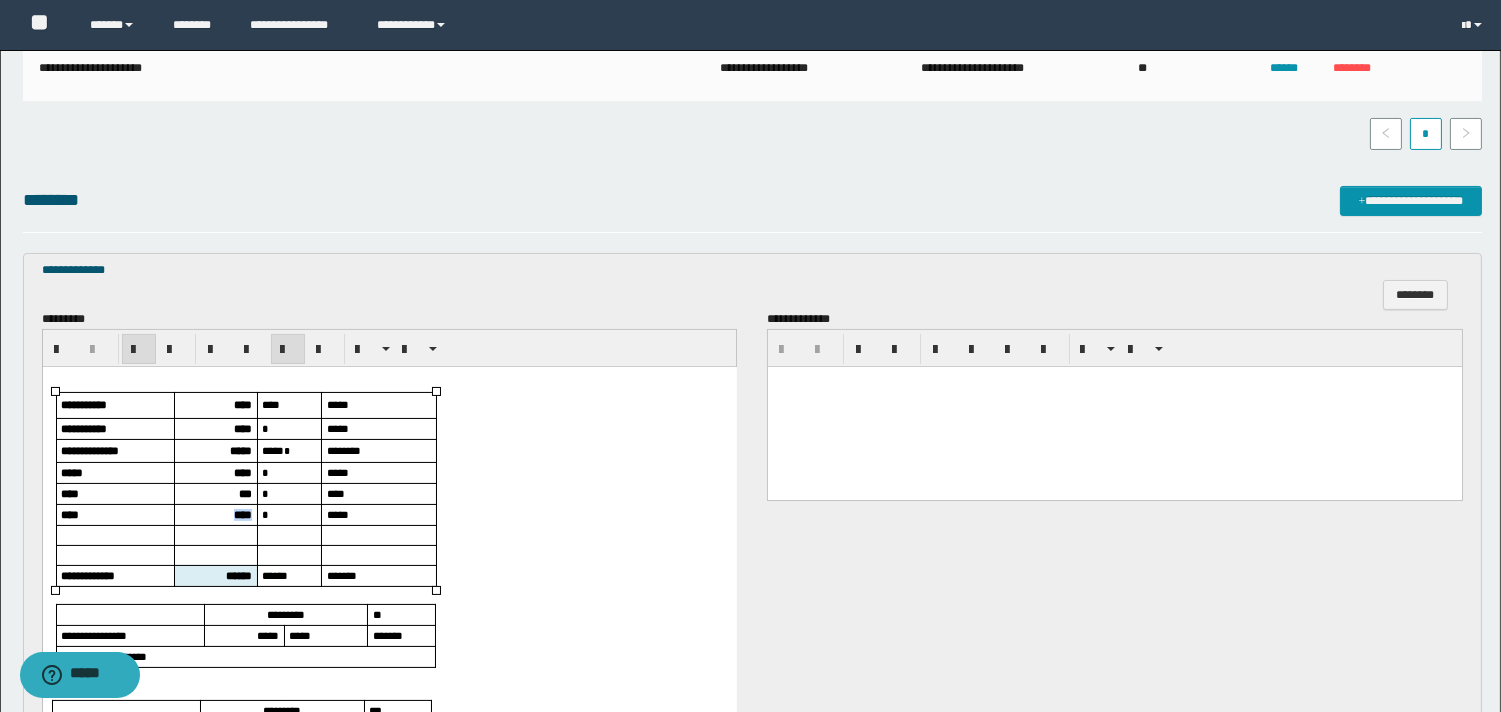 click on "****" at bounding box center (242, 513) 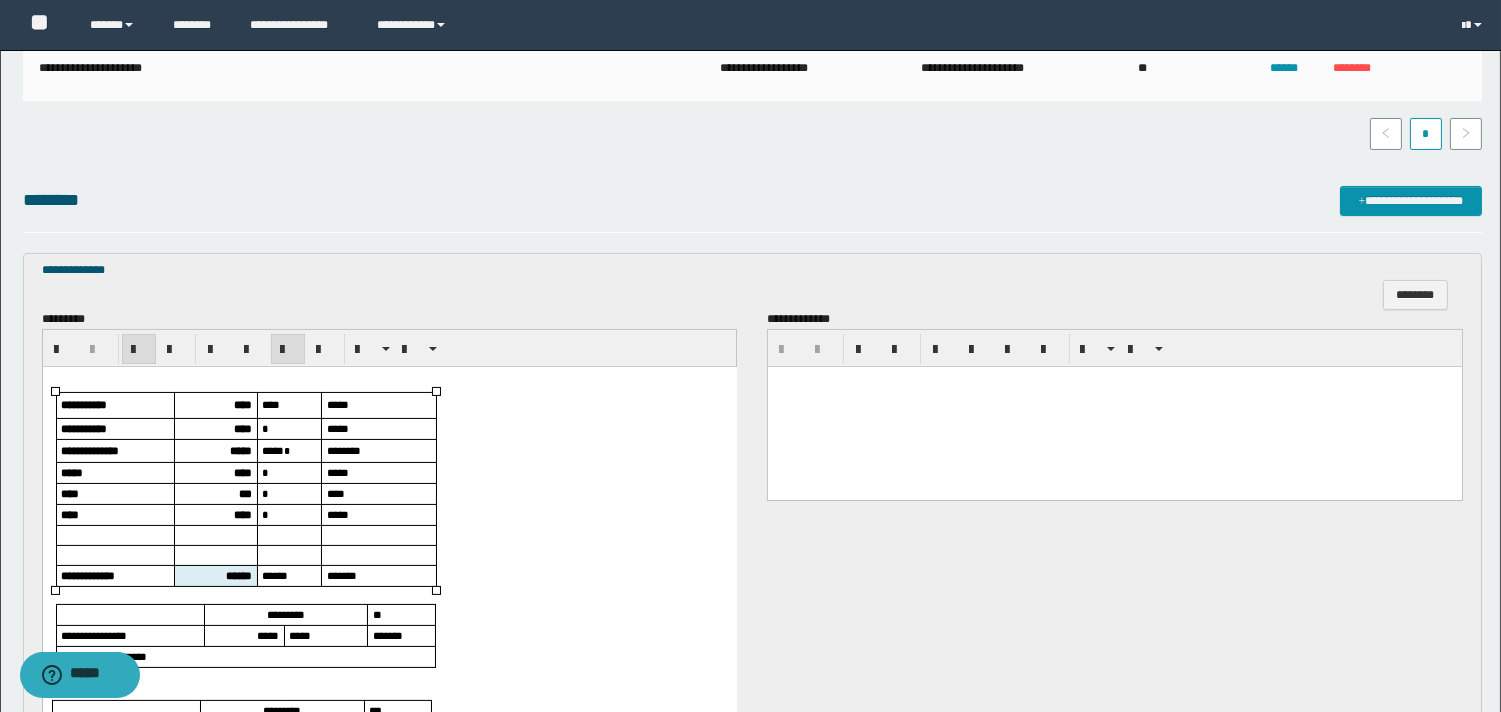 click on "******" at bounding box center (214, 574) 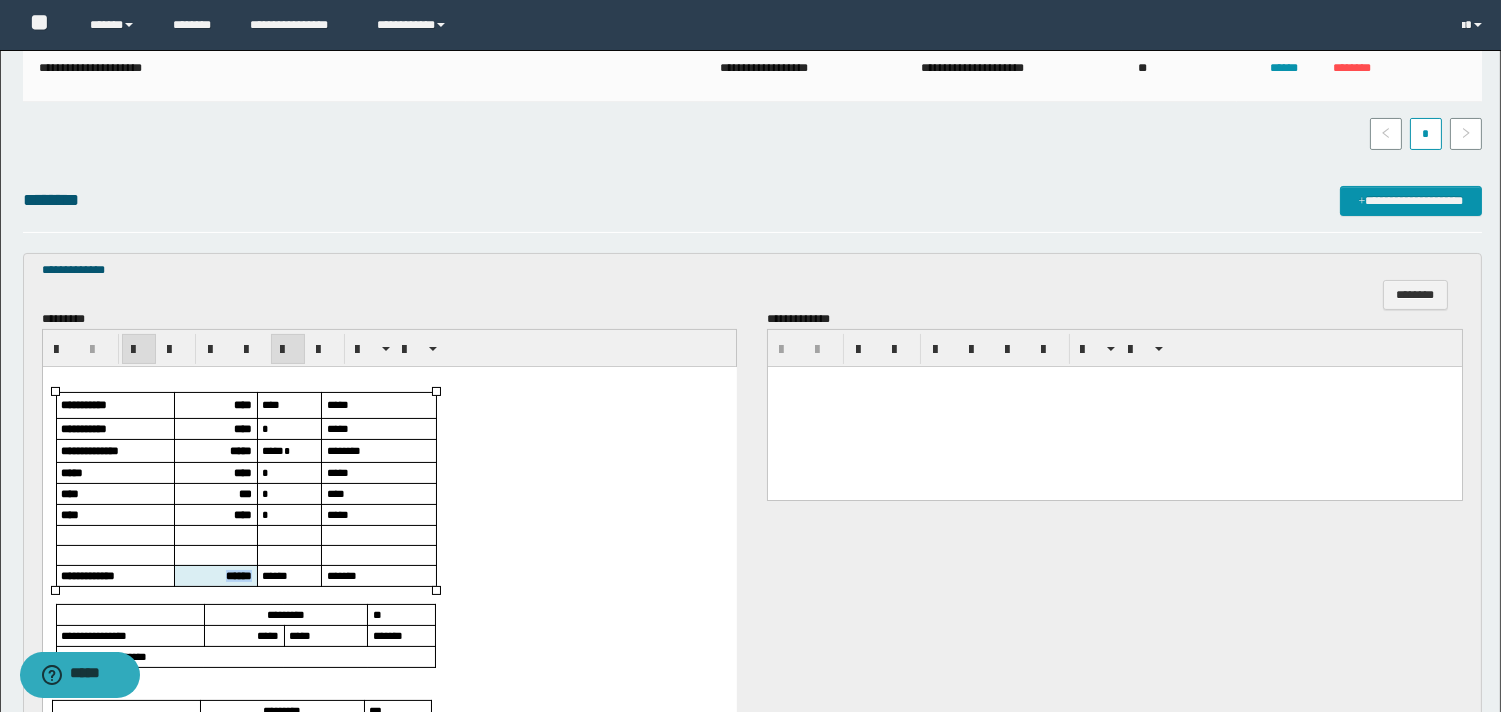 click on "******" at bounding box center (214, 574) 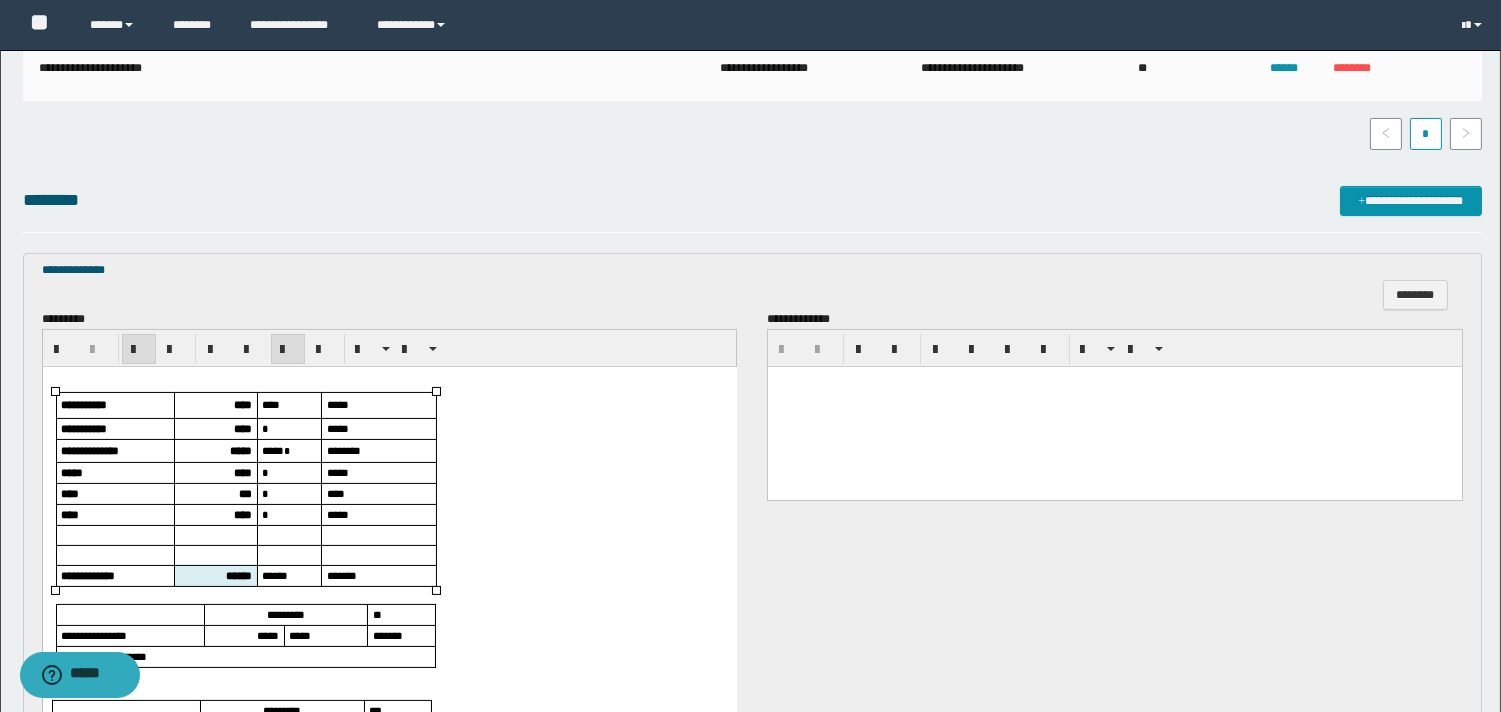 scroll, scrollTop: 666, scrollLeft: 0, axis: vertical 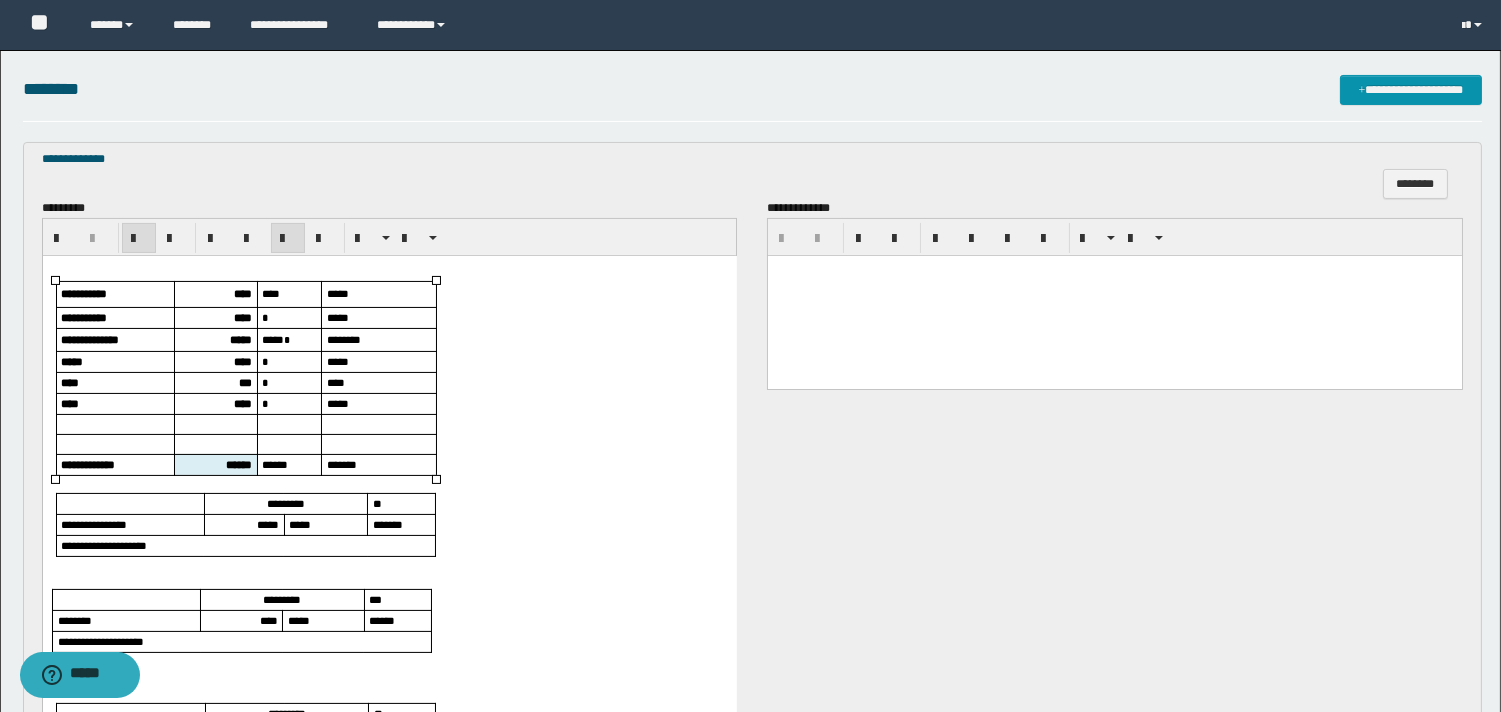 click on "*****" at bounding box center (267, 523) 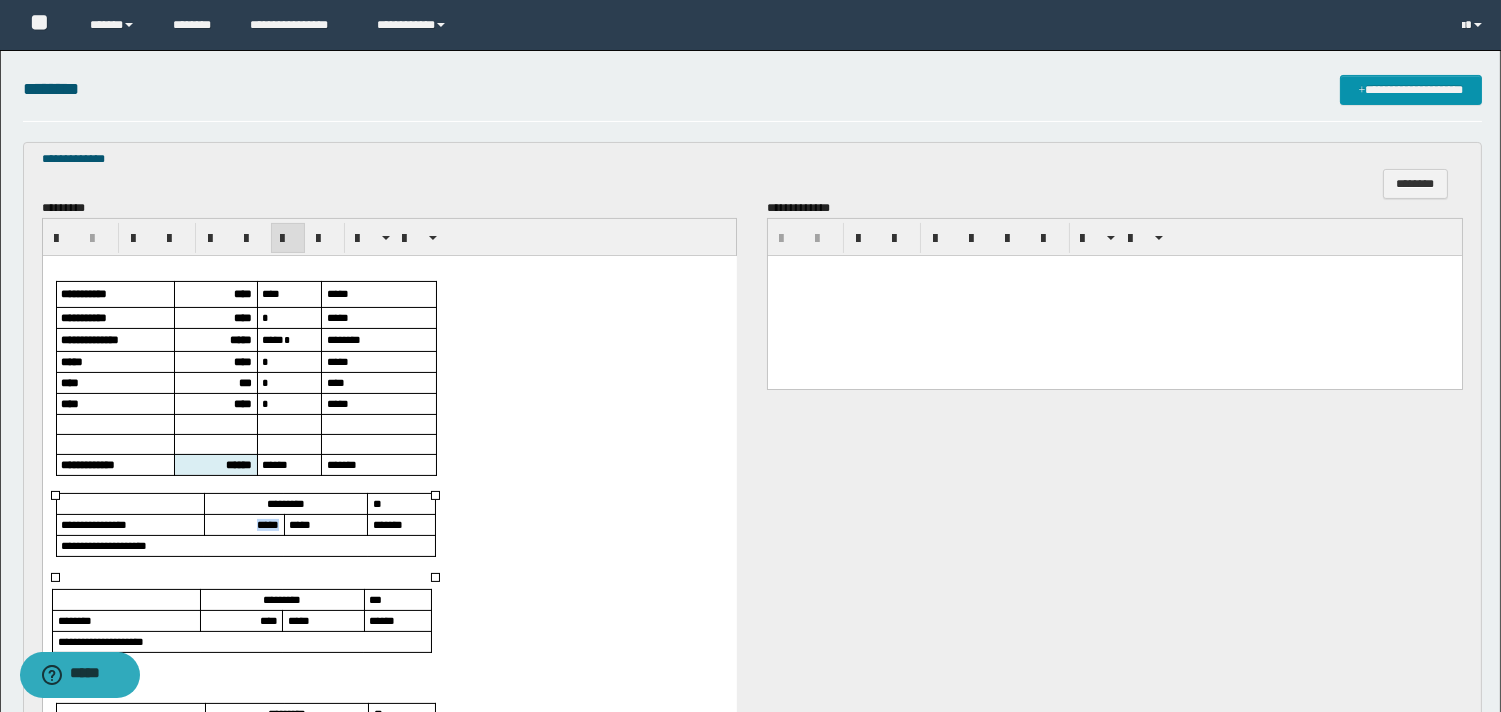 click on "*****" at bounding box center [267, 523] 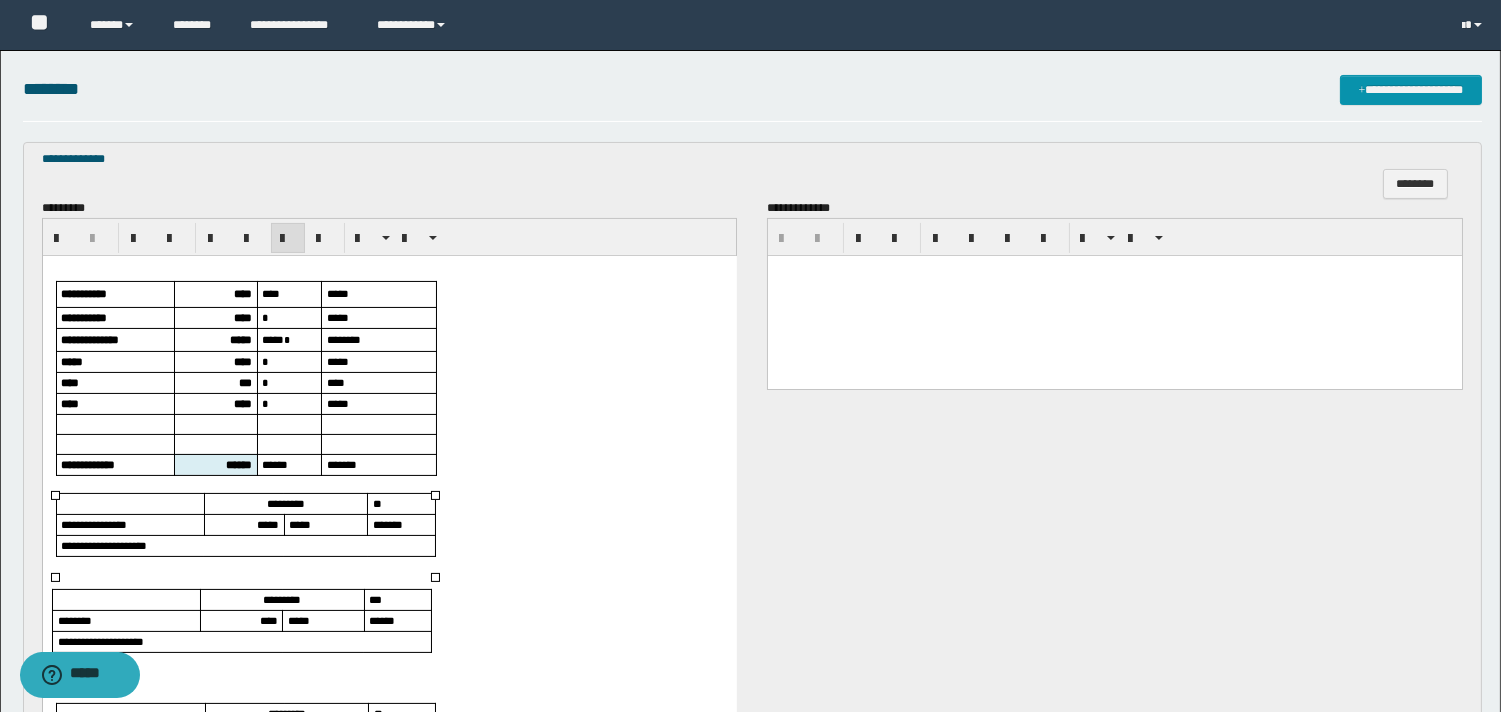 scroll, scrollTop: 888, scrollLeft: 0, axis: vertical 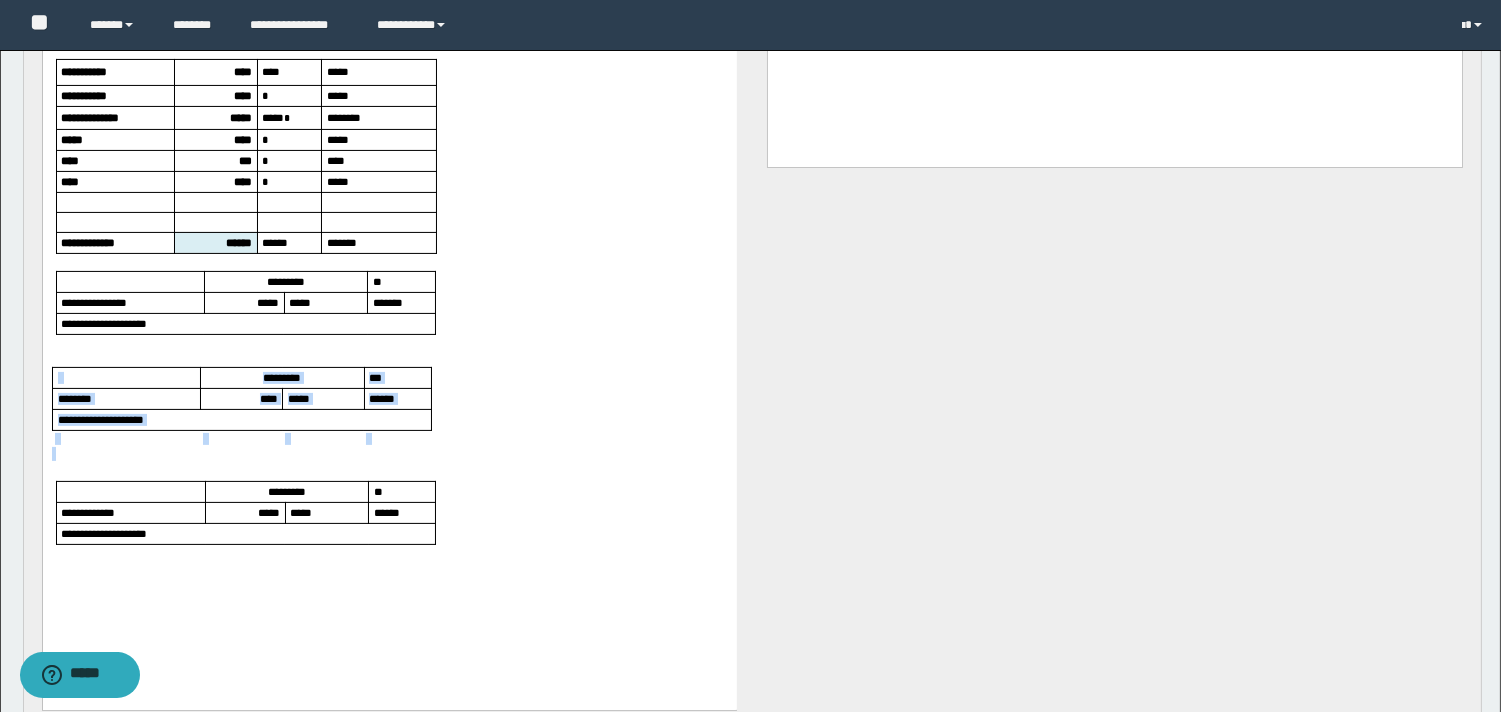 drag, startPoint x: 173, startPoint y: 356, endPoint x: 201, endPoint y: 460, distance: 107.70329 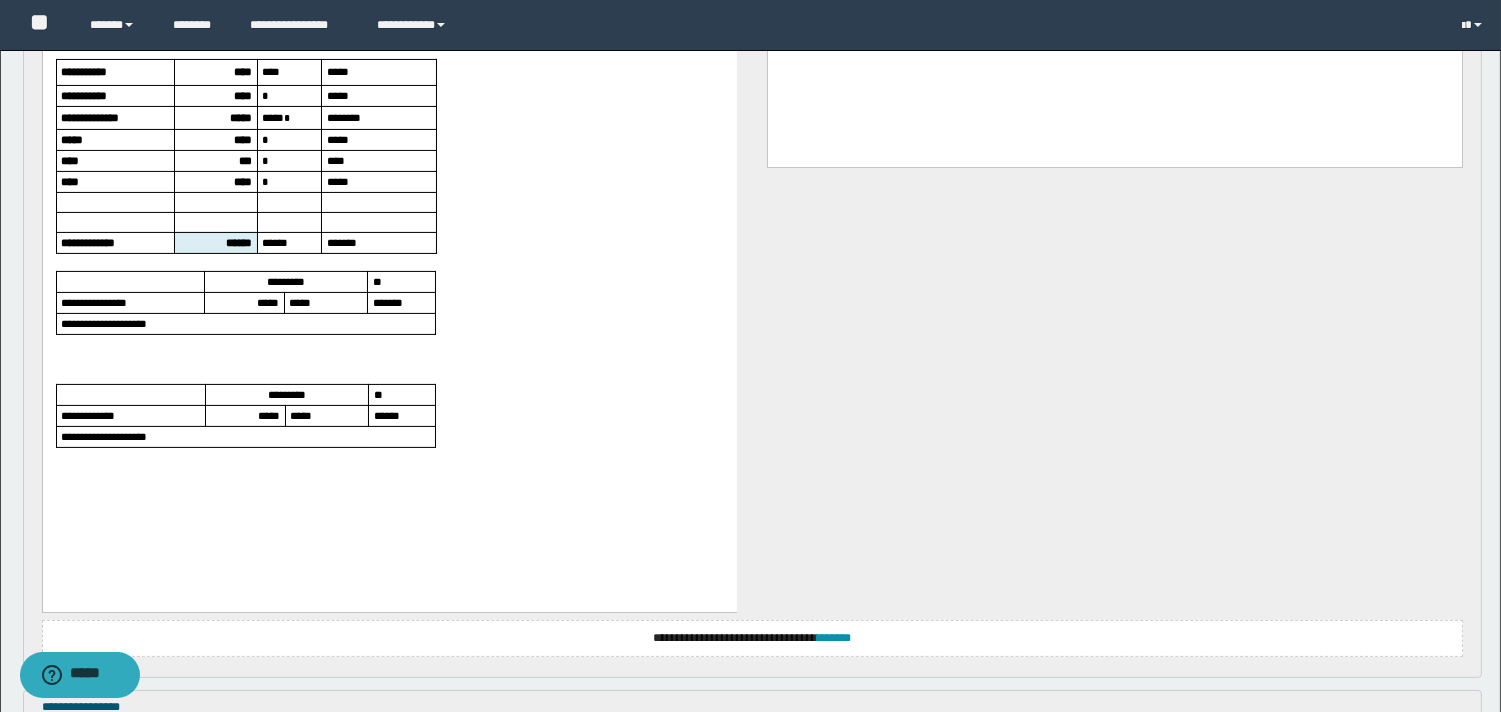 click on "*****" at bounding box center [268, 414] 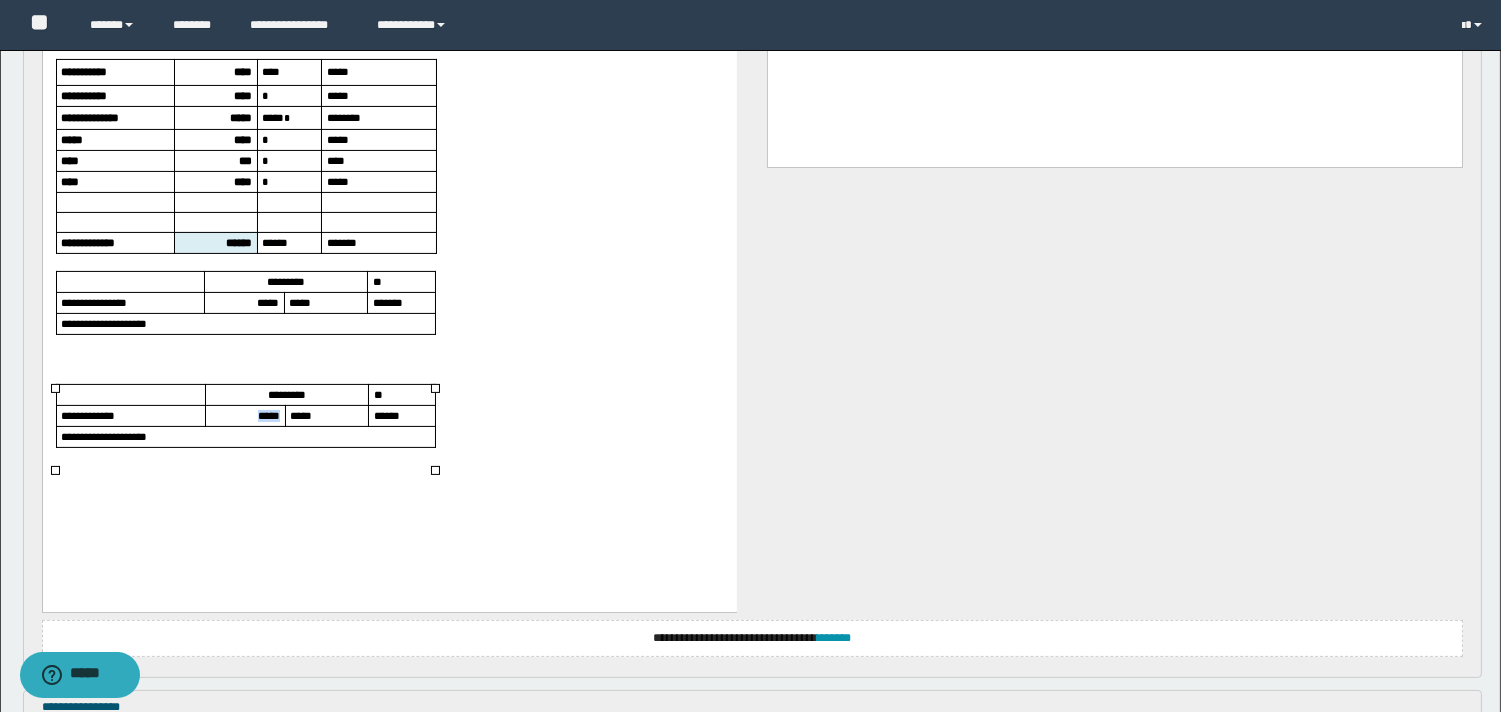 click on "*****" at bounding box center (268, 414) 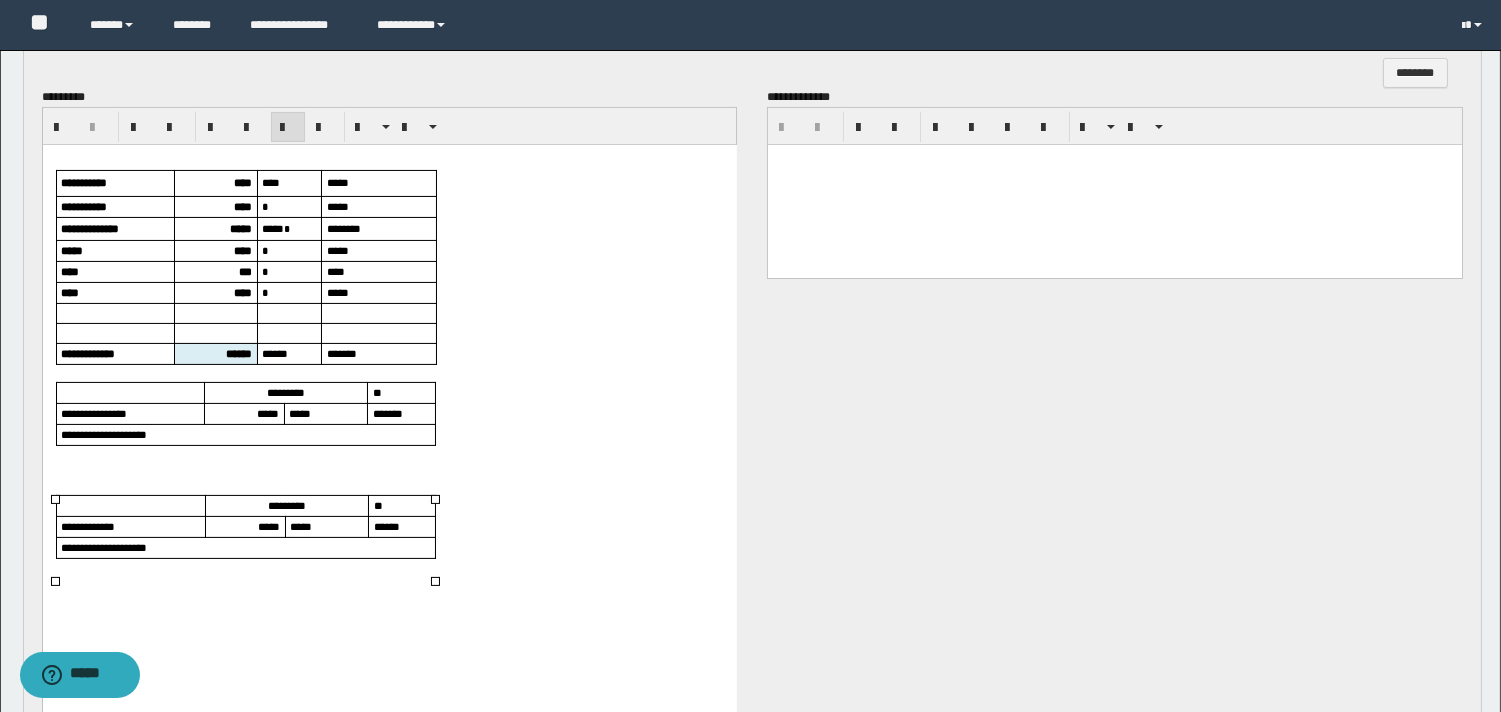 scroll, scrollTop: 666, scrollLeft: 0, axis: vertical 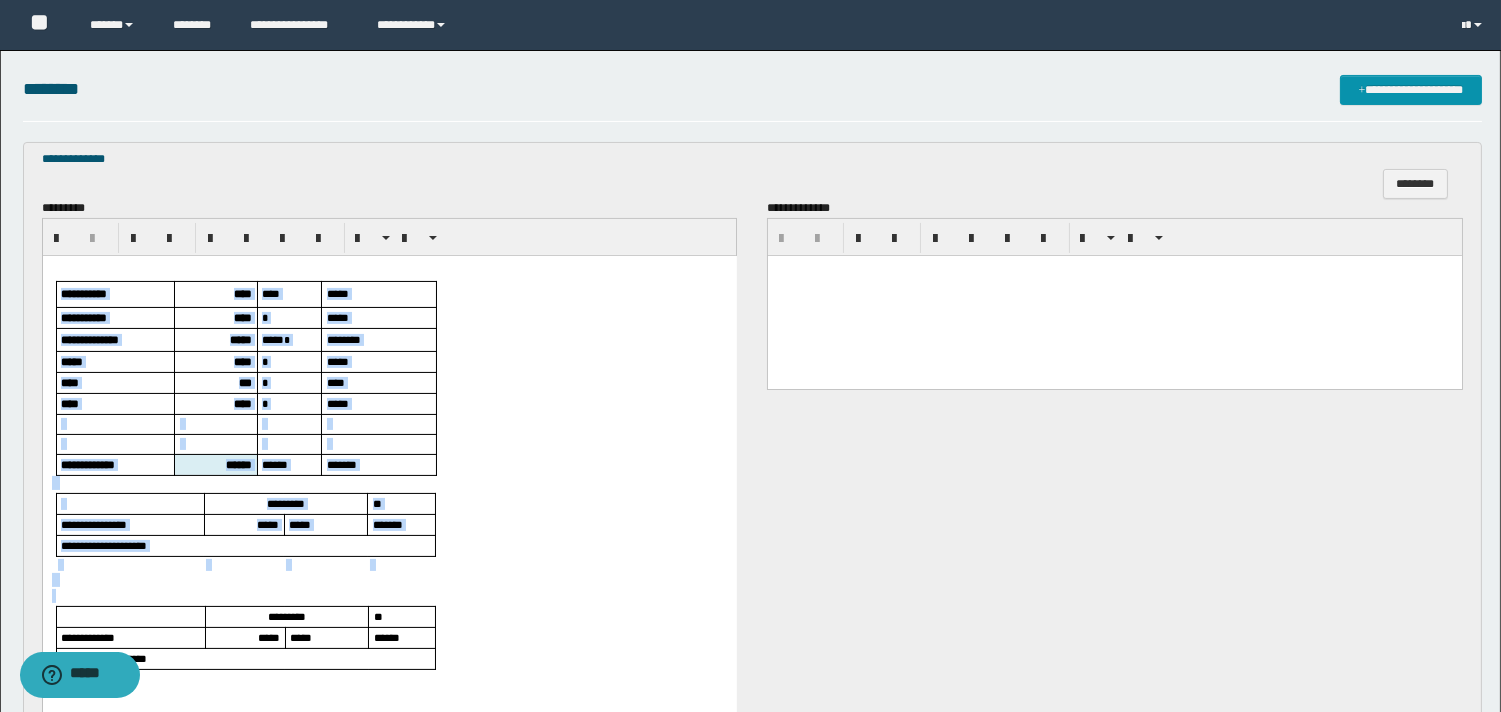 drag, startPoint x: 59, startPoint y: 269, endPoint x: 137, endPoint y: 594, distance: 334.22897 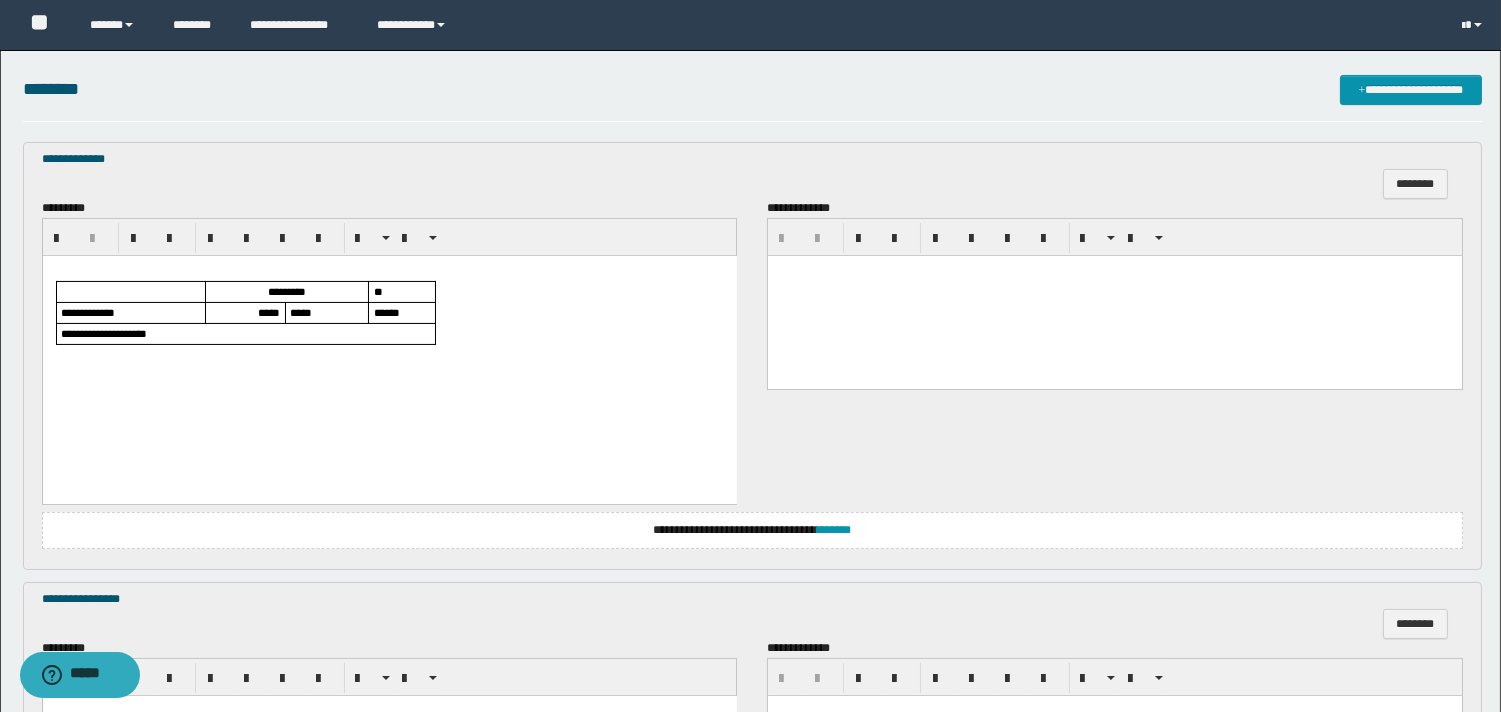 scroll, scrollTop: 1000, scrollLeft: 0, axis: vertical 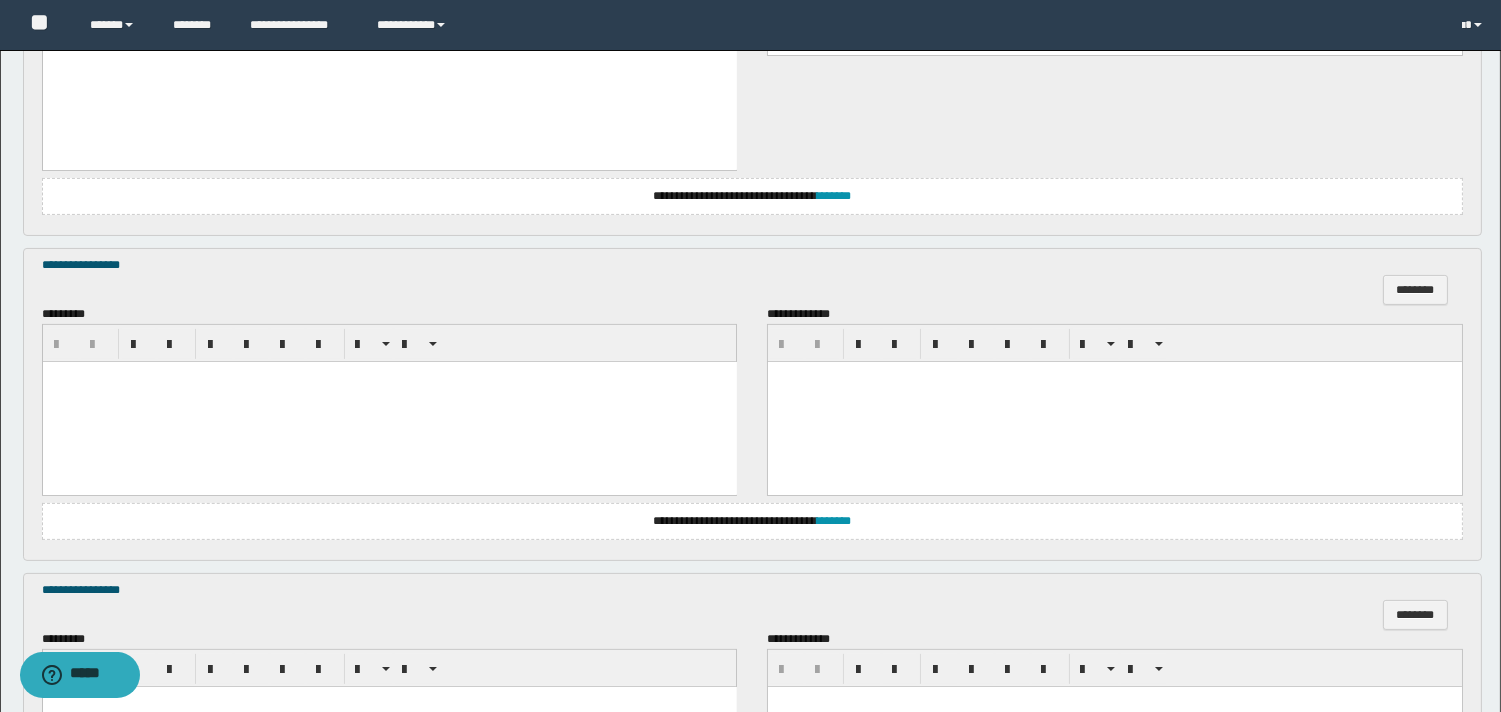 click at bounding box center [389, 401] 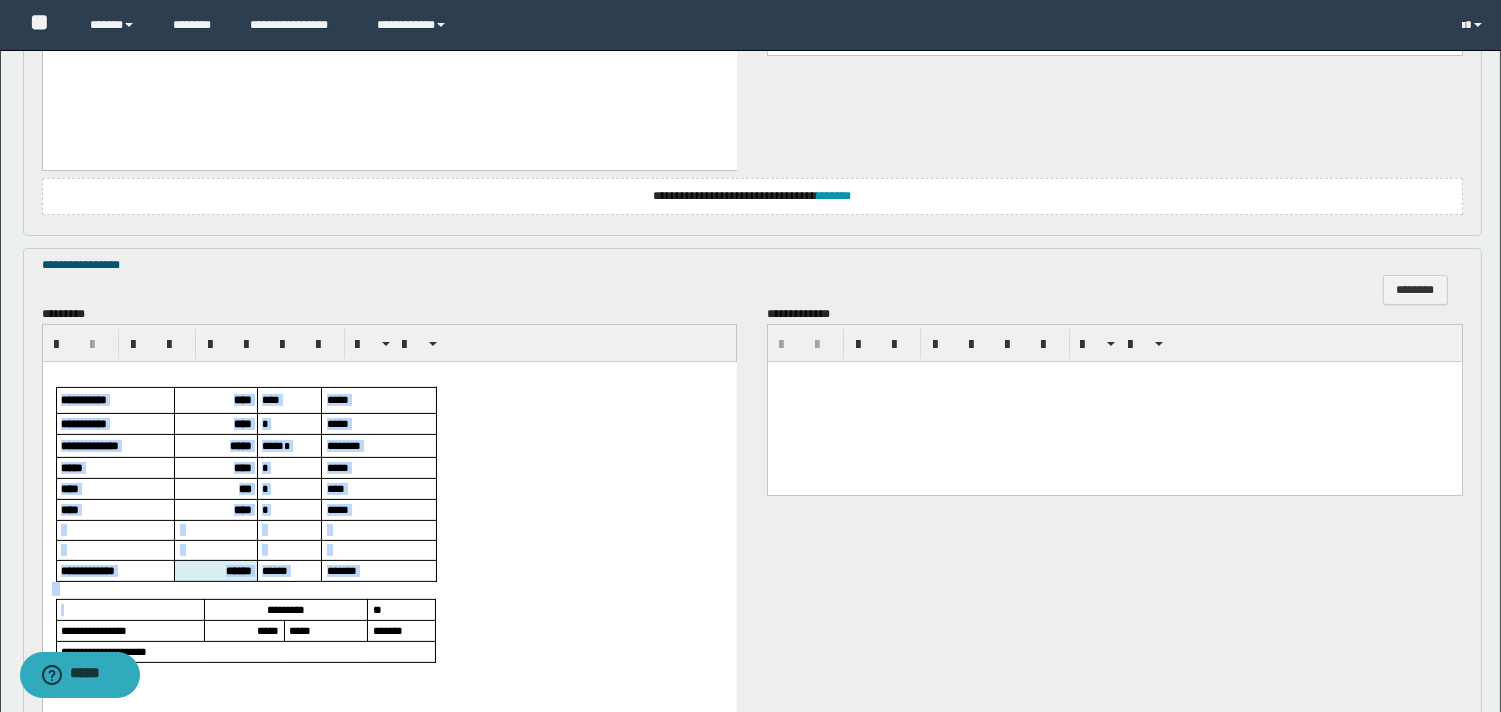 drag, startPoint x: 61, startPoint y: 379, endPoint x: 109, endPoint y: 601, distance: 227.12991 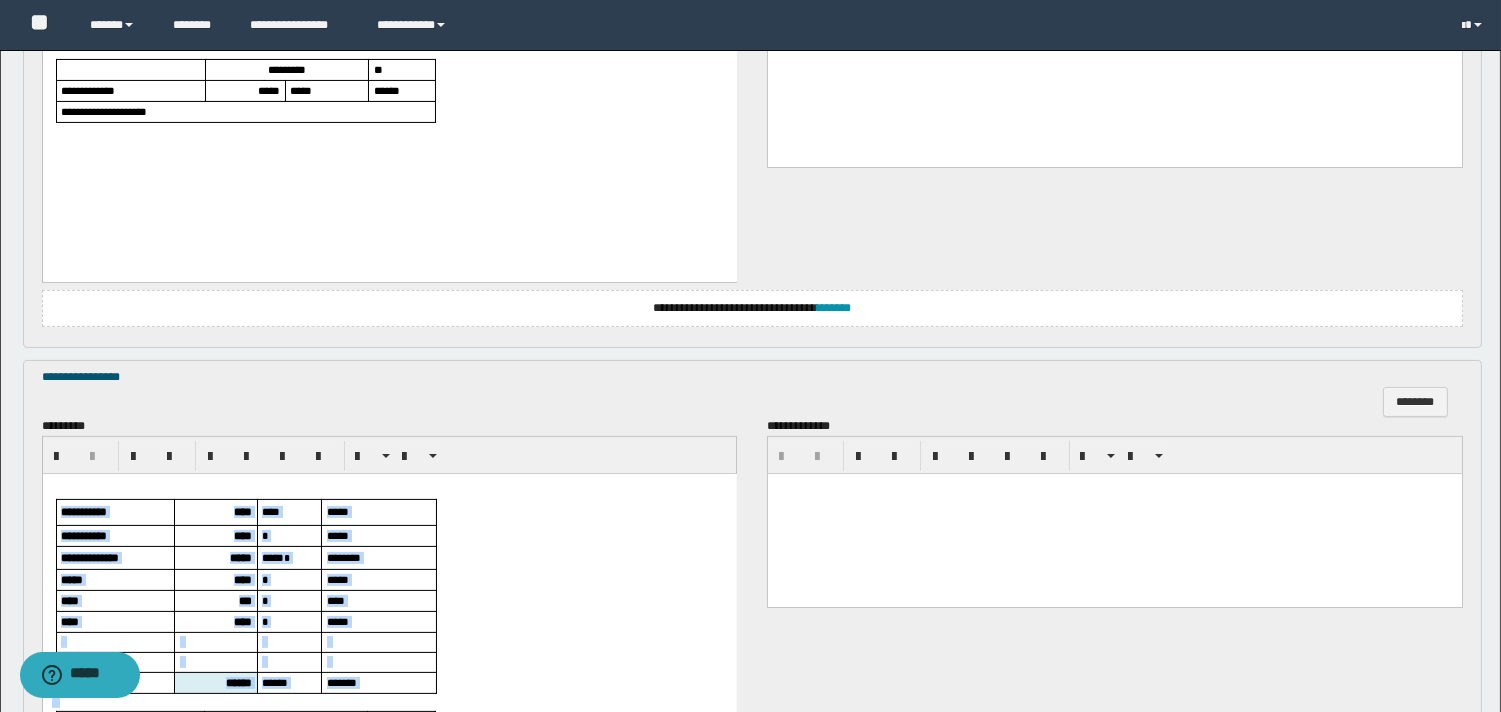 scroll, scrollTop: 1000, scrollLeft: 0, axis: vertical 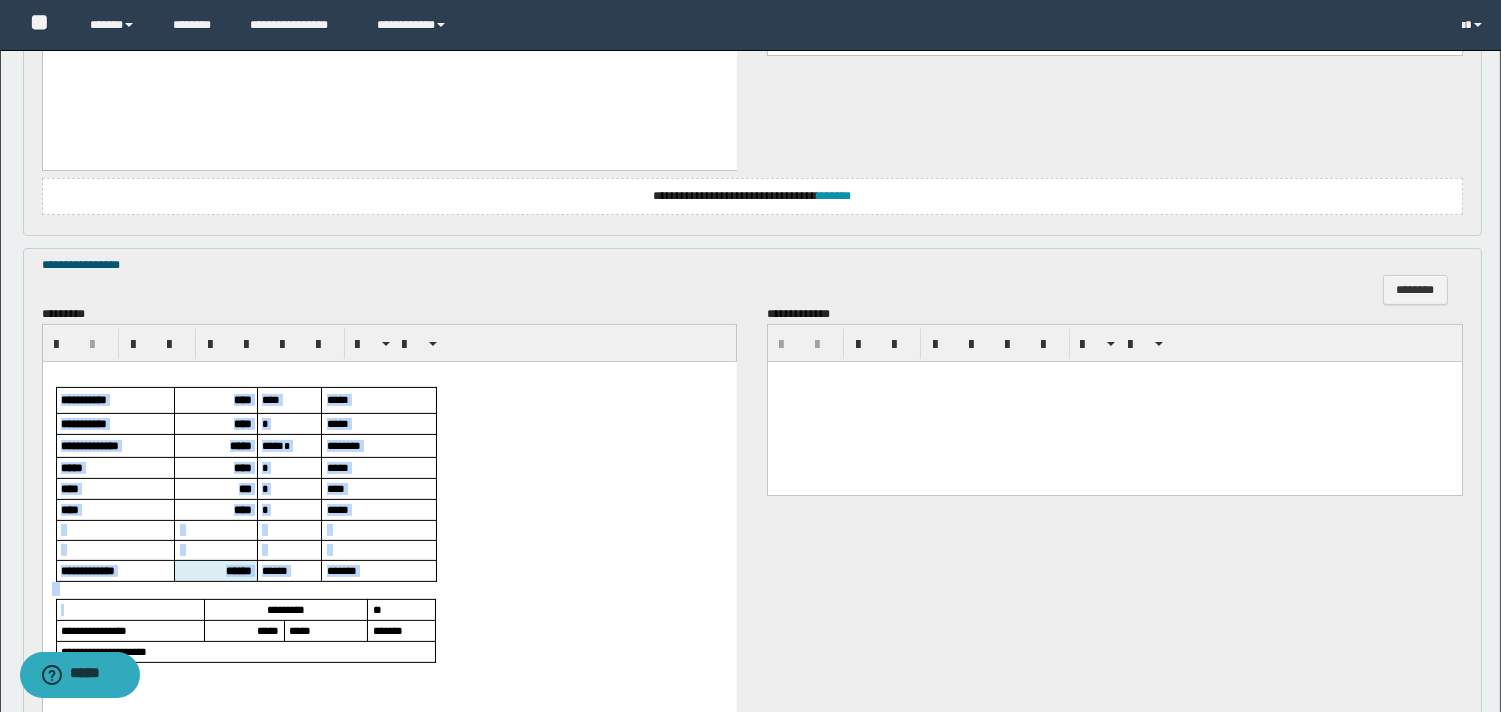 click at bounding box center [388, 377] 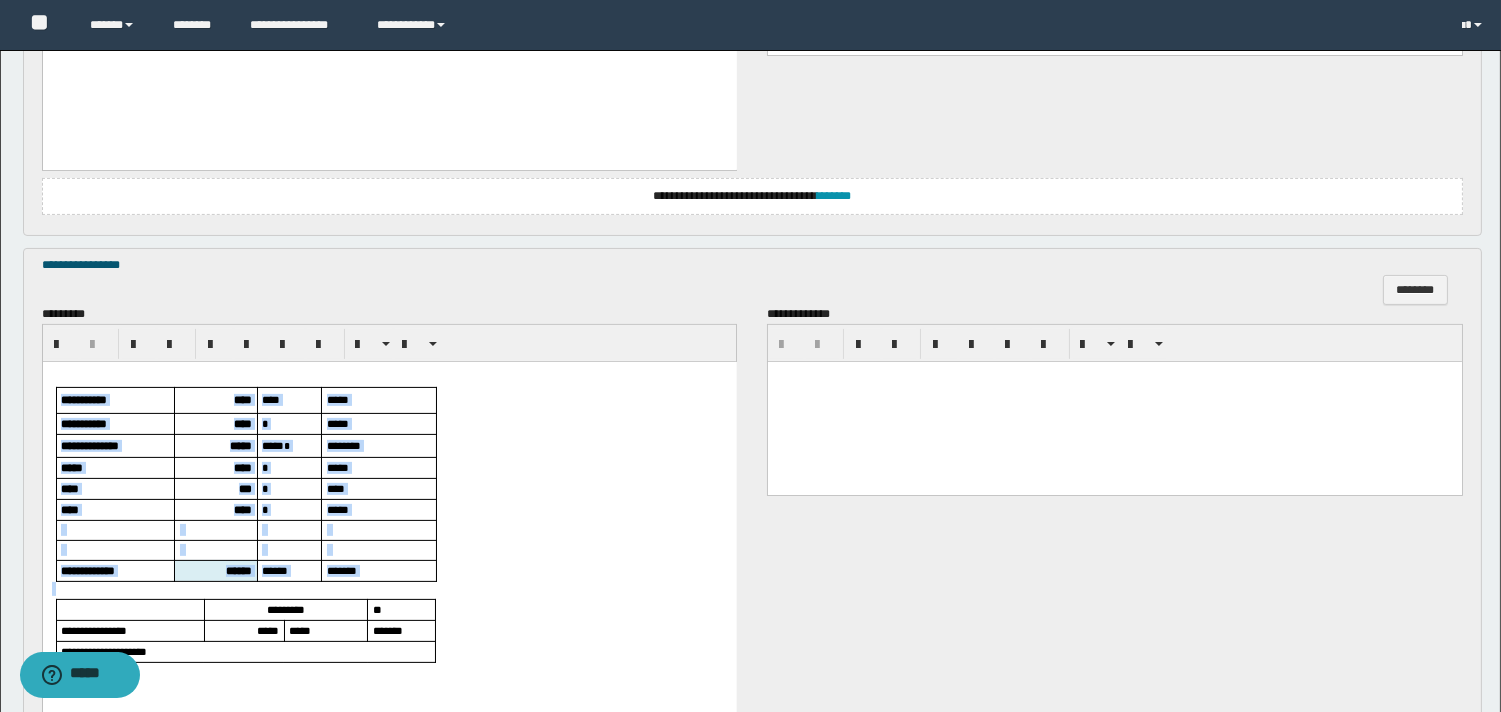 drag, startPoint x: 57, startPoint y: 373, endPoint x: 194, endPoint y: 583, distance: 250.73691 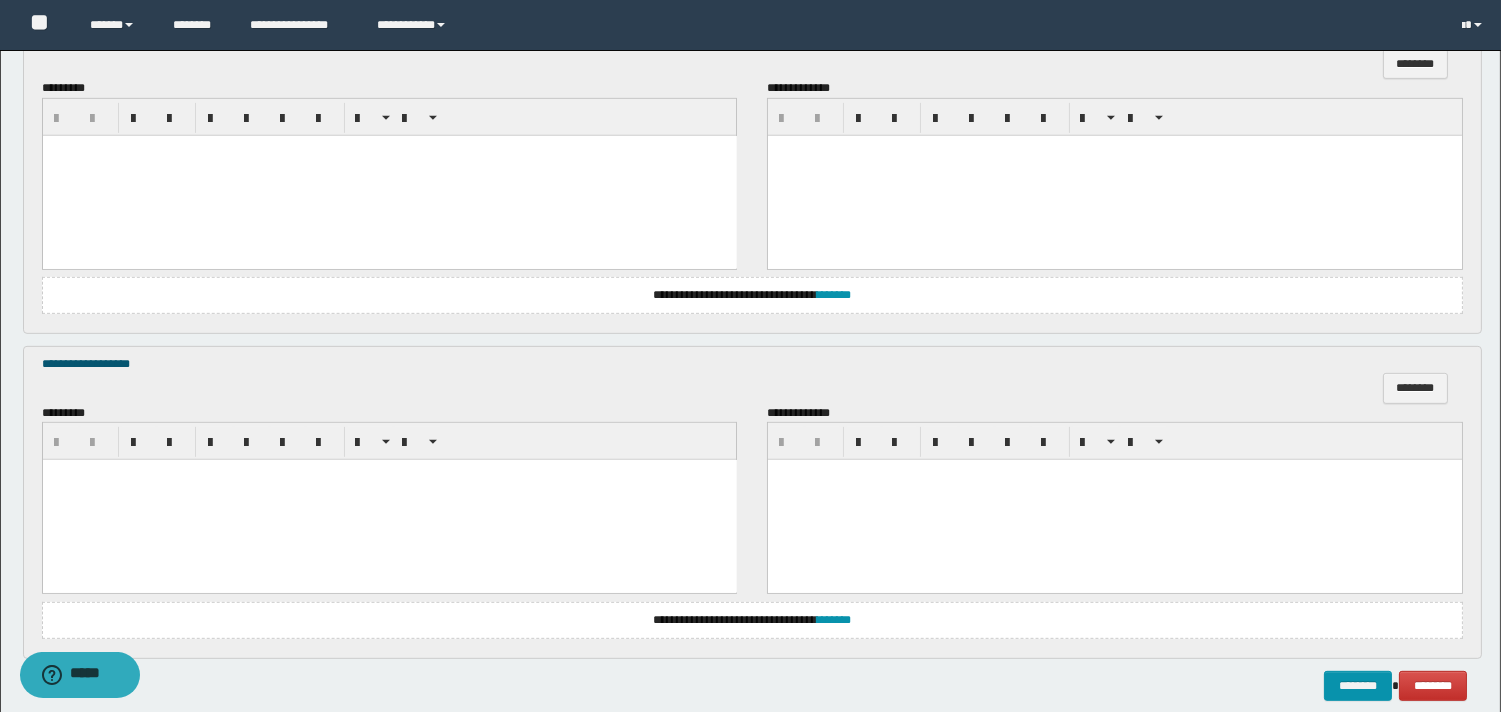 scroll, scrollTop: 1764, scrollLeft: 0, axis: vertical 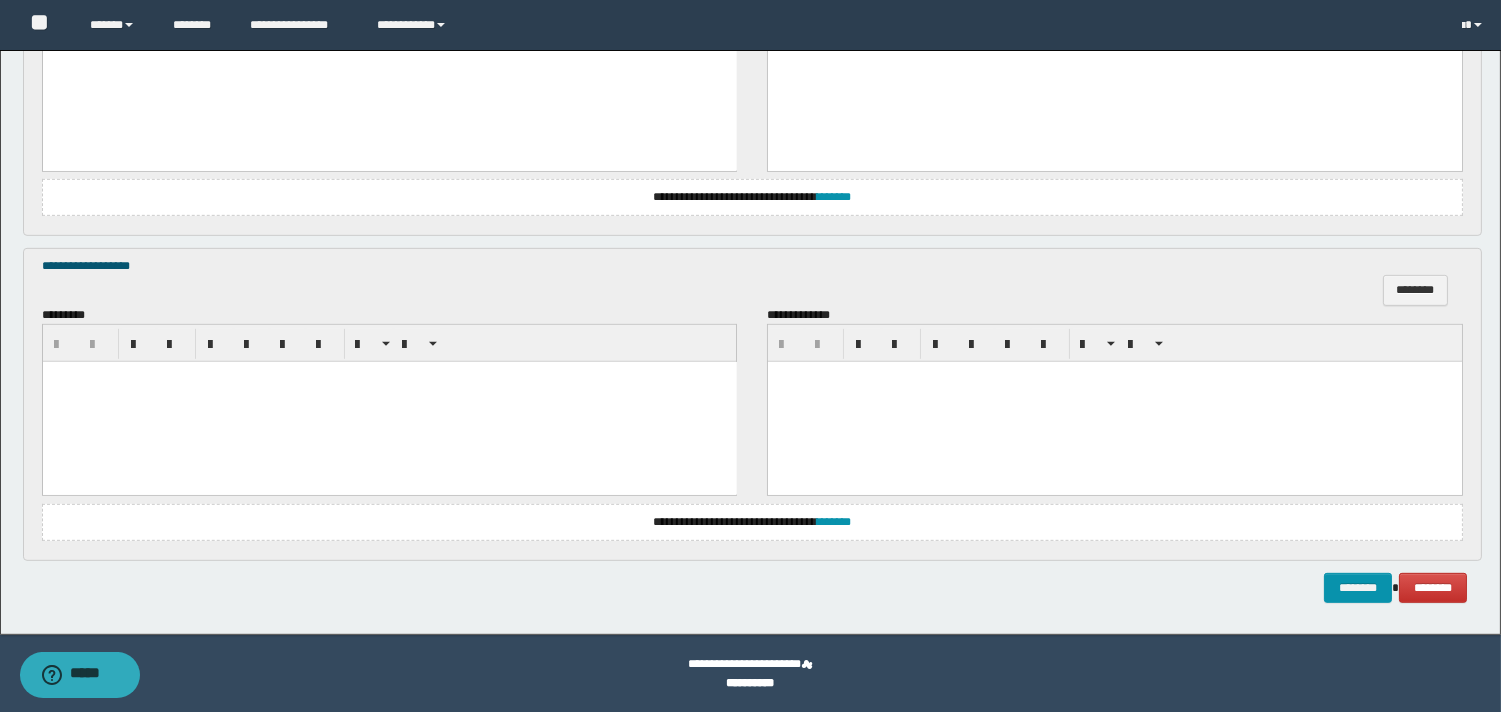 click at bounding box center (389, 402) 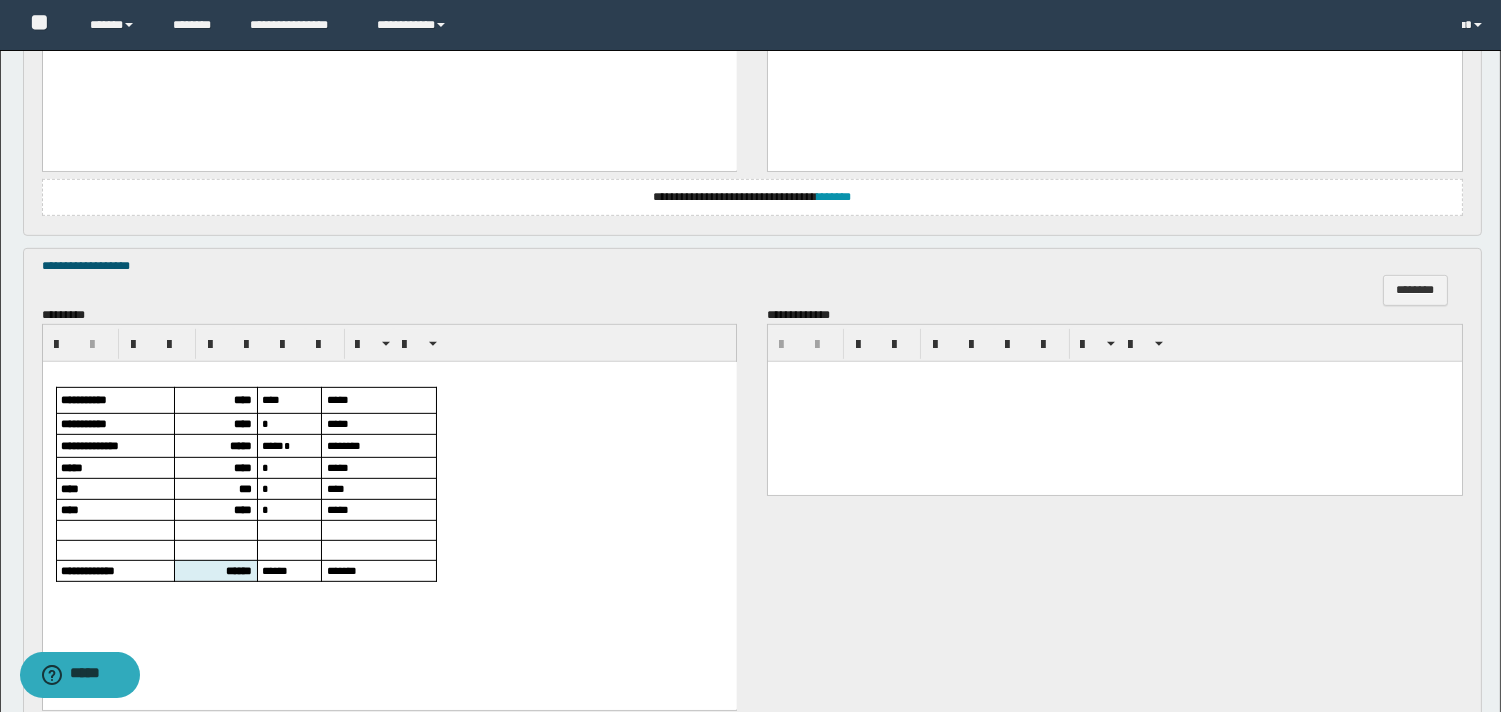 scroll, scrollTop: 1320, scrollLeft: 0, axis: vertical 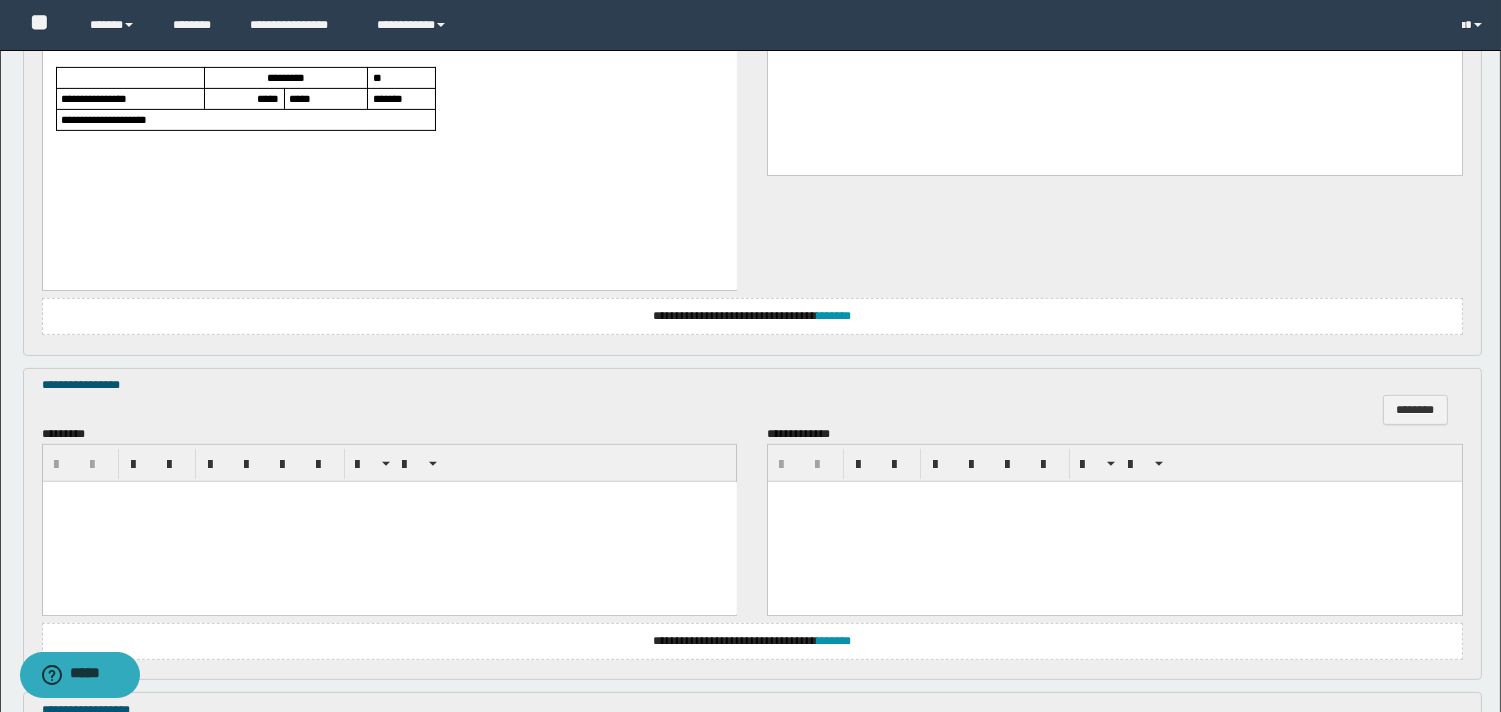 click at bounding box center (389, 521) 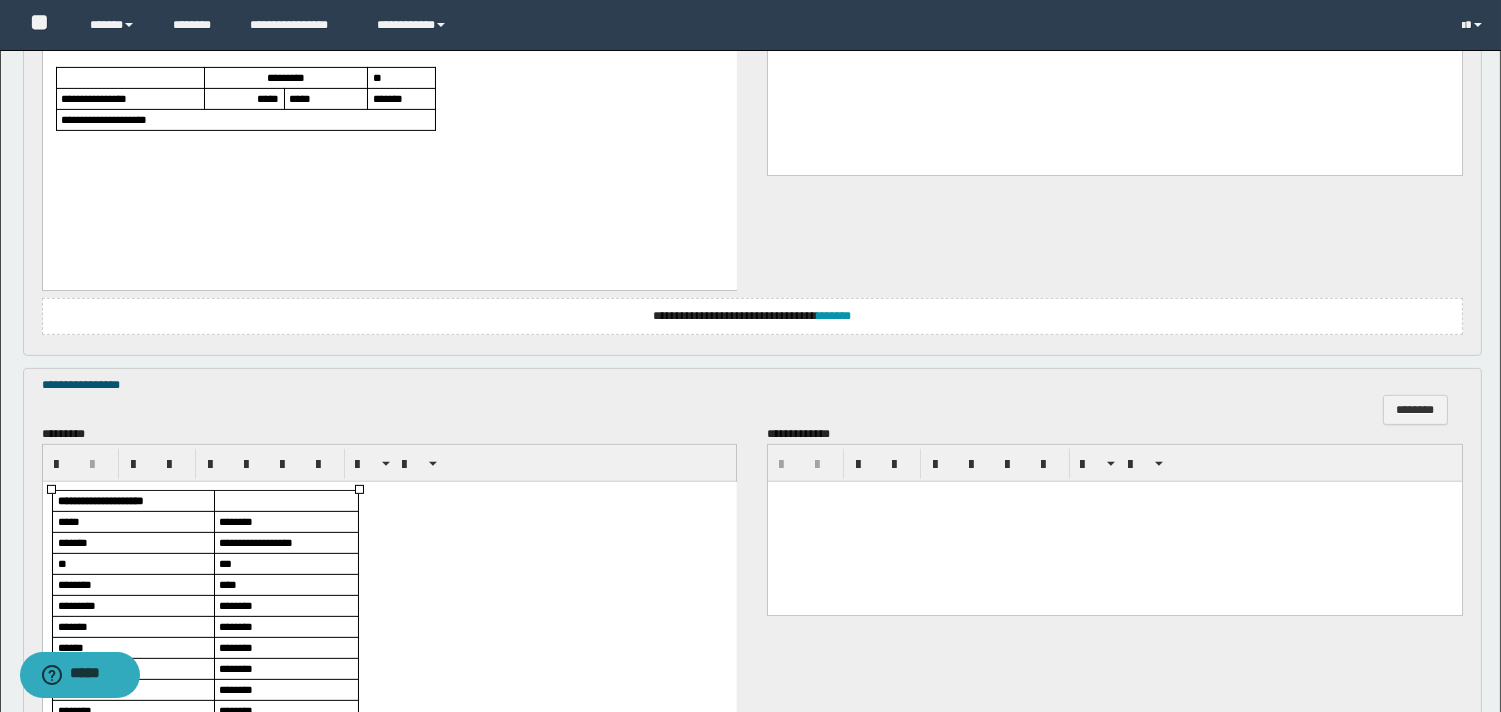 click on "***" at bounding box center (224, 562) 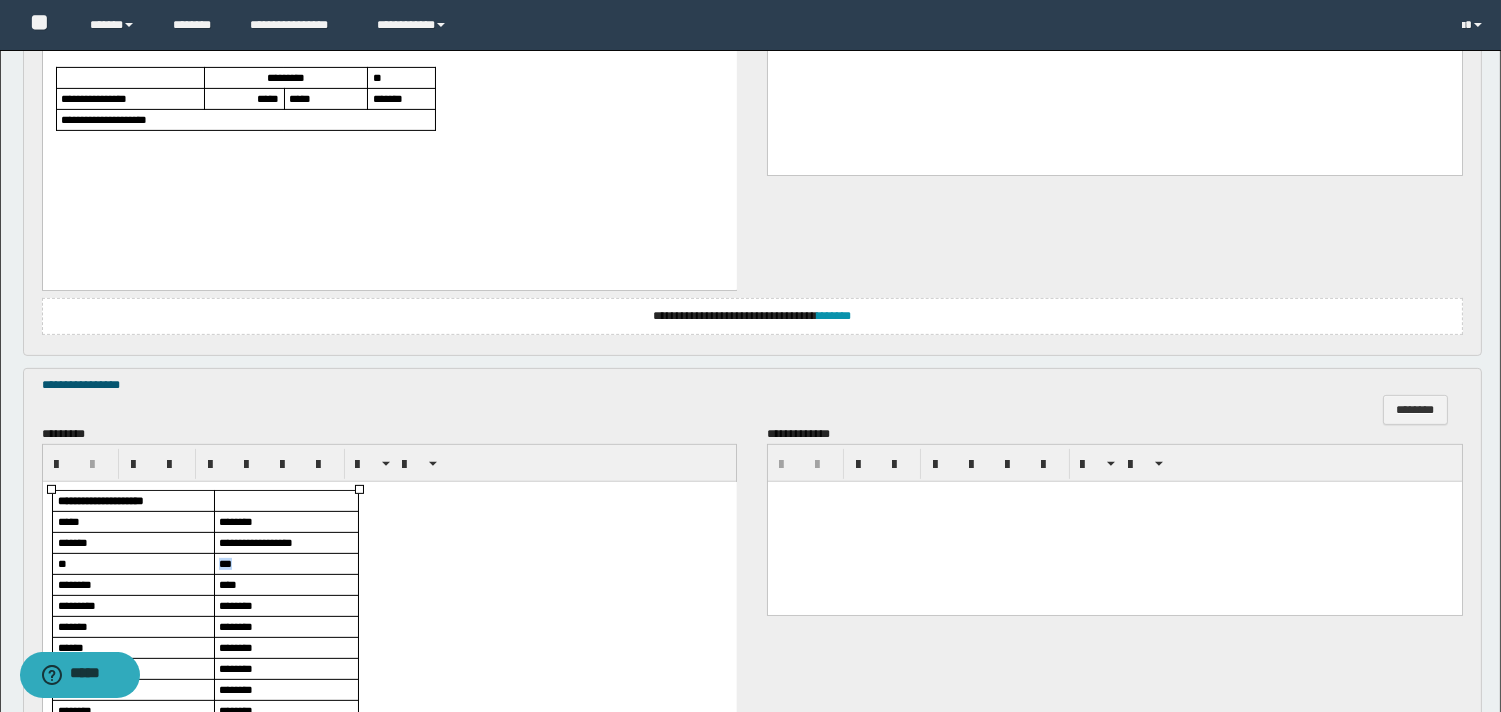 click on "***" at bounding box center (224, 562) 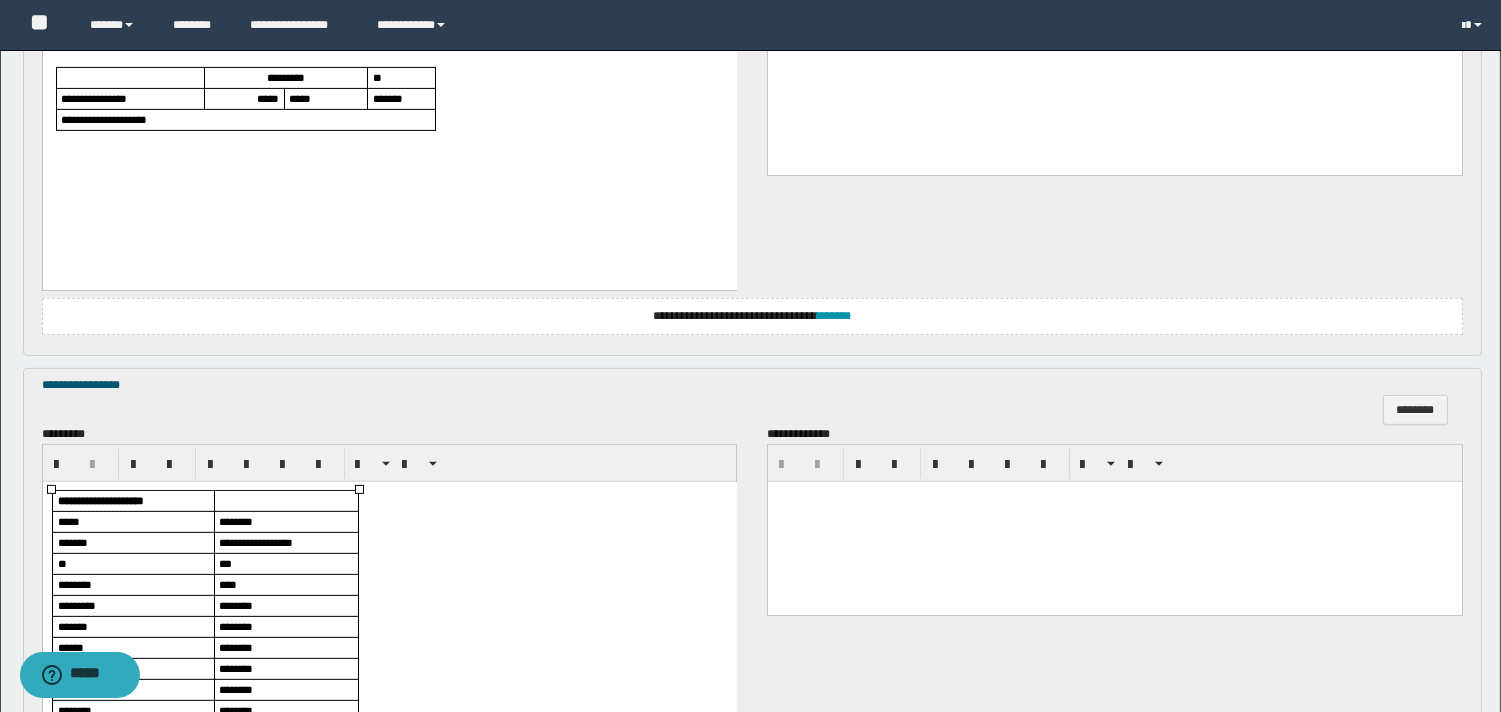 click on "****" at bounding box center [227, 583] 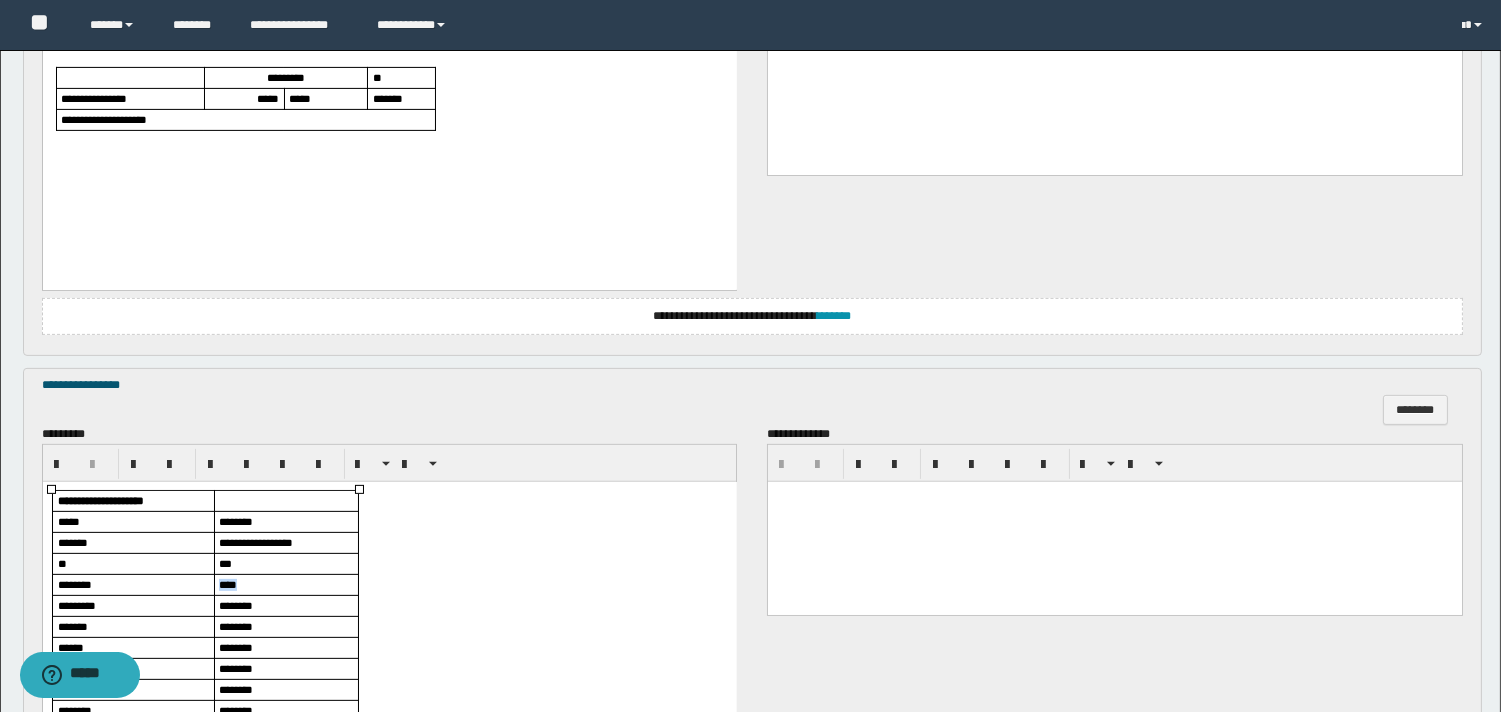 click on "****" at bounding box center (227, 583) 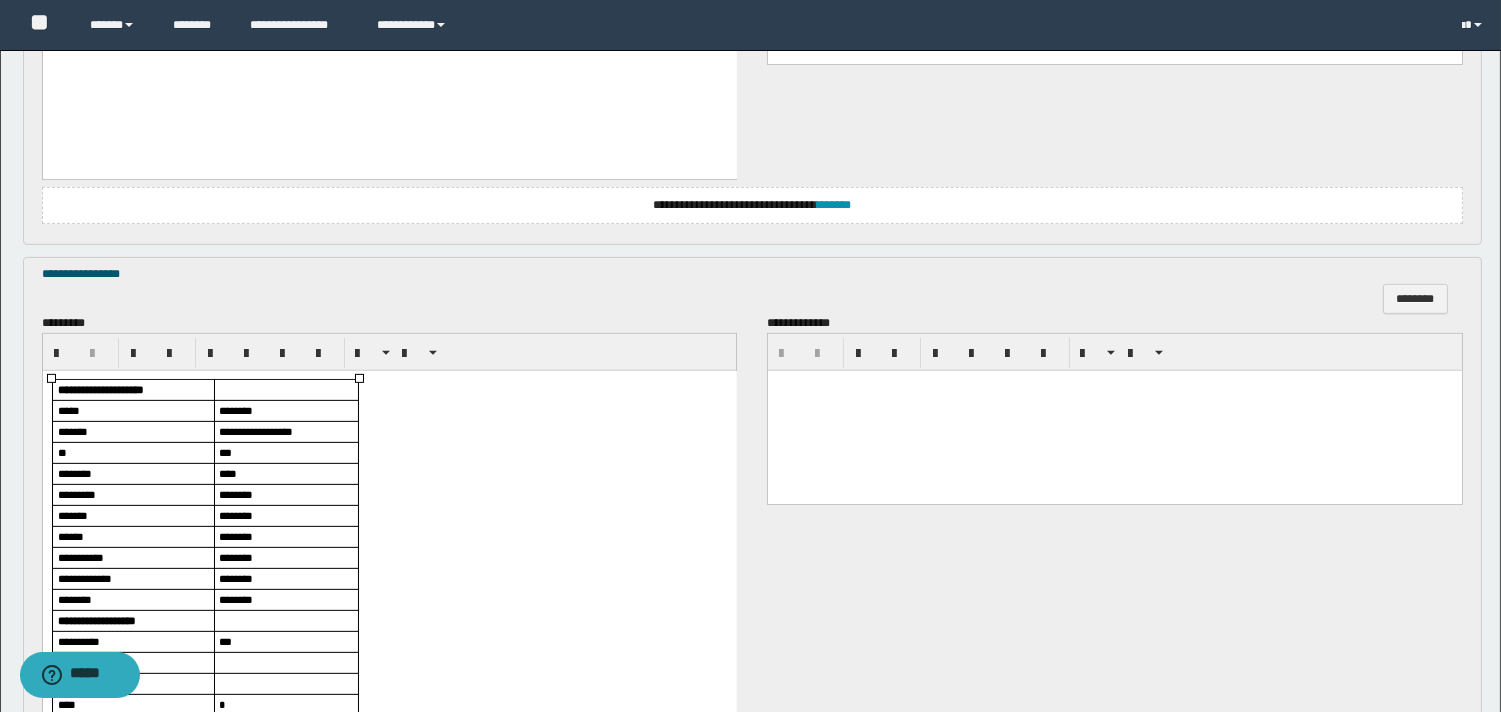 scroll, scrollTop: 1542, scrollLeft: 0, axis: vertical 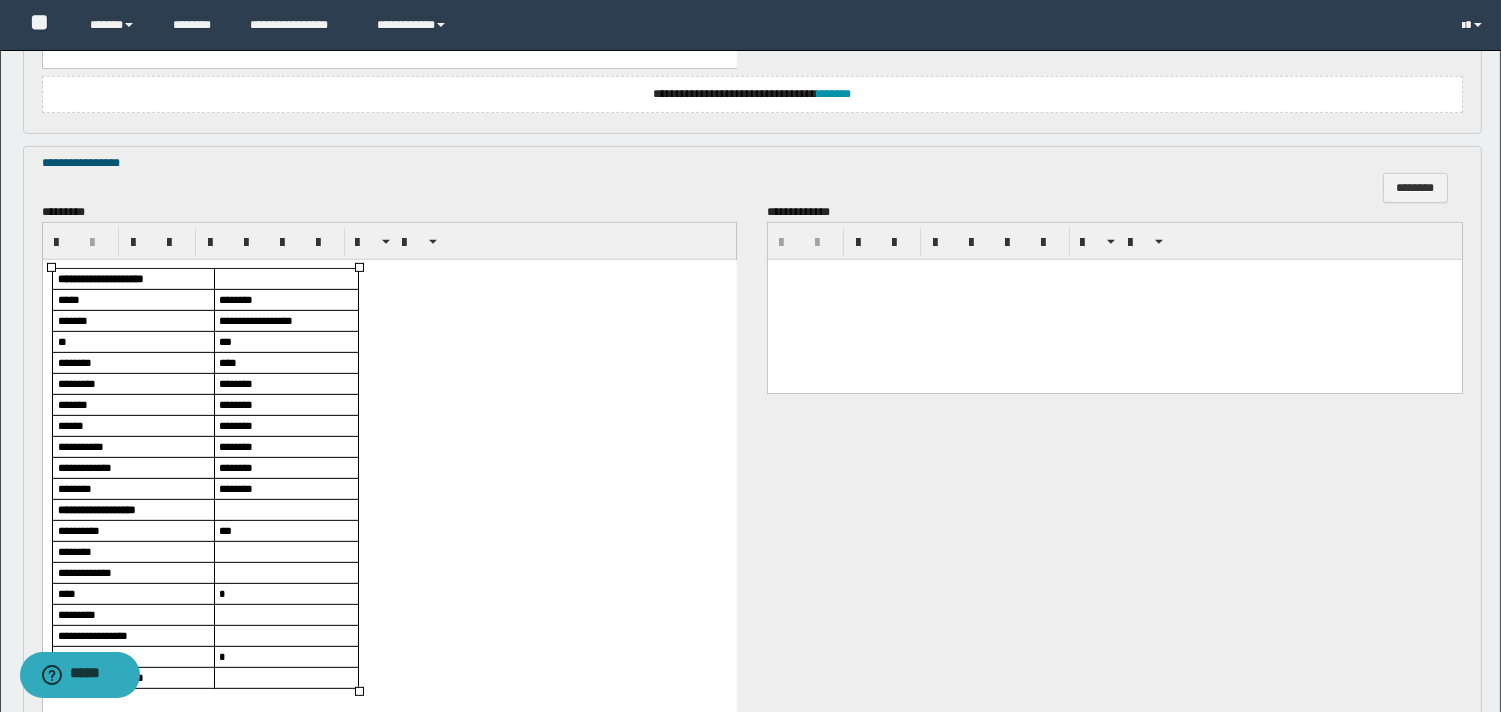 click on "***" at bounding box center (224, 529) 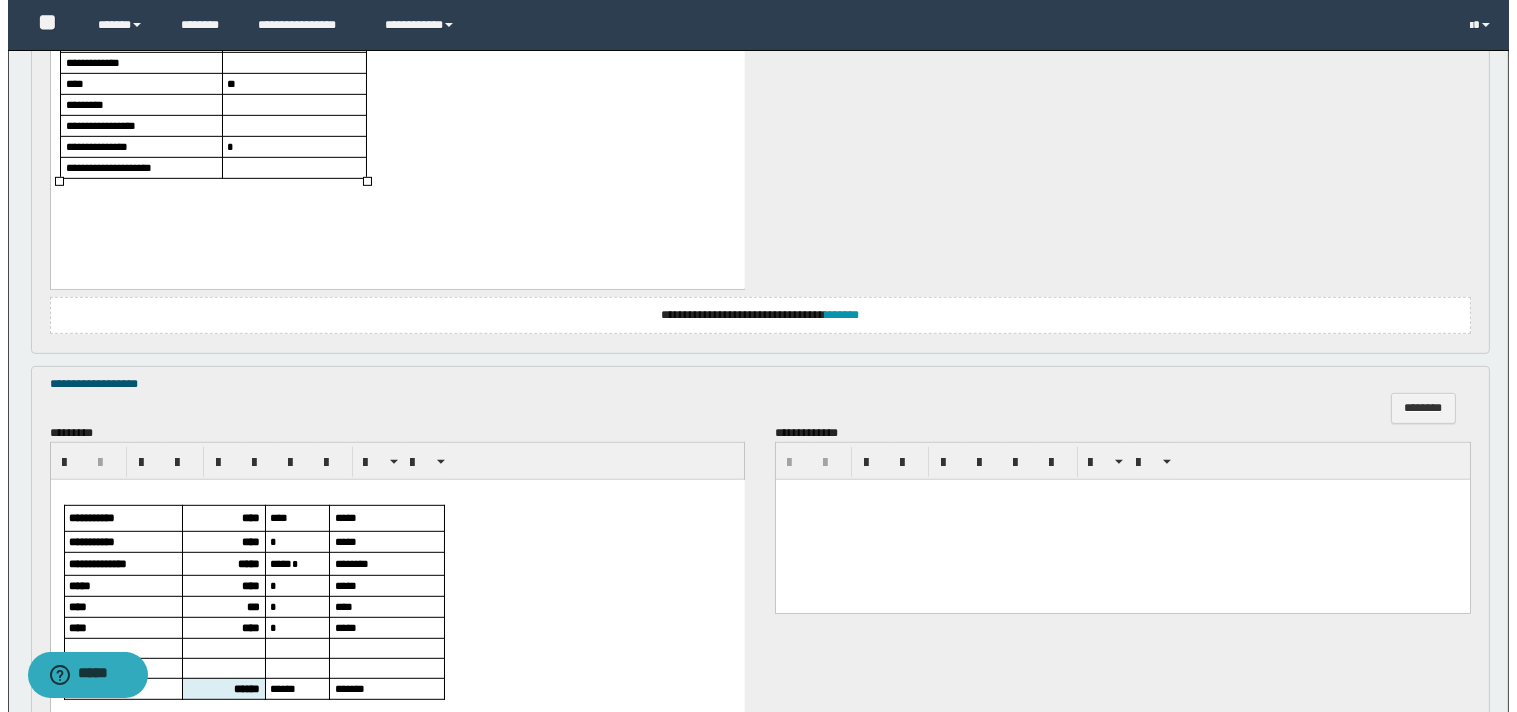 scroll, scrollTop: 2385, scrollLeft: 0, axis: vertical 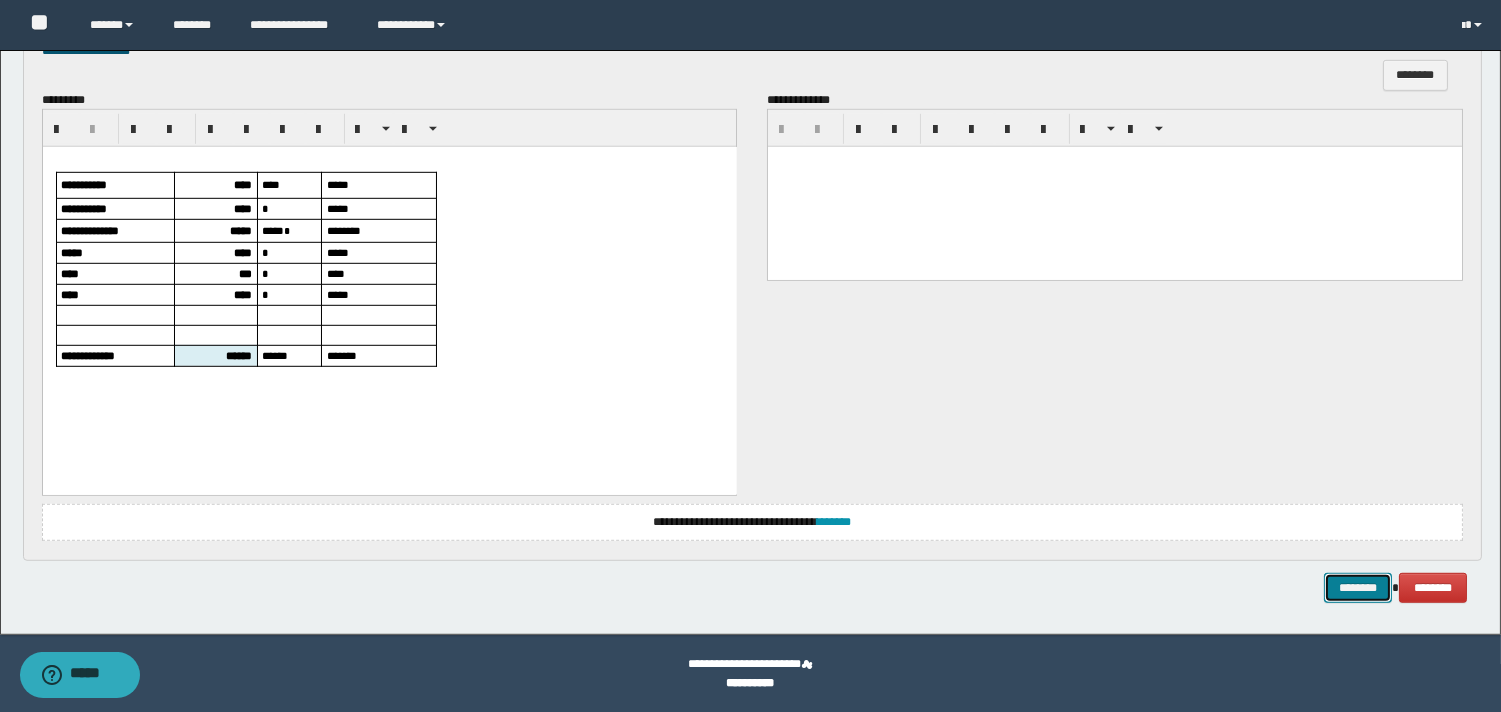 click on "********" at bounding box center [1358, 588] 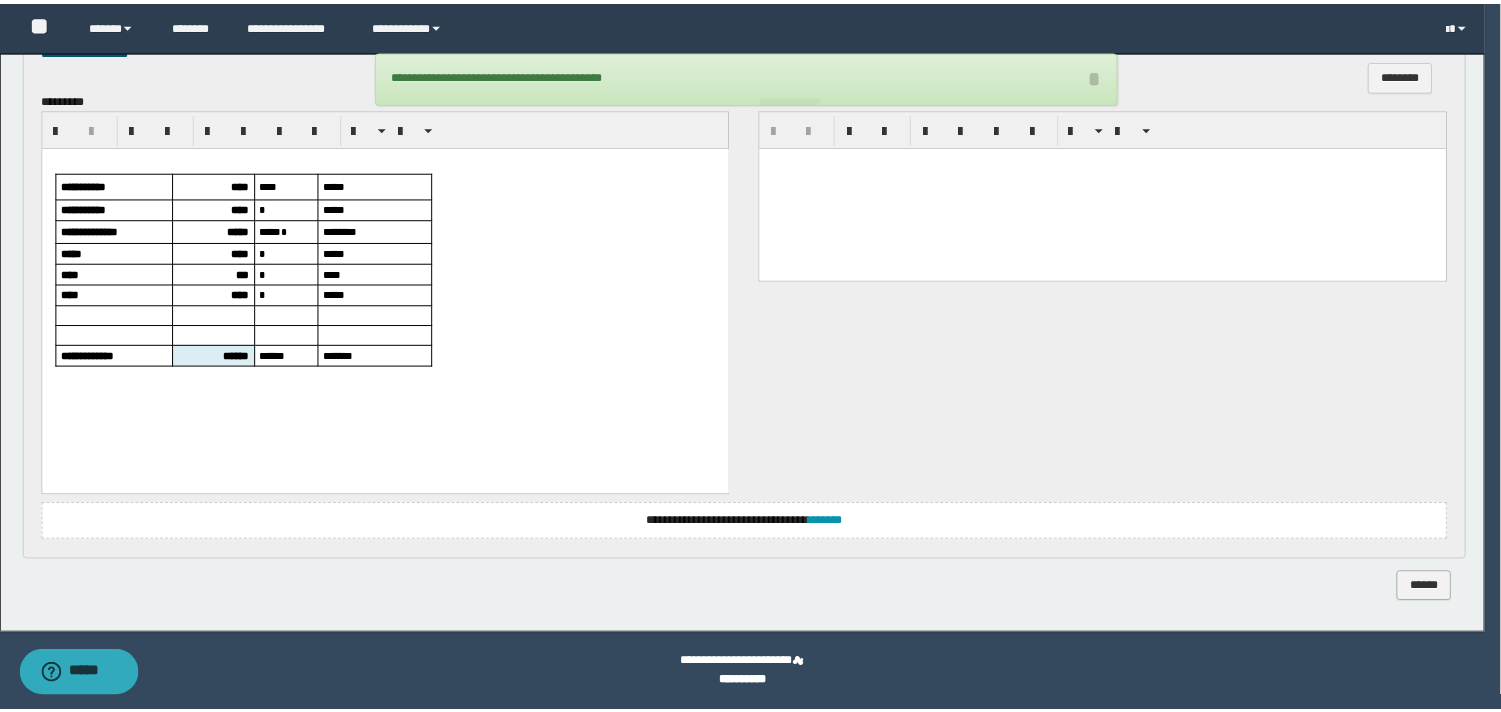 scroll, scrollTop: 2366, scrollLeft: 0, axis: vertical 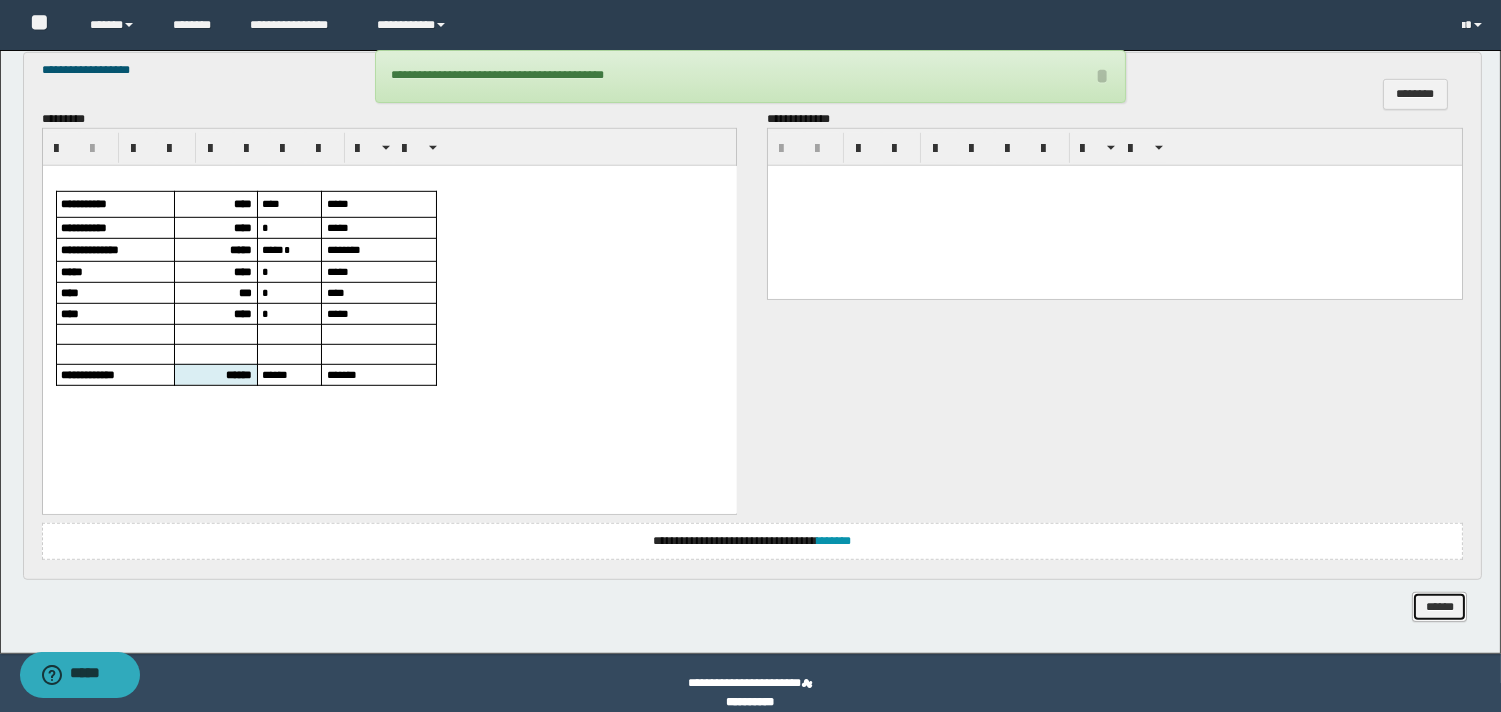 click on "******" at bounding box center (1439, 607) 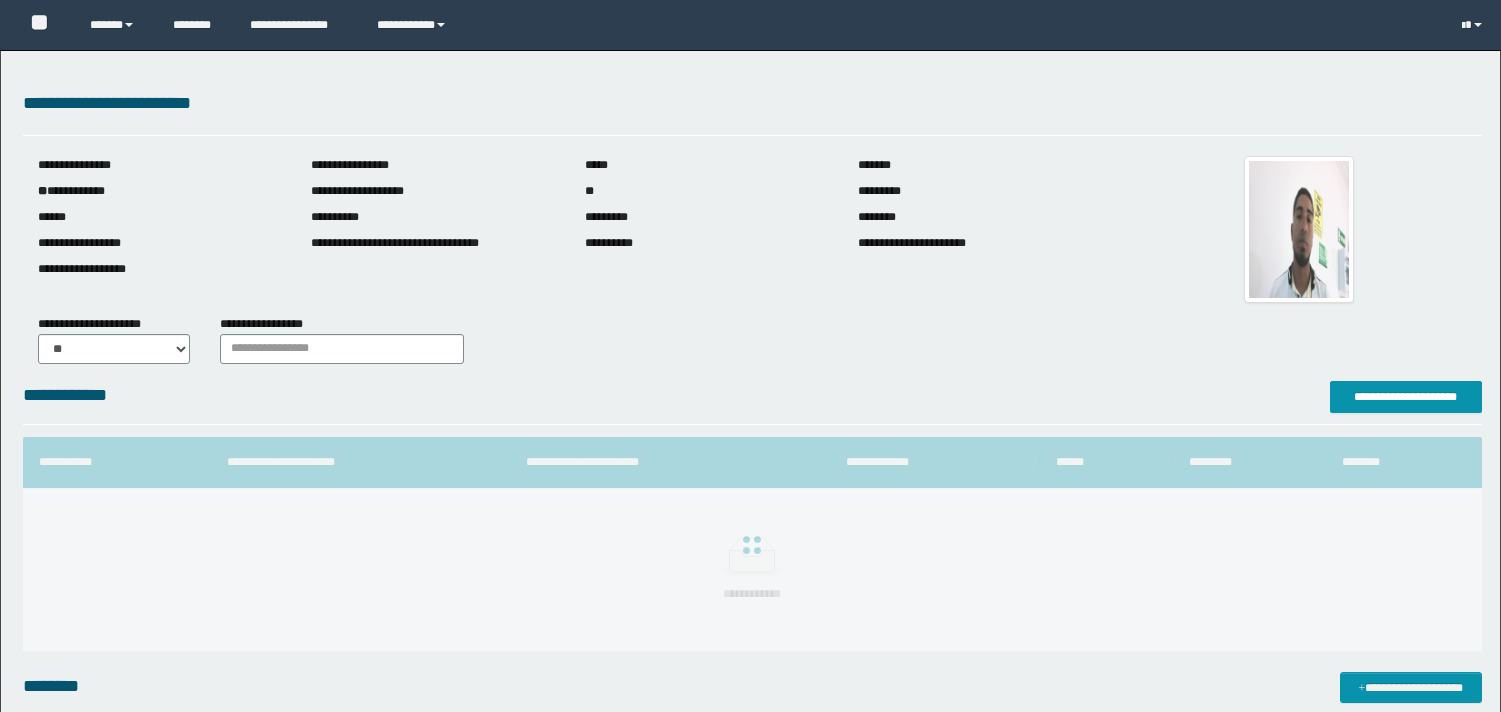 scroll, scrollTop: 0, scrollLeft: 0, axis: both 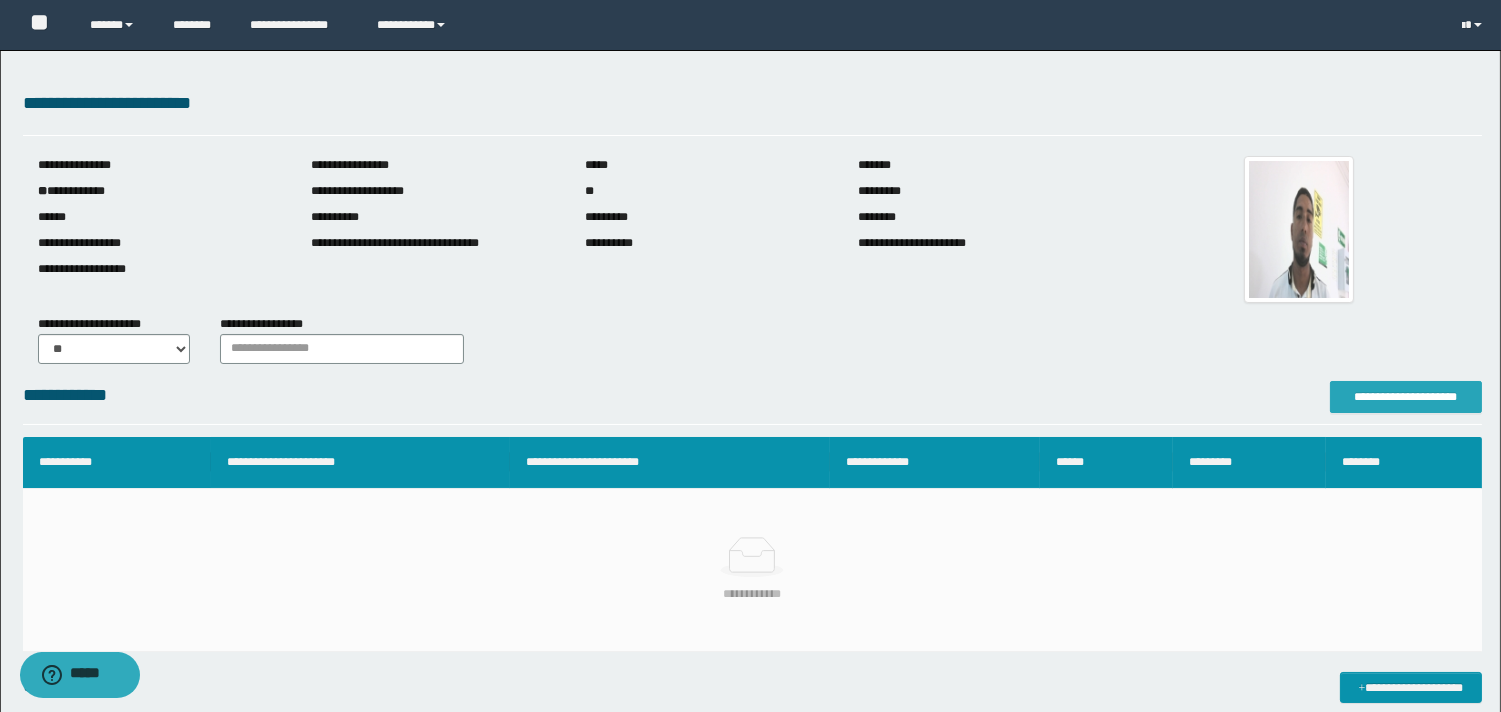 click on "**********" at bounding box center (1406, 397) 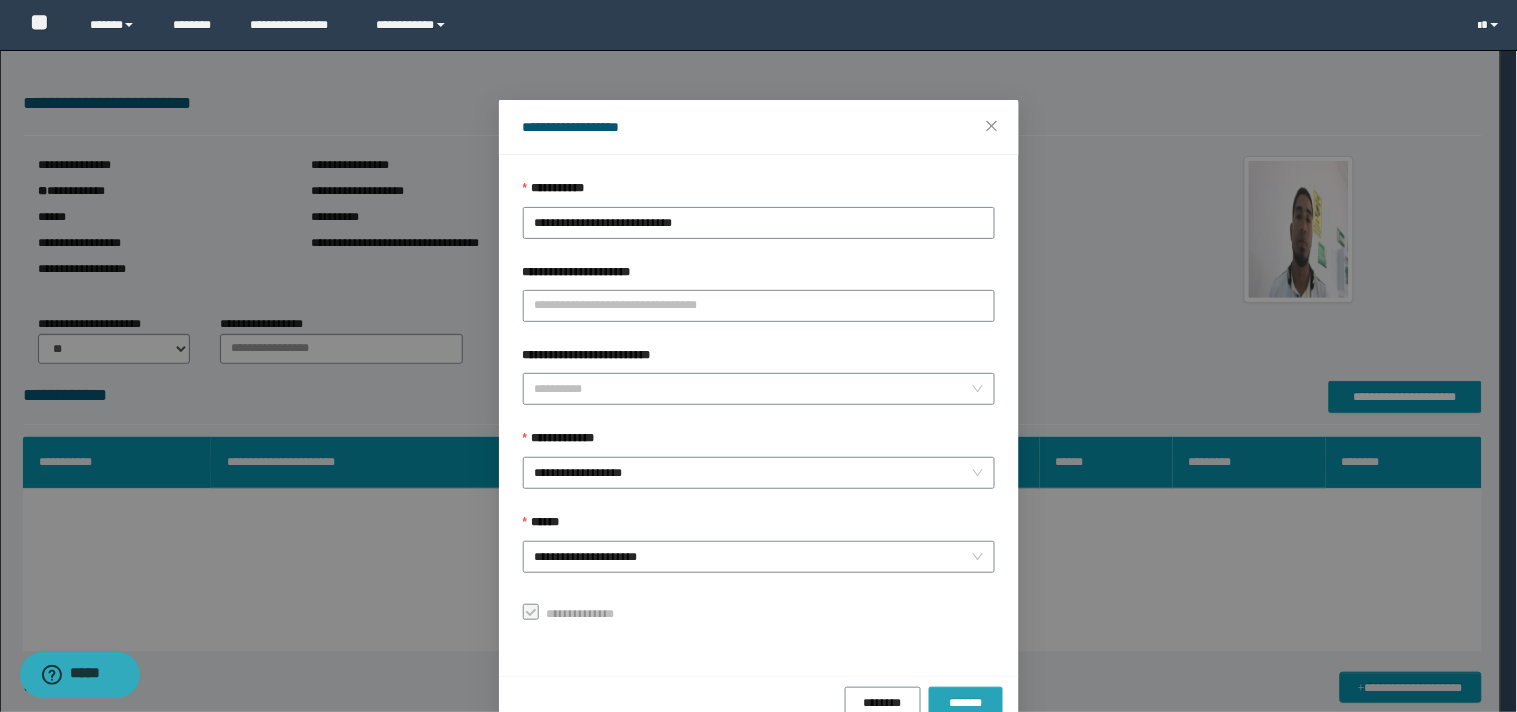 click on "*******" at bounding box center [966, 703] 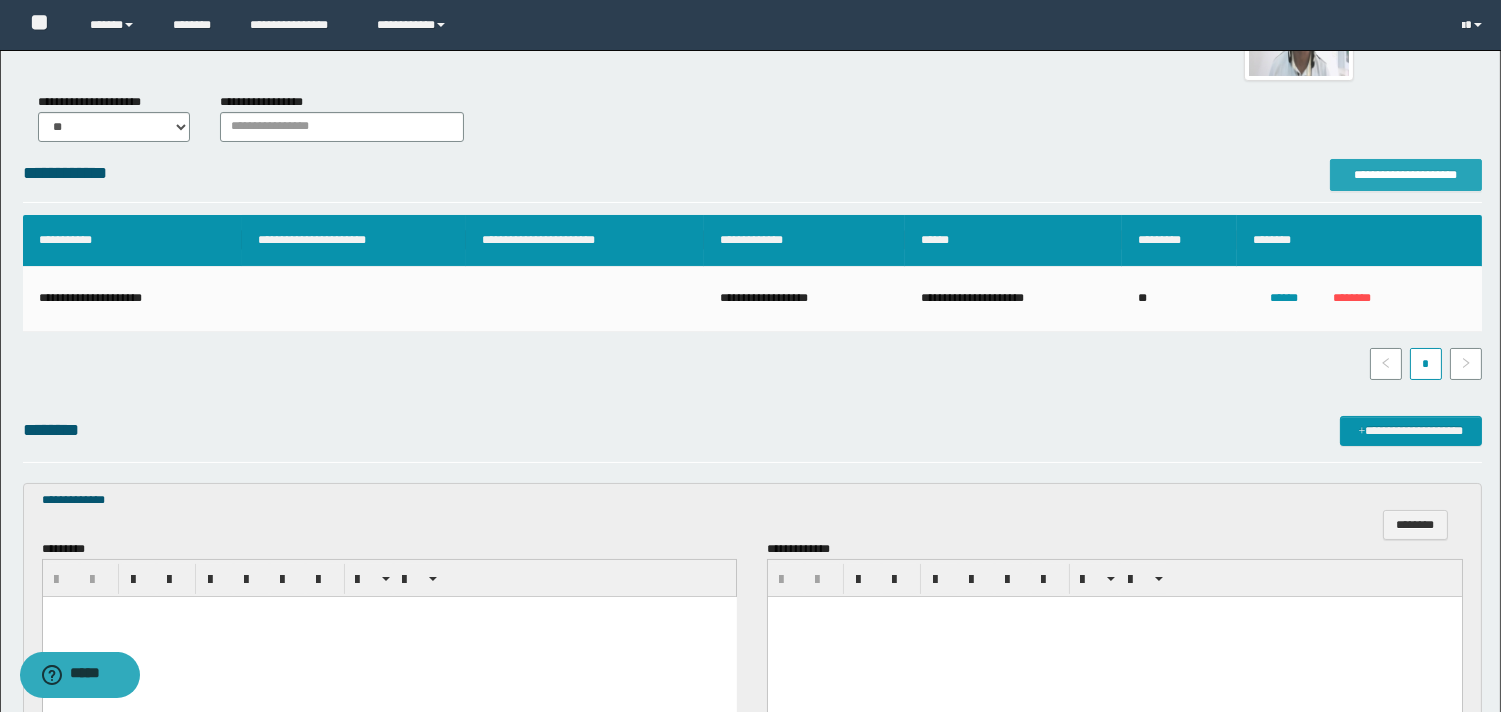 scroll, scrollTop: 444, scrollLeft: 0, axis: vertical 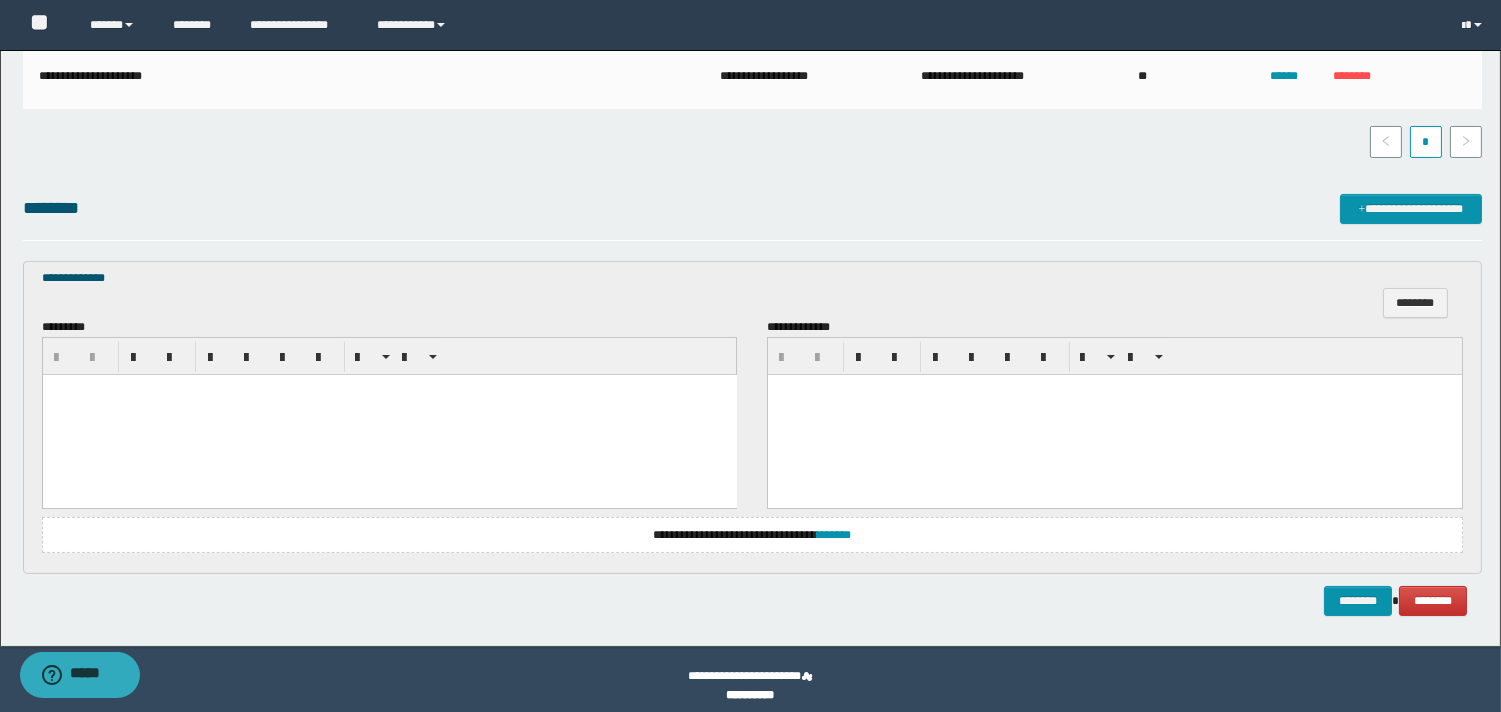 click at bounding box center (389, 415) 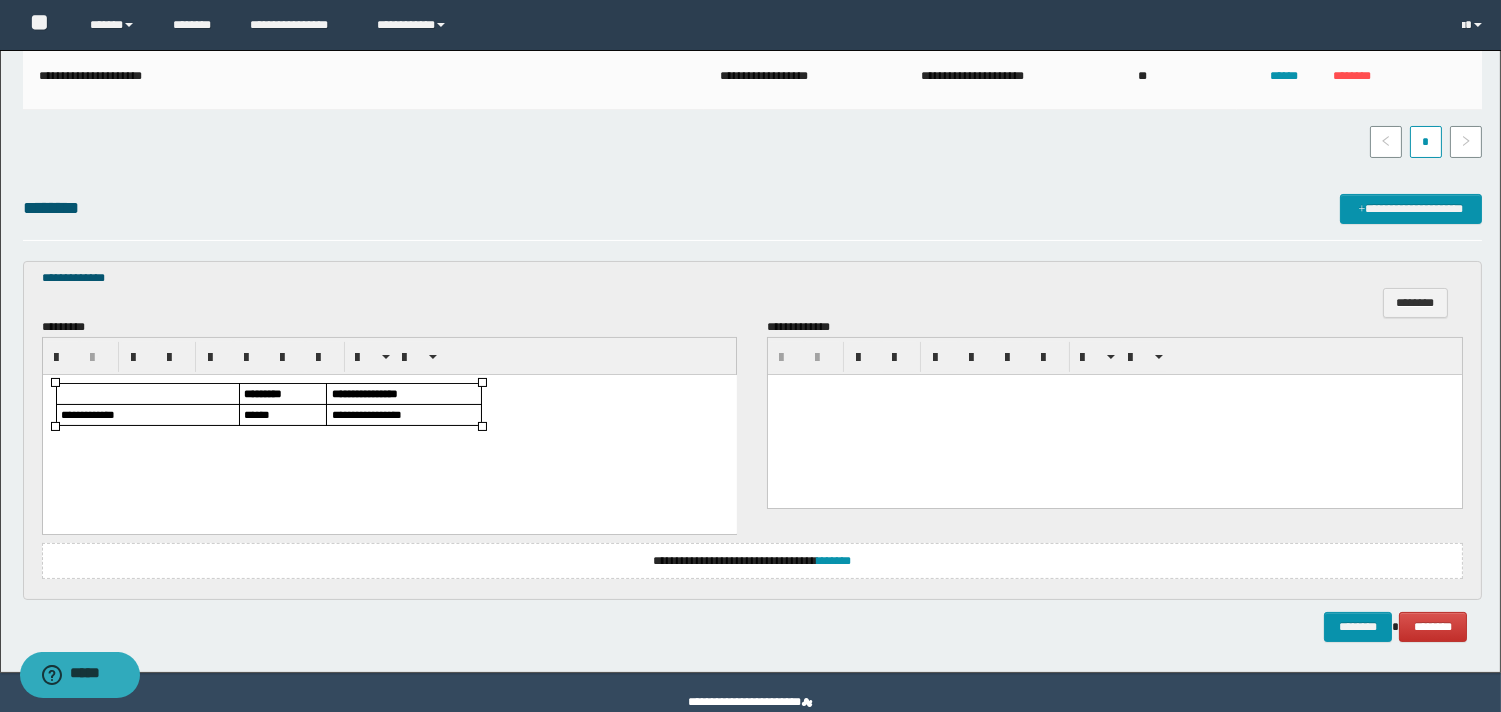 click on "******" at bounding box center [256, 414] 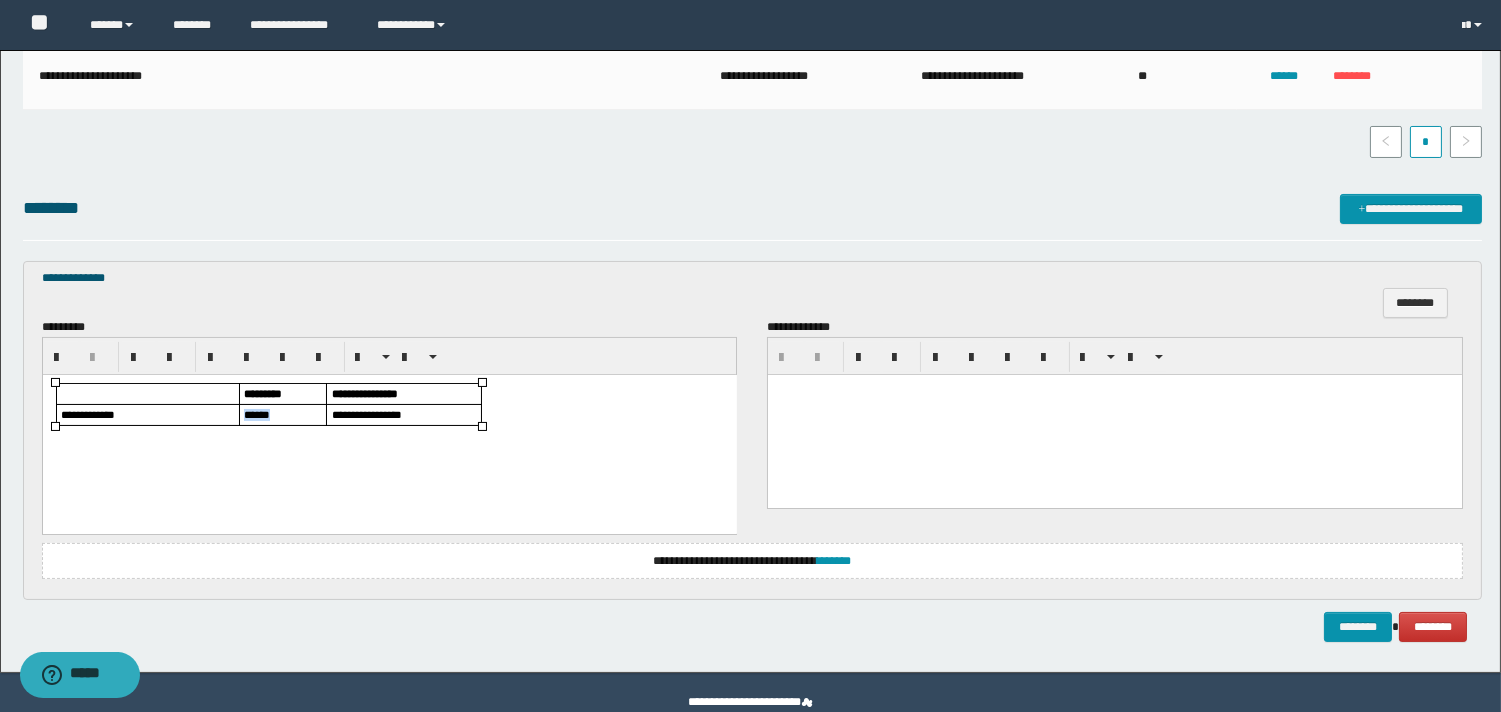 click on "******" at bounding box center (256, 414) 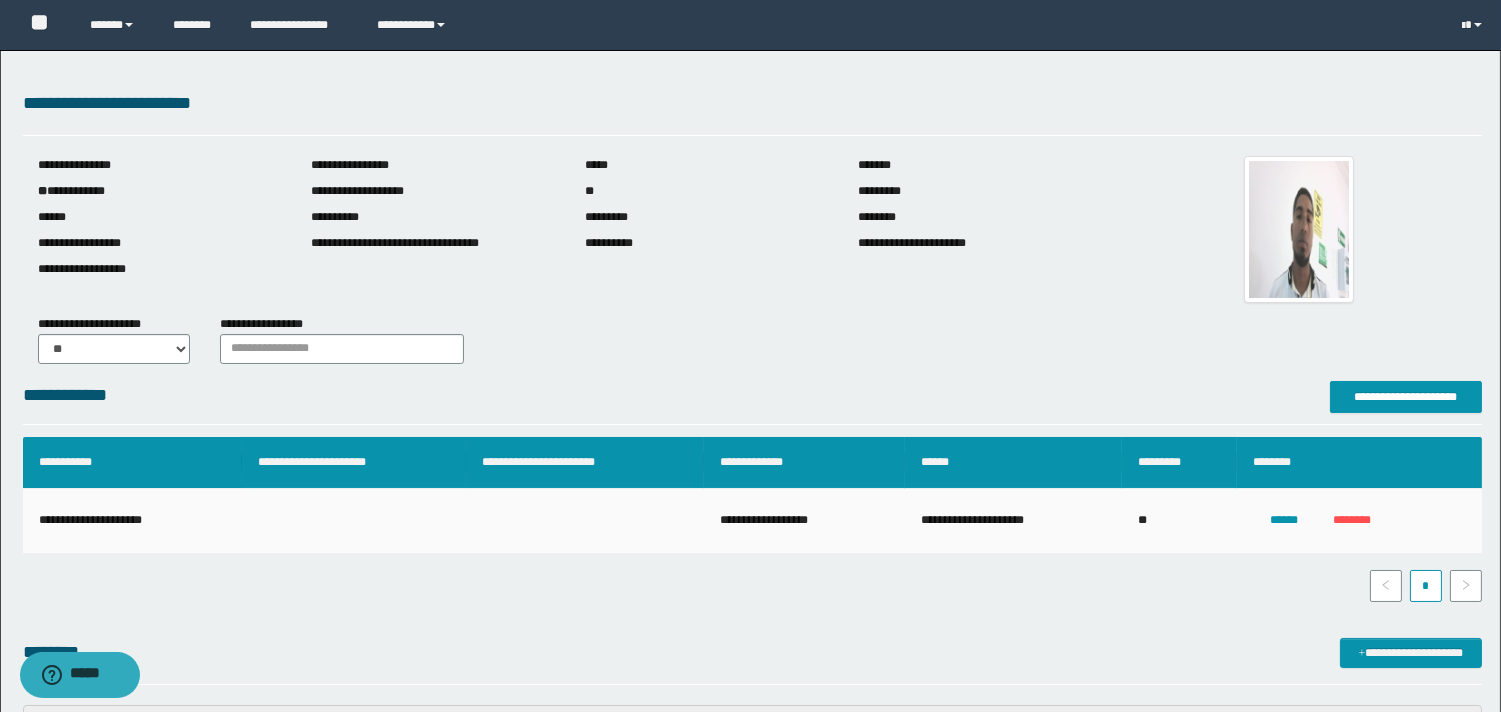scroll, scrollTop: 483, scrollLeft: 0, axis: vertical 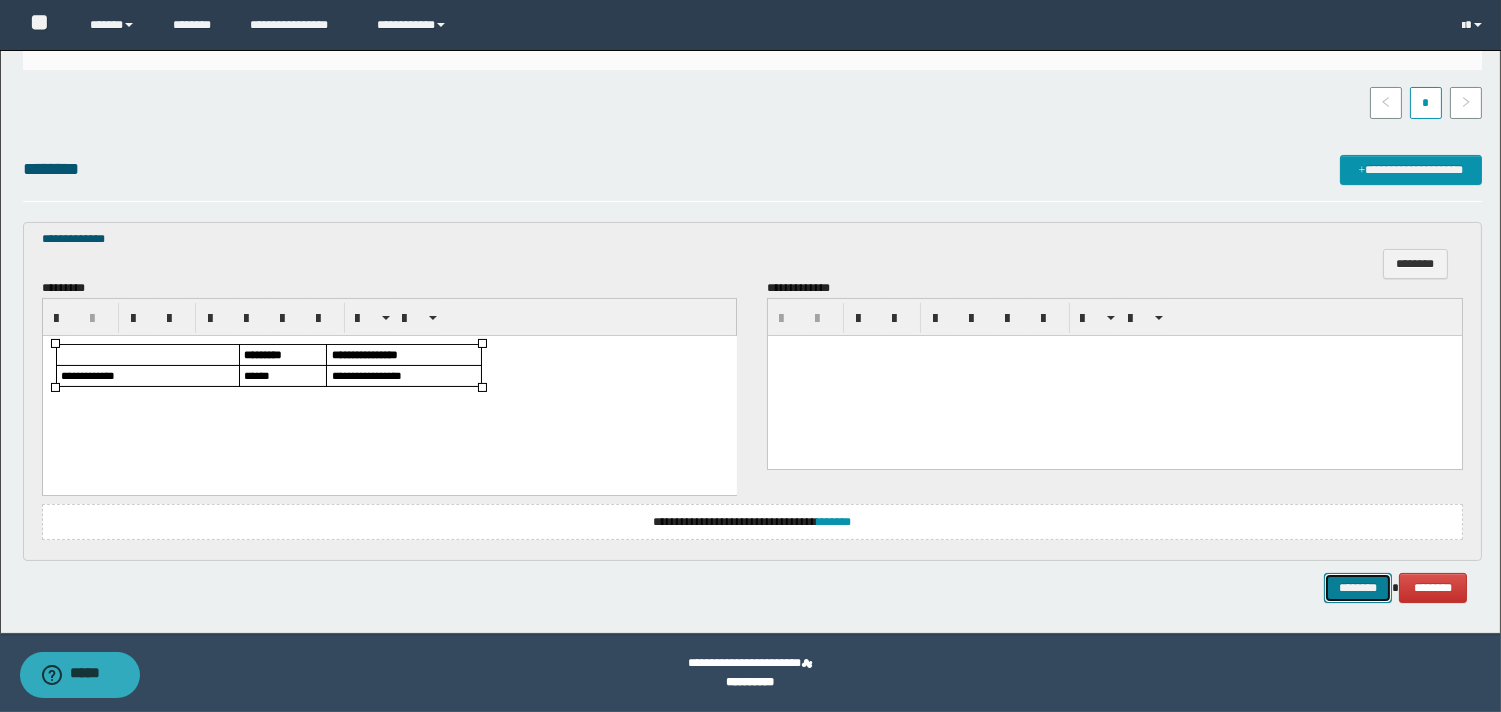 click on "********" at bounding box center (1358, 588) 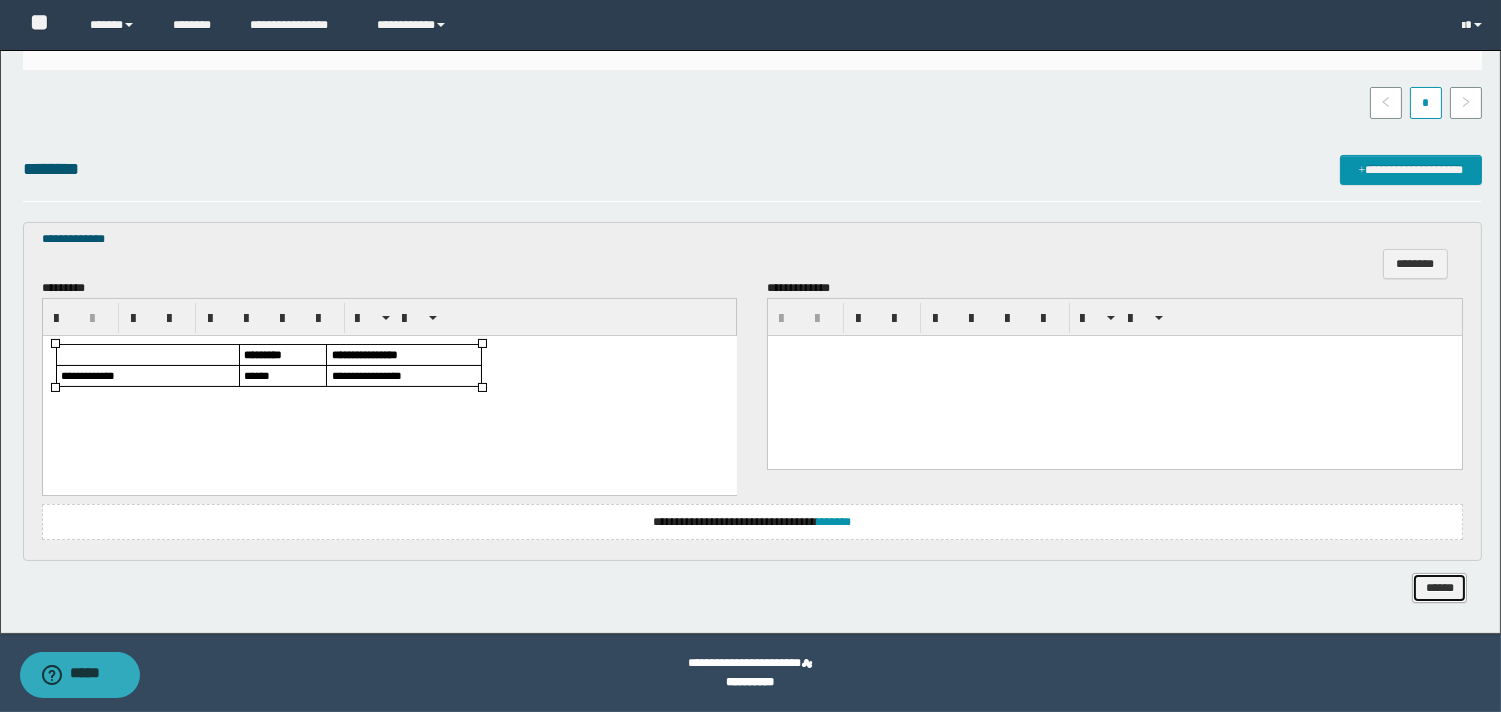 click on "******" at bounding box center (1439, 588) 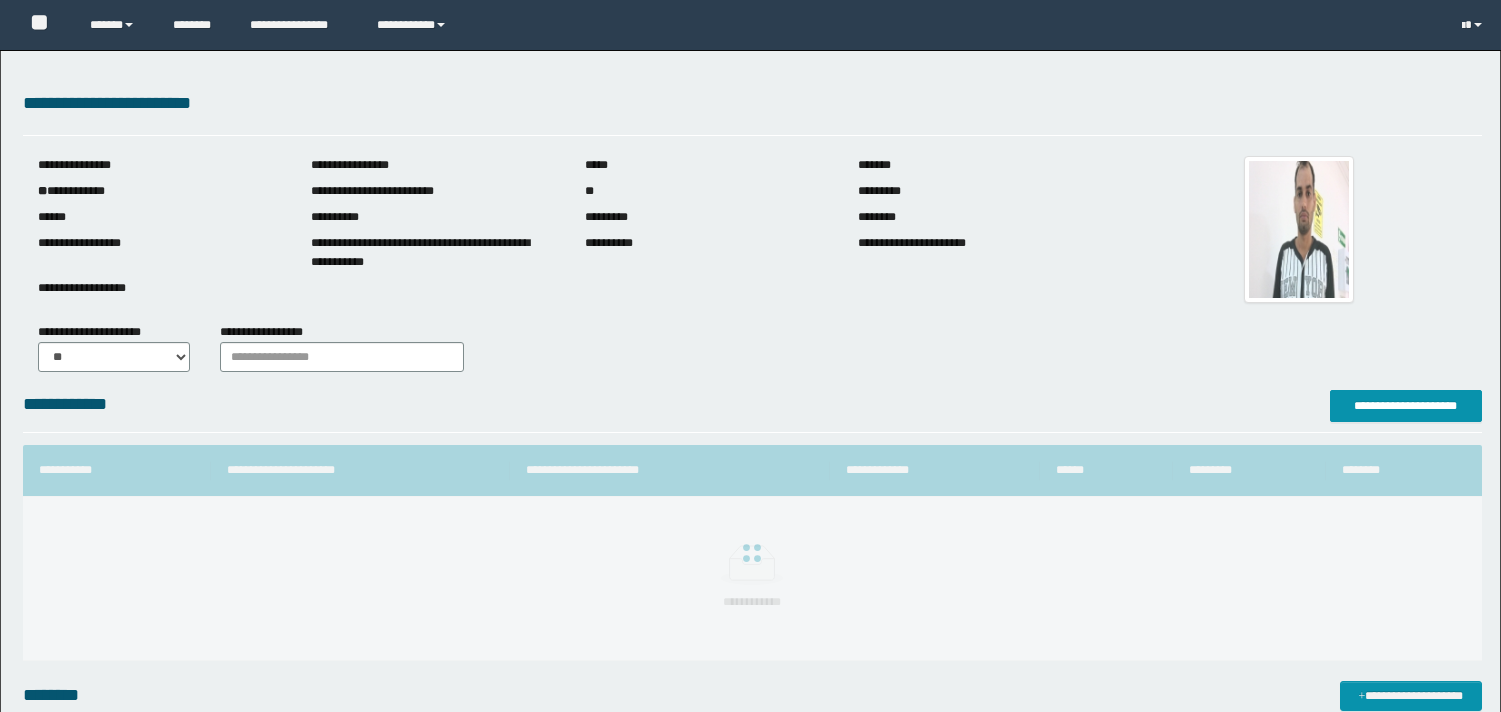 scroll, scrollTop: 0, scrollLeft: 0, axis: both 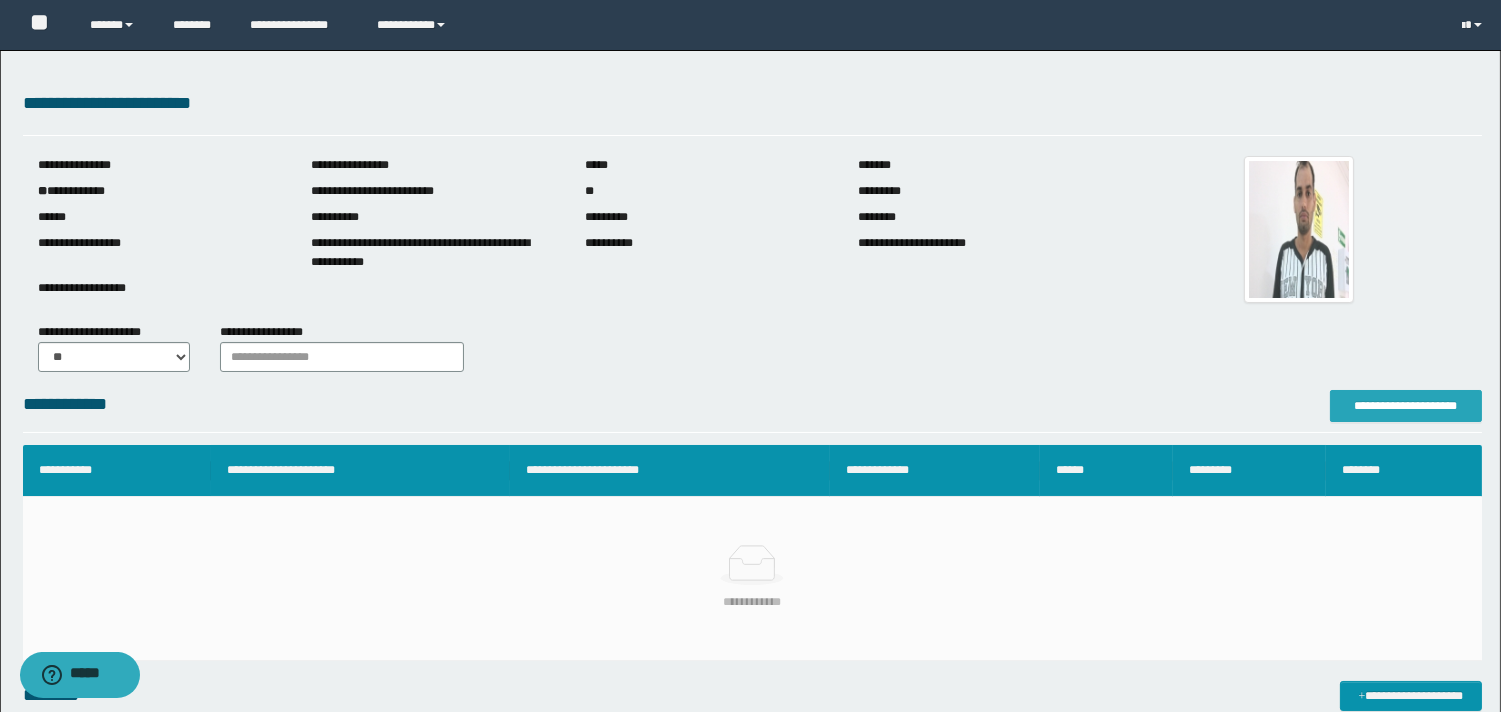 click on "**********" at bounding box center (1406, 406) 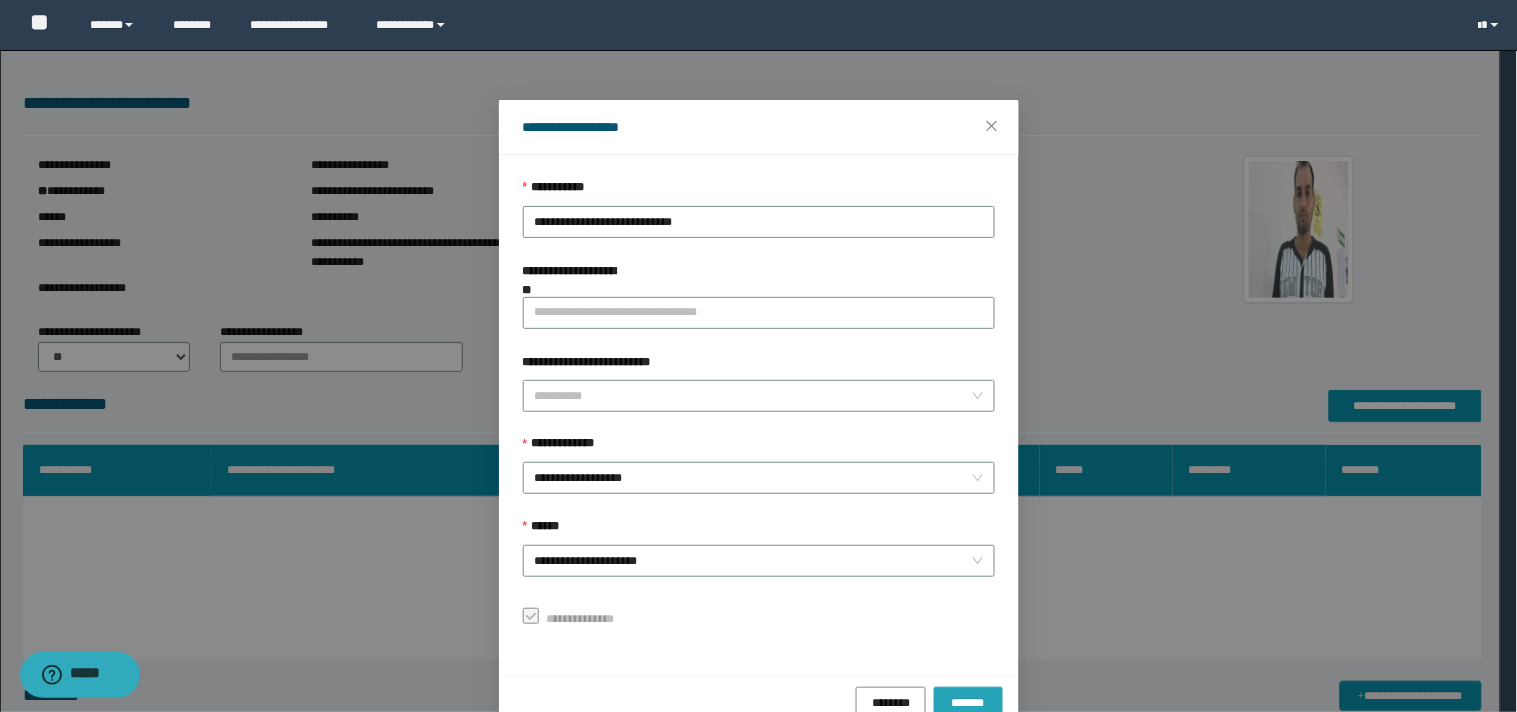 click on "*******" at bounding box center (968, 702) 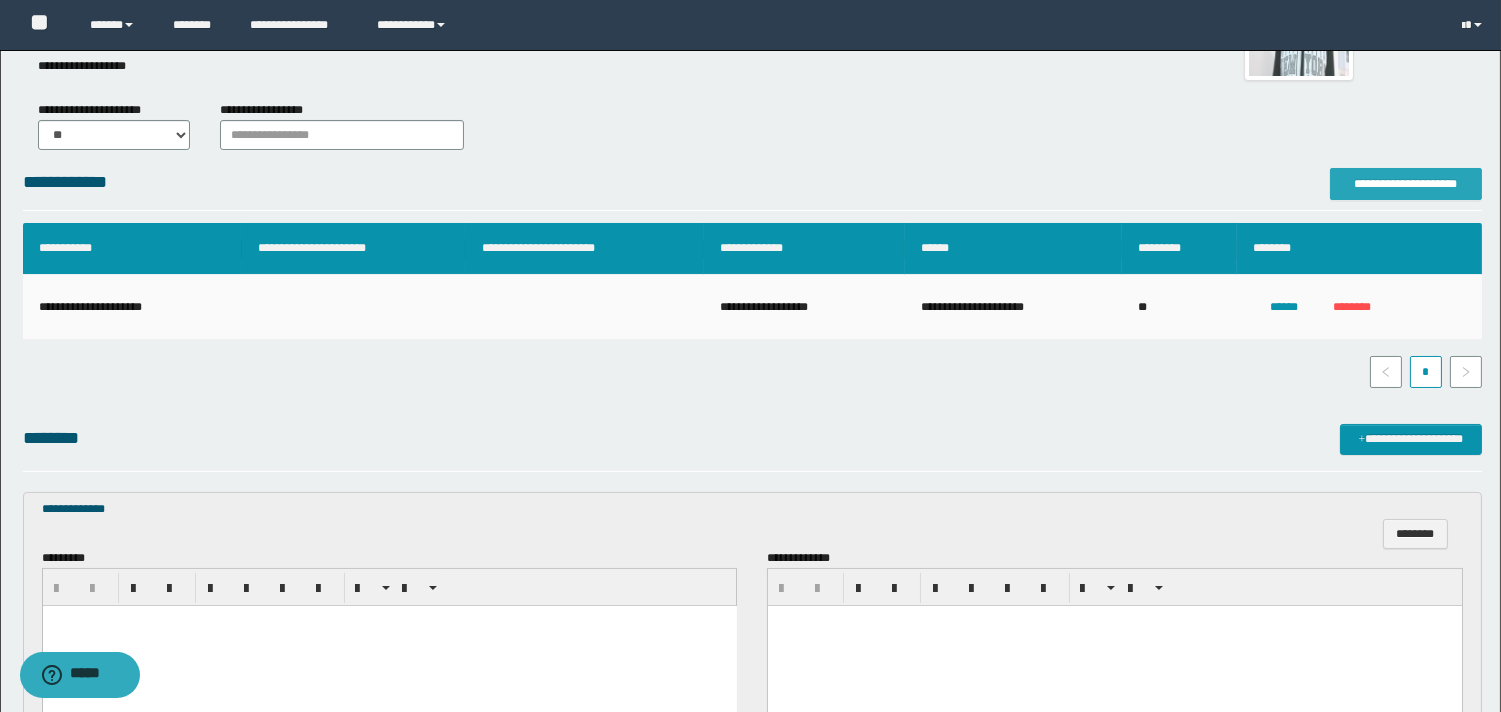 scroll, scrollTop: 444, scrollLeft: 0, axis: vertical 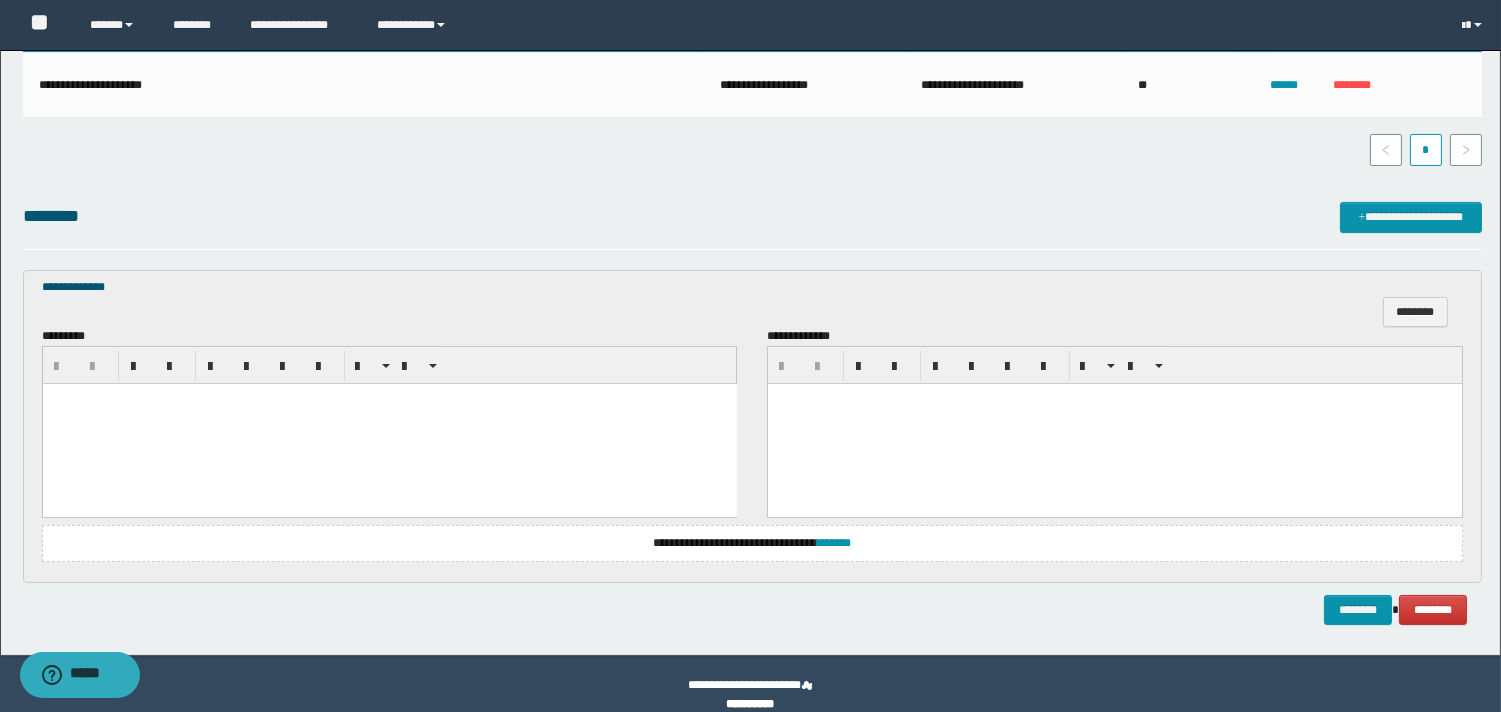 click at bounding box center [389, 423] 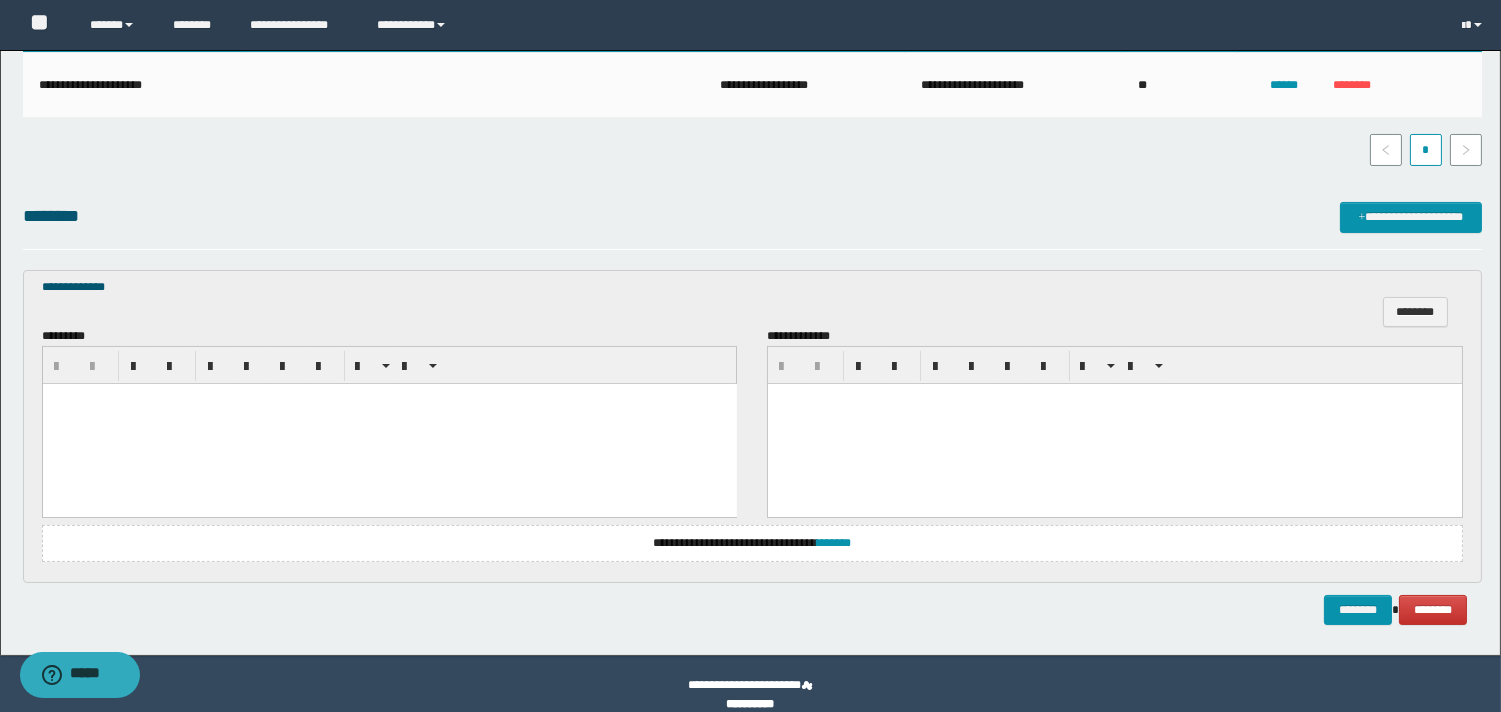 paste 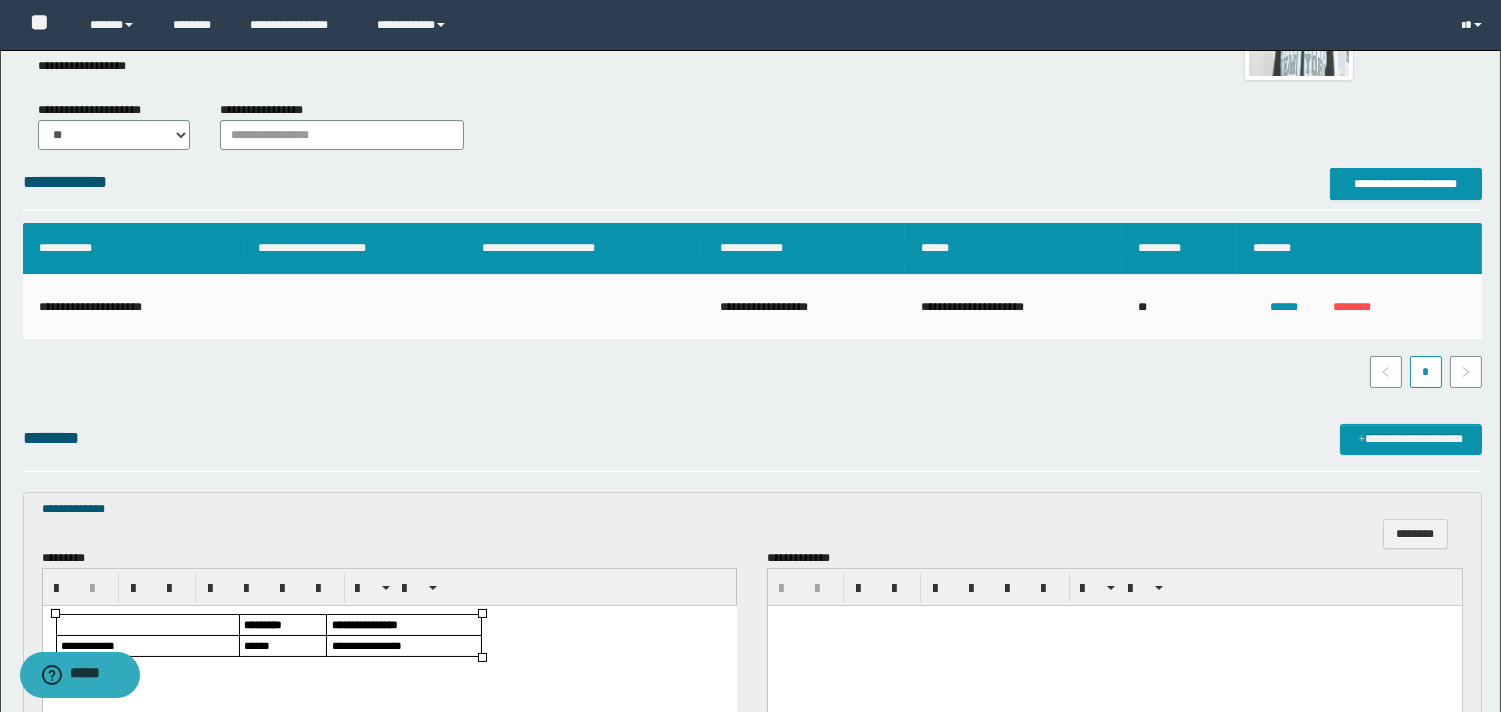 scroll, scrollTop: 444, scrollLeft: 0, axis: vertical 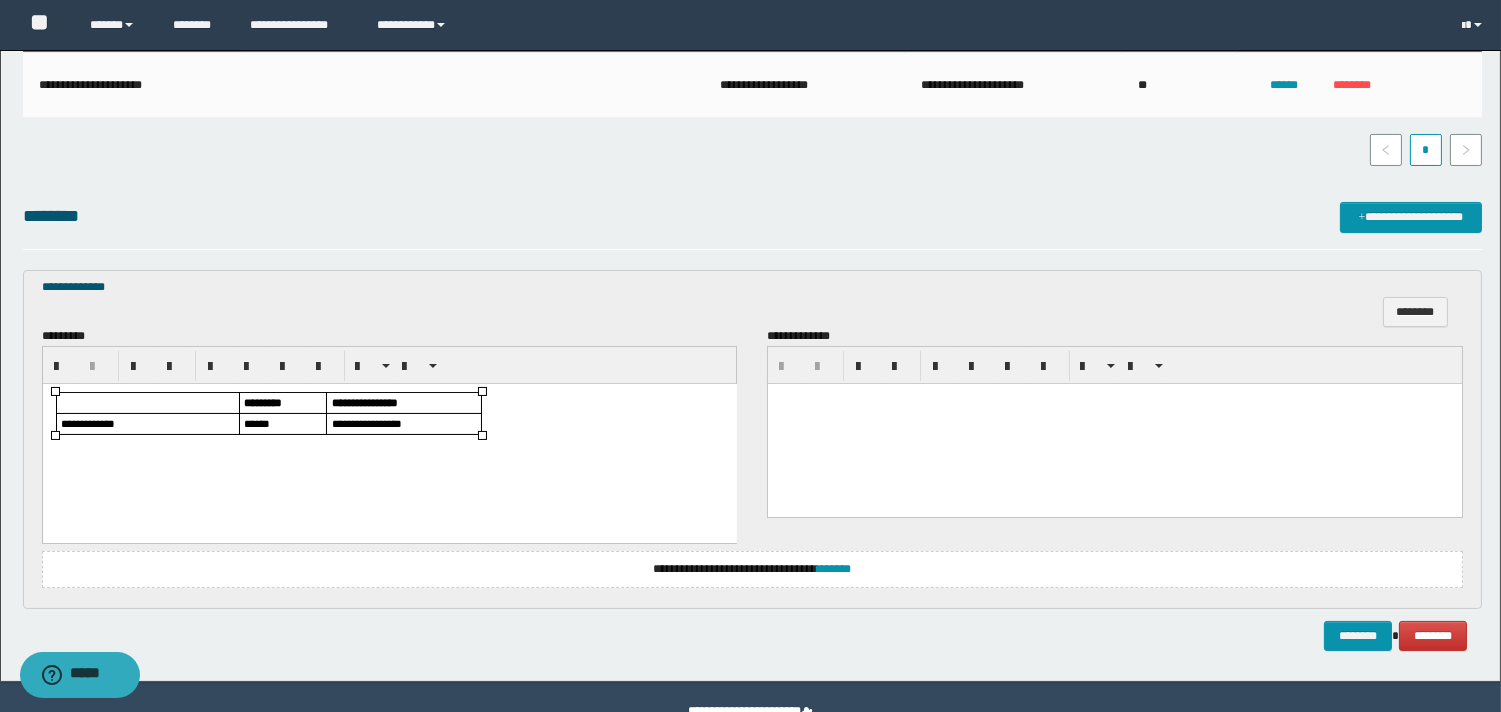 click on "******" at bounding box center (256, 422) 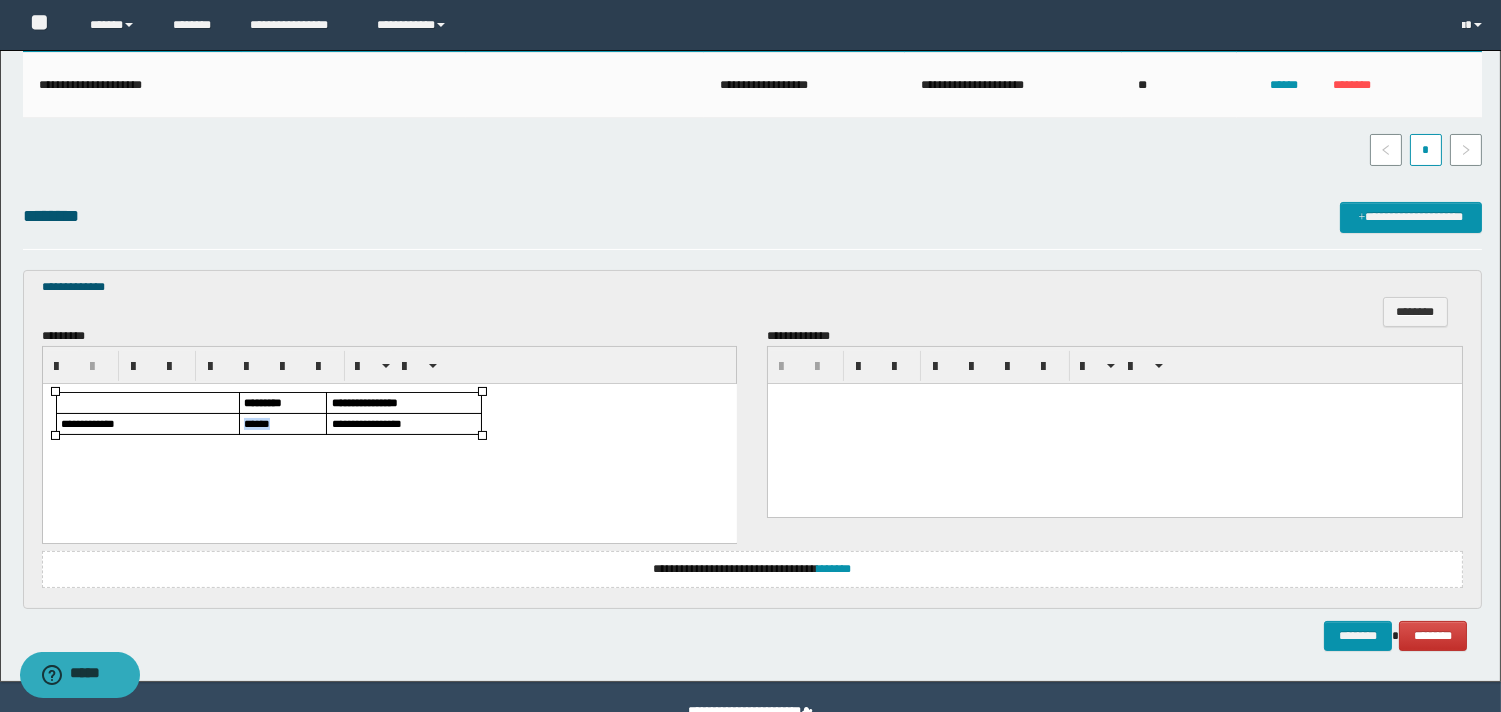 click on "******" at bounding box center [256, 422] 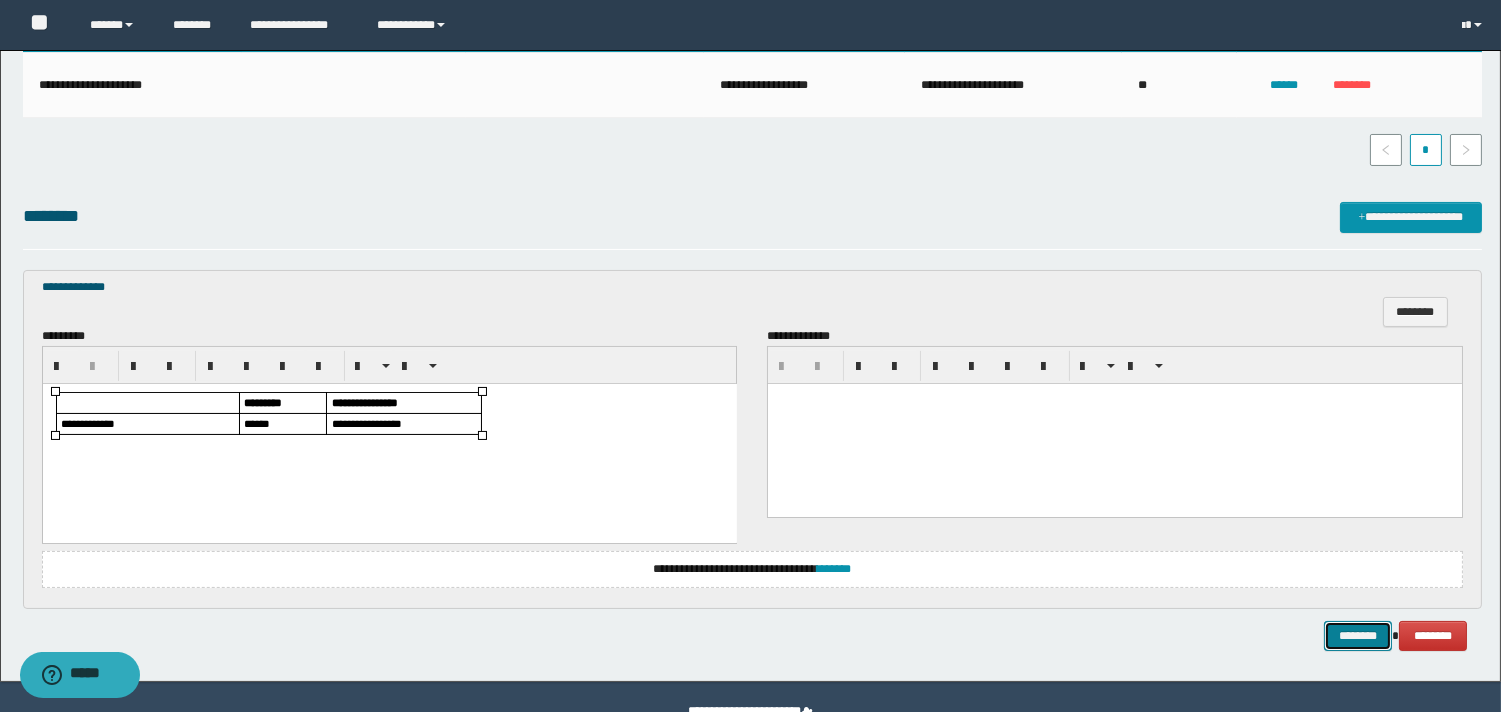 click on "********" at bounding box center (1358, 636) 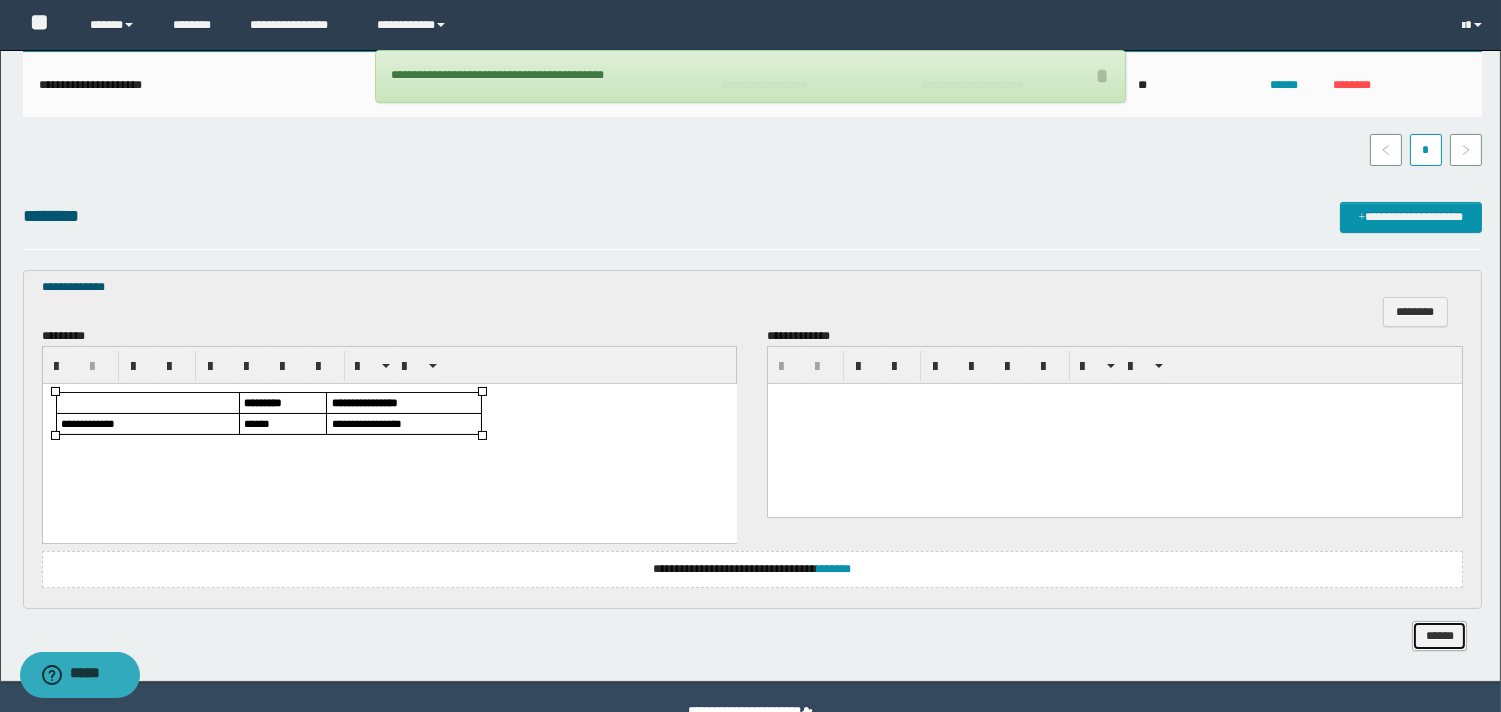 click on "******" at bounding box center (1439, 636) 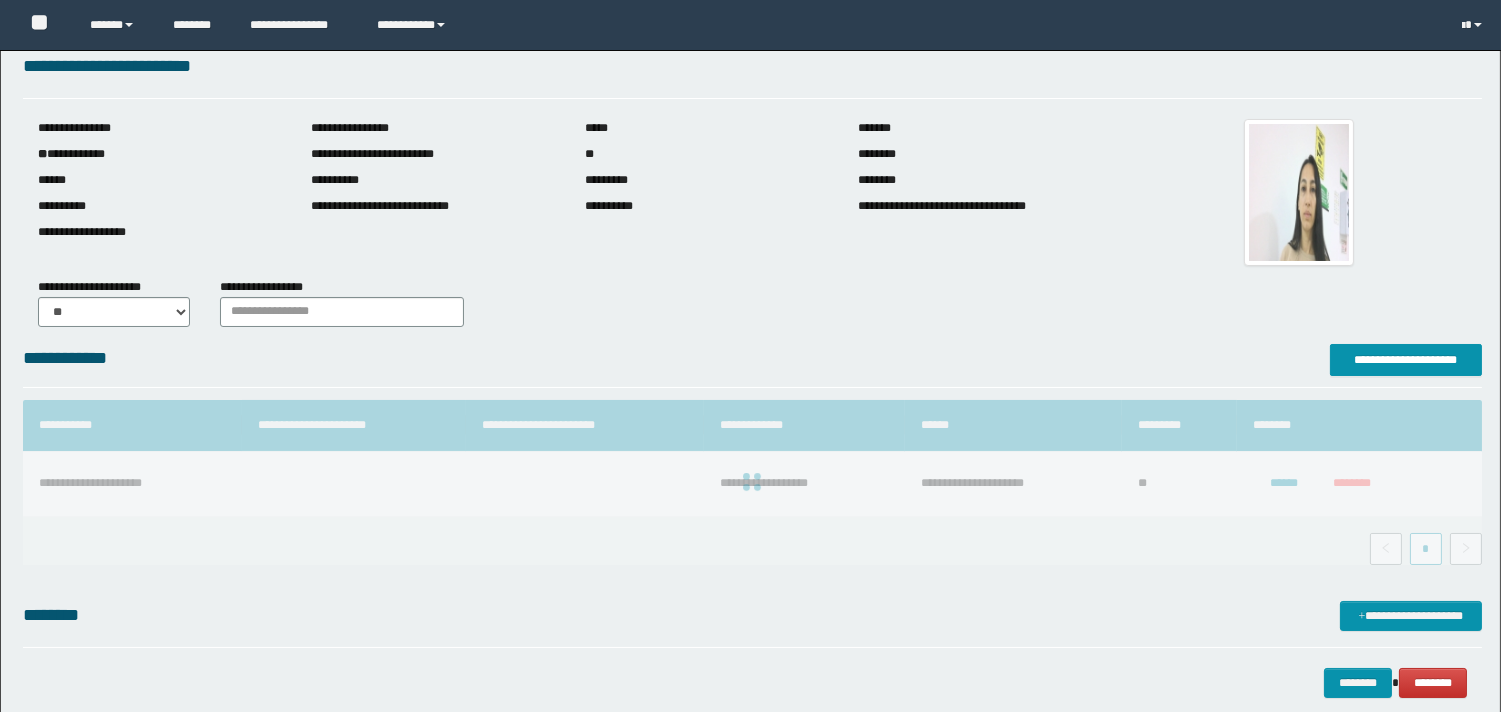 scroll, scrollTop: 37, scrollLeft: 0, axis: vertical 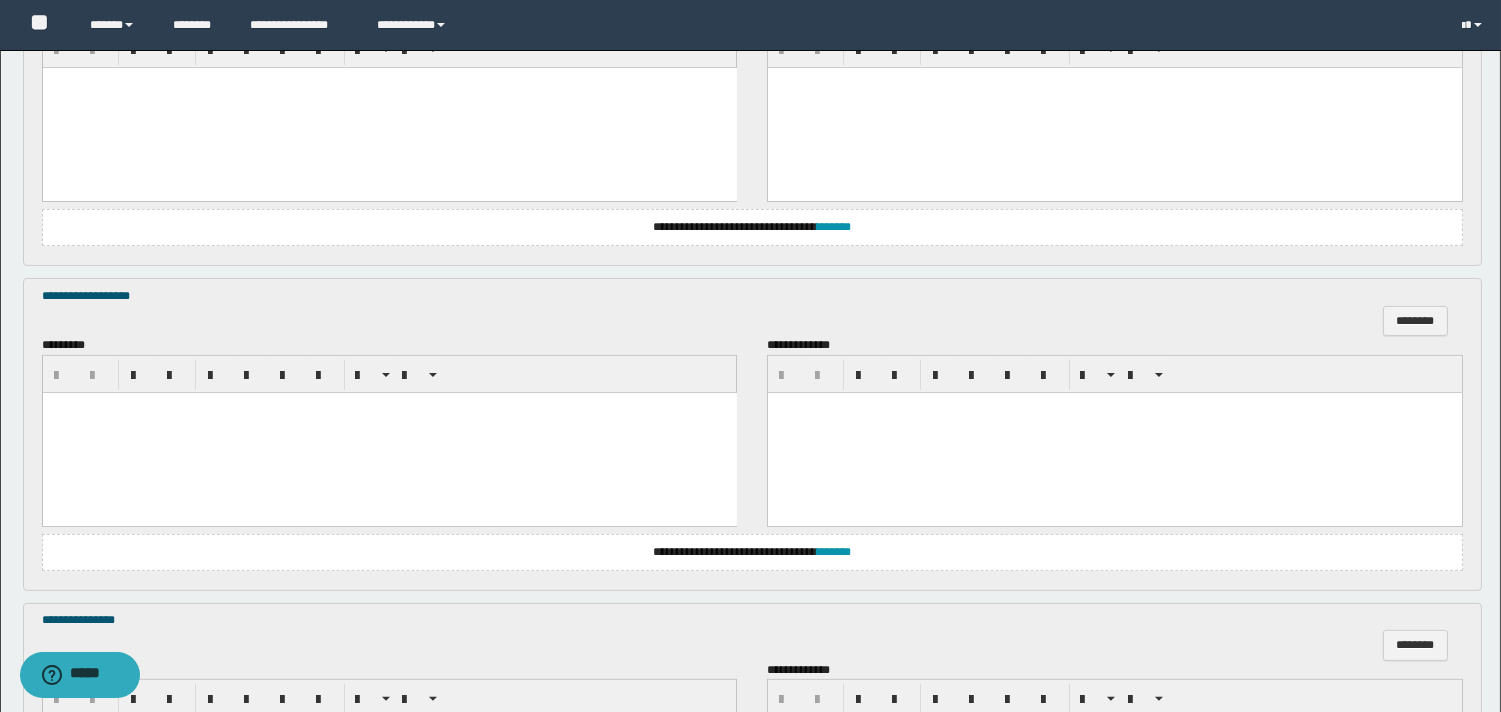click at bounding box center [389, 432] 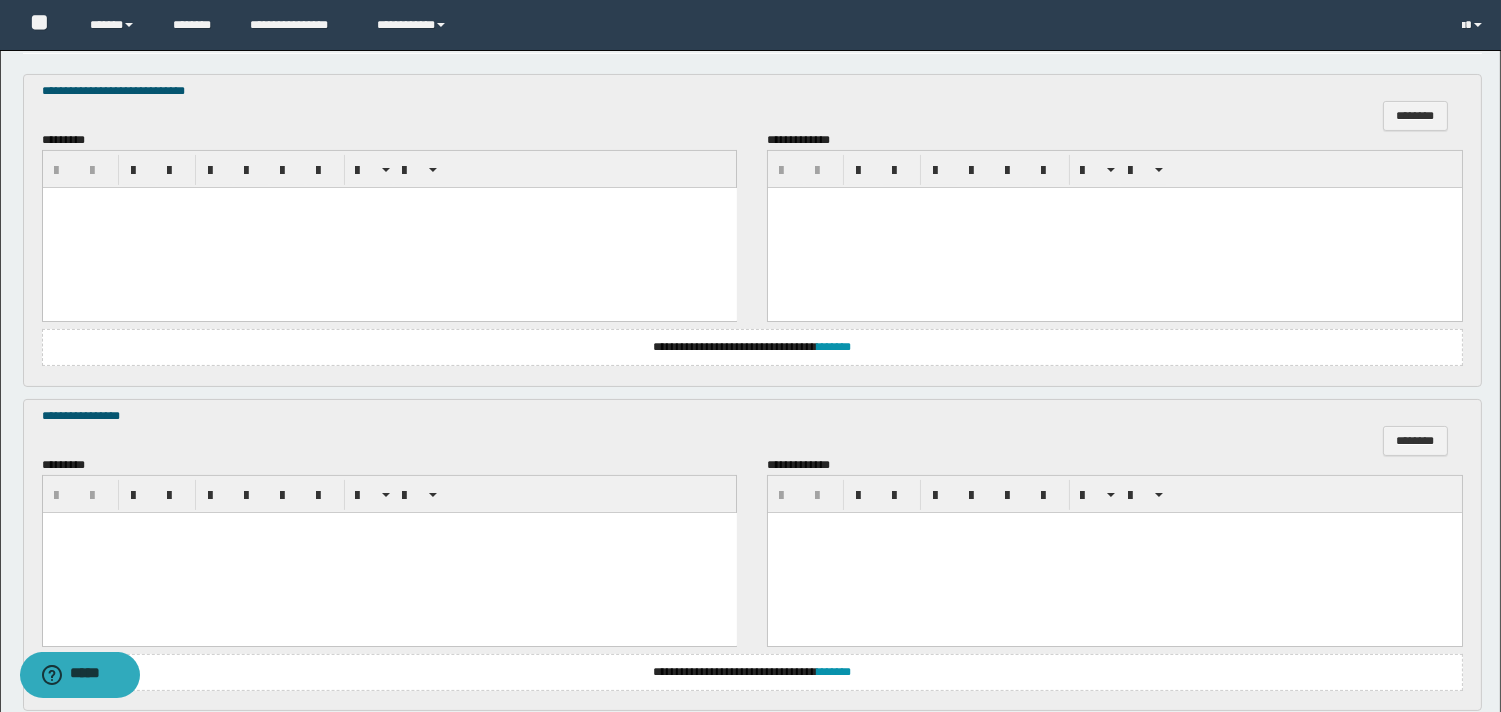 scroll, scrollTop: 222, scrollLeft: 0, axis: vertical 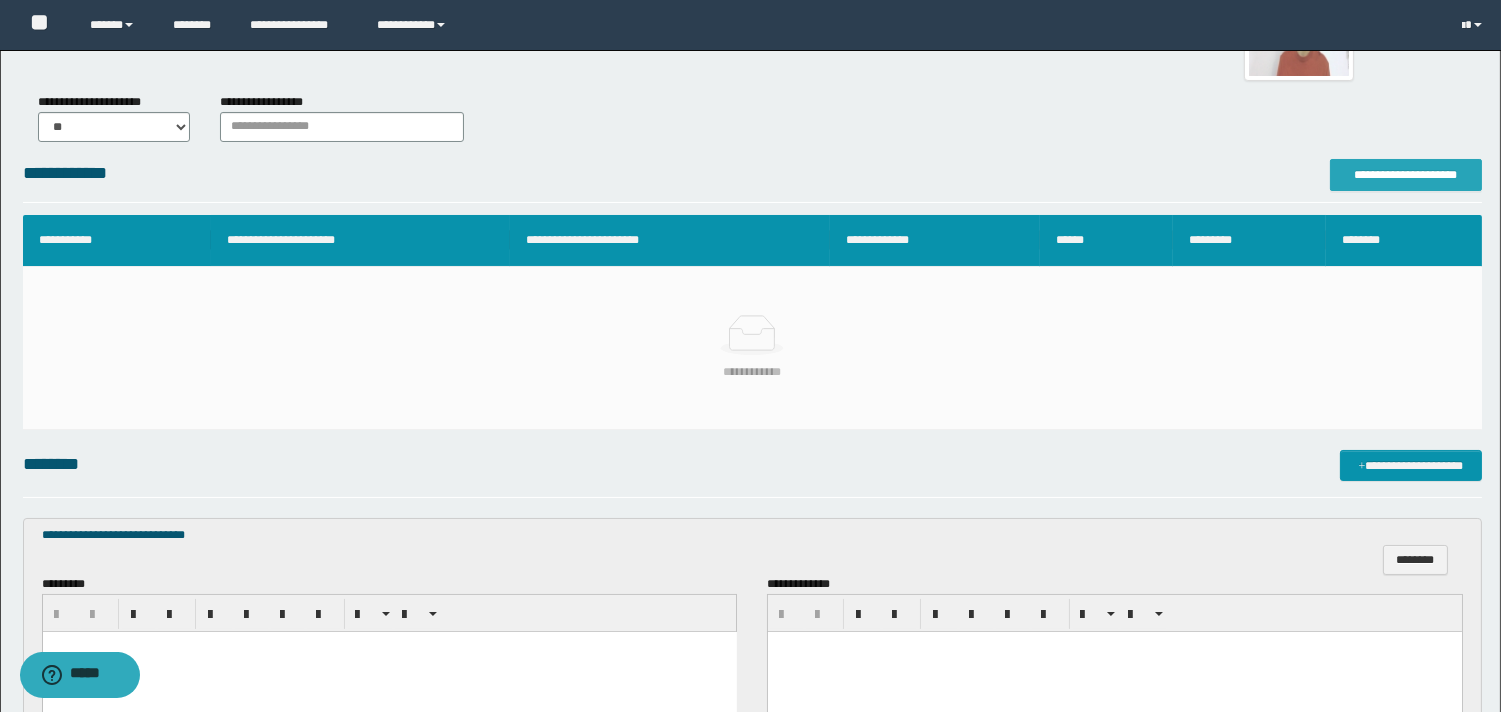 click on "**********" at bounding box center (1406, 175) 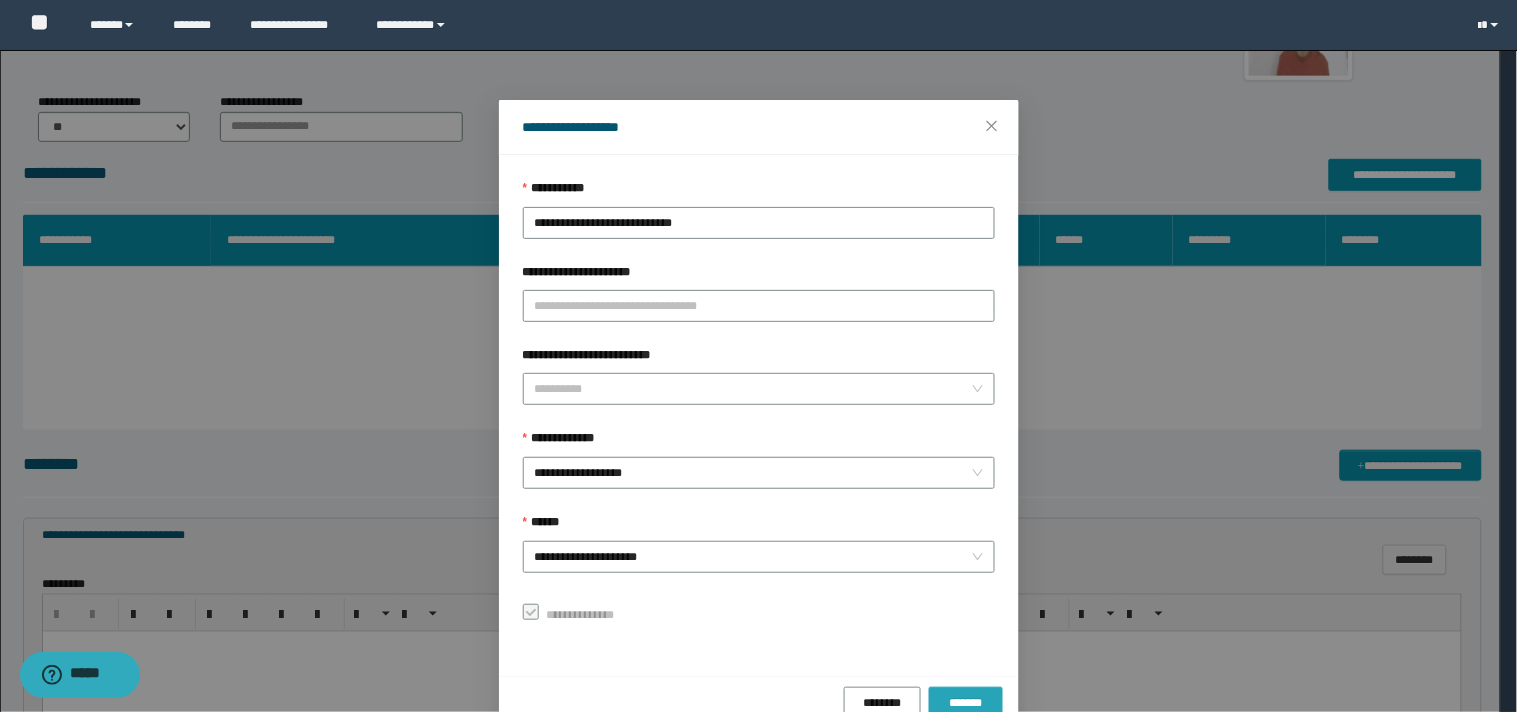 click on "*******" at bounding box center (966, 703) 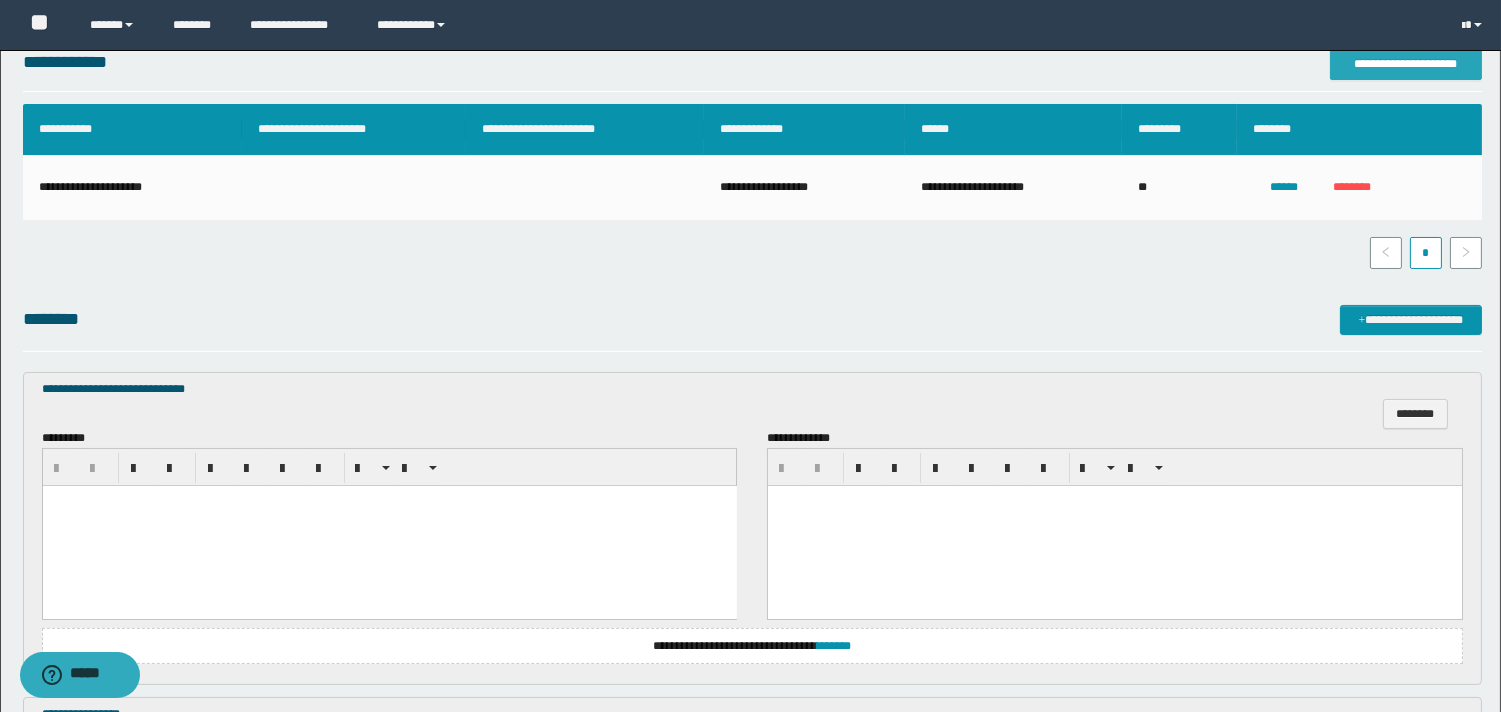 scroll, scrollTop: 222, scrollLeft: 0, axis: vertical 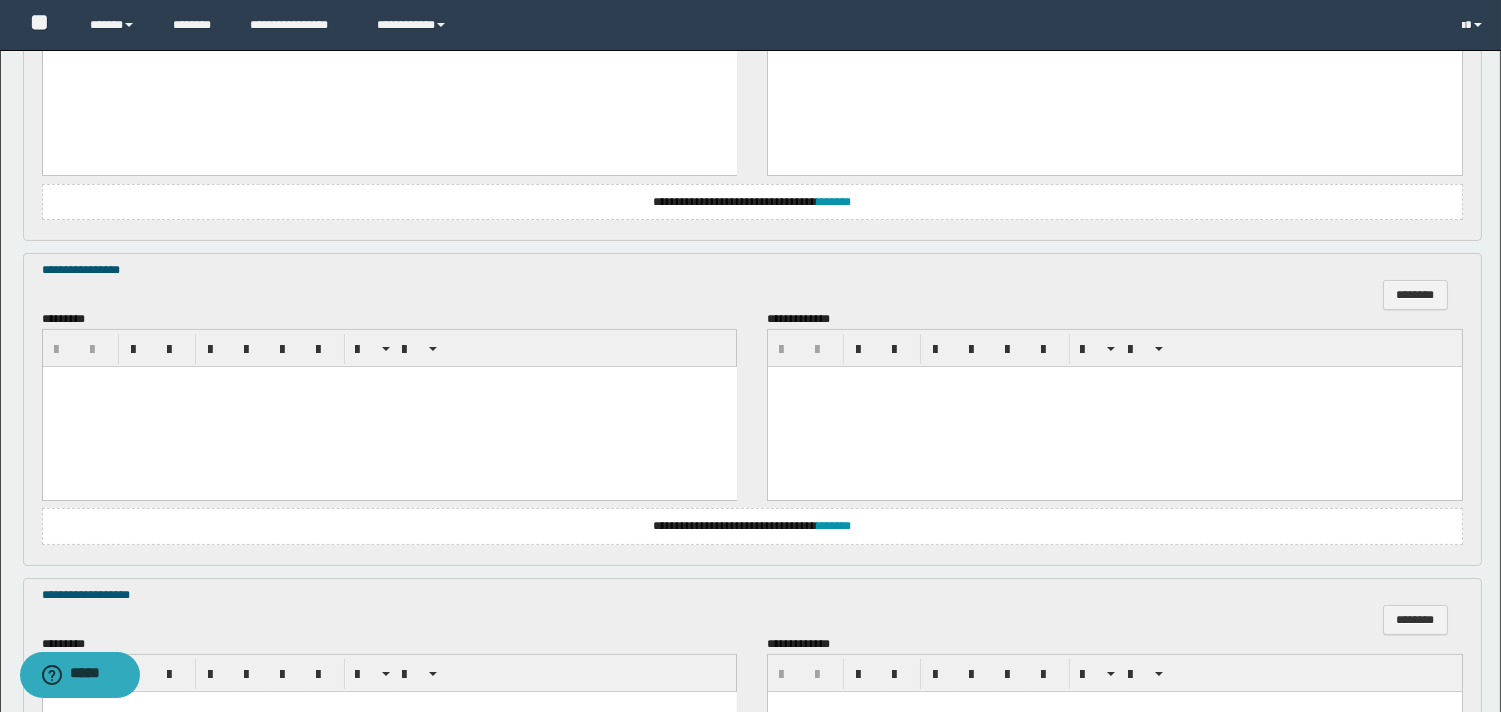 click at bounding box center (389, 406) 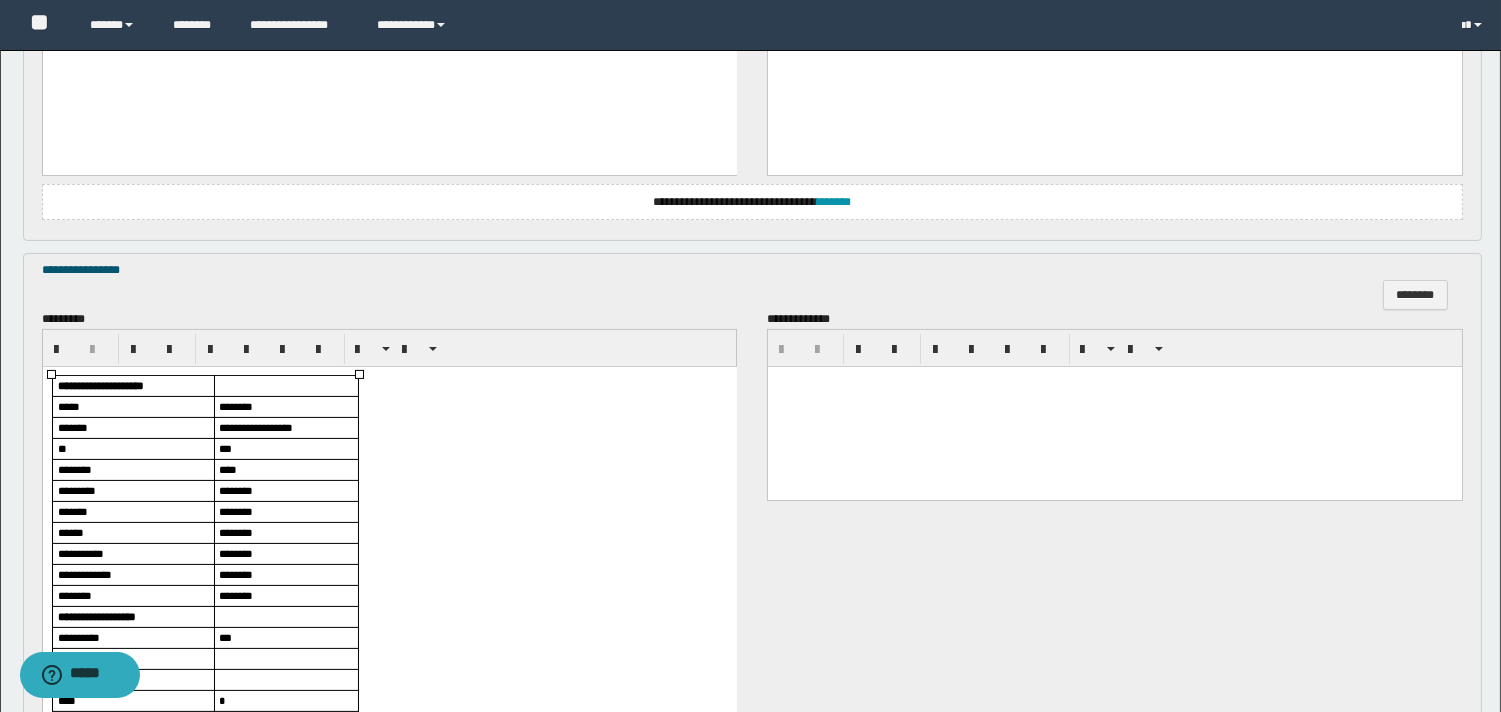 scroll, scrollTop: 444, scrollLeft: 0, axis: vertical 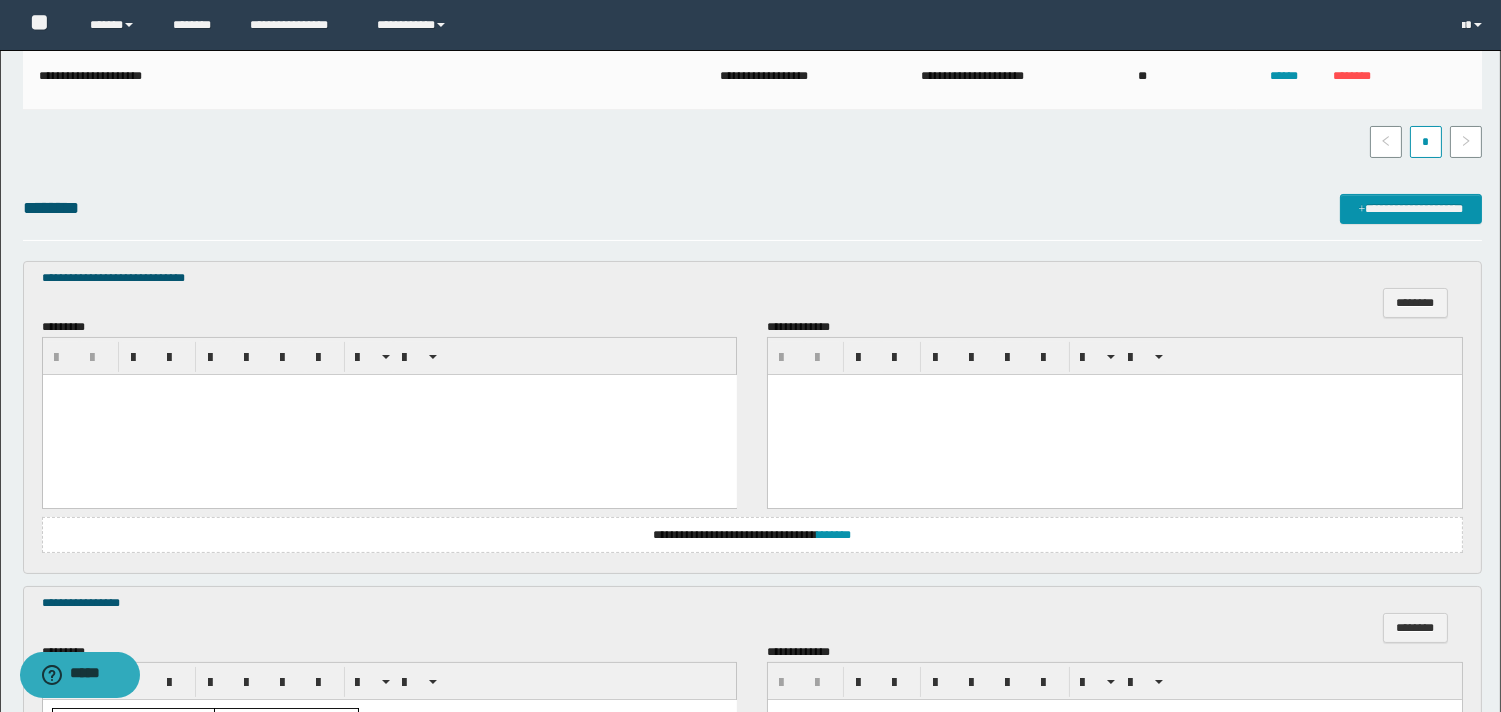 click at bounding box center (389, 415) 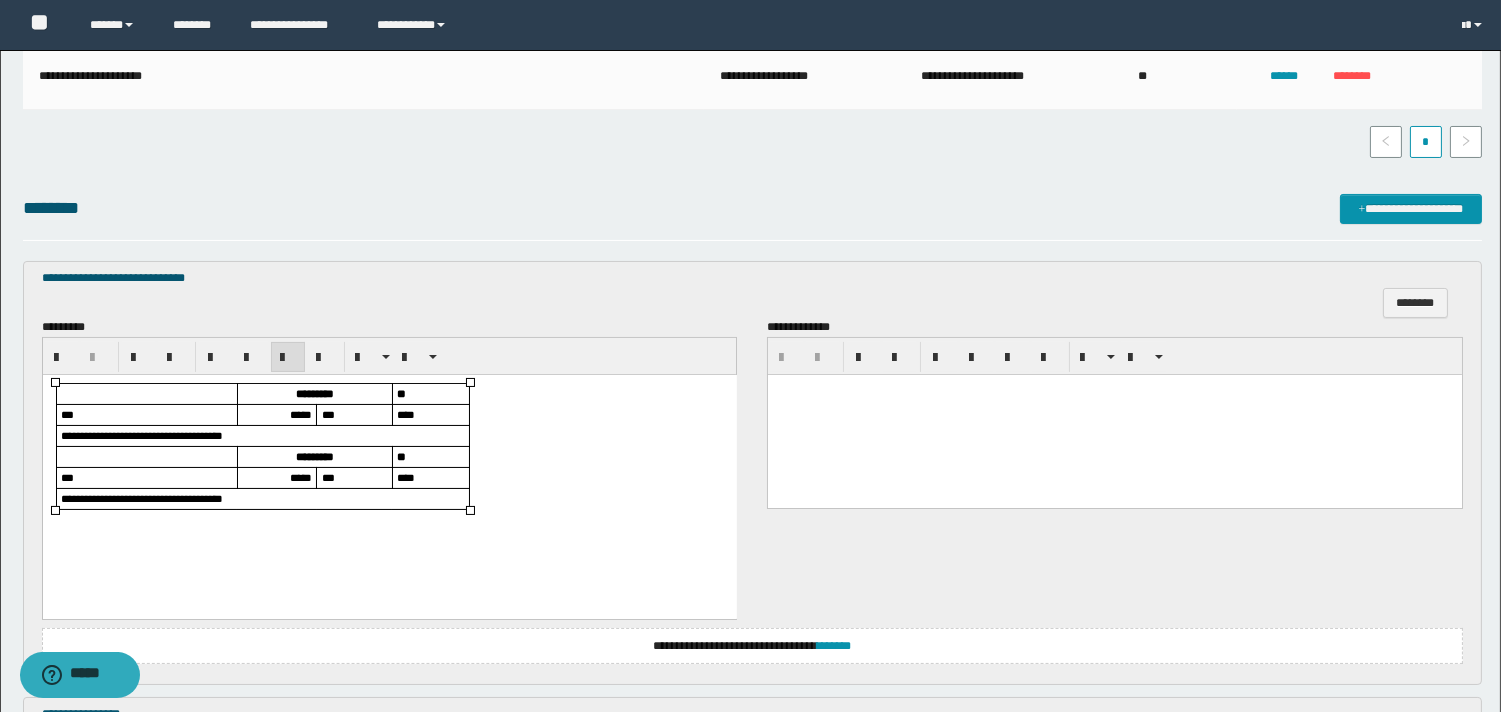click on "*****" at bounding box center (300, 414) 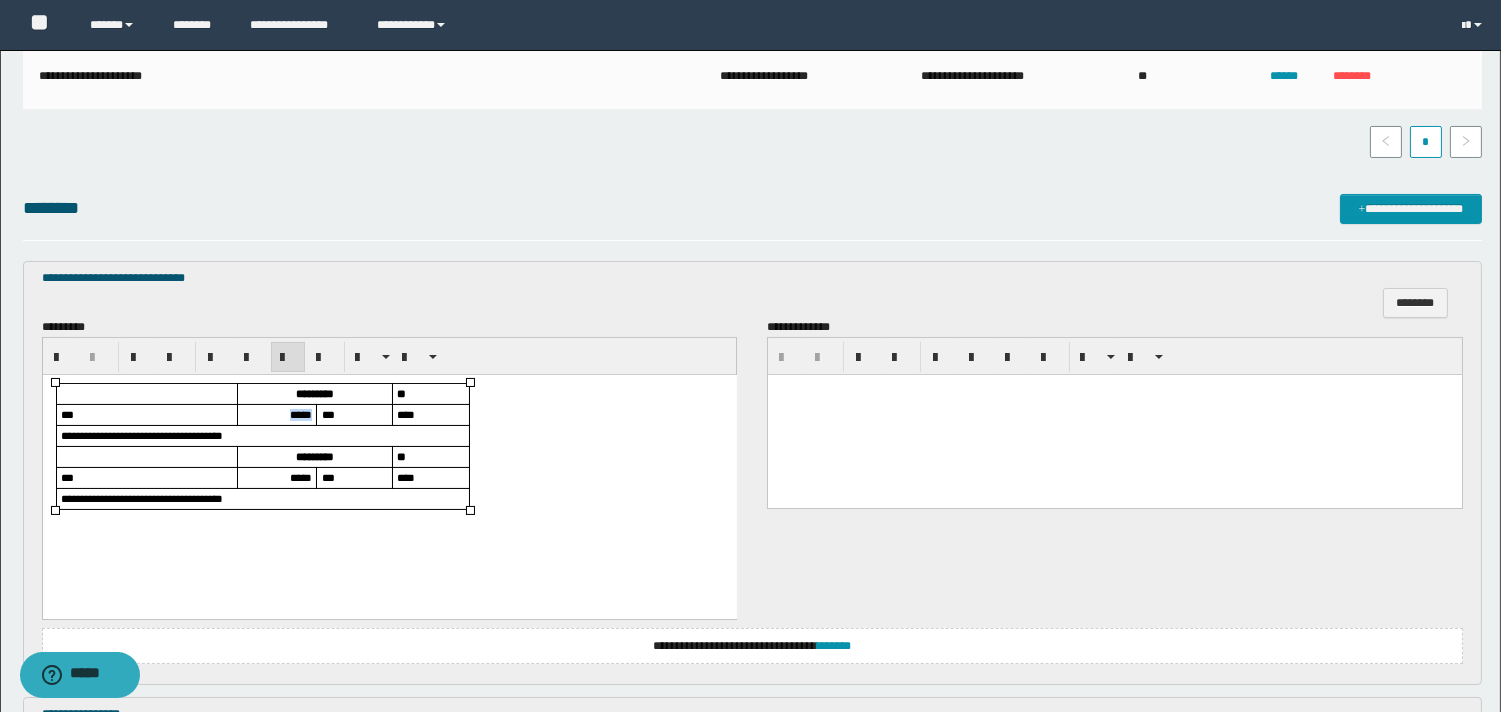 click on "*****" at bounding box center [300, 414] 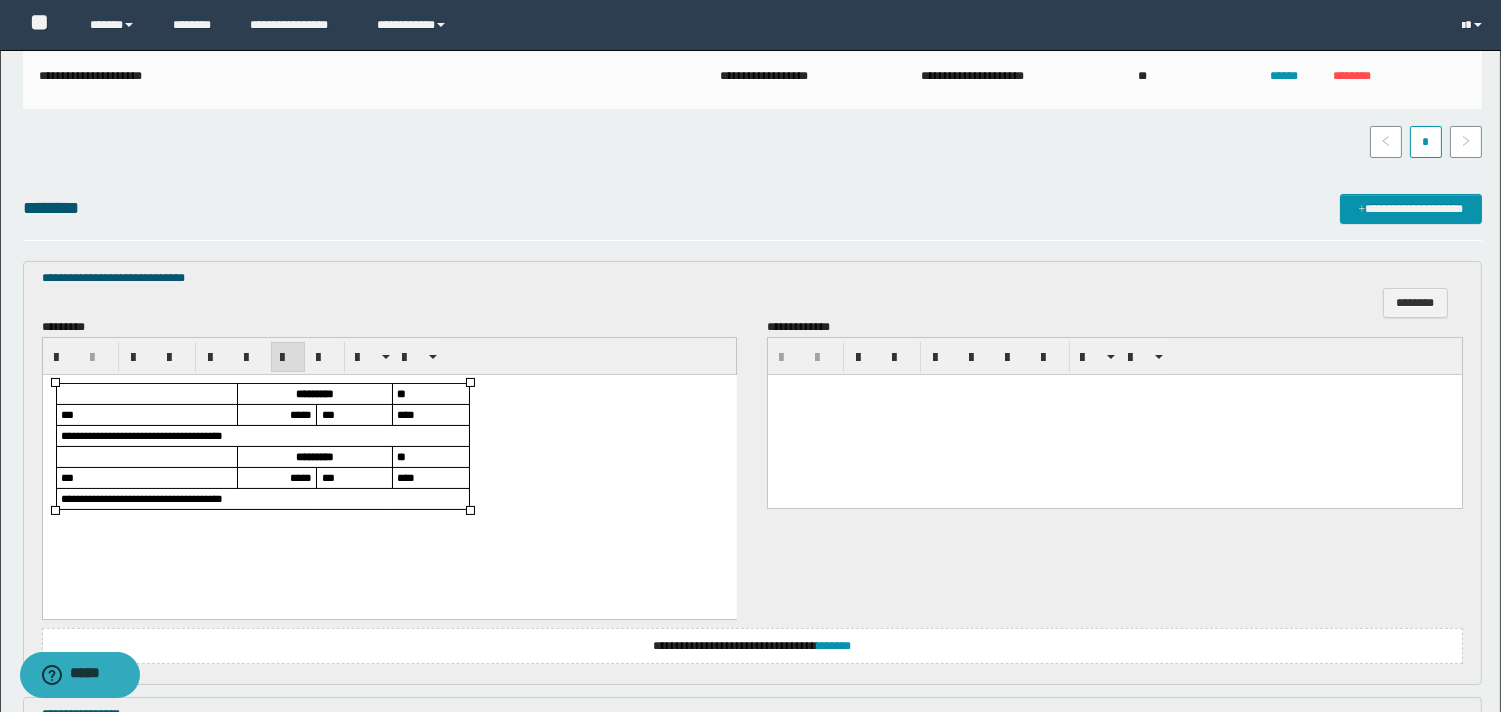 click on "*****" at bounding box center (276, 478) 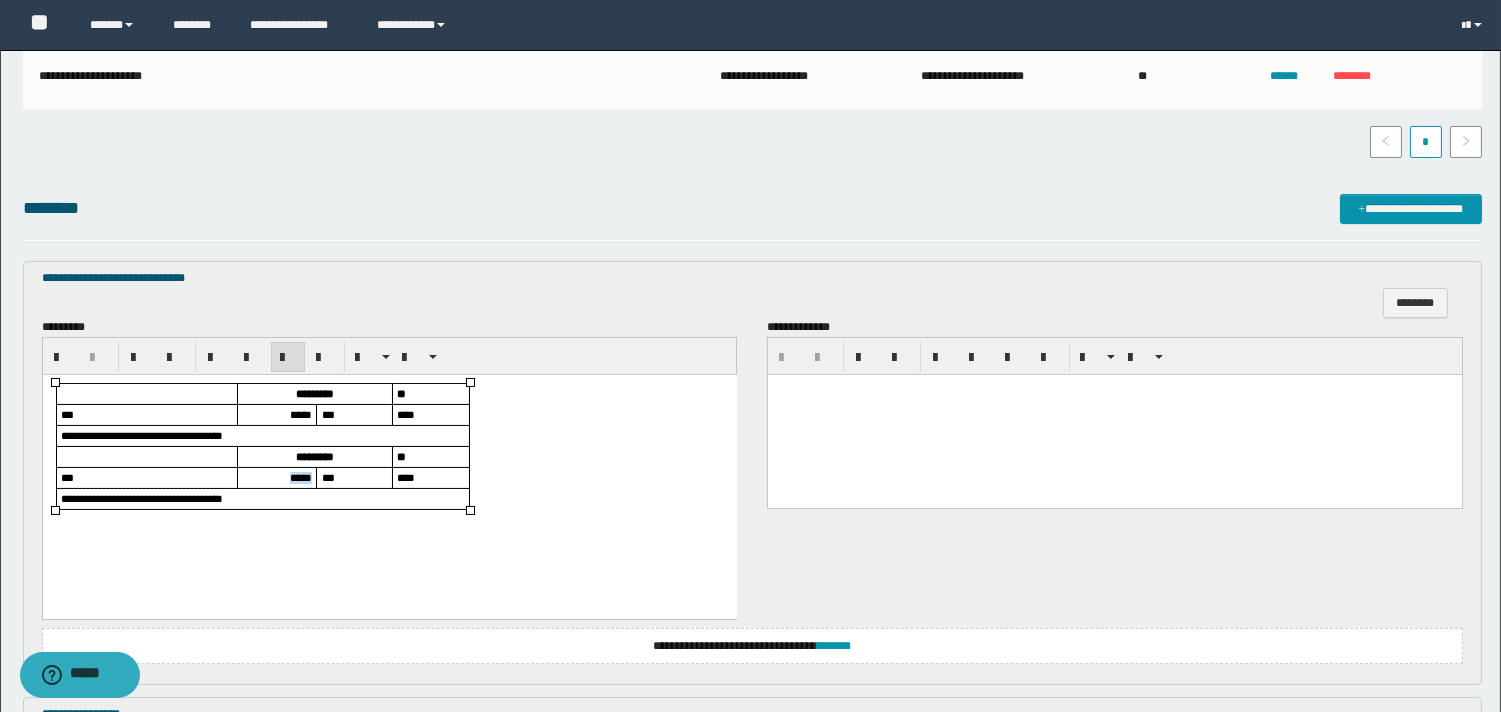 click on "*****" at bounding box center [276, 478] 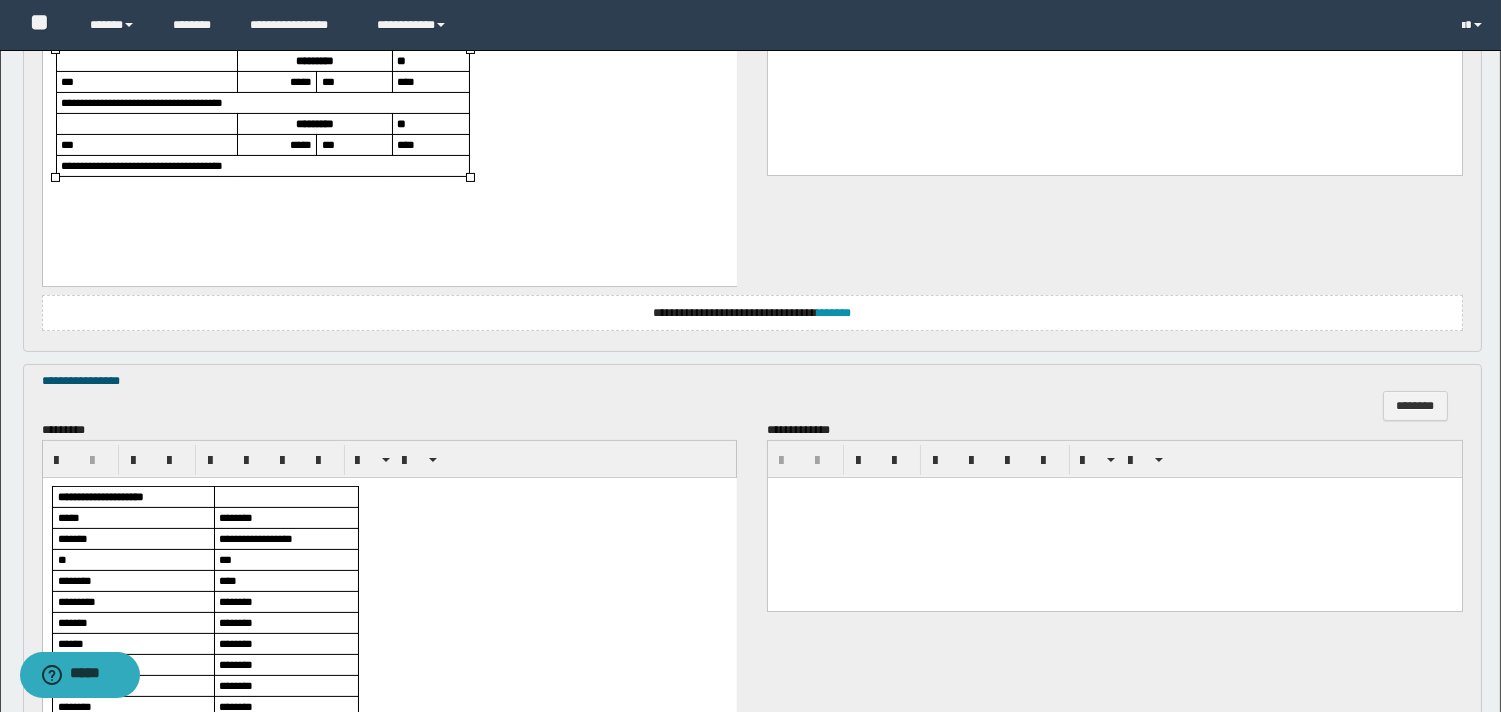 scroll, scrollTop: 888, scrollLeft: 0, axis: vertical 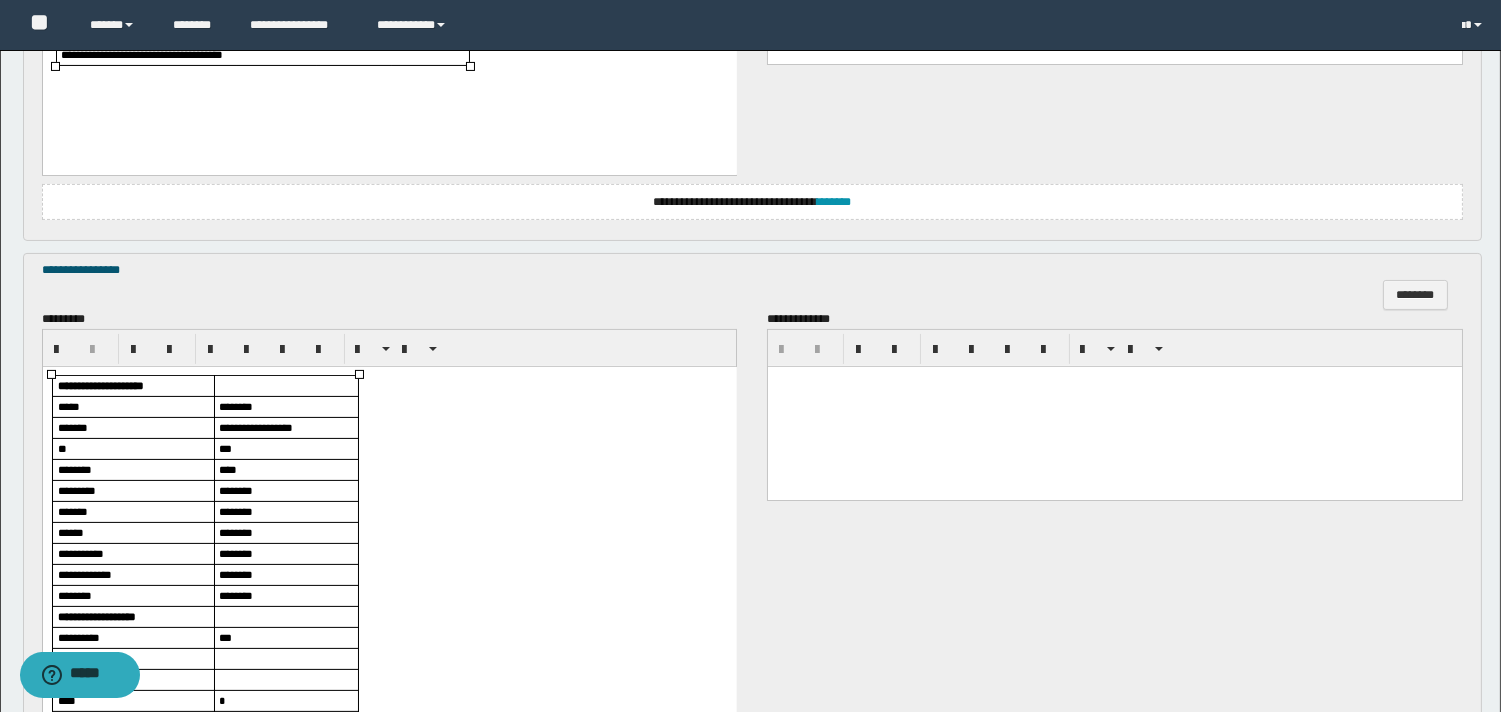 click on "***" at bounding box center (224, 447) 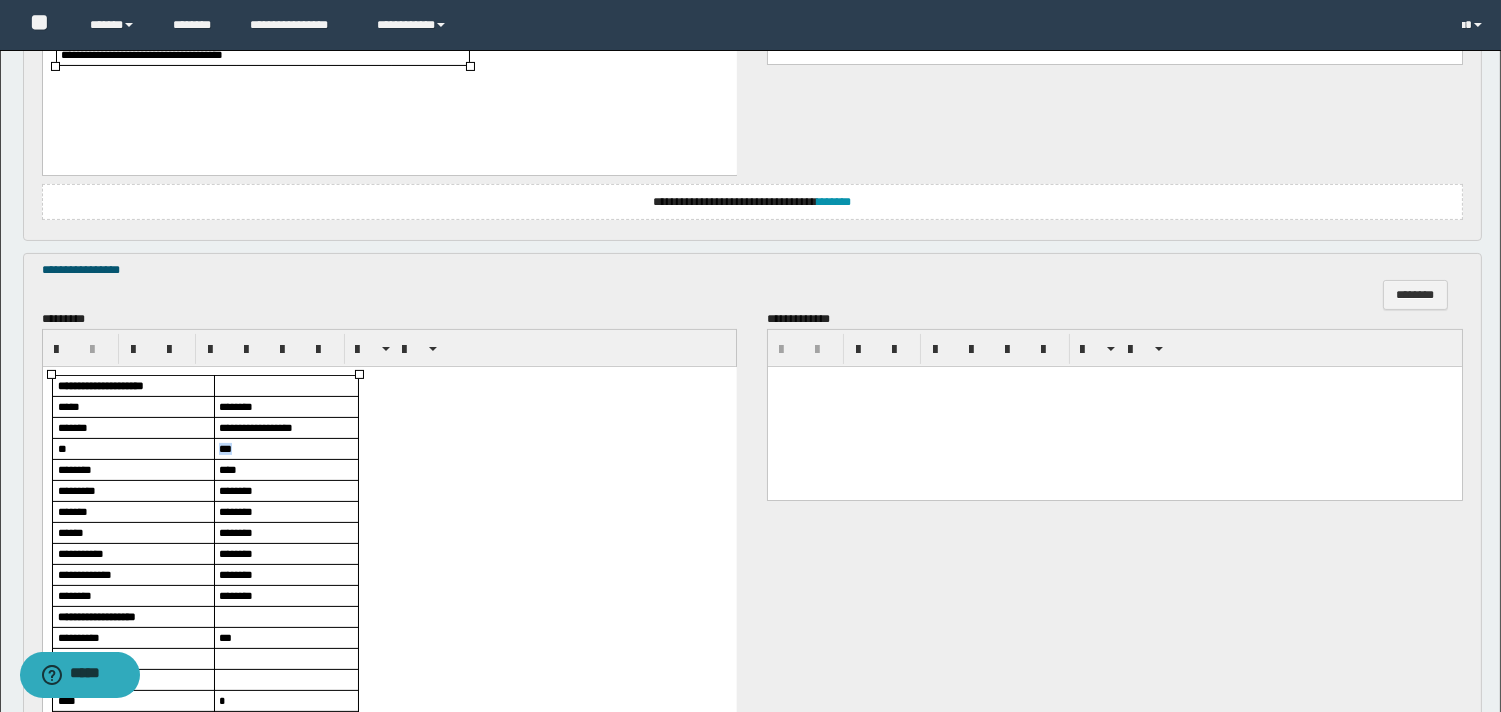 click on "***" at bounding box center [224, 447] 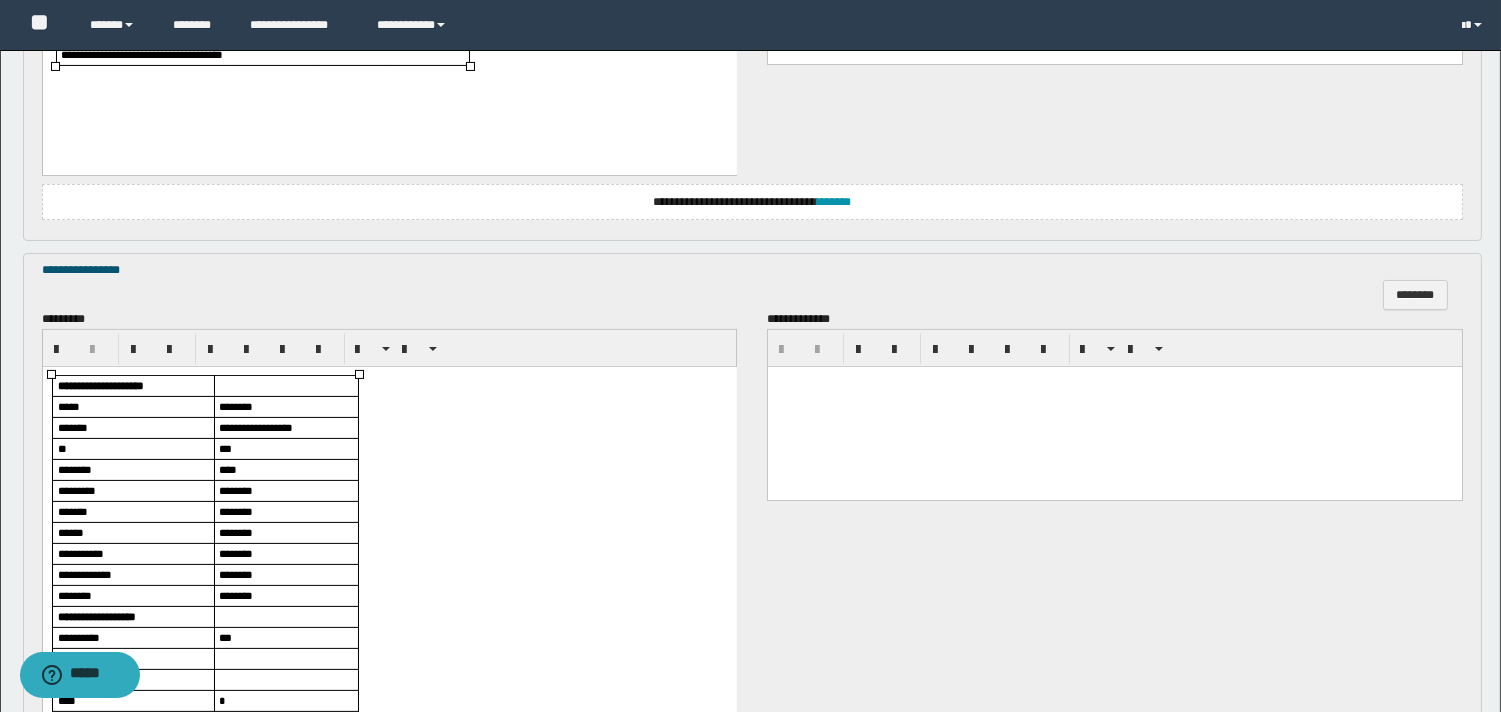 click on "****" at bounding box center [227, 468] 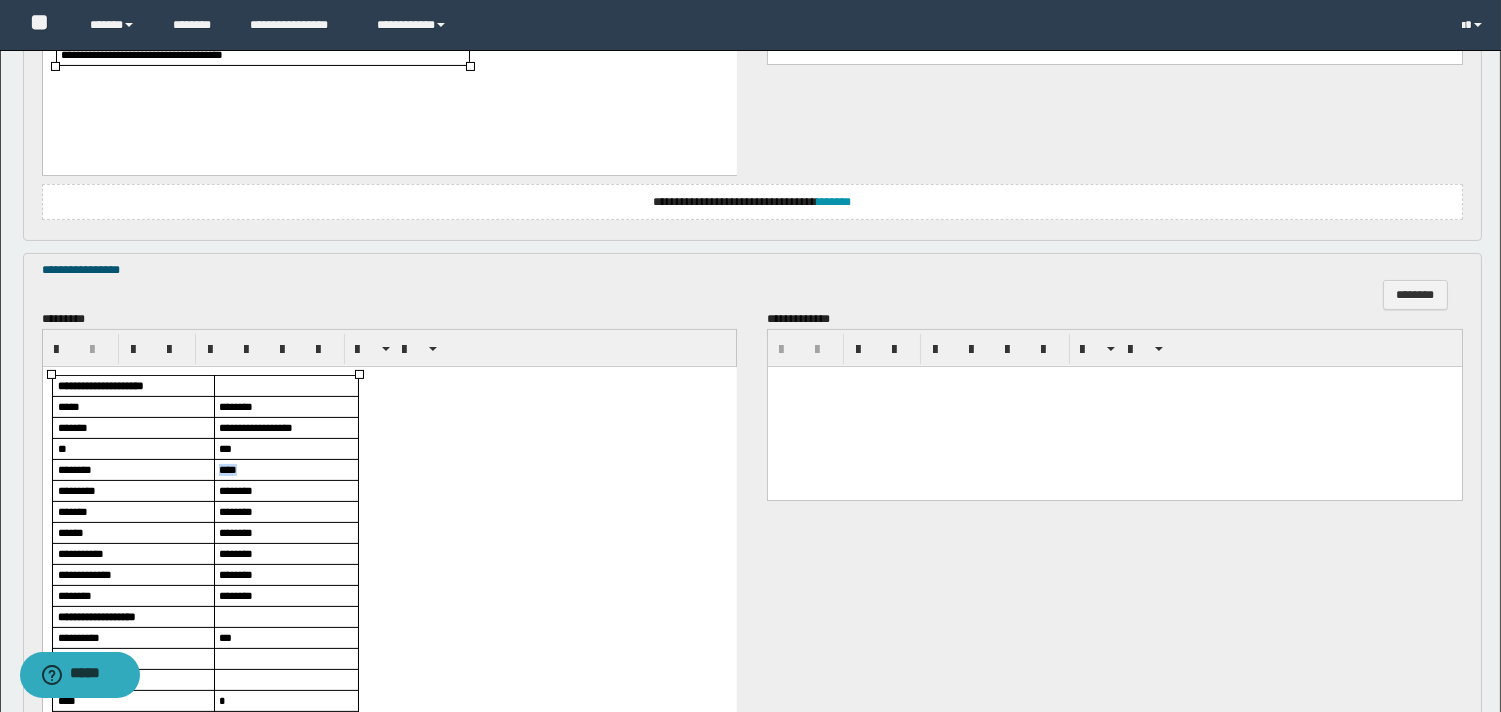 click on "****" at bounding box center [227, 468] 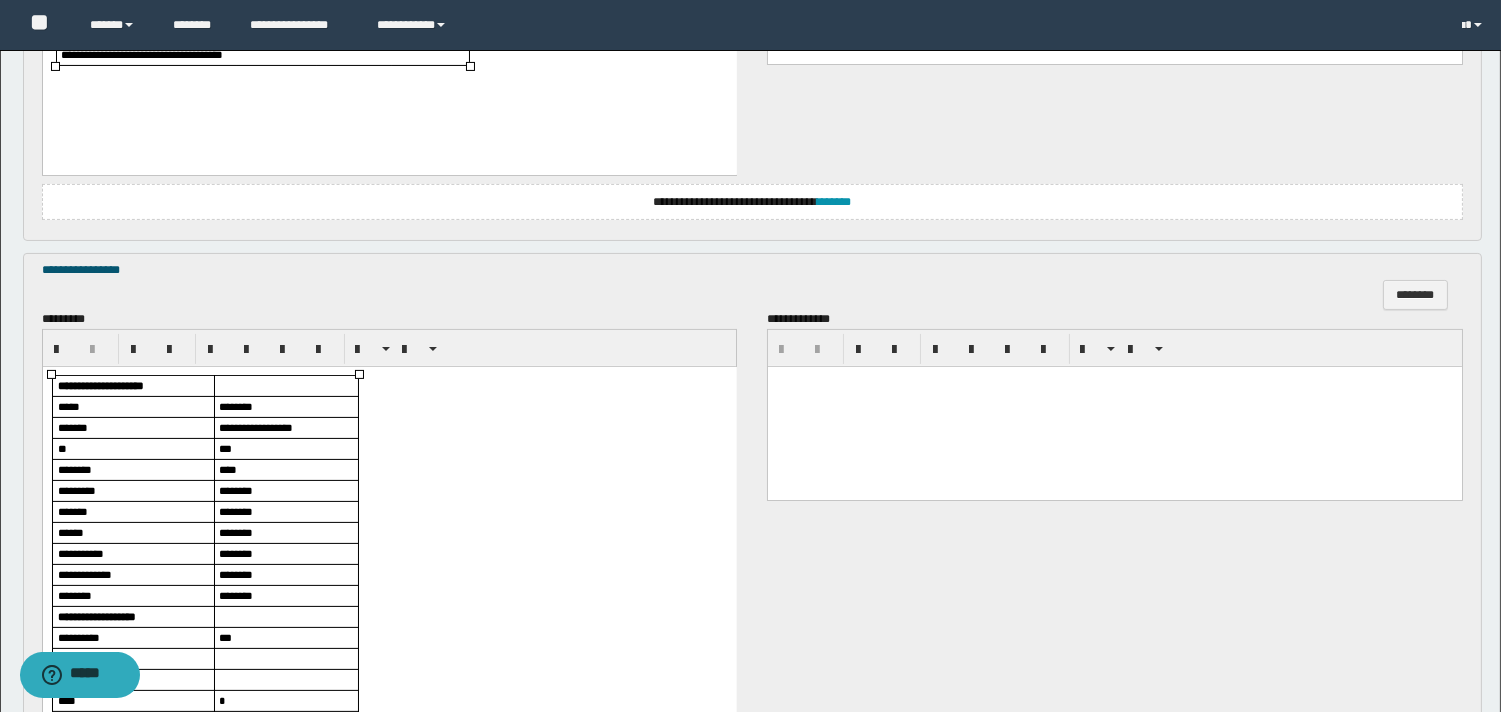 scroll, scrollTop: 1111, scrollLeft: 0, axis: vertical 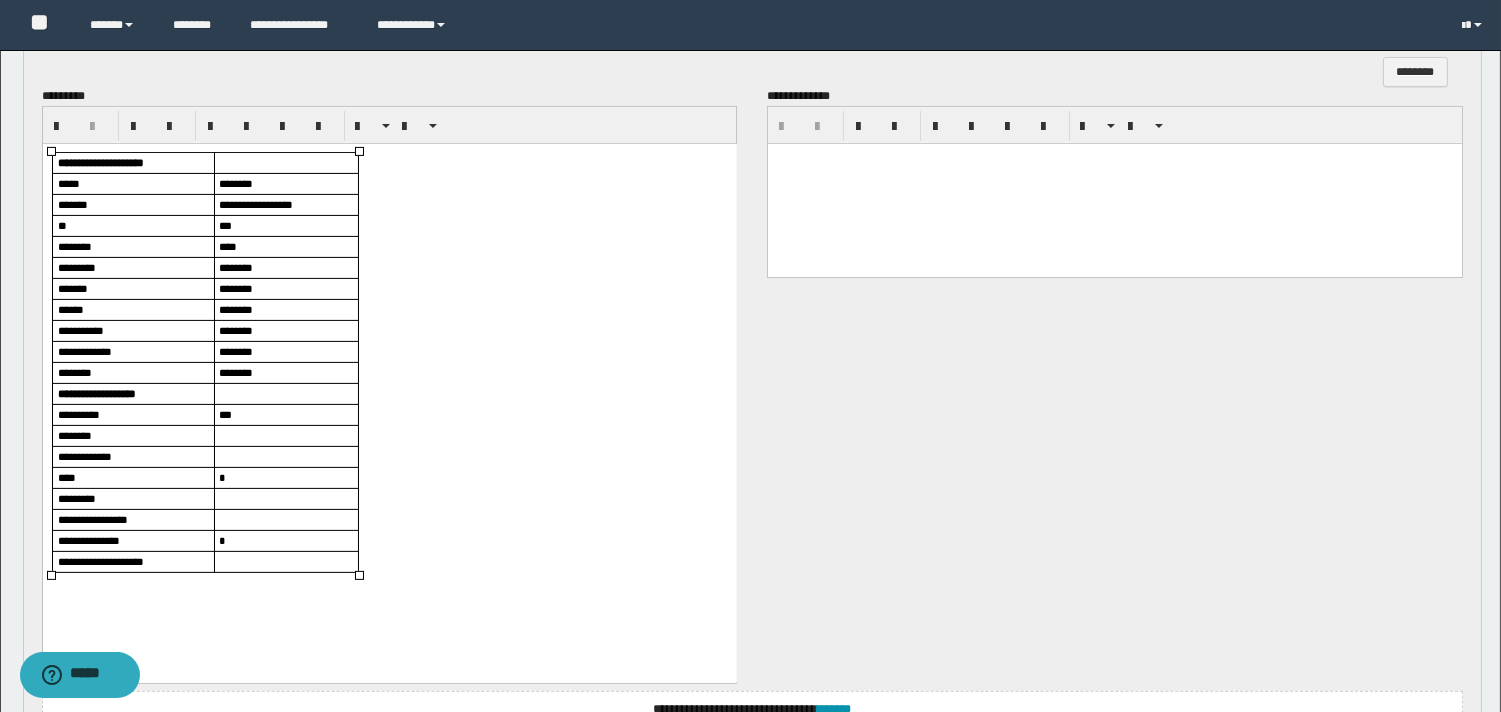 click on "********" at bounding box center (285, 309) 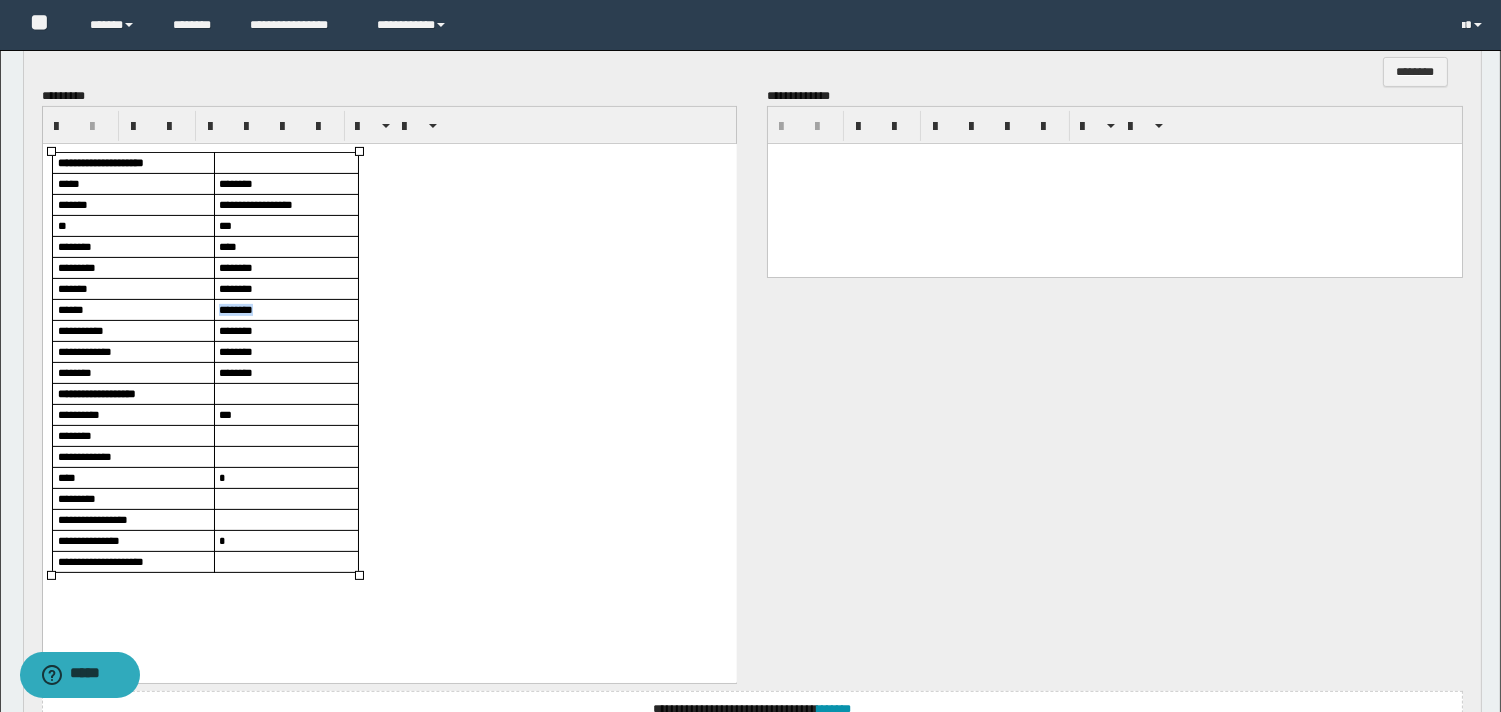 click on "********" at bounding box center [285, 309] 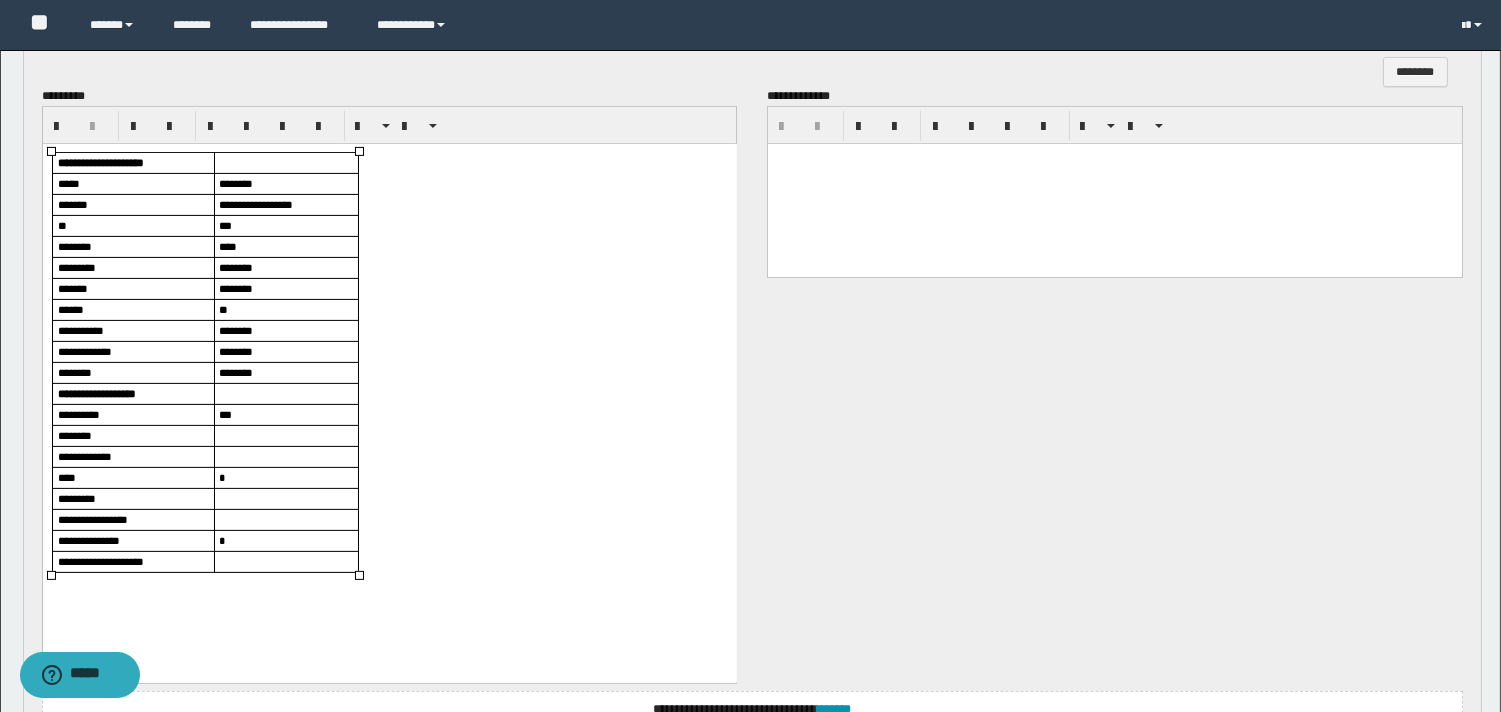 click on "**********" at bounding box center (88, 539) 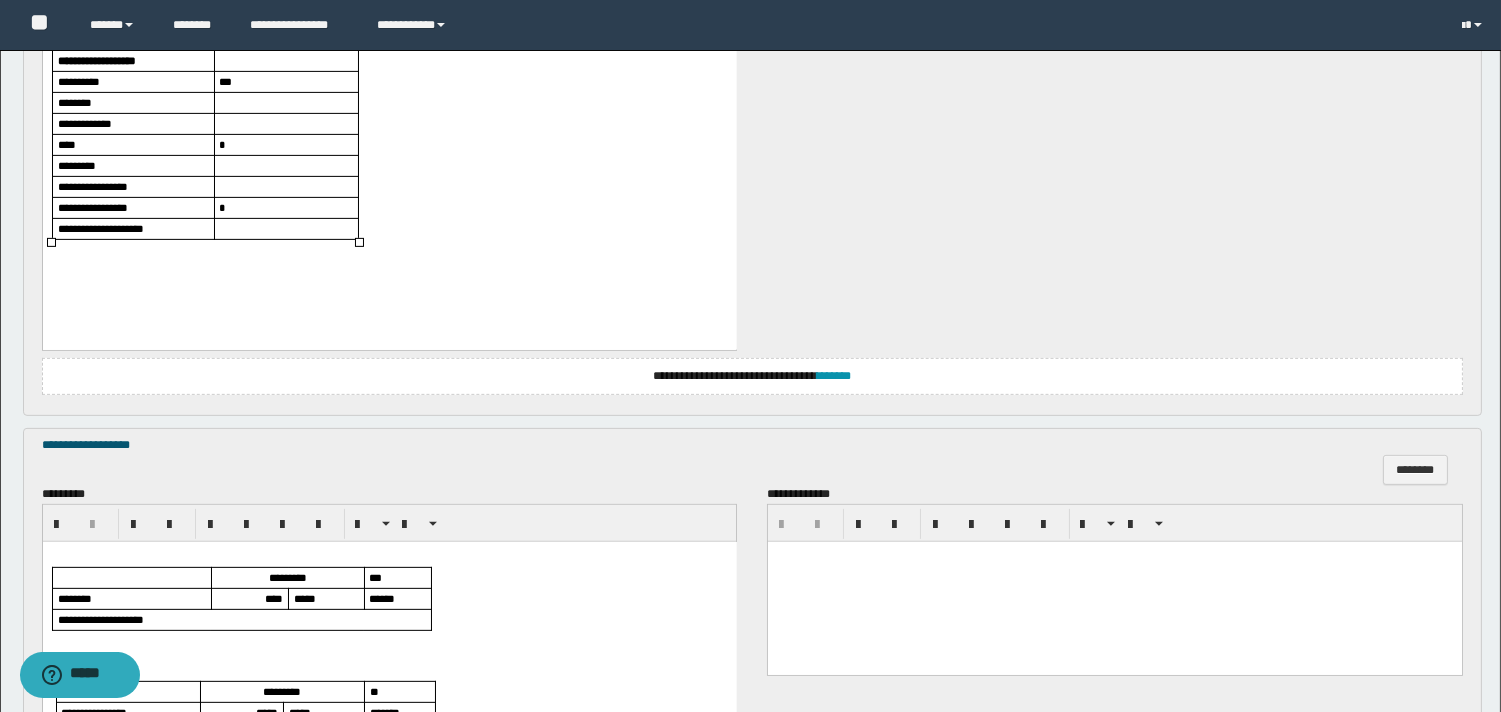 scroll, scrollTop: 1666, scrollLeft: 0, axis: vertical 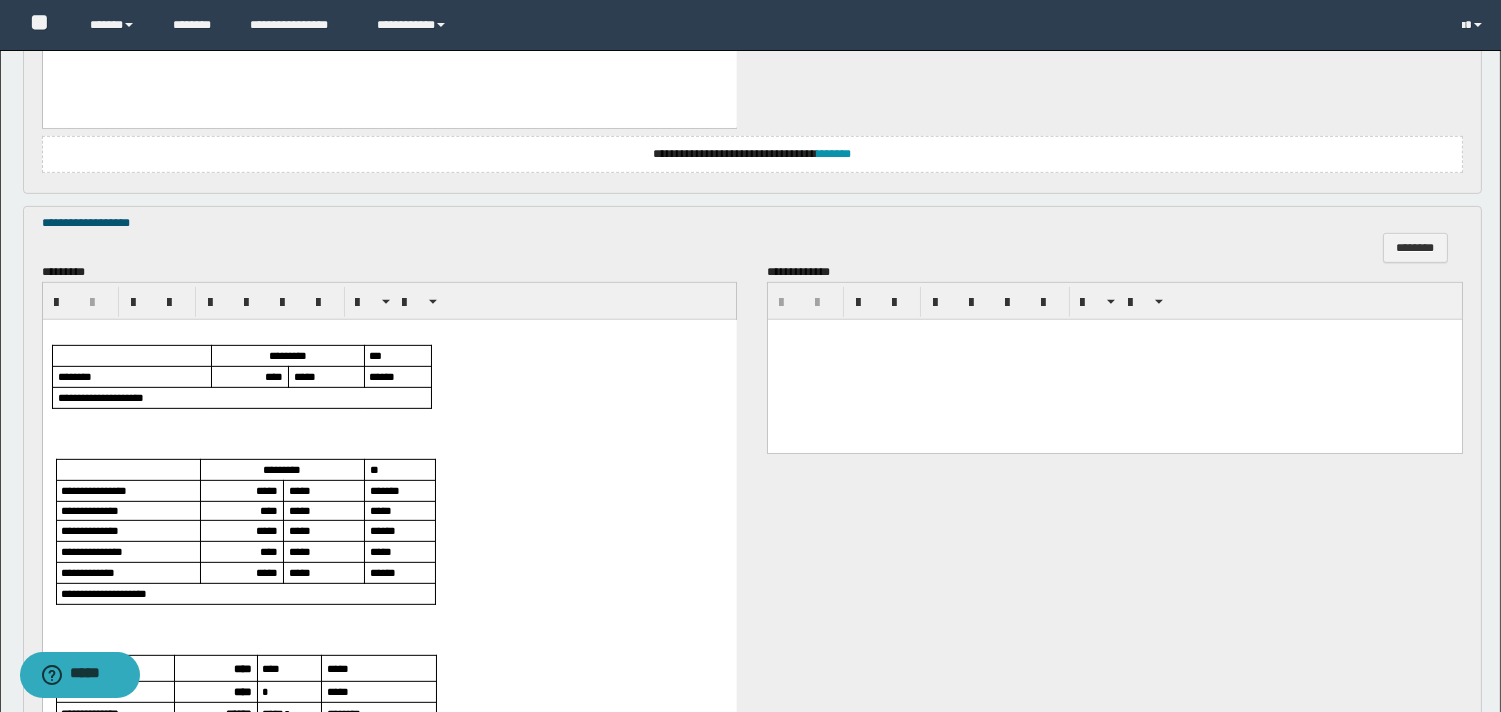 click on "****" at bounding box center [273, 375] 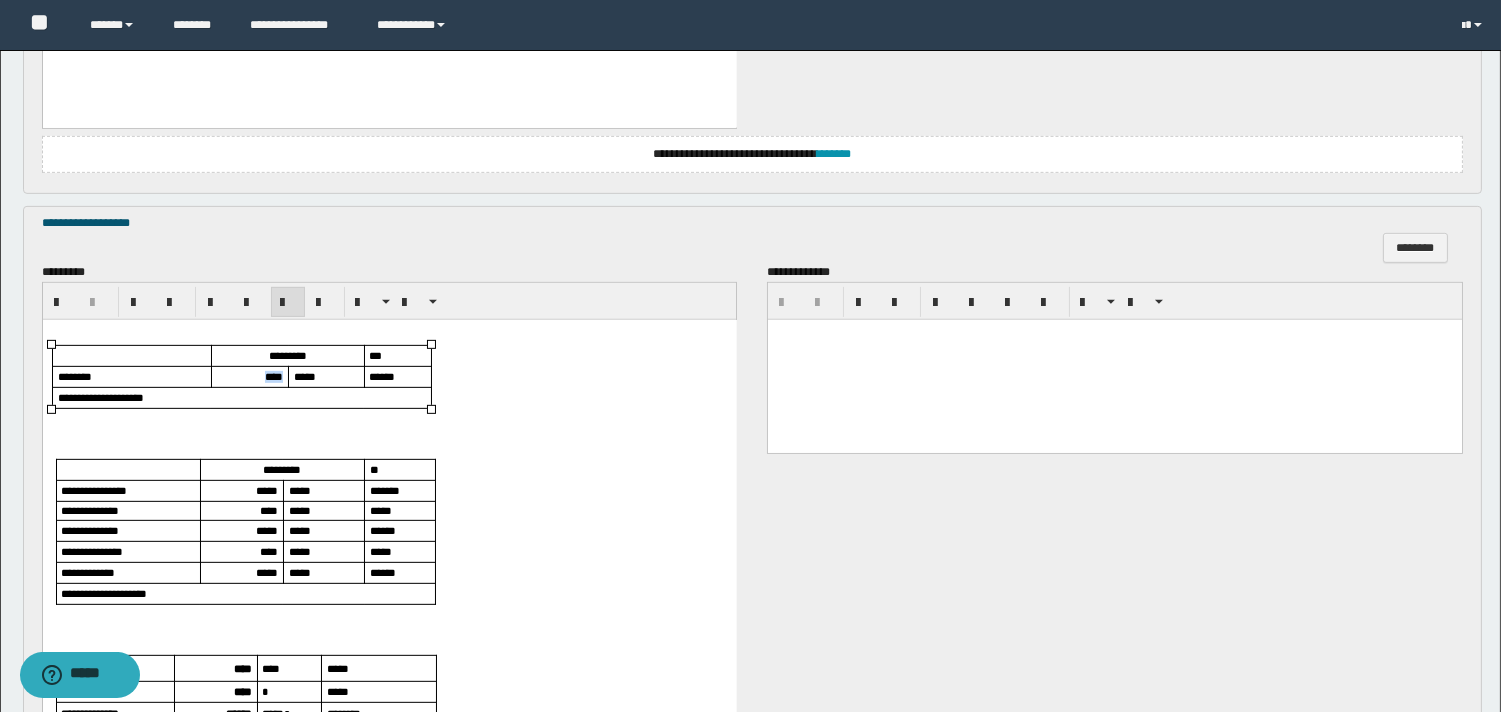 click on "****" at bounding box center (273, 375) 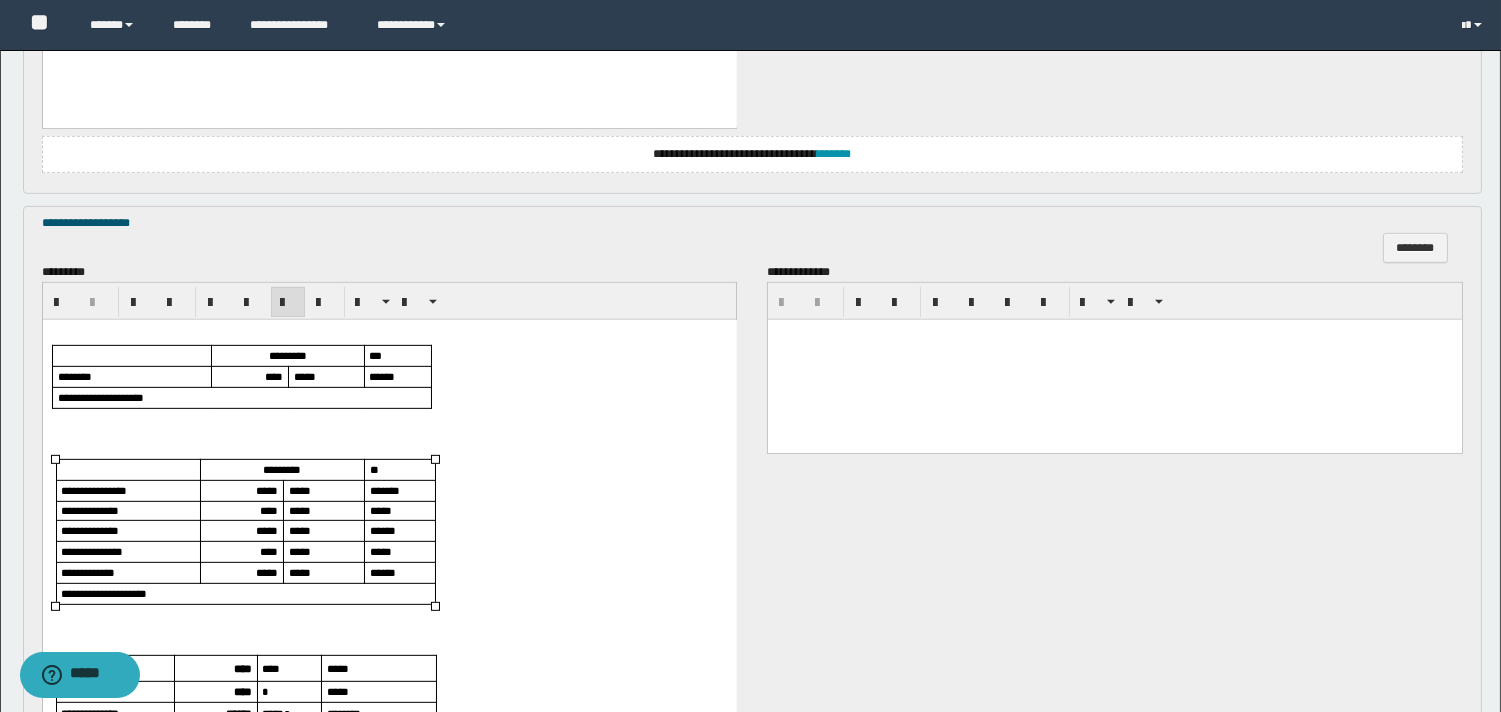 click on "*****" at bounding box center (266, 489) 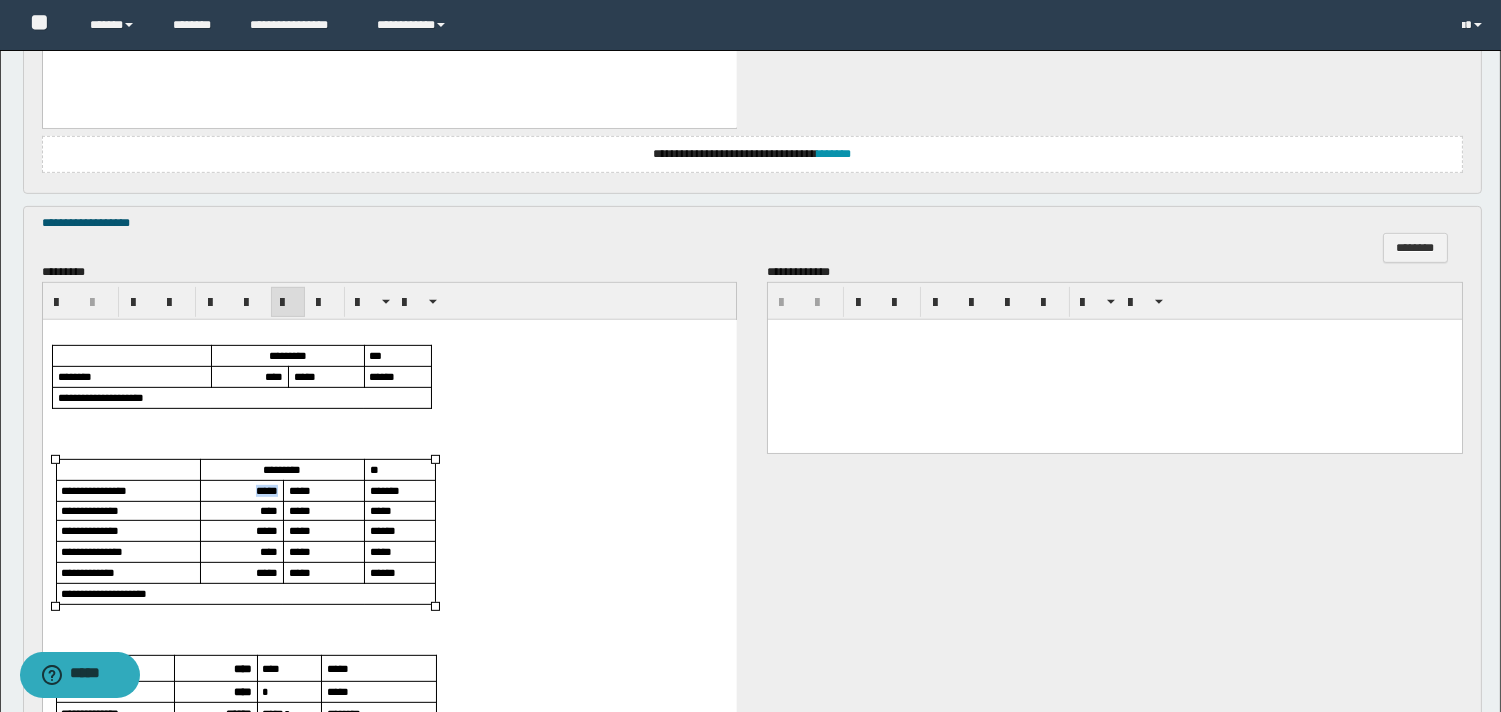 click on "*****" at bounding box center (266, 489) 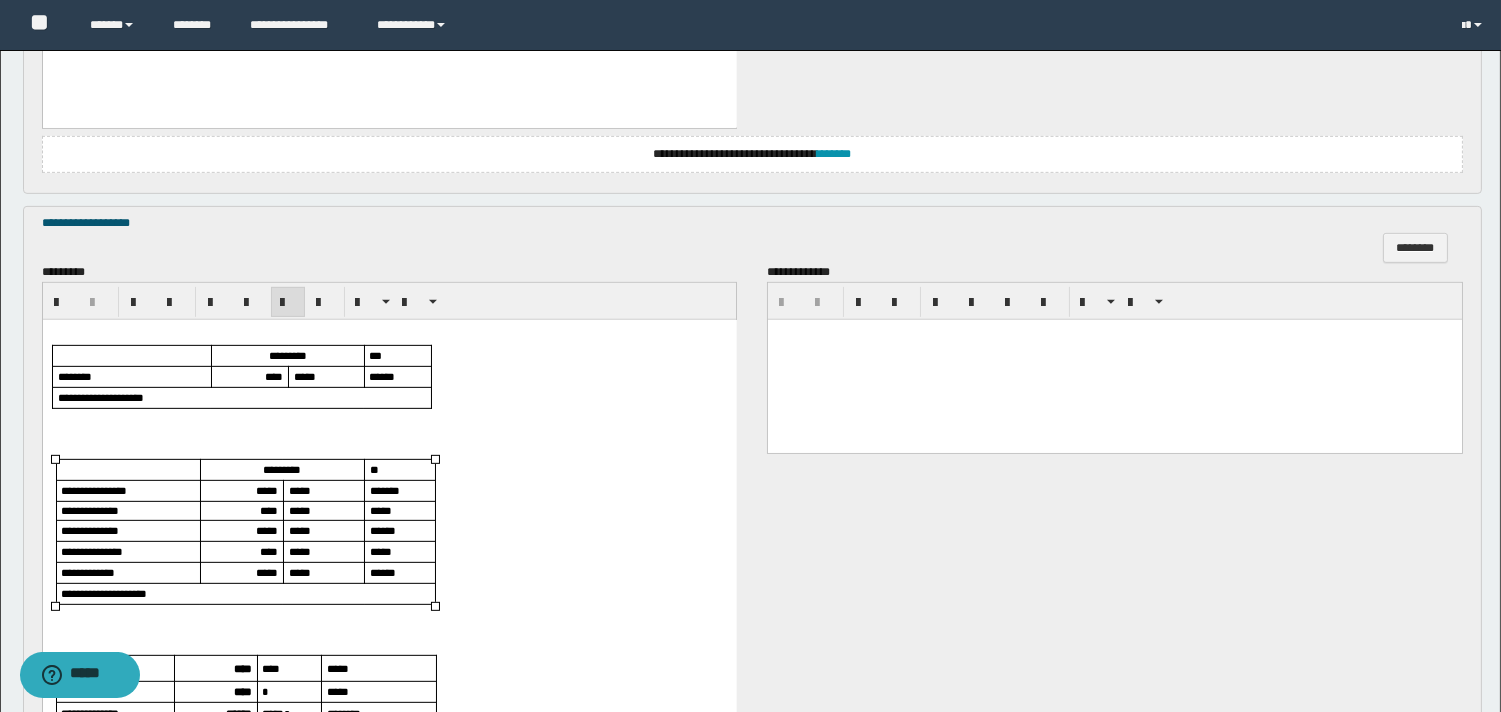 click on "****" at bounding box center (240, 510) 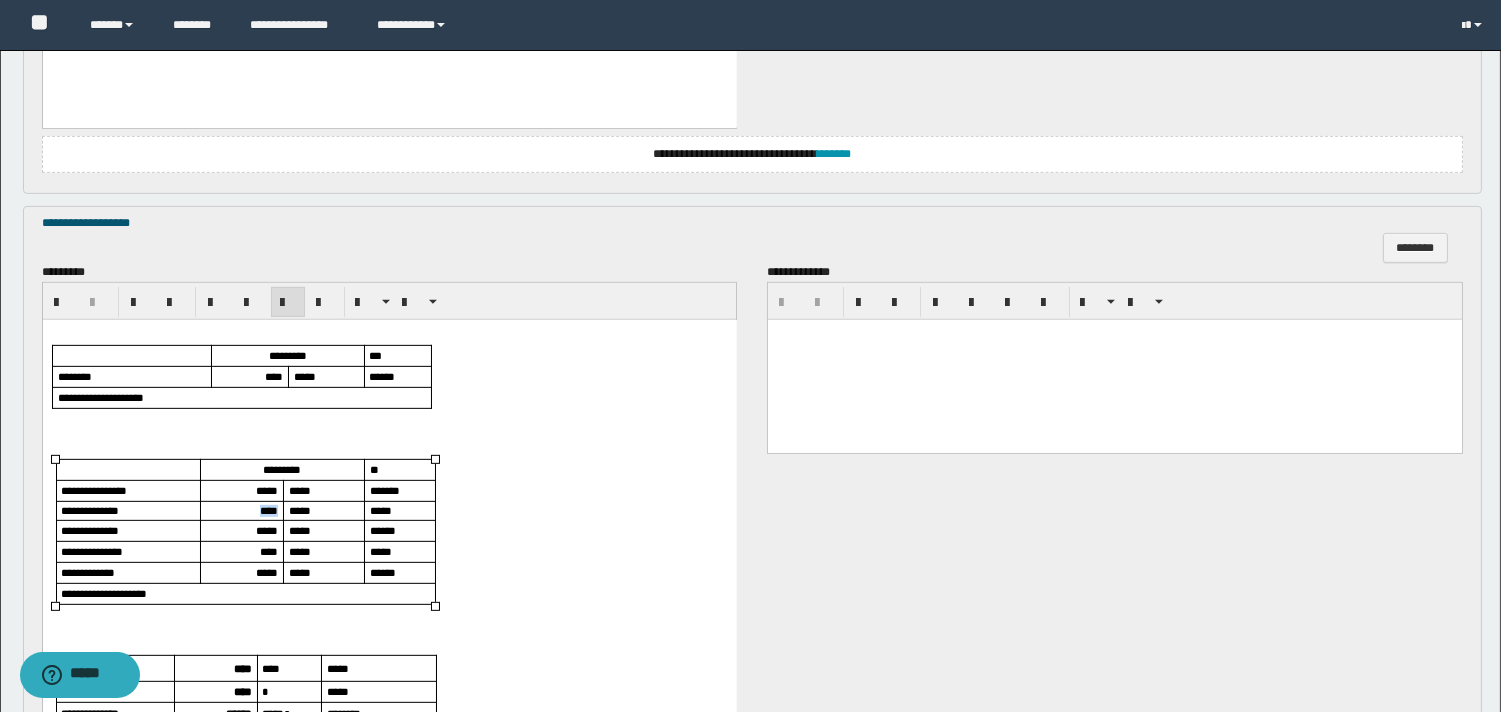 click on "****" at bounding box center (240, 510) 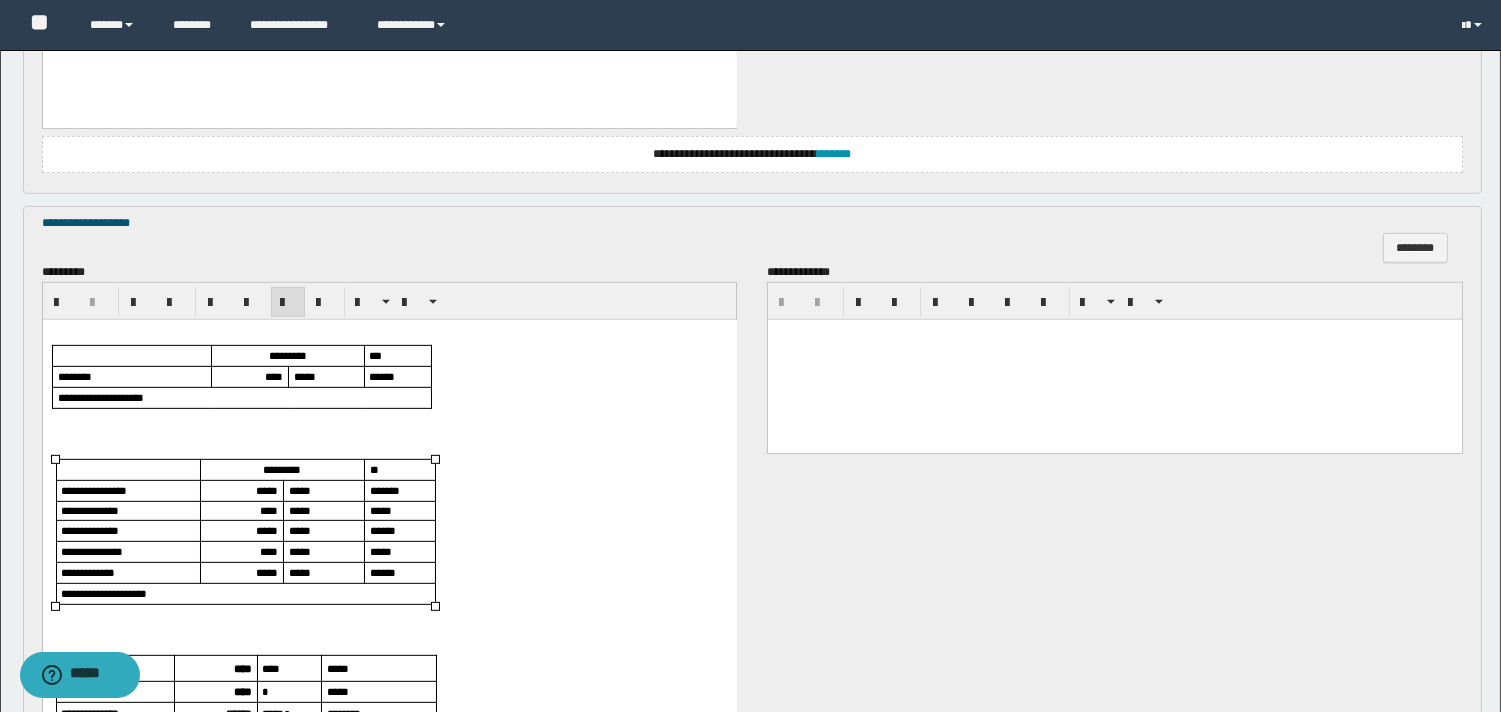click on "*****" at bounding box center [266, 529] 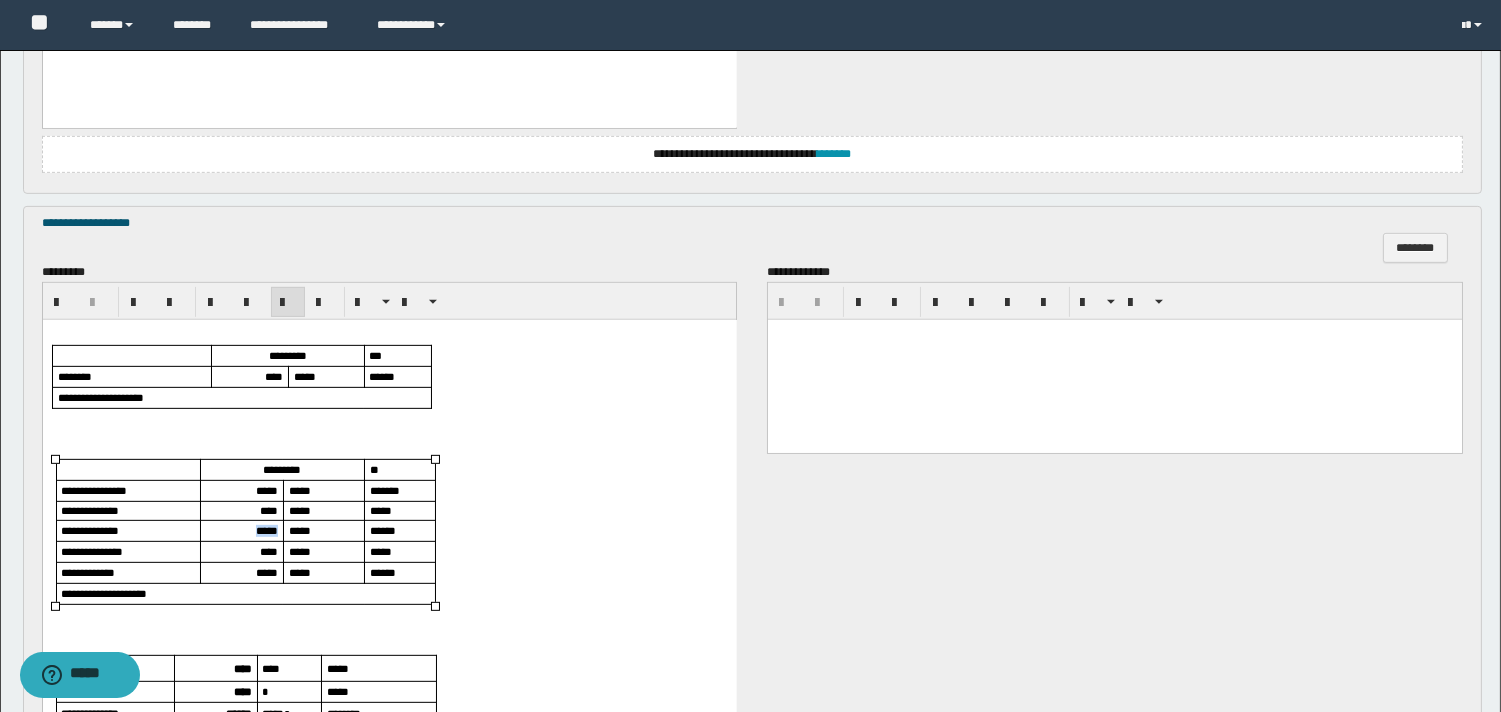 click on "*****" at bounding box center [266, 529] 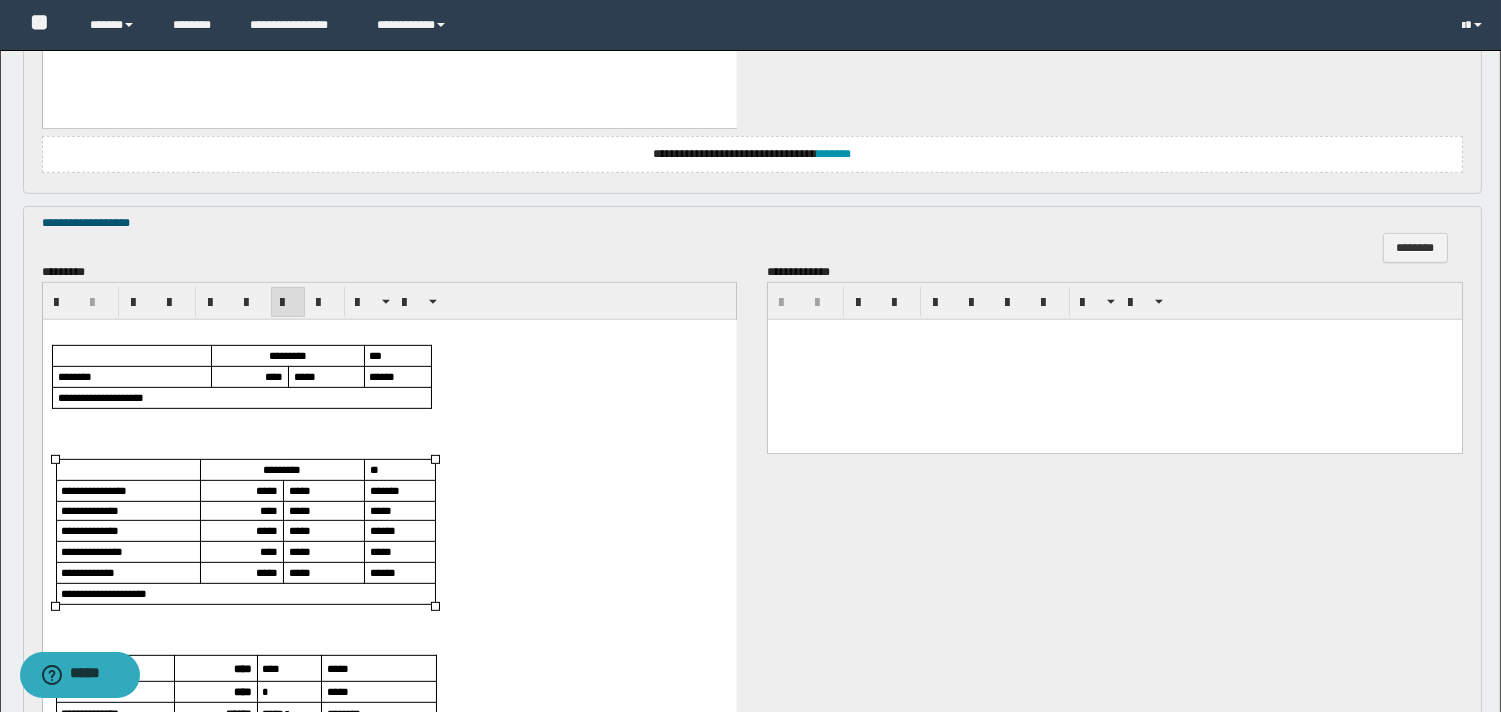 click on "****" at bounding box center (264, 551) 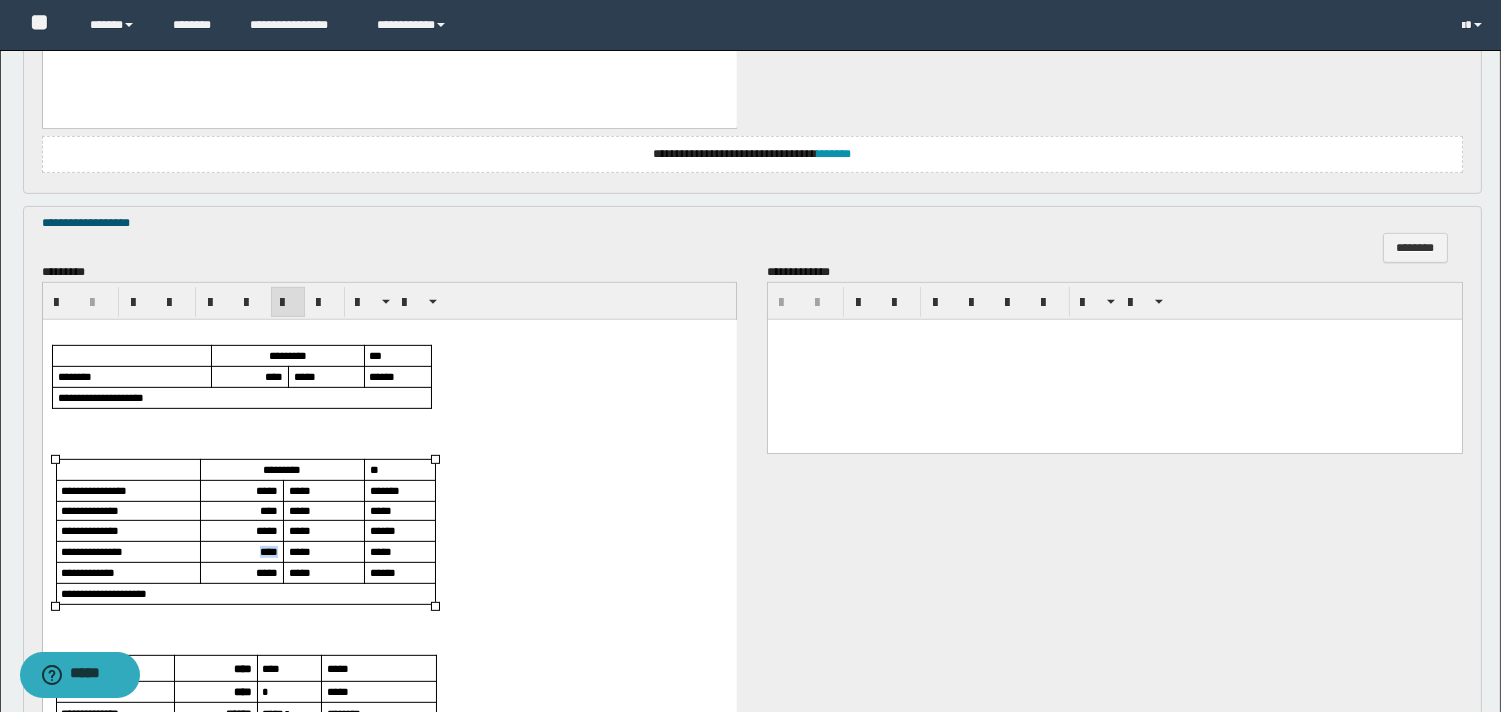 click on "****" at bounding box center [264, 551] 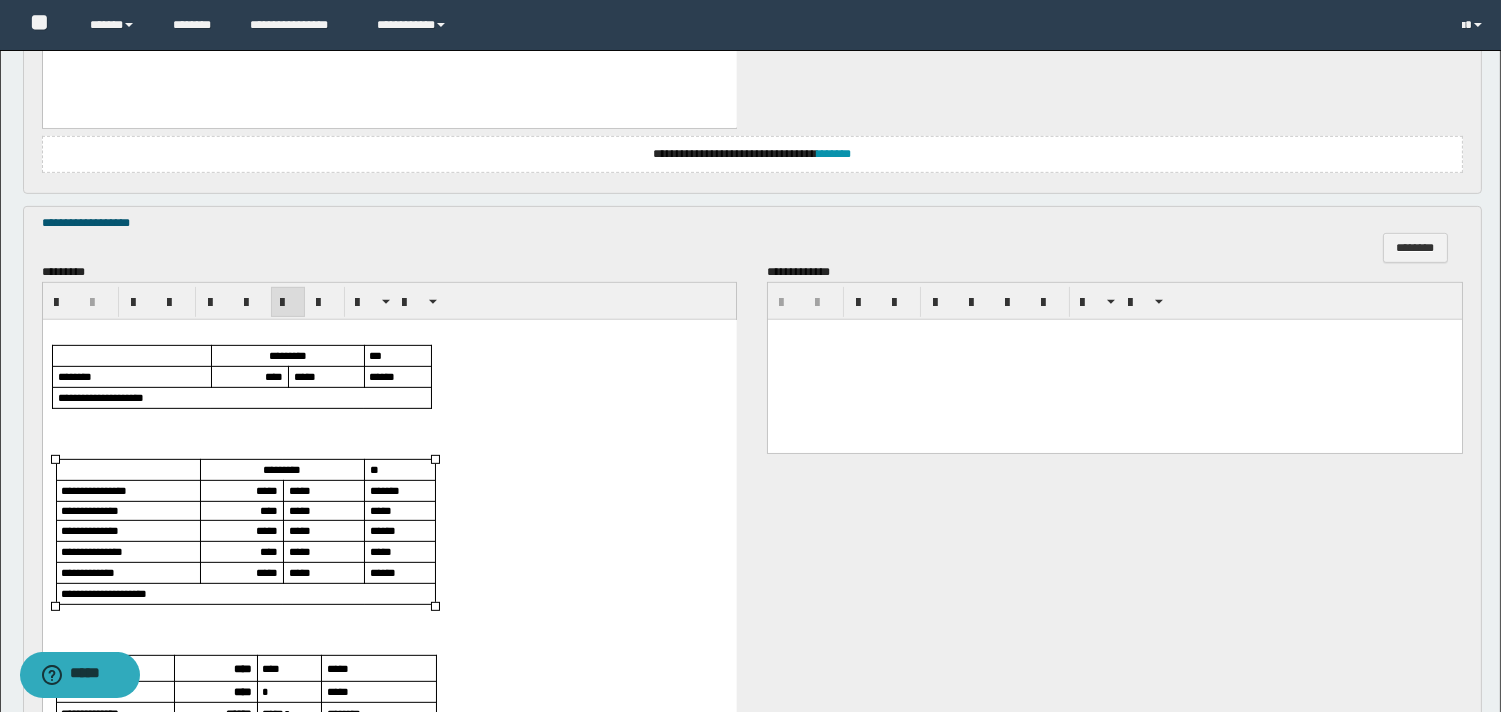 scroll, scrollTop: 1777, scrollLeft: 0, axis: vertical 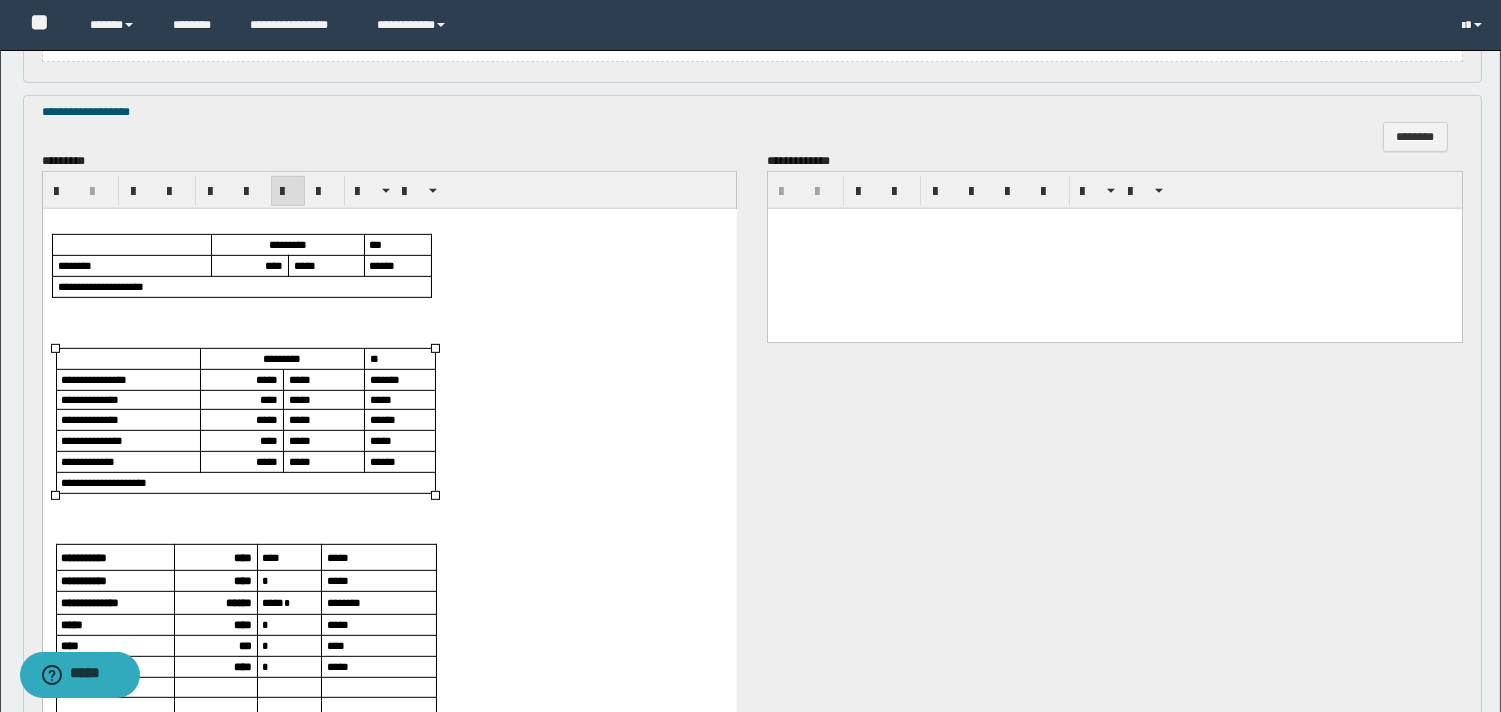 click on "*****" at bounding box center [266, 460] 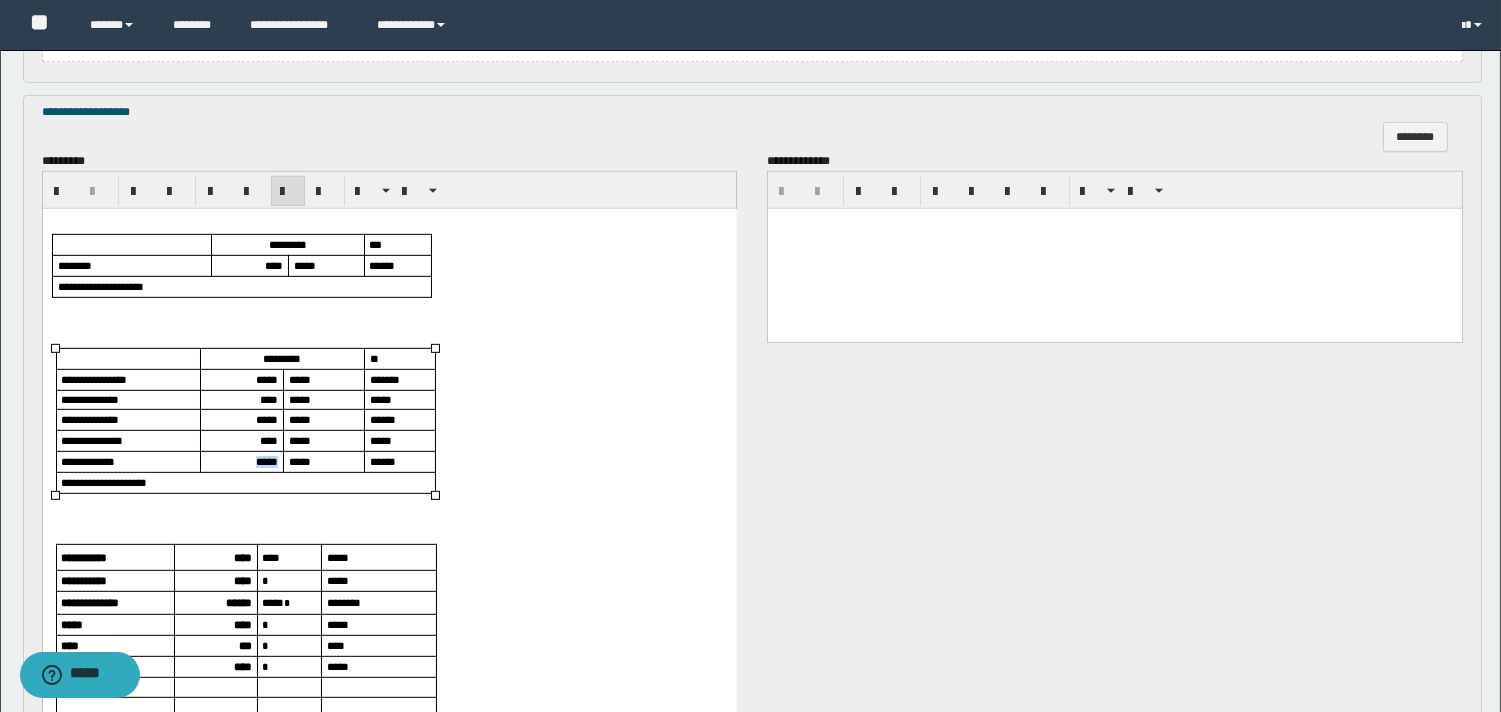 click on "*****" at bounding box center (266, 460) 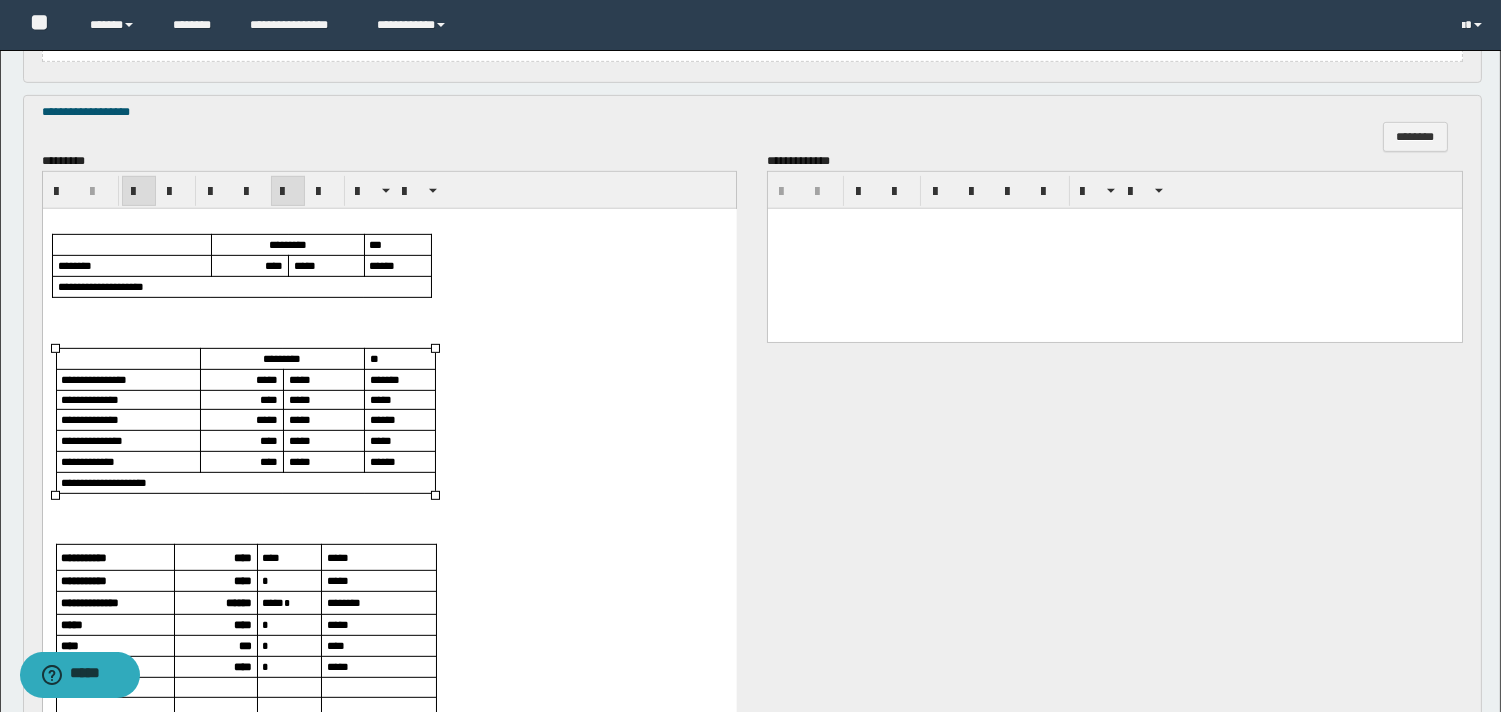 click on "****" at bounding box center (242, 556) 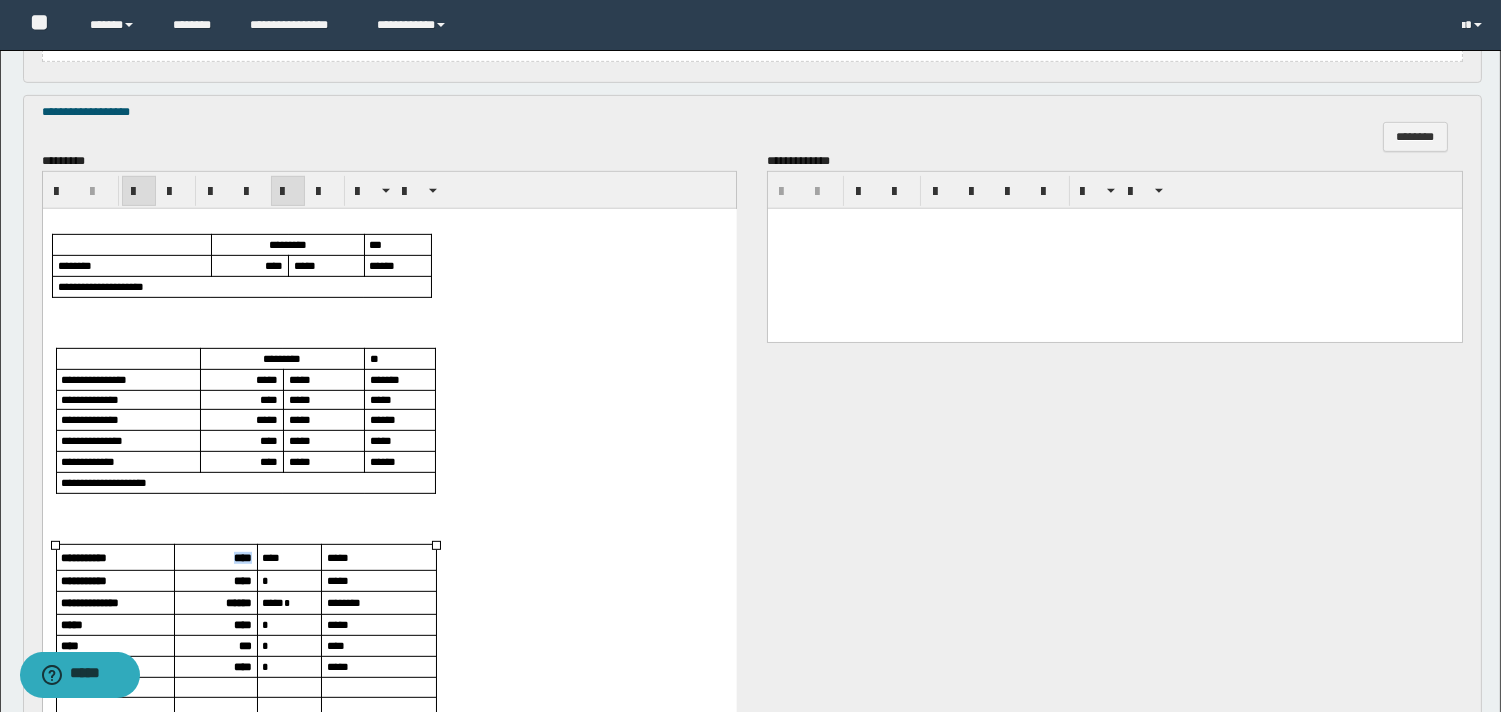 click on "****" at bounding box center [242, 556] 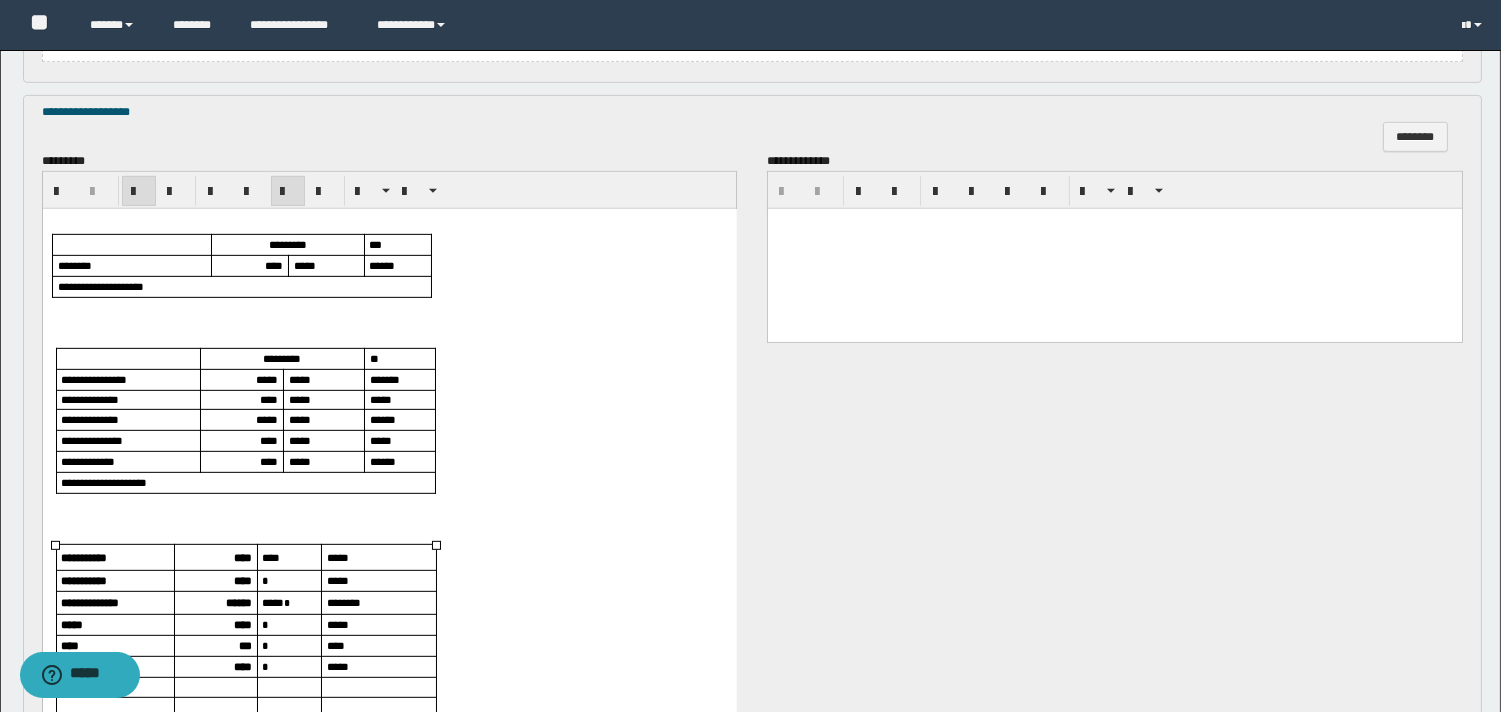 click on "****" at bounding box center (242, 579) 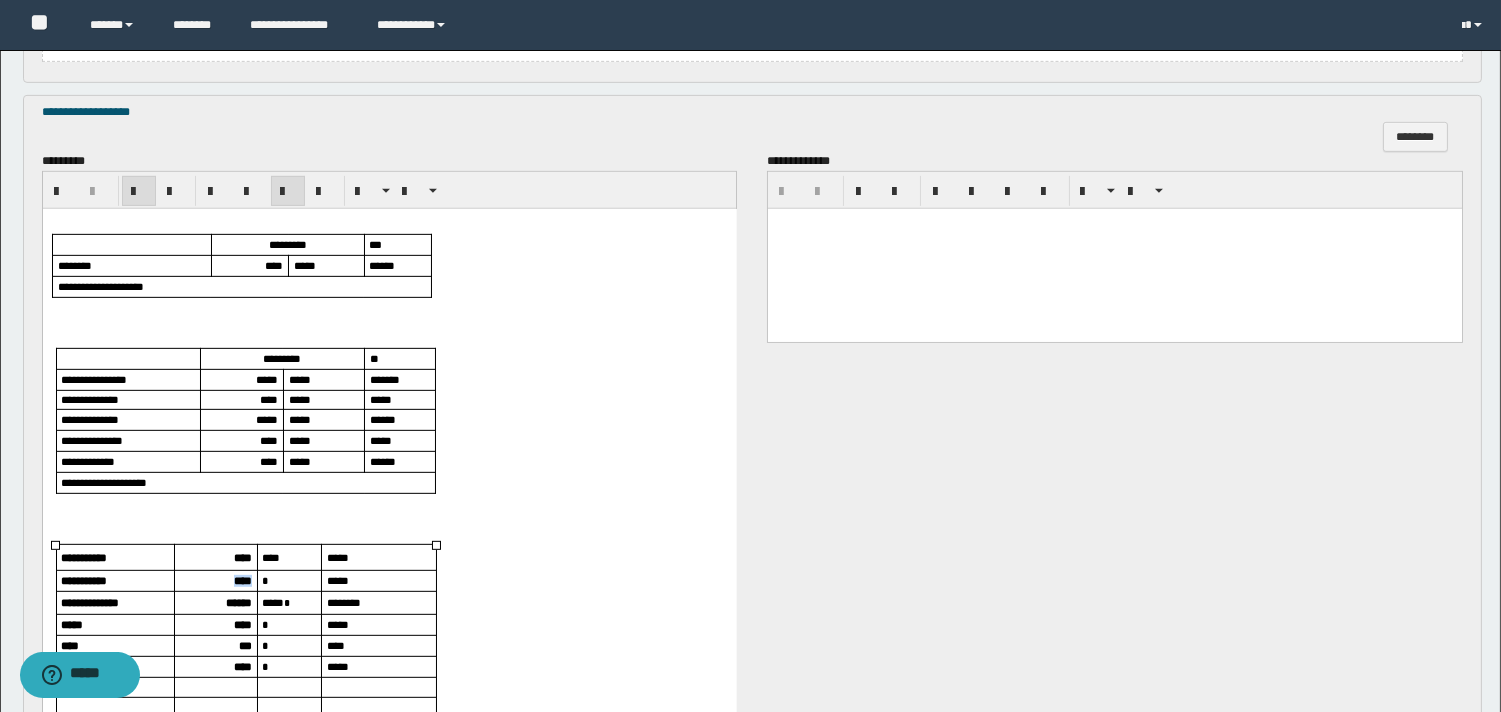 click on "****" at bounding box center [242, 579] 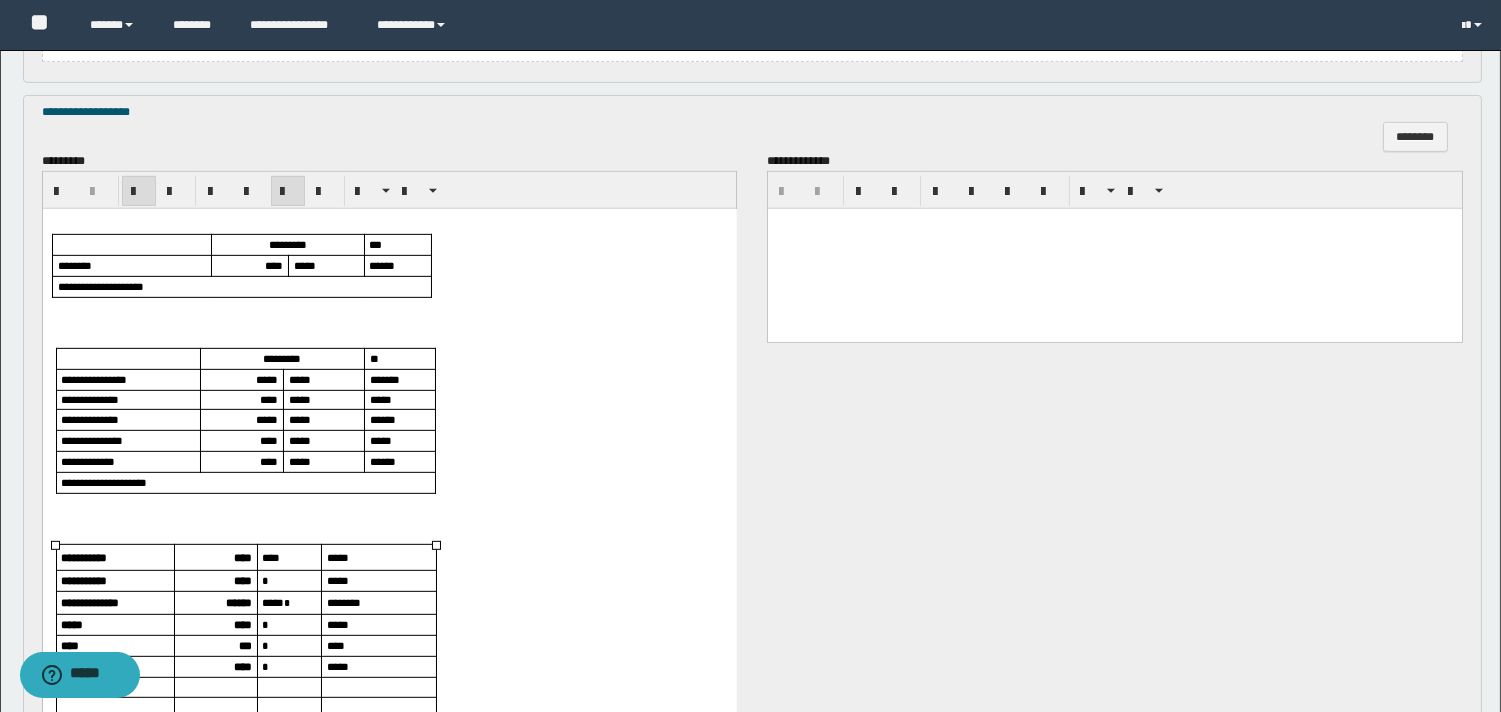 click on "******" at bounding box center (238, 601) 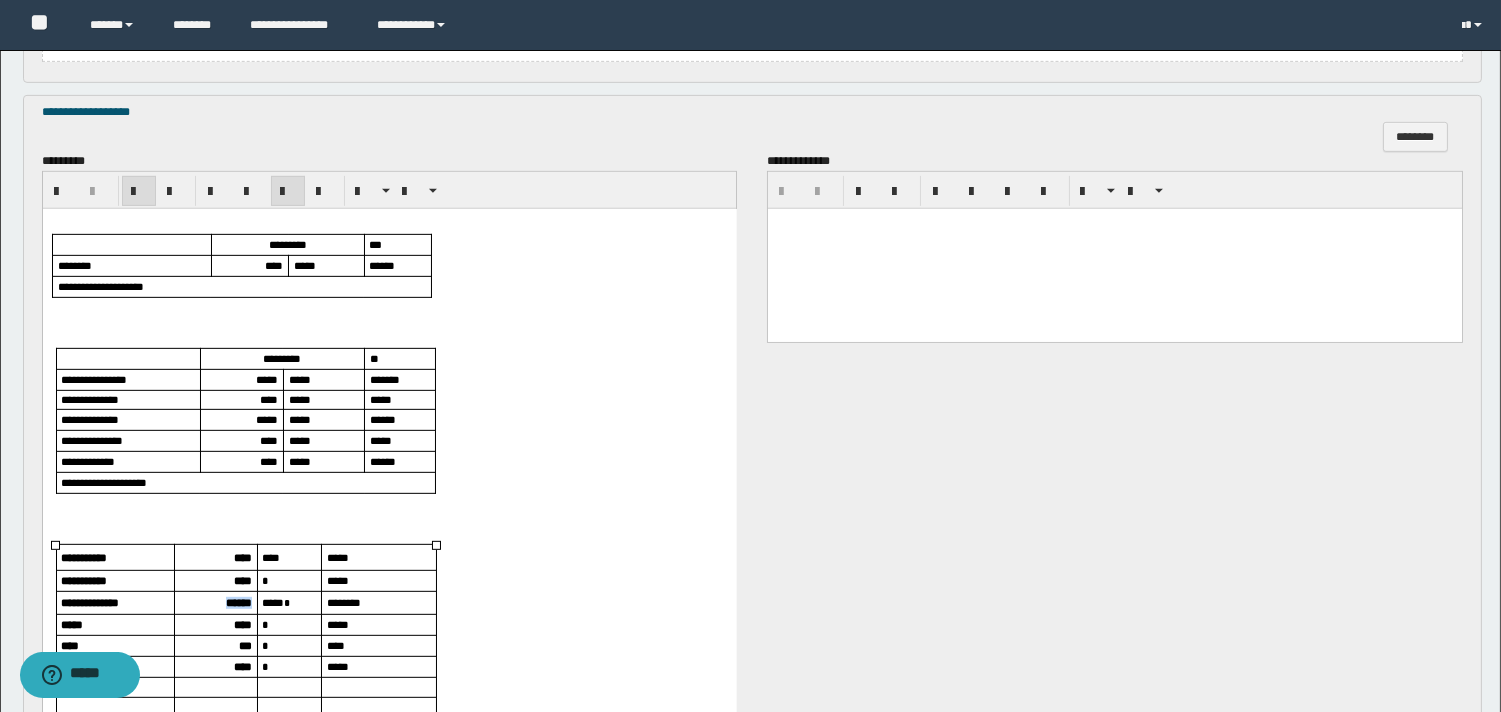 click on "******" at bounding box center [238, 601] 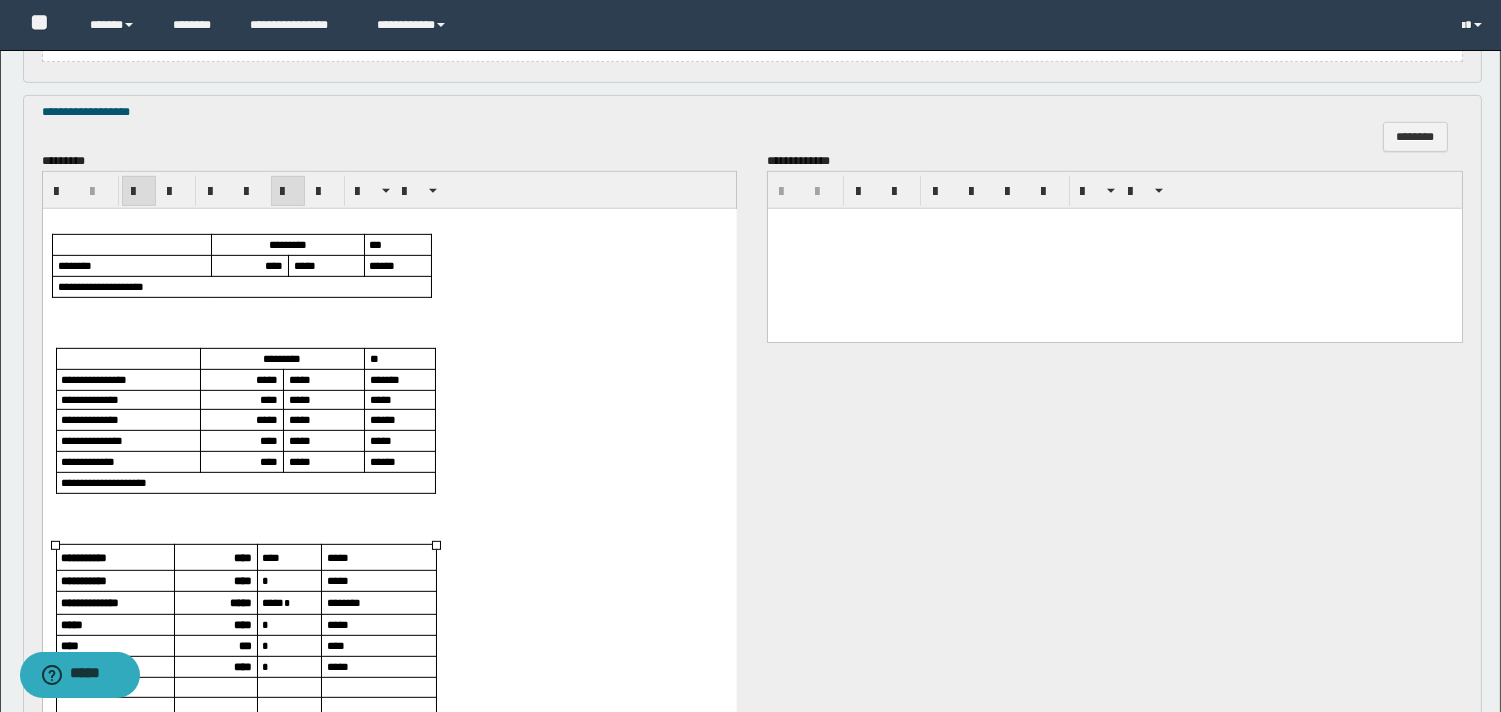 click on "****" at bounding box center [242, 623] 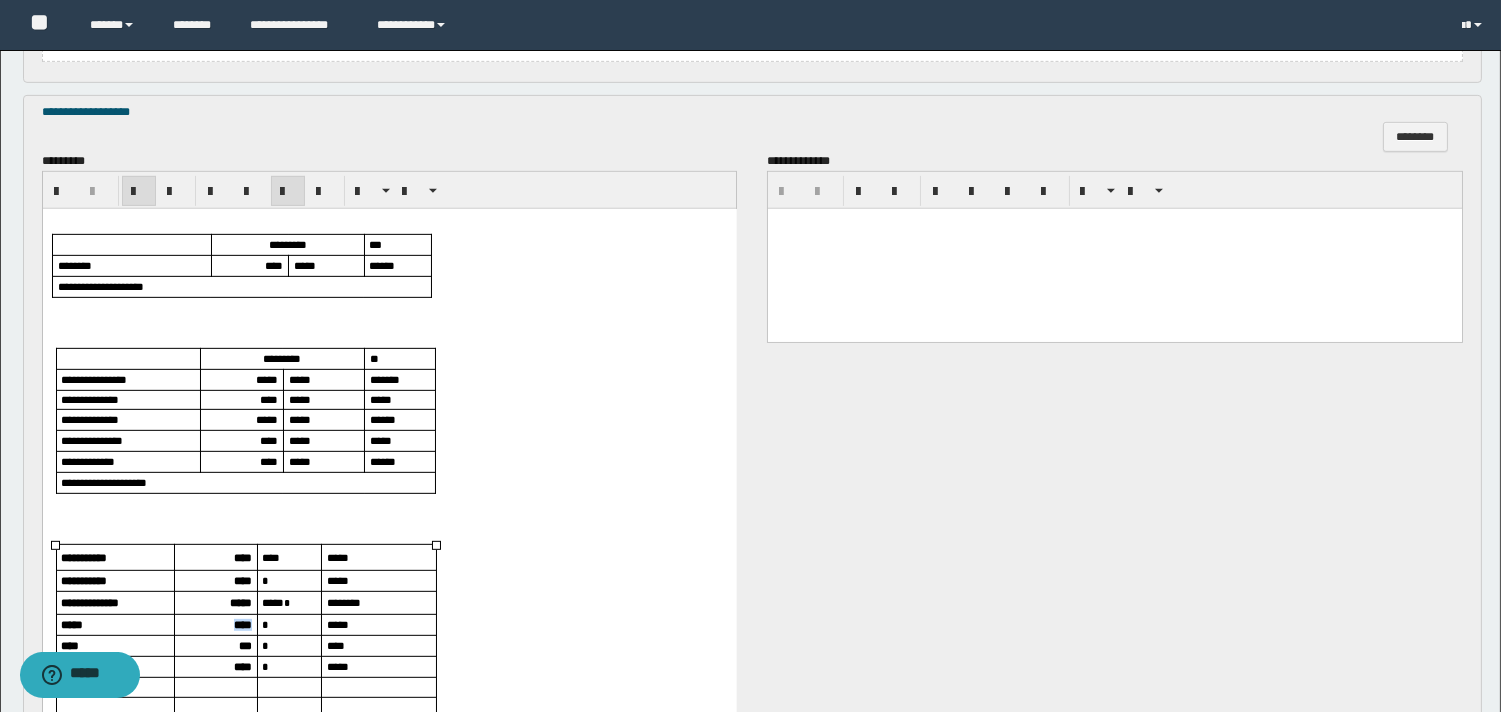 click on "****" at bounding box center [242, 623] 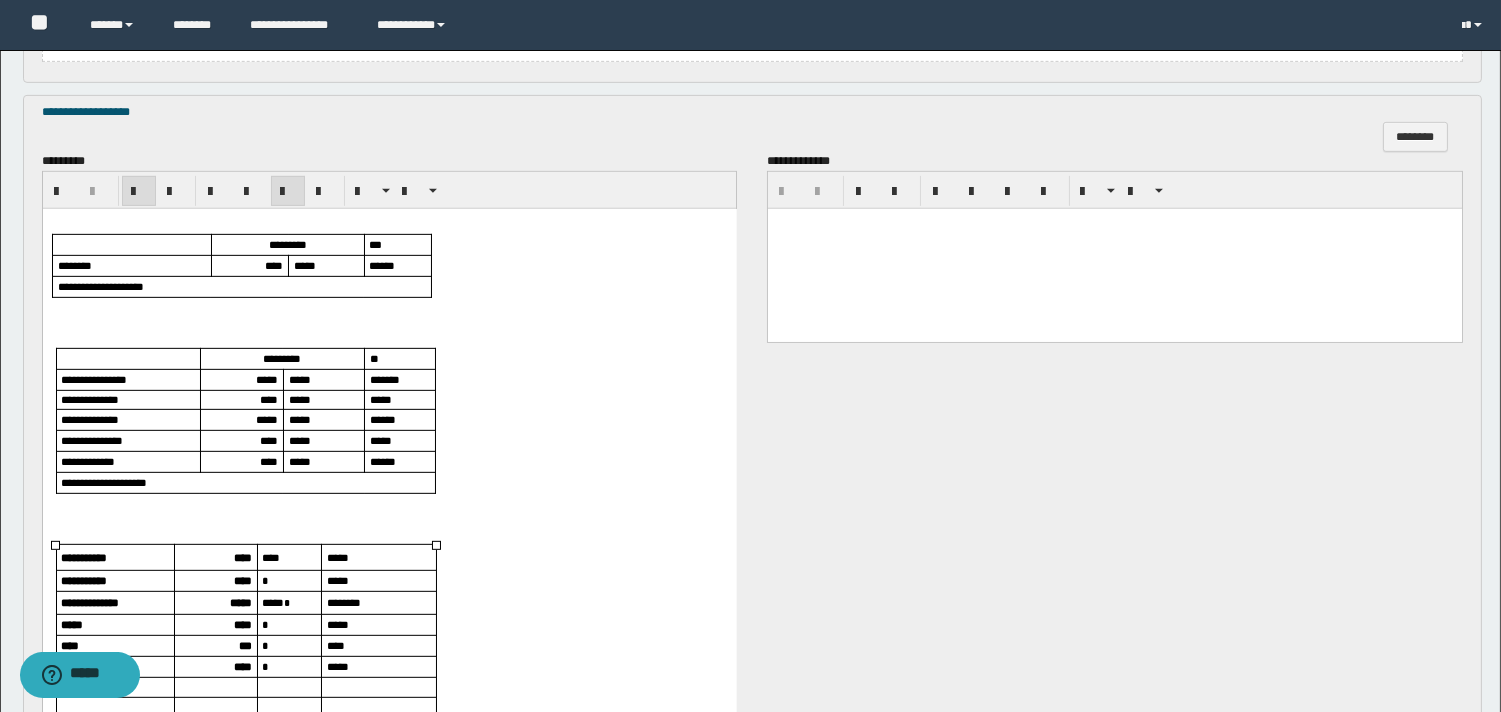 click on "***" at bounding box center (244, 644) 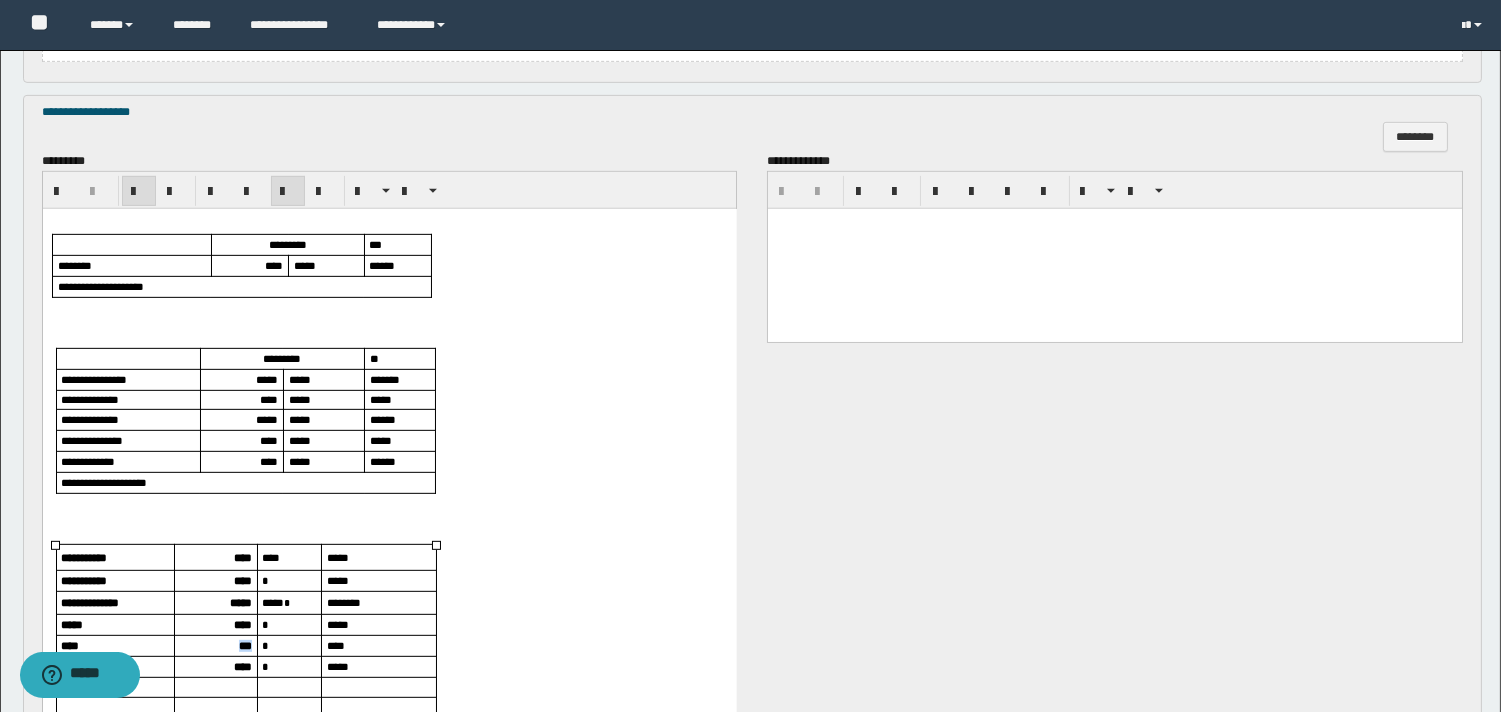 click on "***" at bounding box center (244, 644) 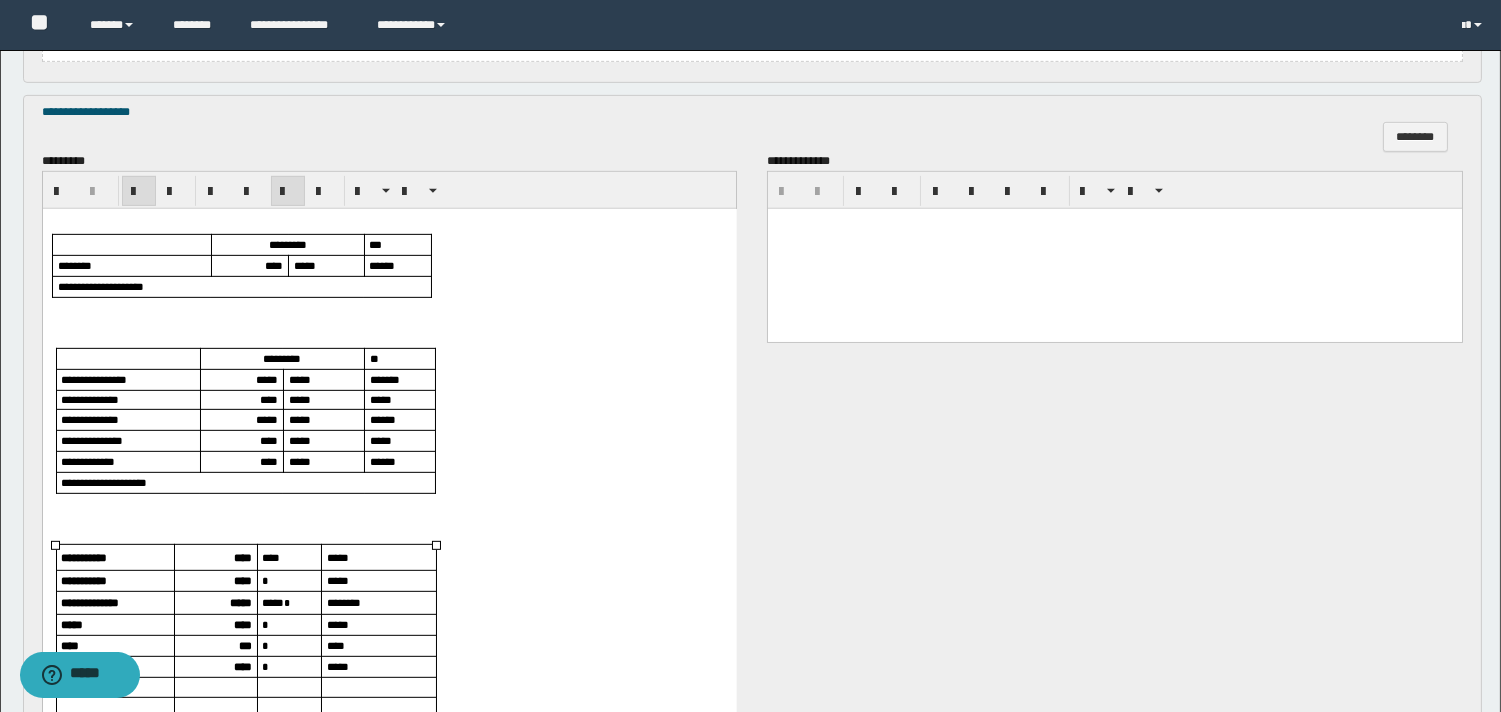 click on "****" at bounding box center (242, 665) 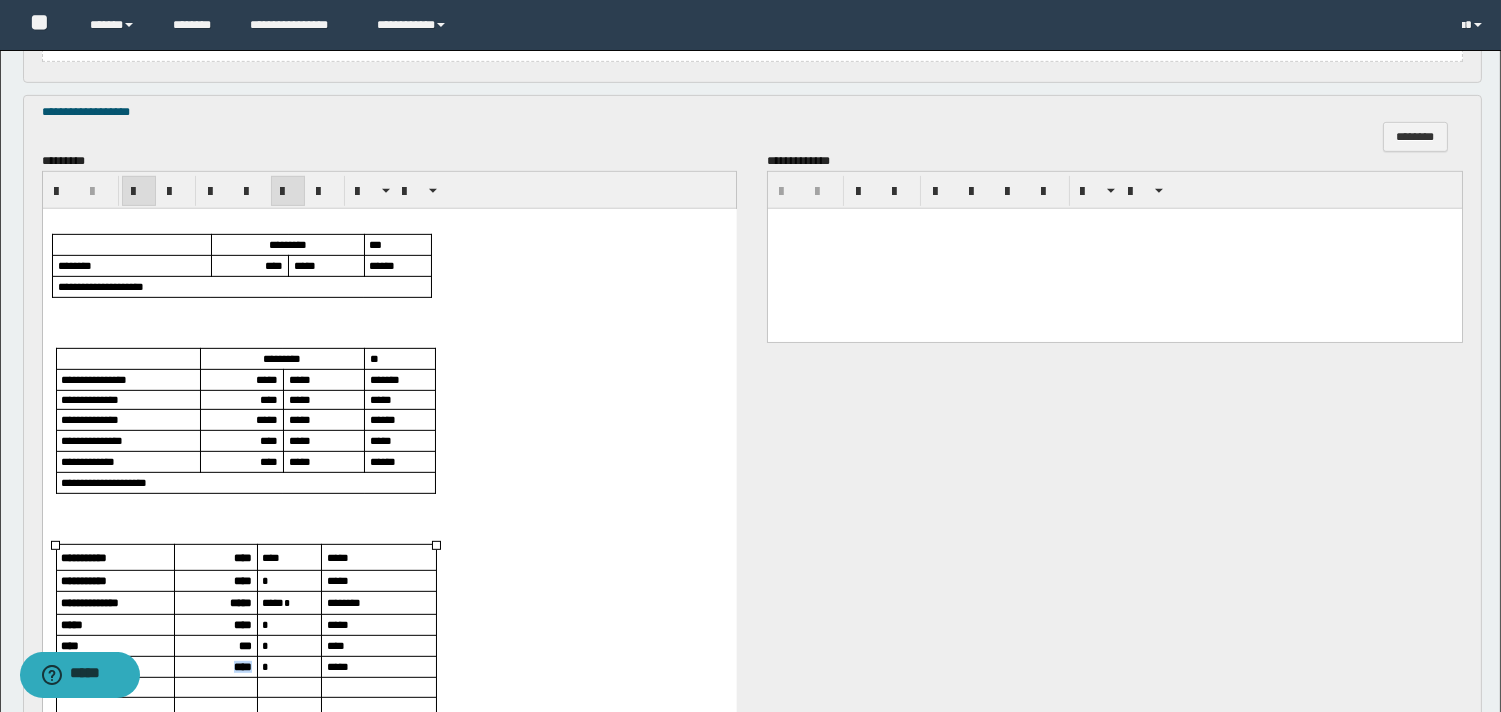 click on "****" at bounding box center [242, 665] 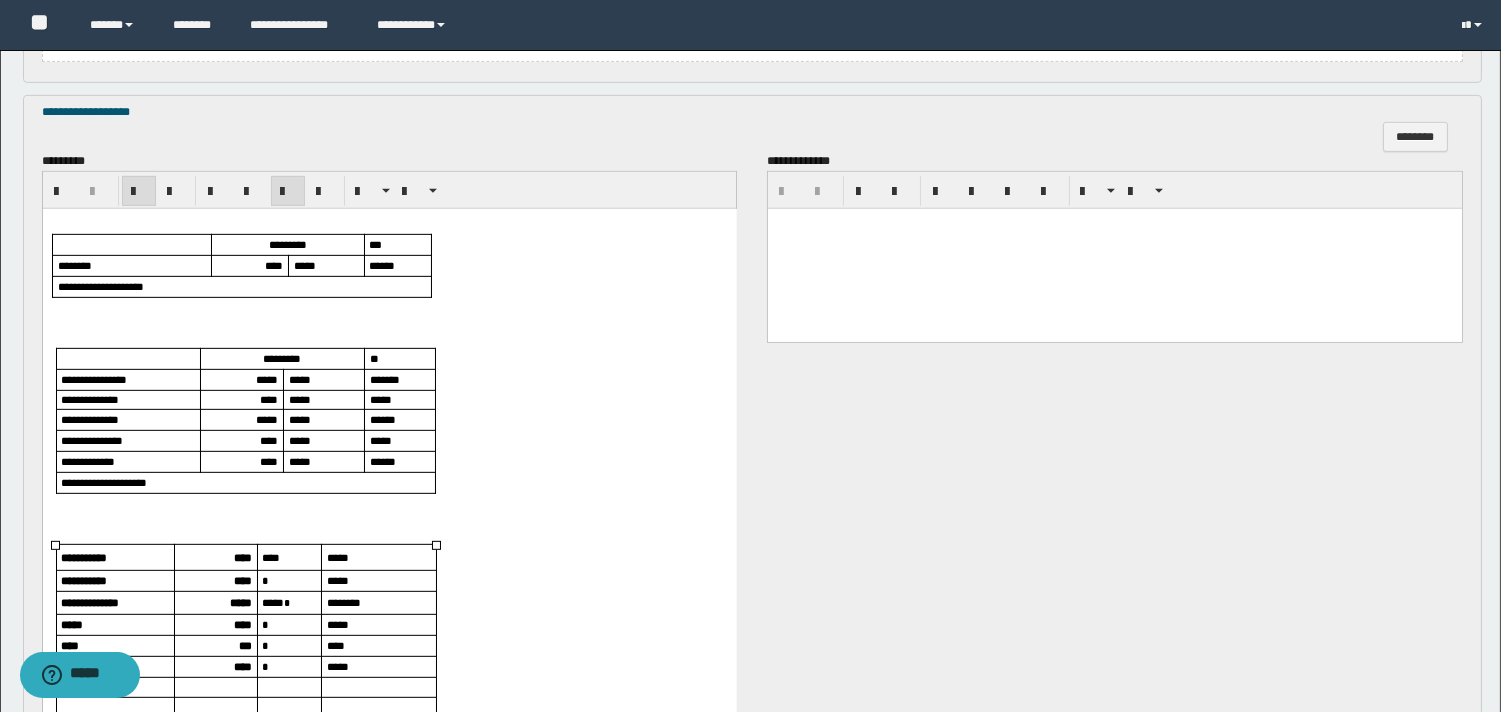 scroll, scrollTop: 2000, scrollLeft: 0, axis: vertical 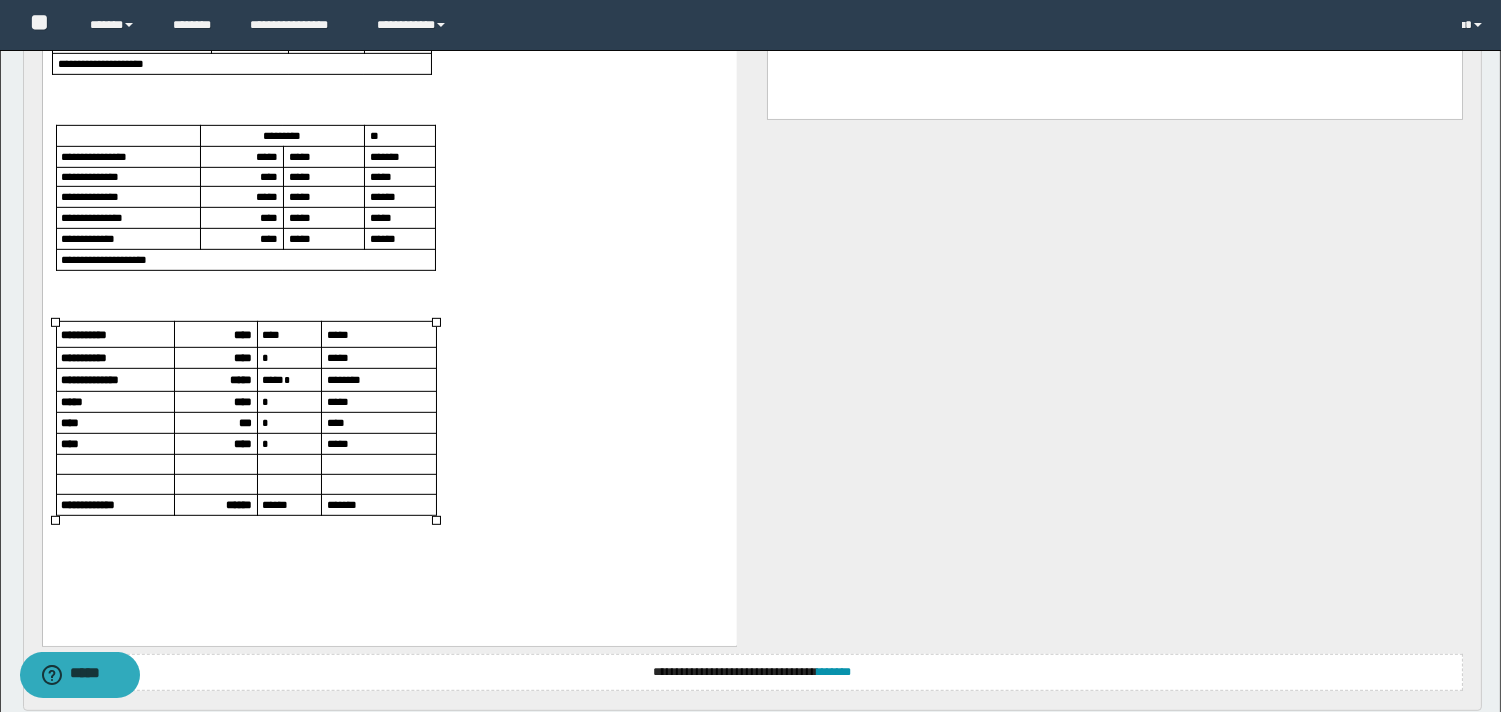 click on "******" at bounding box center [238, 504] 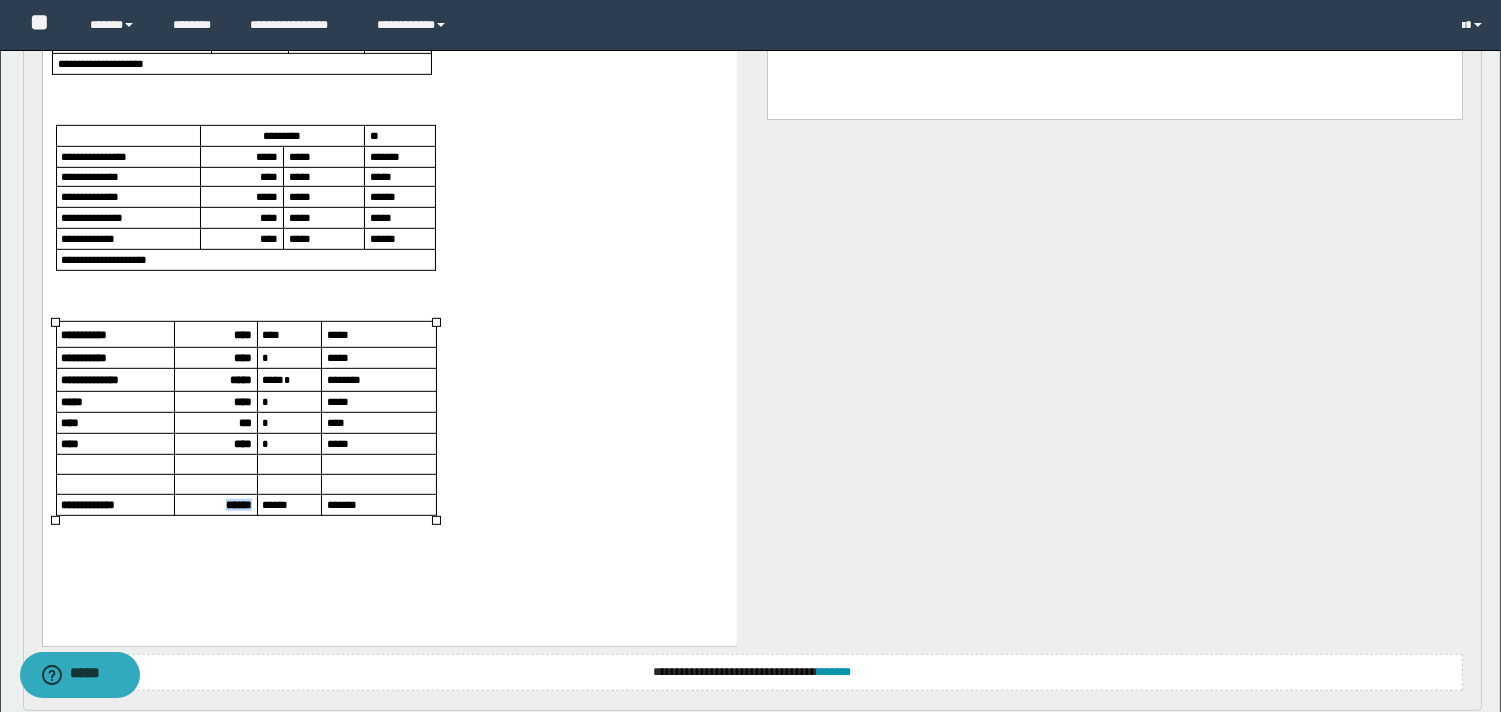 click on "******" at bounding box center (238, 504) 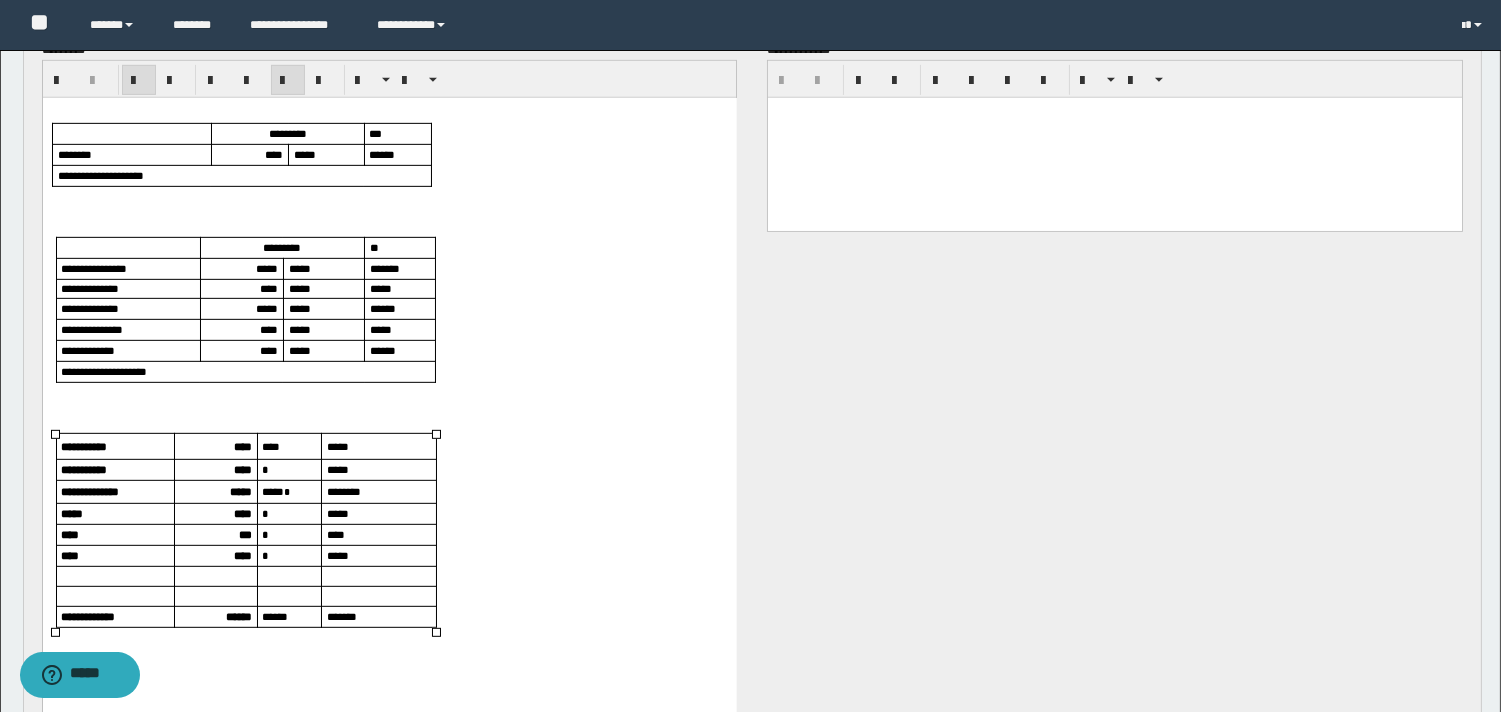 scroll, scrollTop: 1777, scrollLeft: 0, axis: vertical 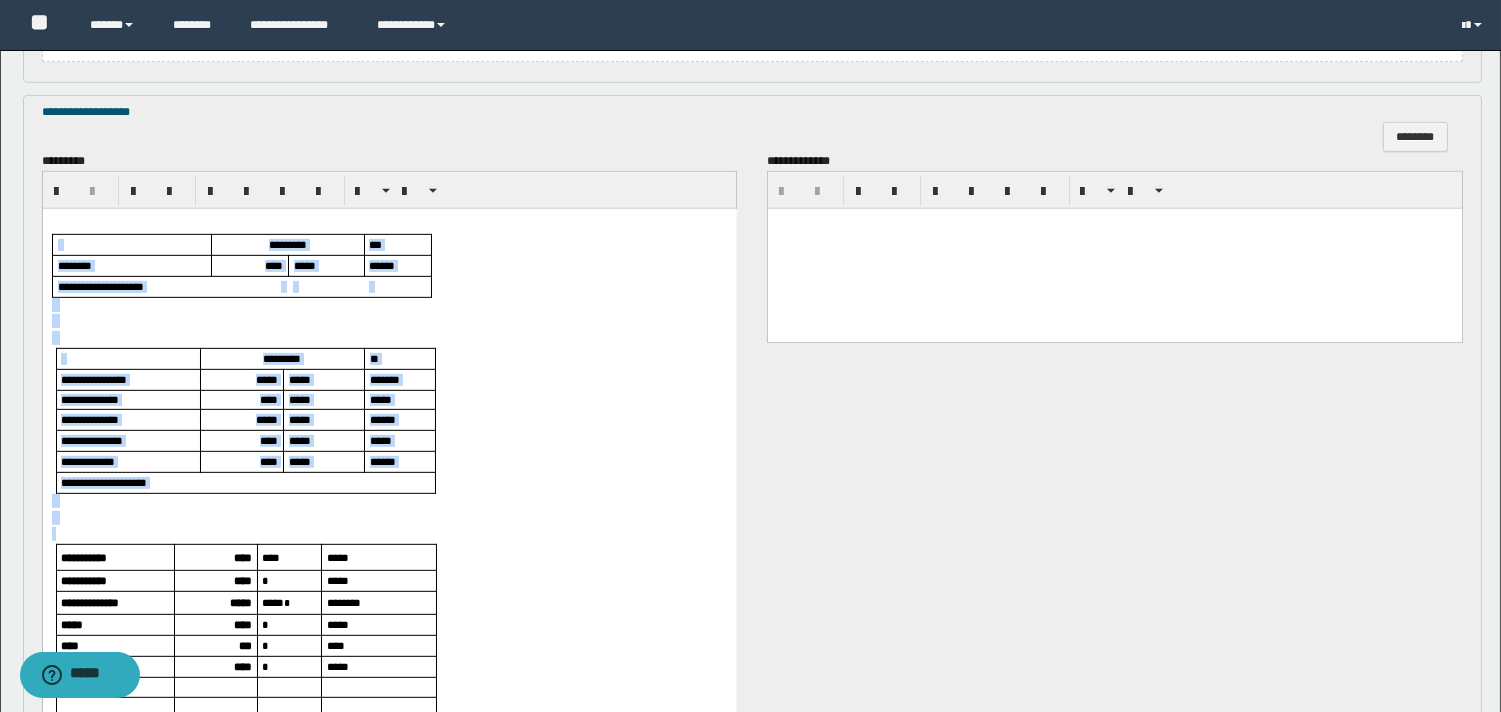 drag, startPoint x: 59, startPoint y: 224, endPoint x: 137, endPoint y: 532, distance: 317.72314 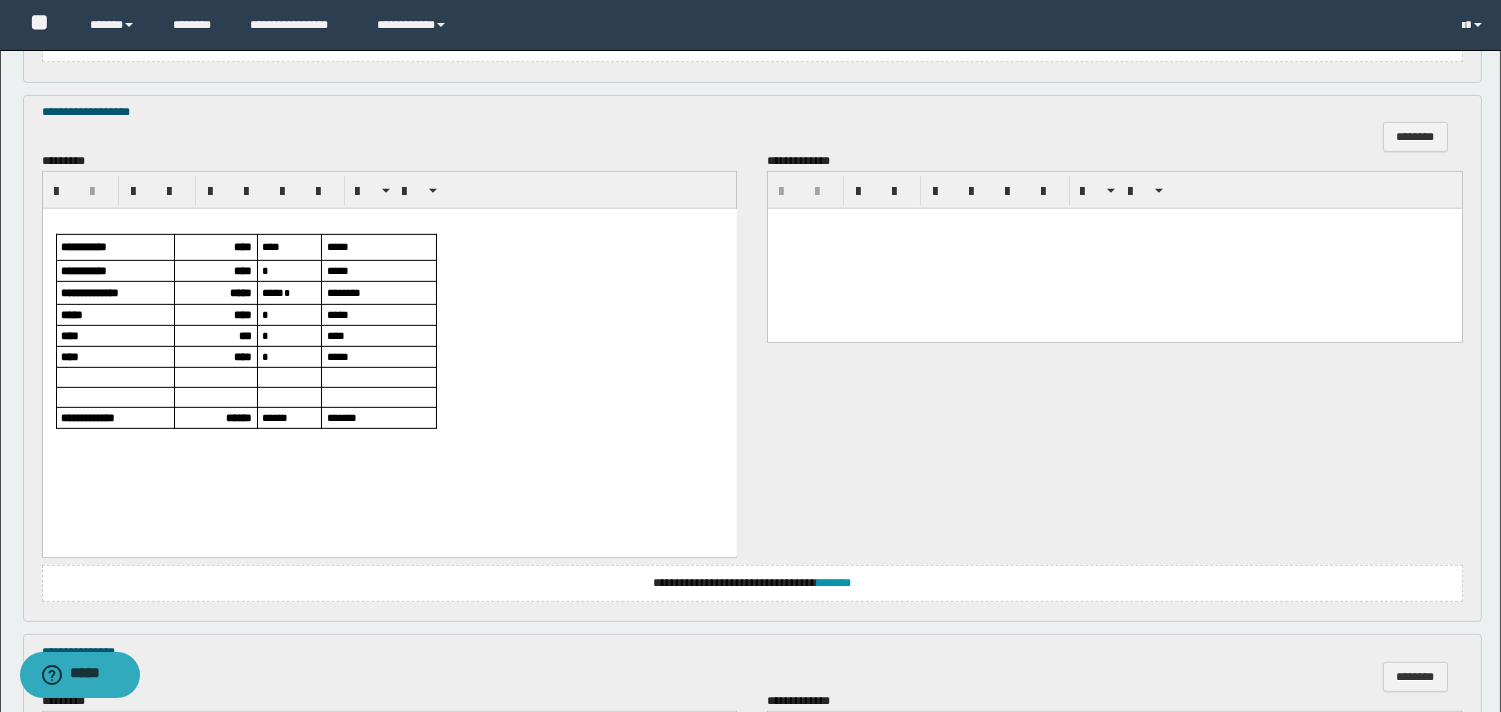 scroll, scrollTop: 2222, scrollLeft: 0, axis: vertical 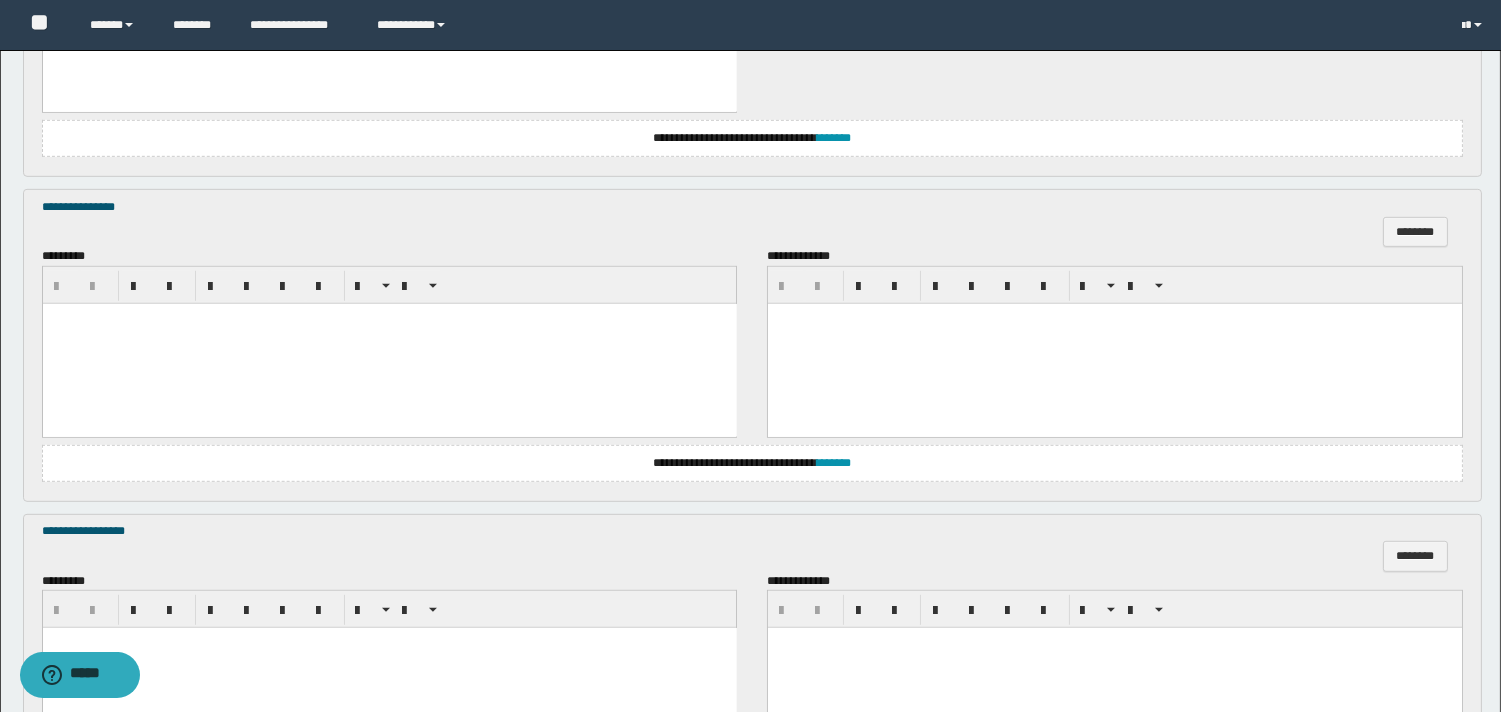 click at bounding box center (389, 343) 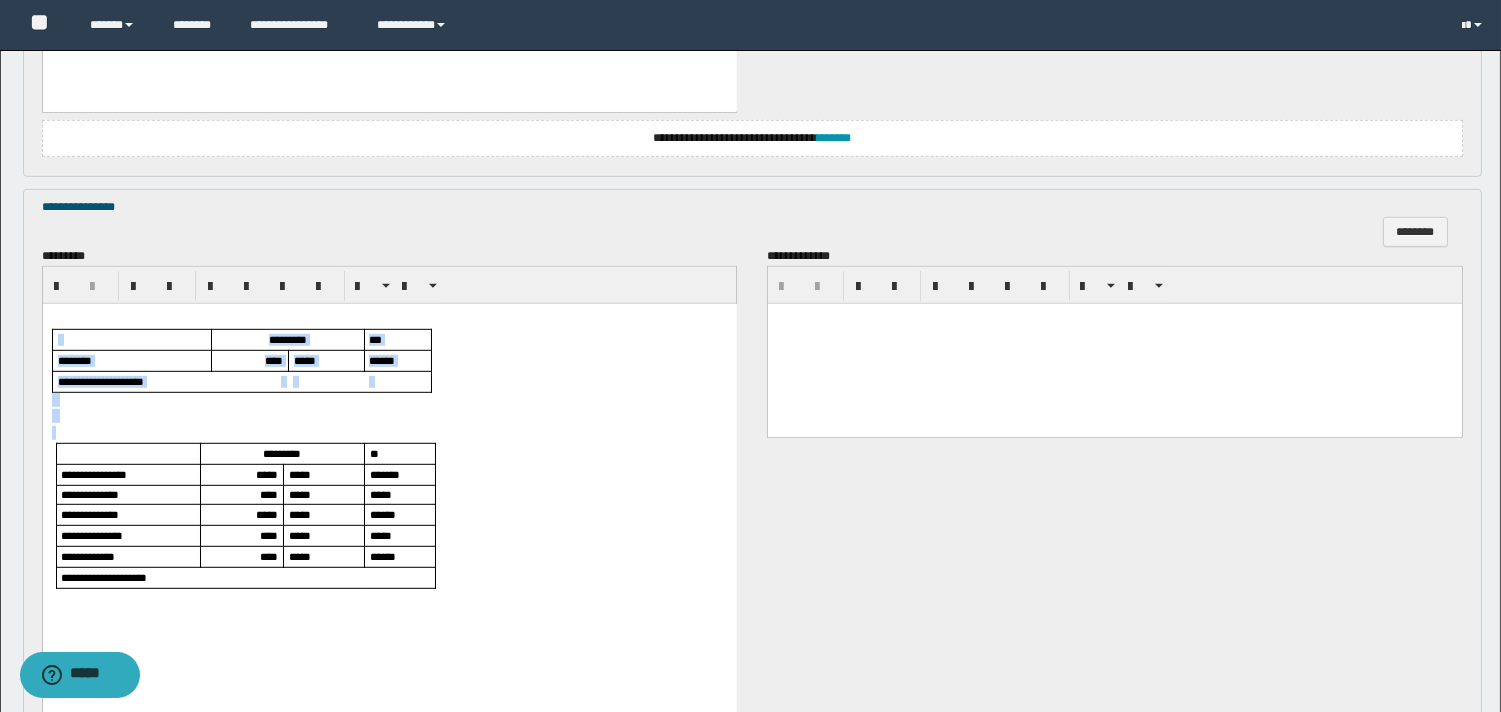 drag, startPoint x: 61, startPoint y: 319, endPoint x: 87, endPoint y: 427, distance: 111.085556 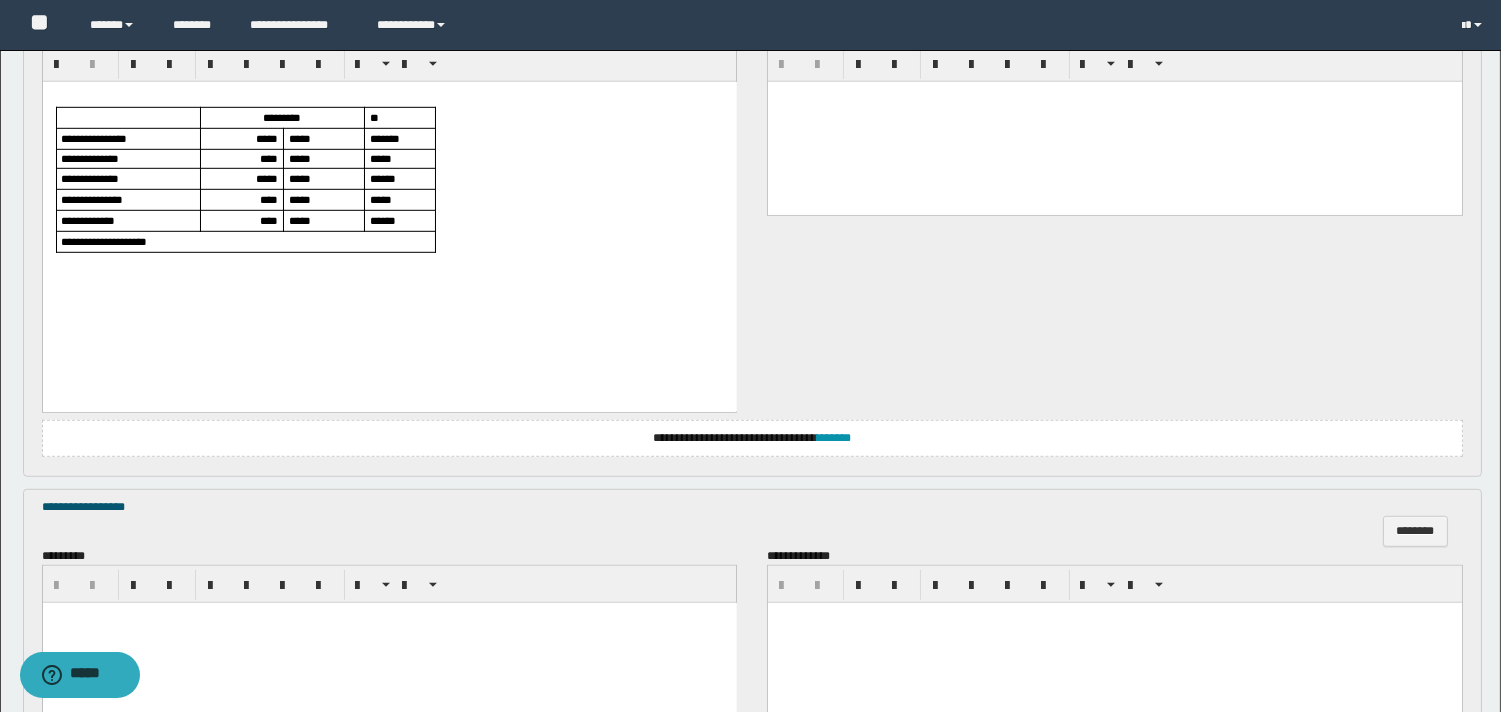 scroll, scrollTop: 2666, scrollLeft: 0, axis: vertical 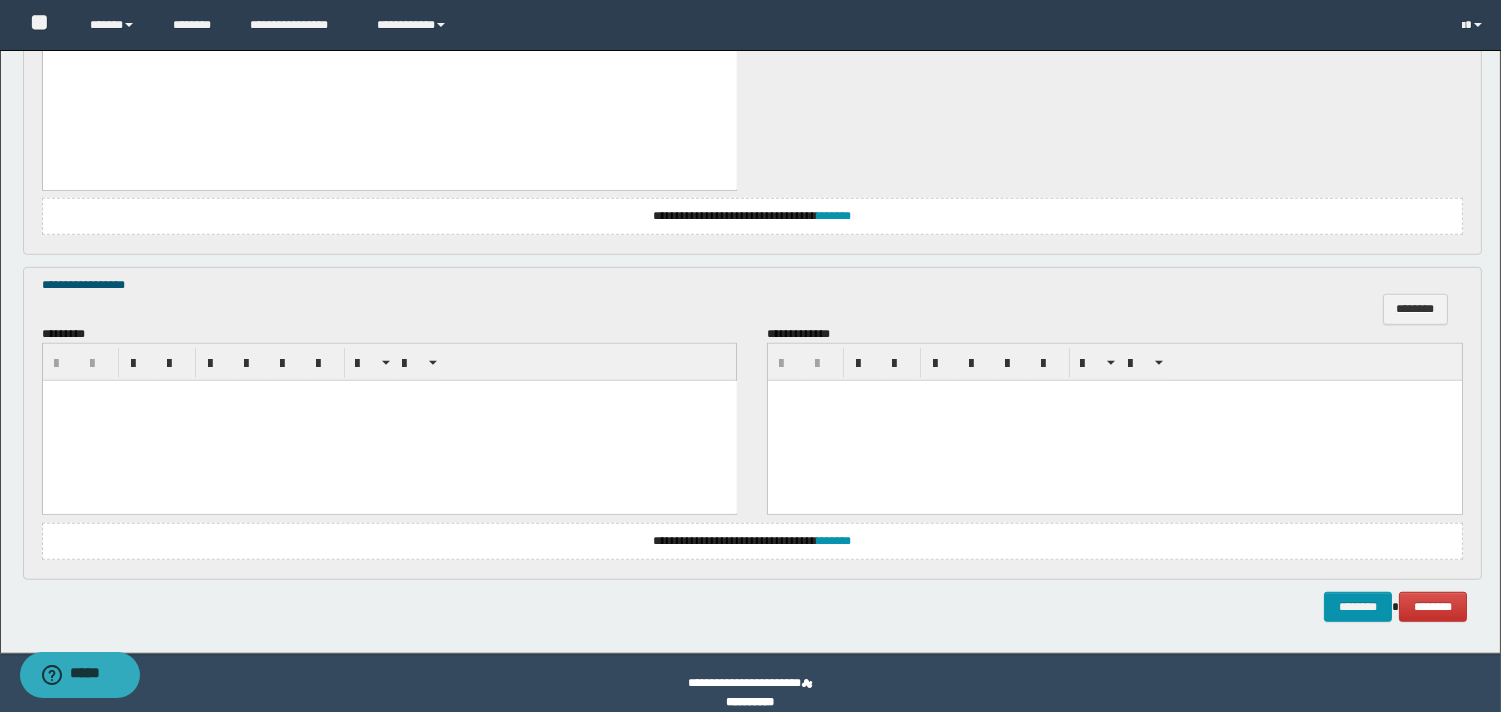 click at bounding box center (389, 421) 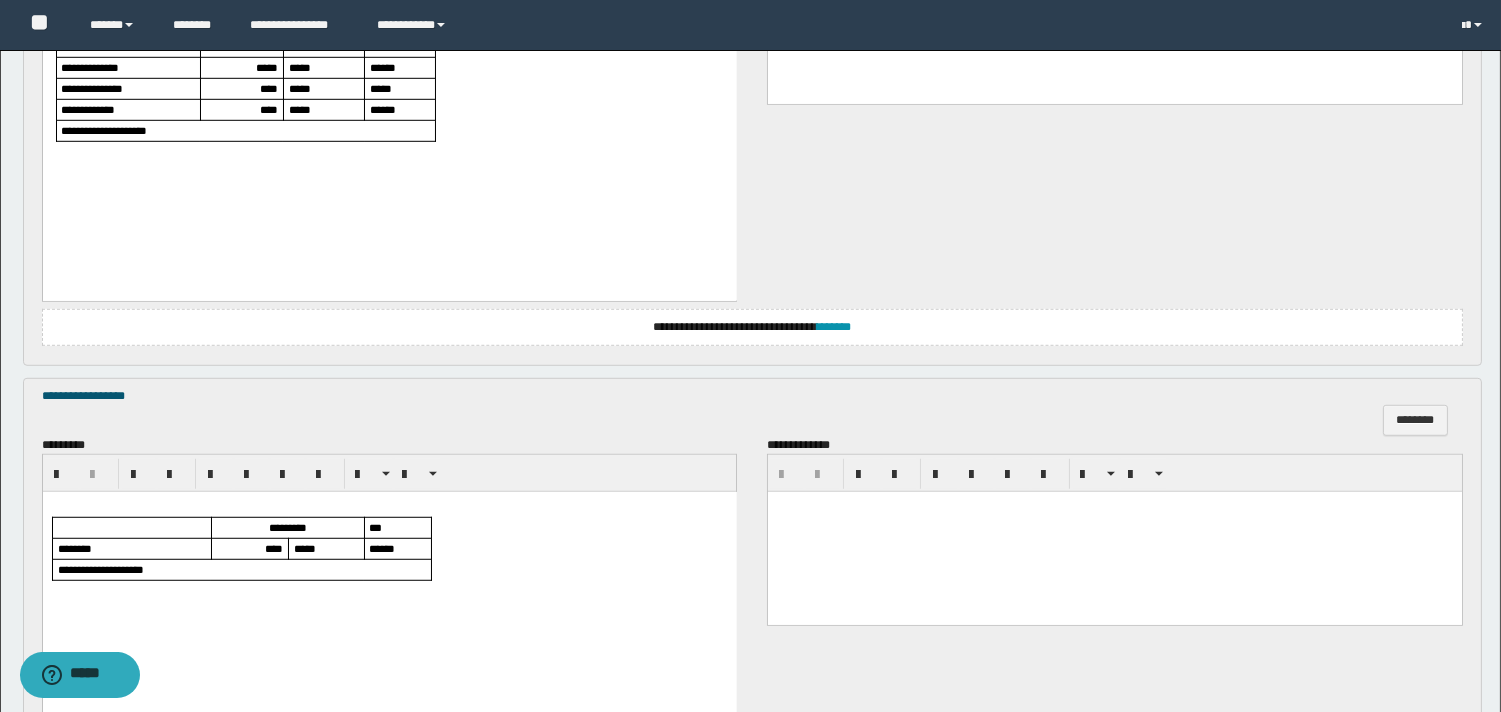 scroll, scrollTop: 2798, scrollLeft: 0, axis: vertical 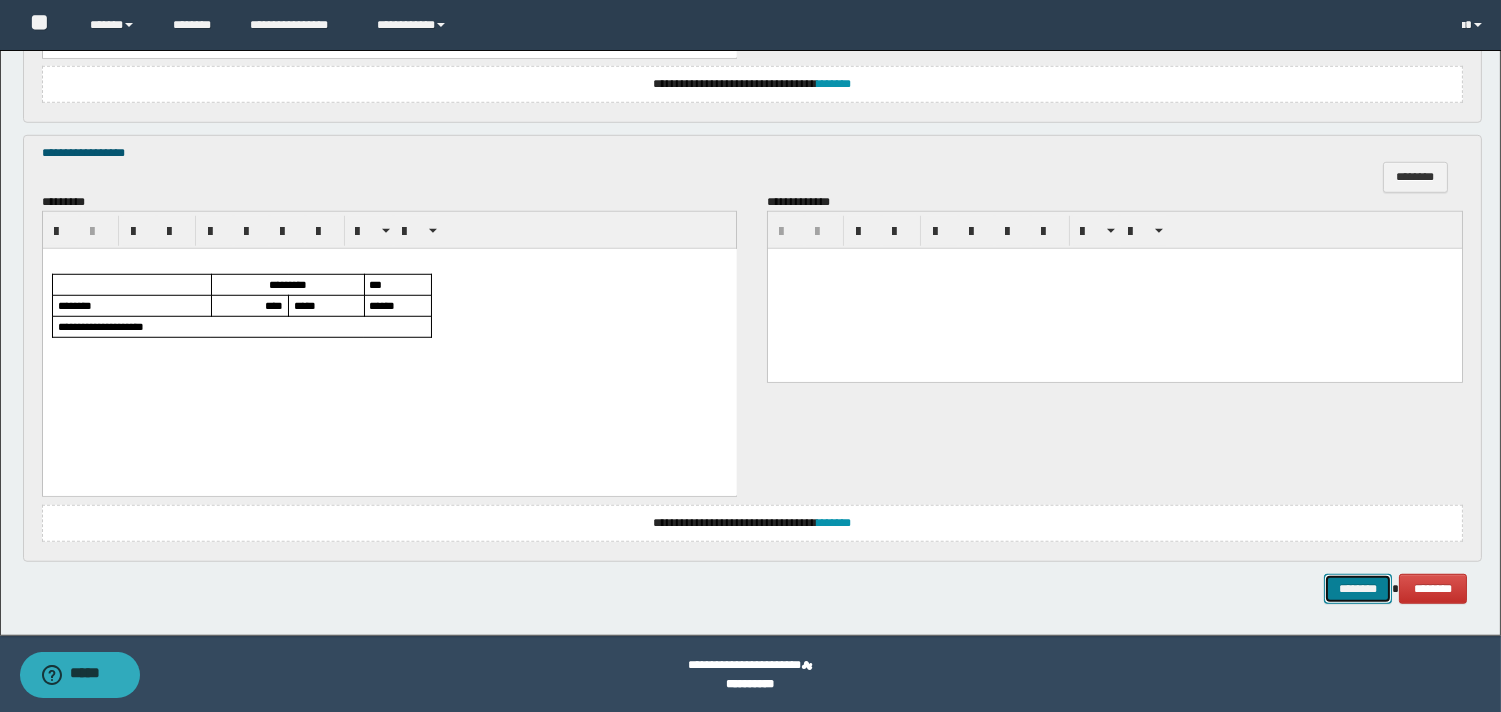 click on "********" at bounding box center [1358, 589] 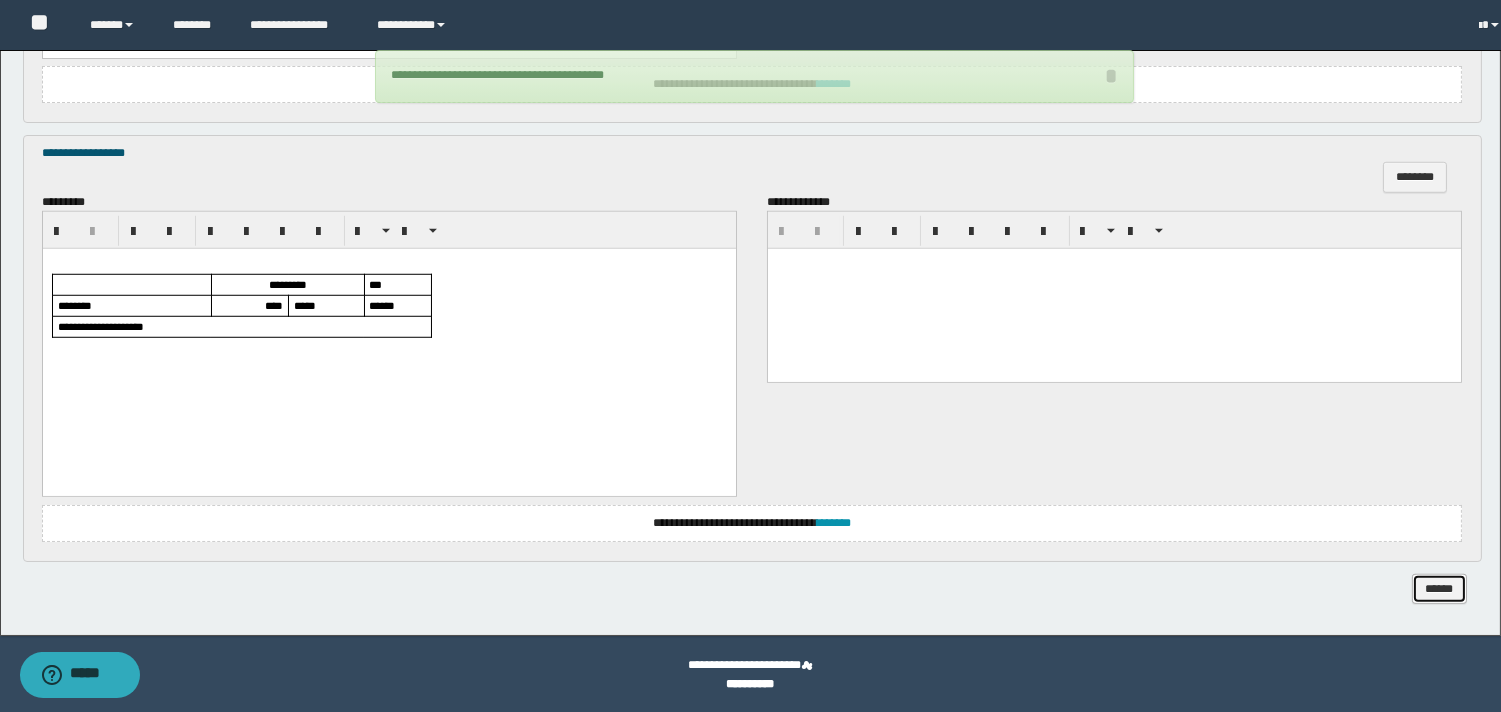 click on "******" at bounding box center (1439, 589) 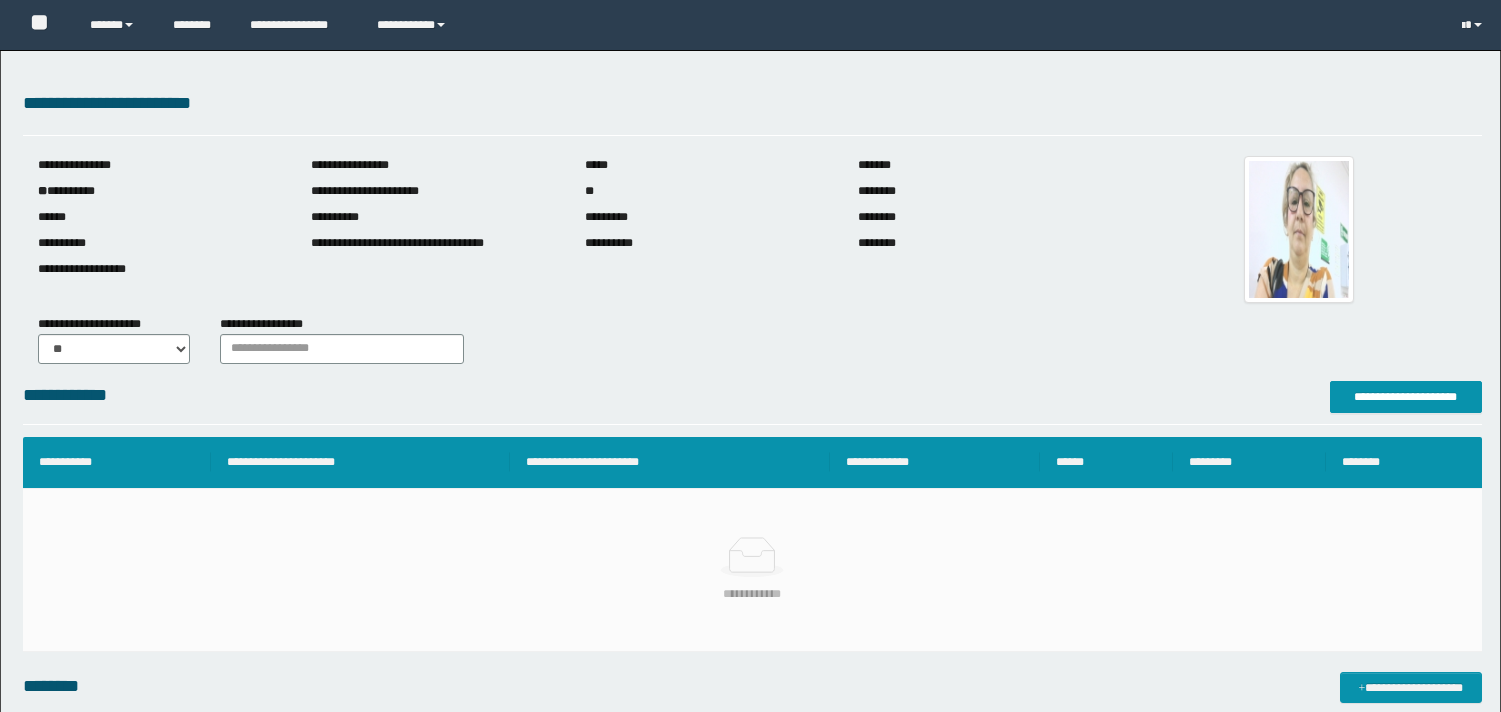 scroll, scrollTop: 0, scrollLeft: 0, axis: both 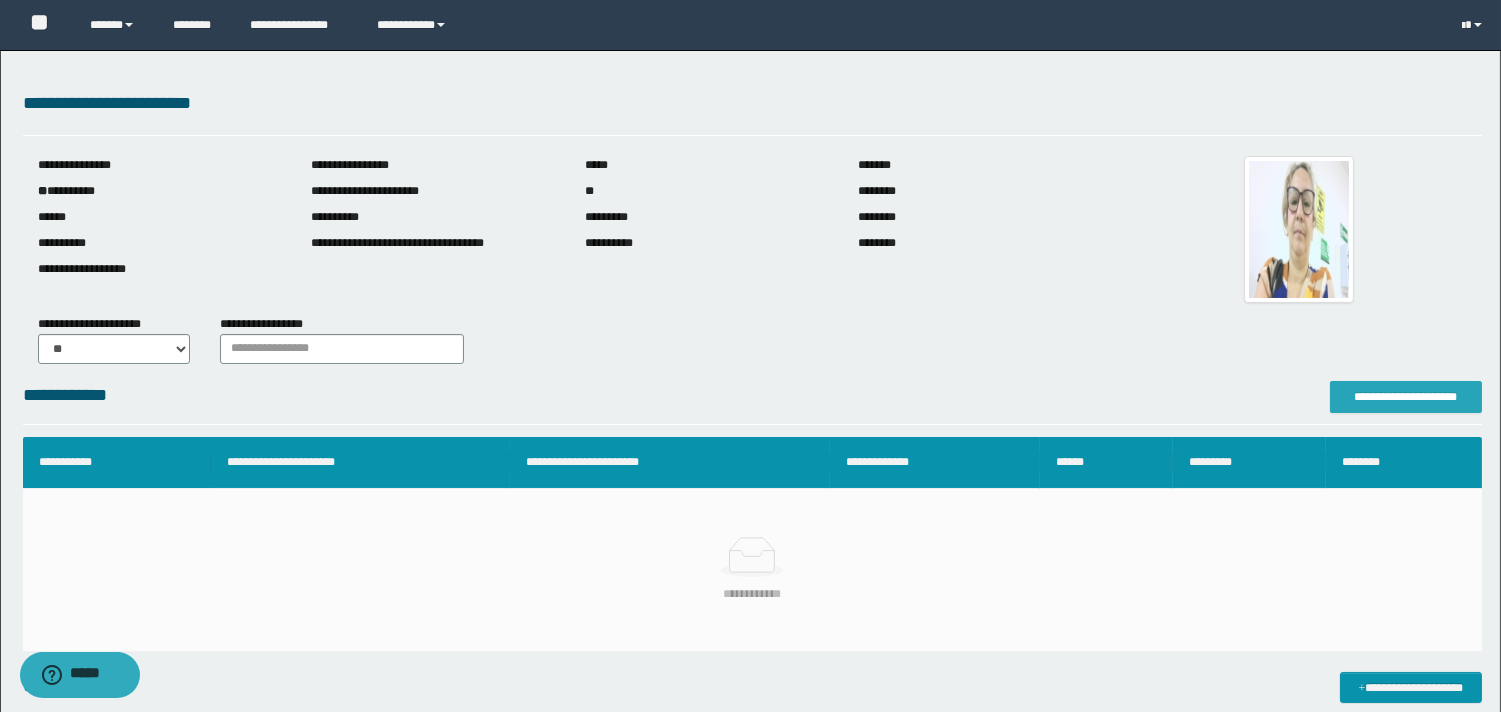 click on "**********" at bounding box center (1406, 397) 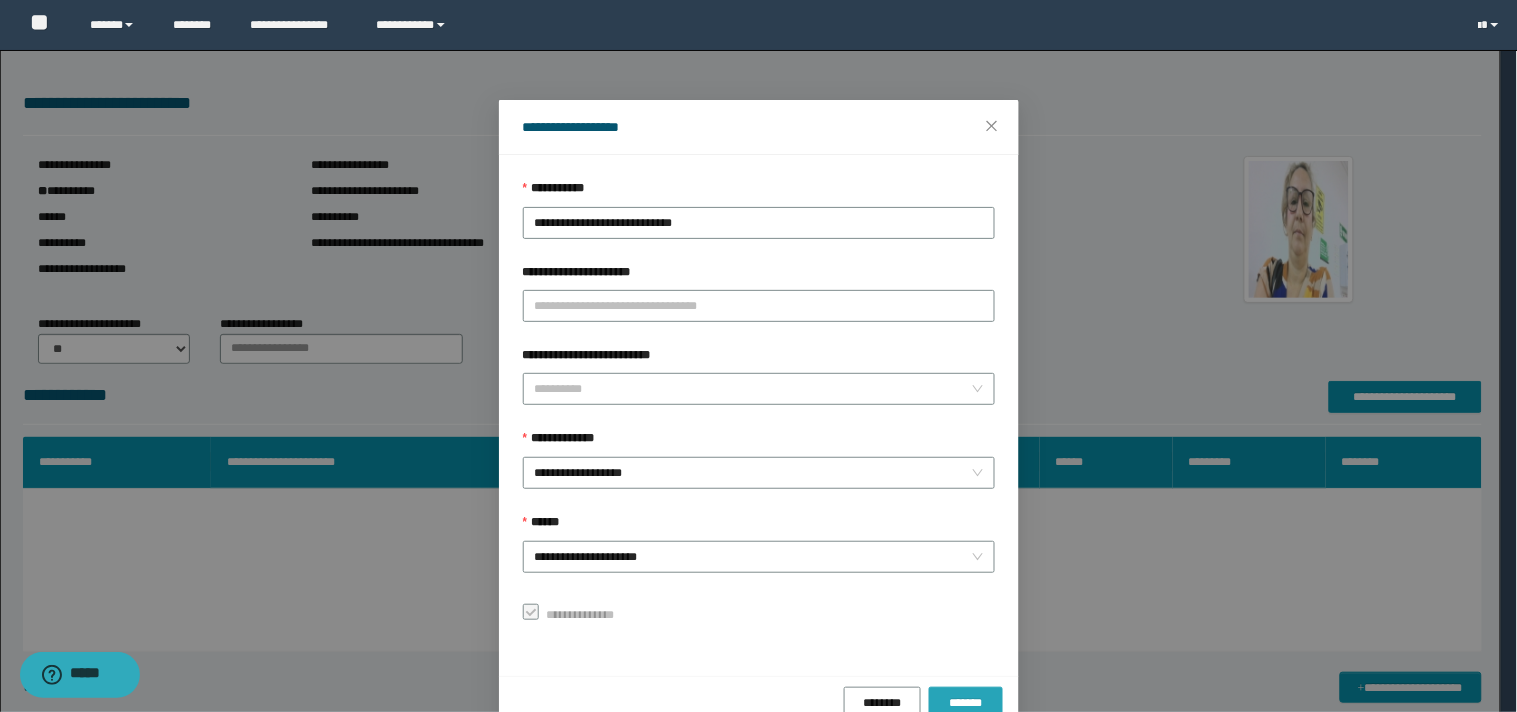 click on "*******" at bounding box center [966, 703] 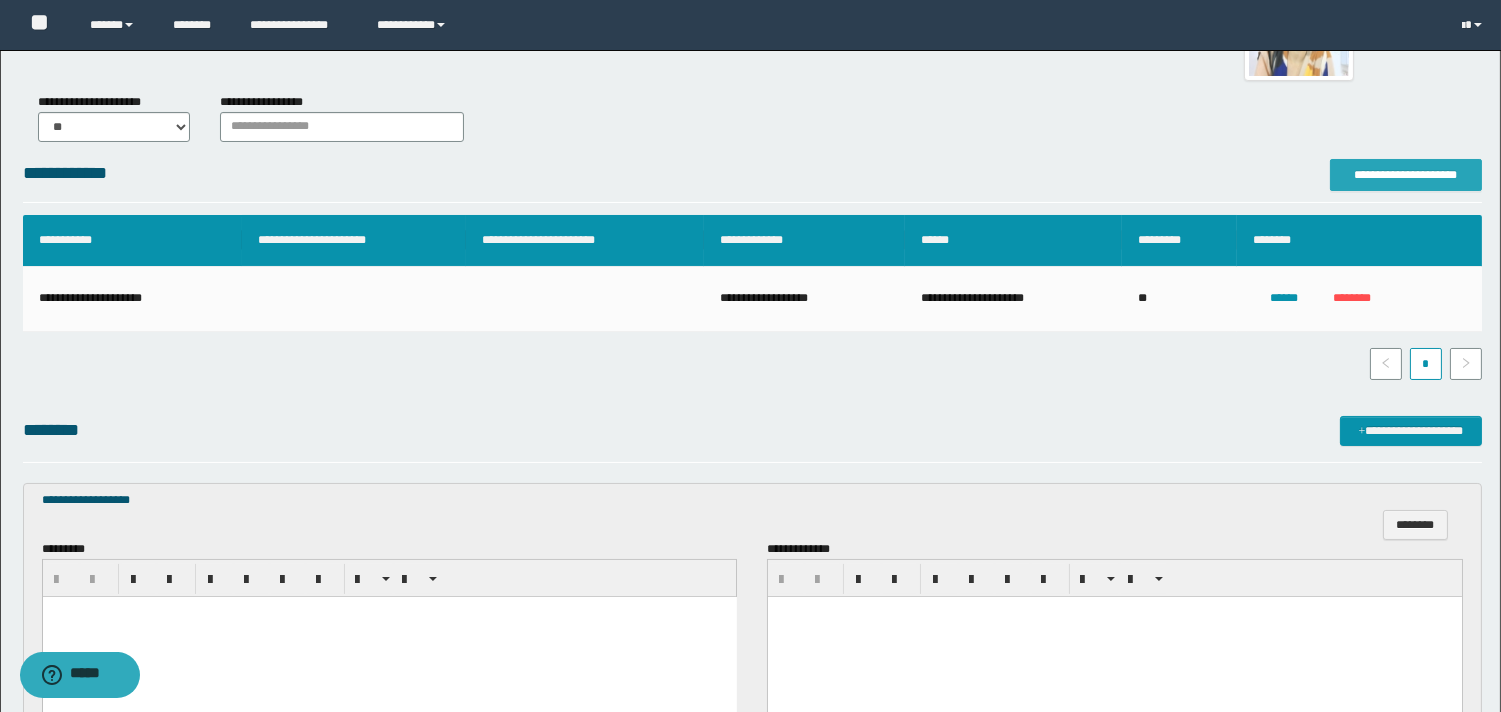 scroll, scrollTop: 444, scrollLeft: 0, axis: vertical 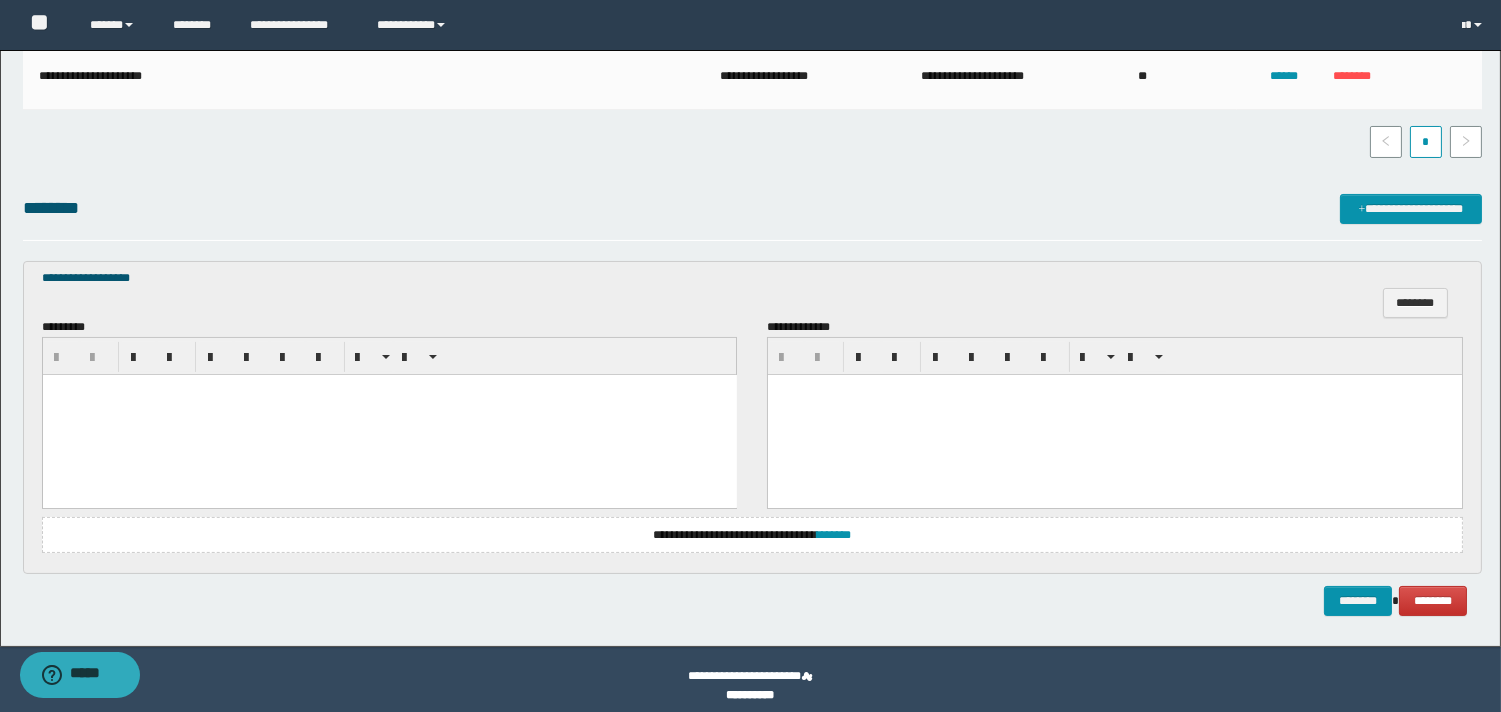 click at bounding box center (389, 390) 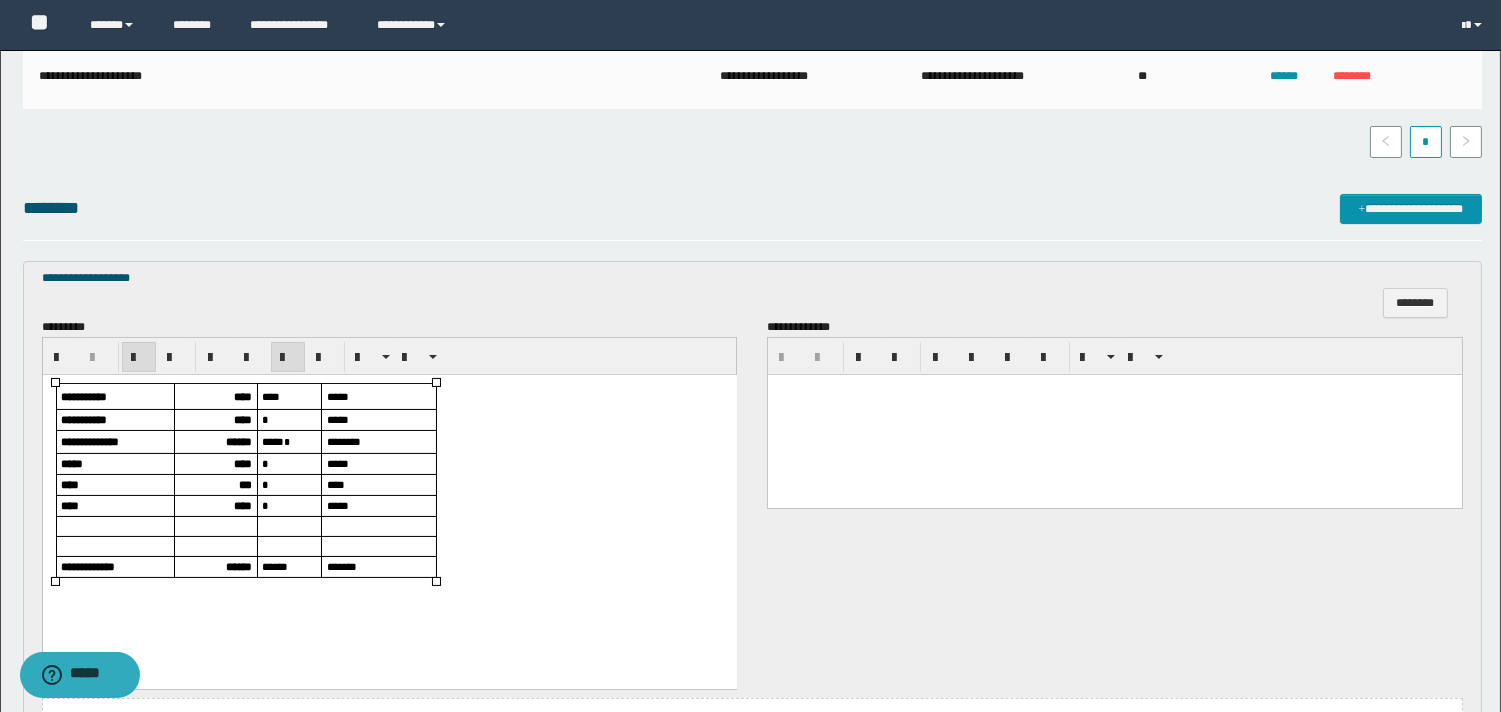 click on "****" at bounding box center (242, 419) 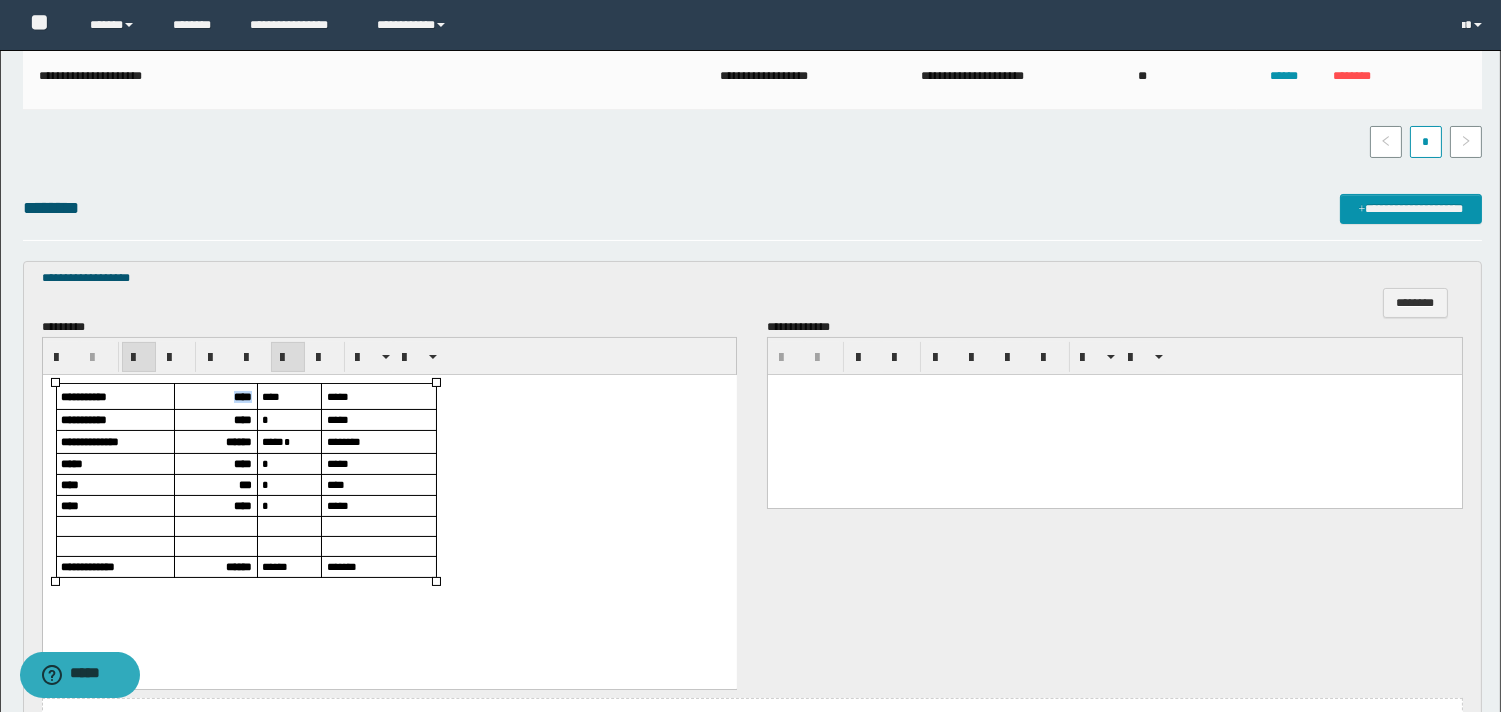 click on "****" at bounding box center (242, 396) 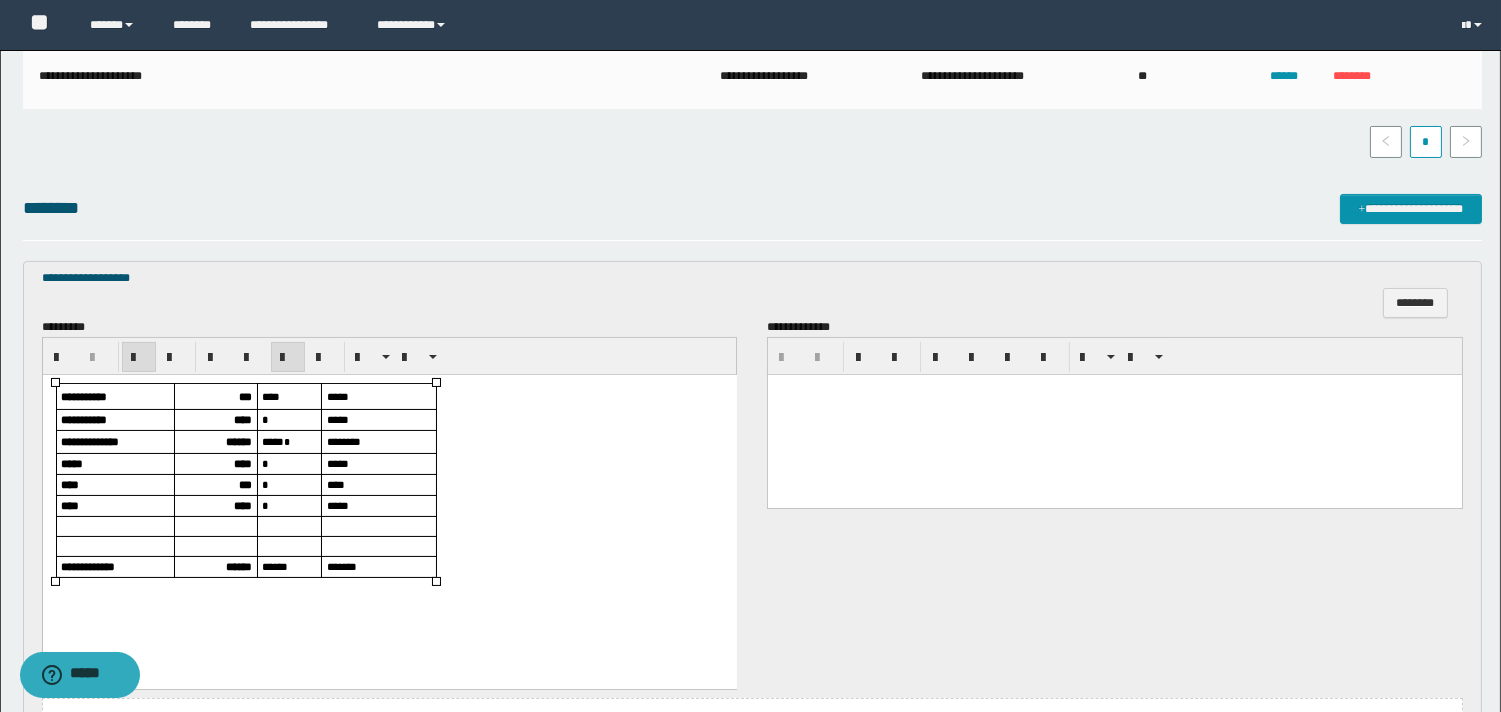 click on "****" at bounding box center [242, 419] 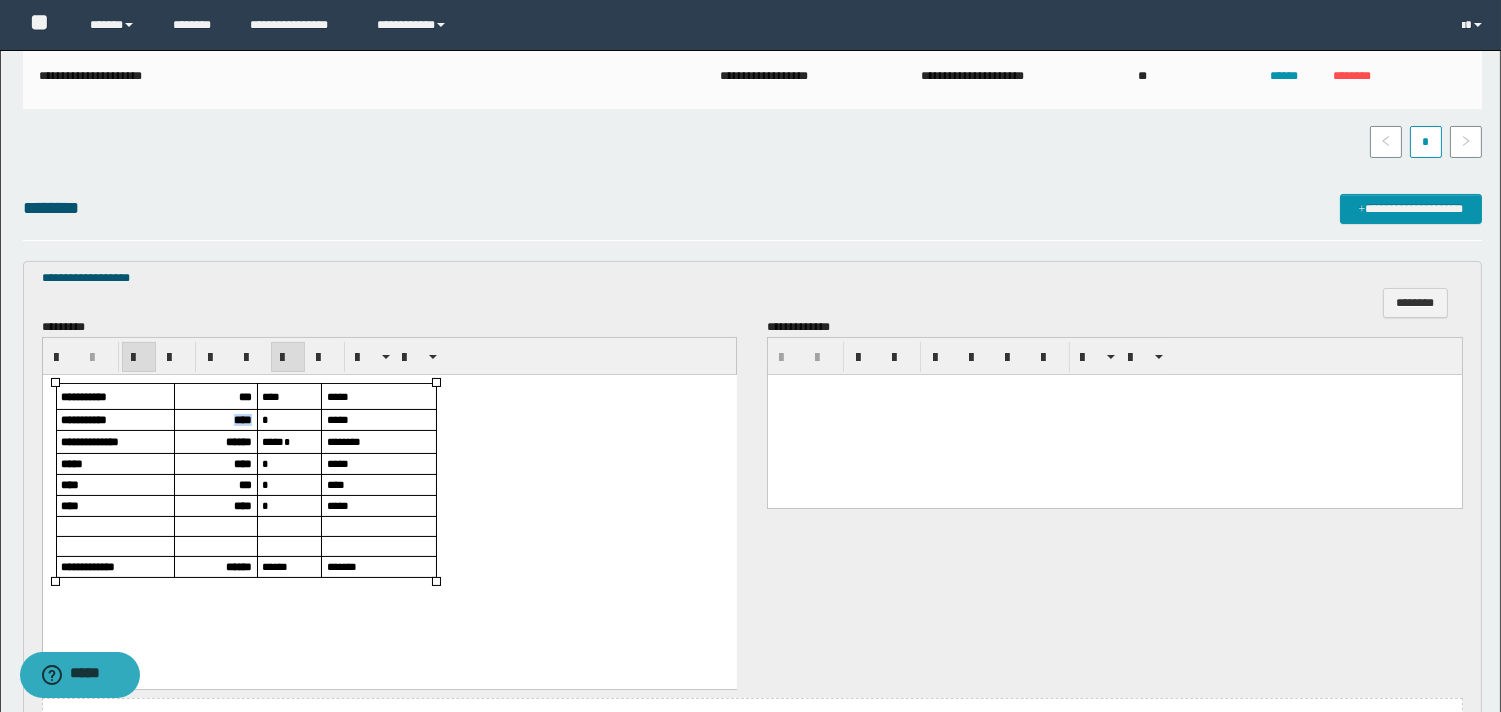 click on "****" at bounding box center (242, 419) 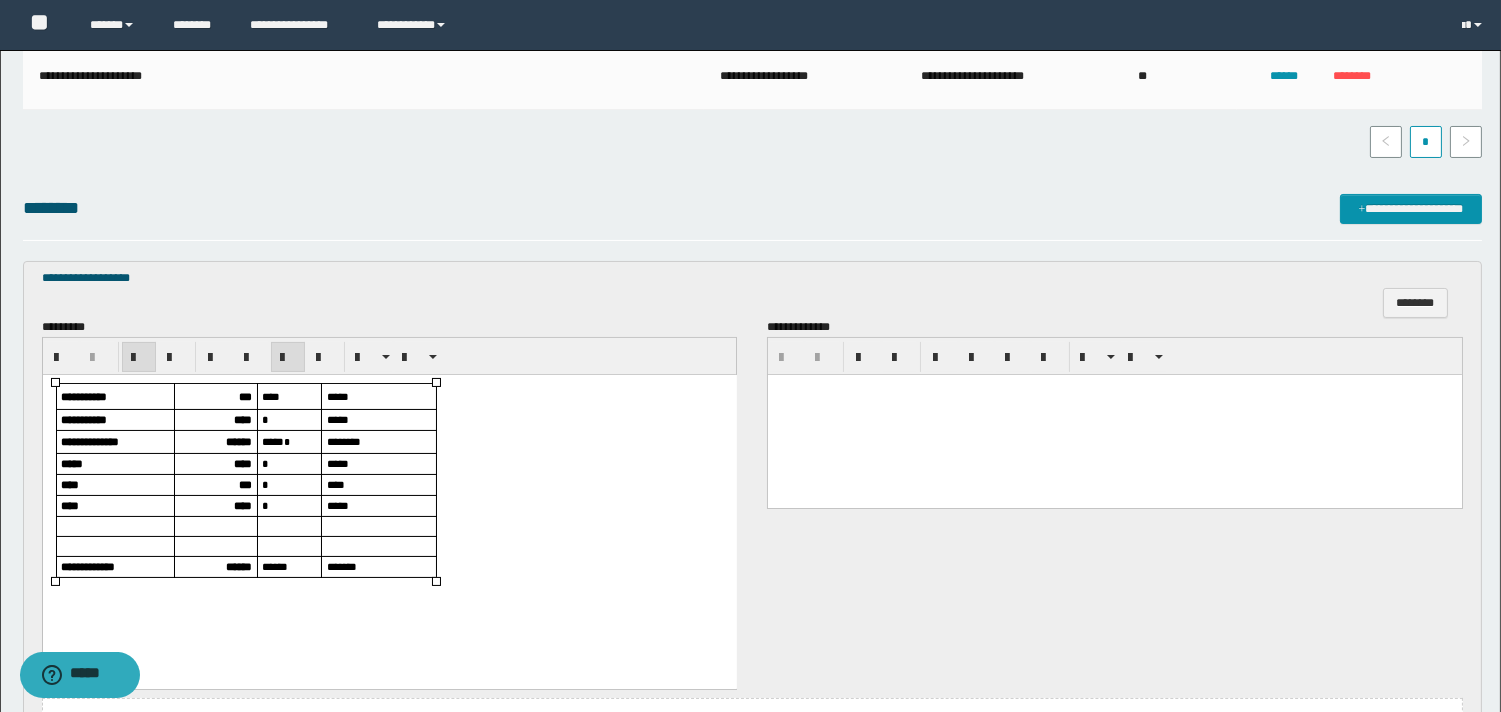 click on "******" at bounding box center [214, 442] 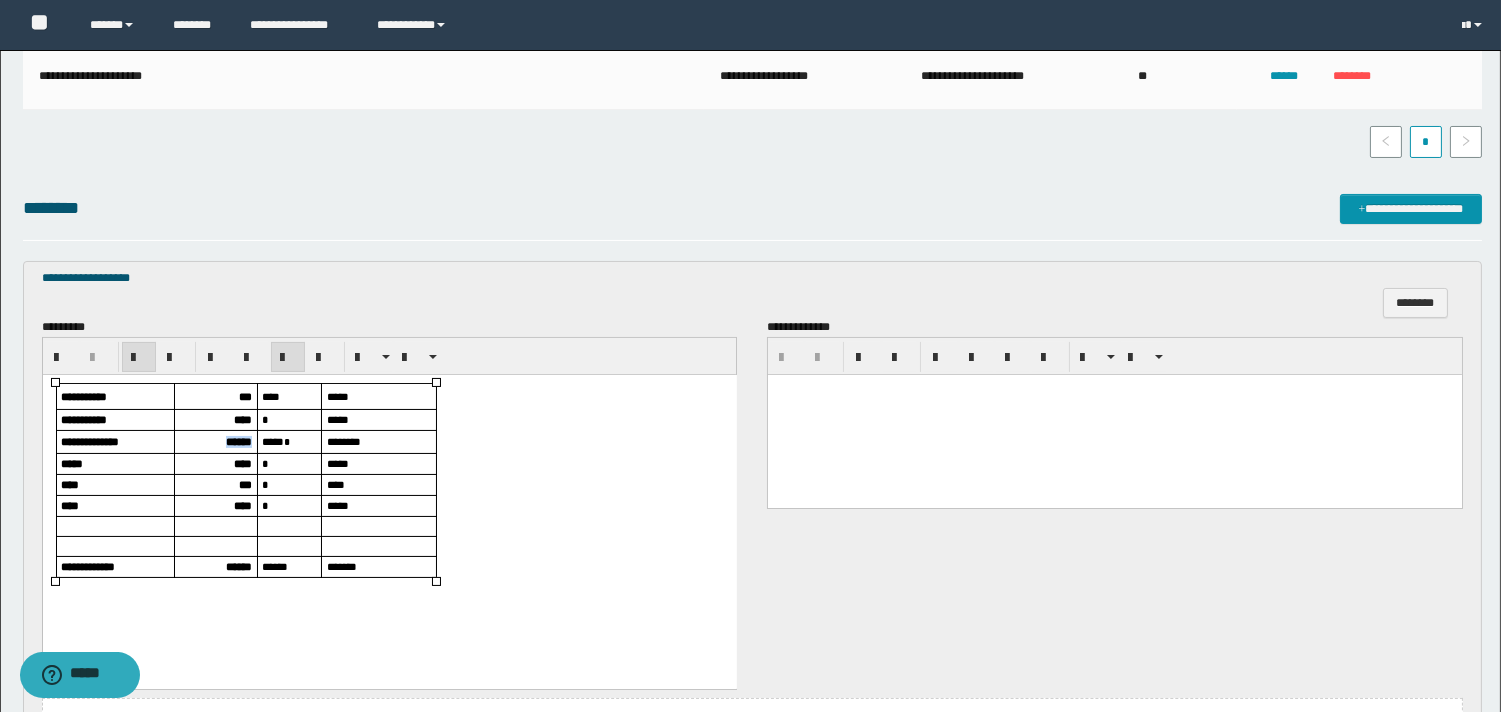 click on "******" at bounding box center [214, 442] 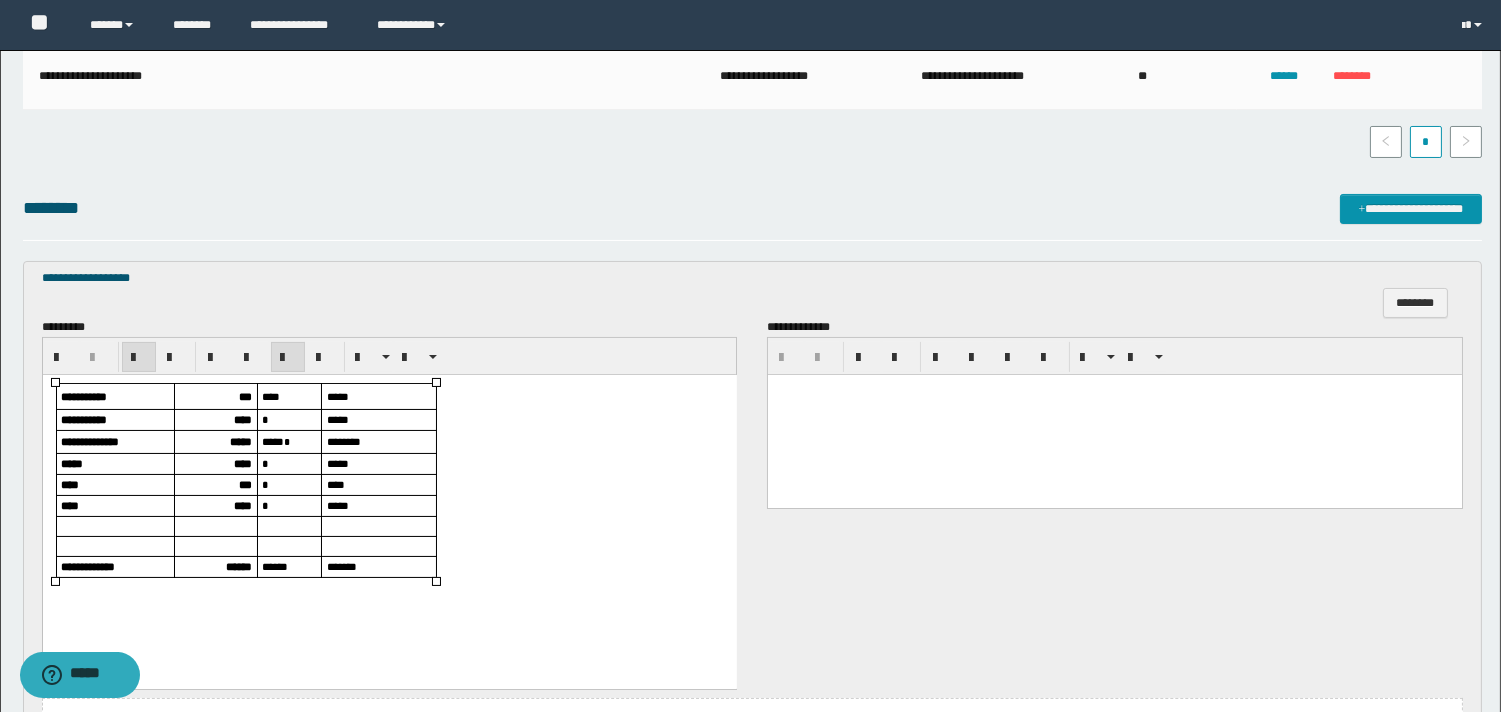 click on "****" at bounding box center (215, 464) 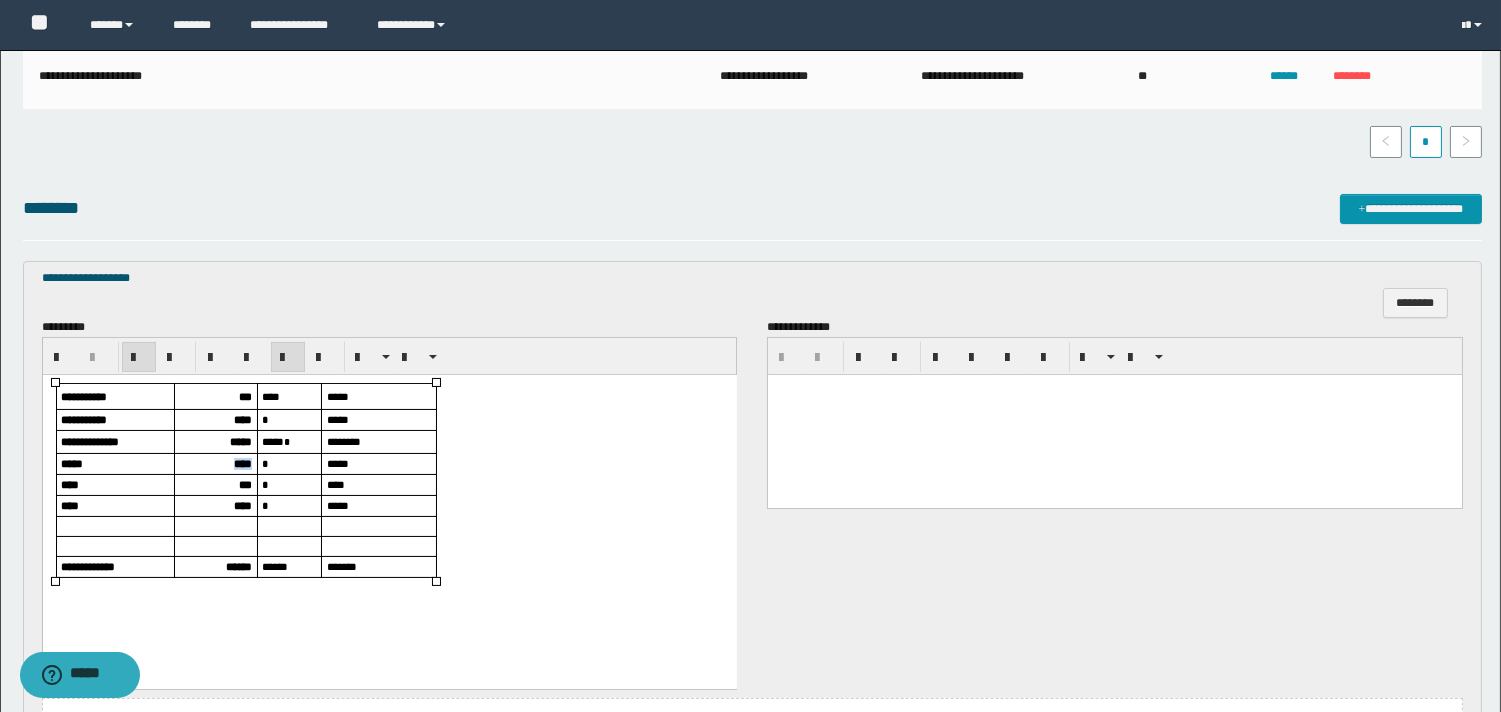click on "****" at bounding box center (215, 464) 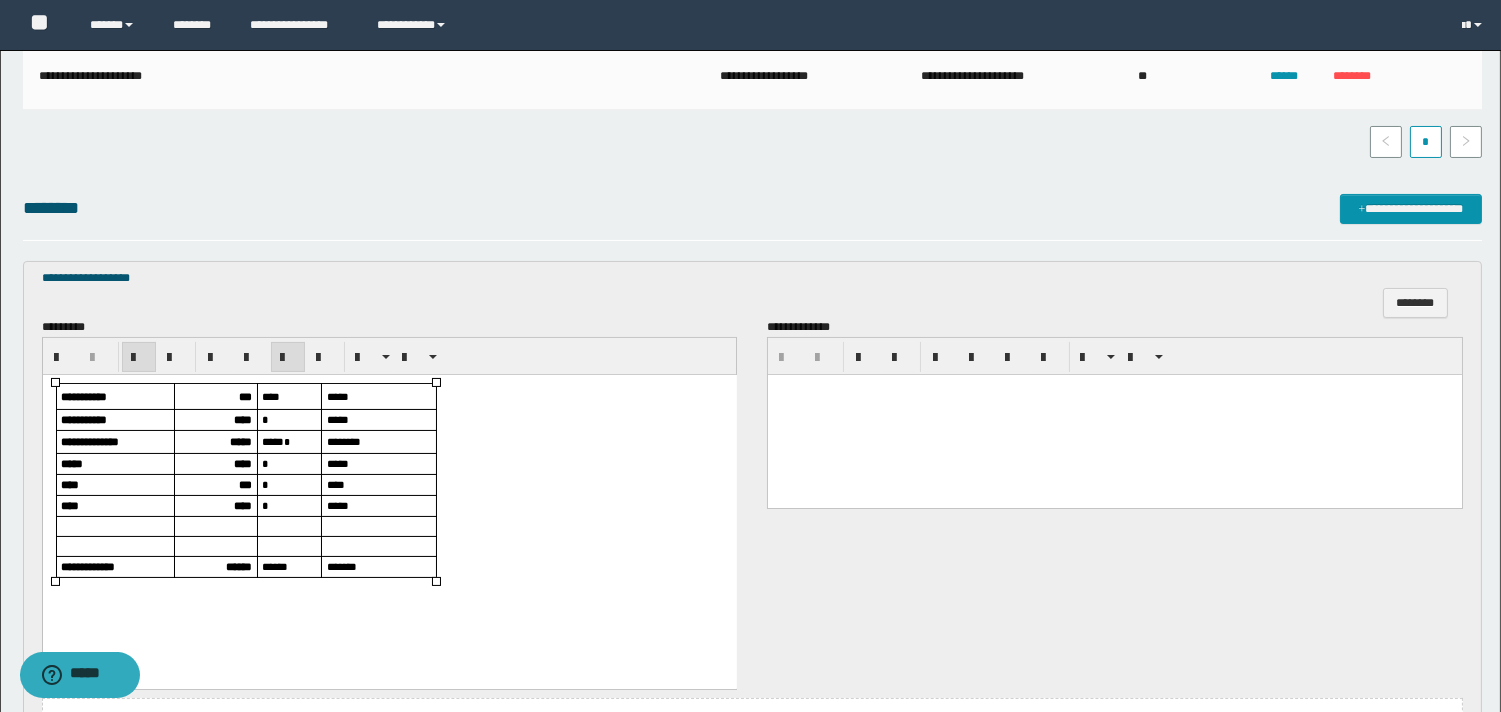 click on "***" at bounding box center (244, 484) 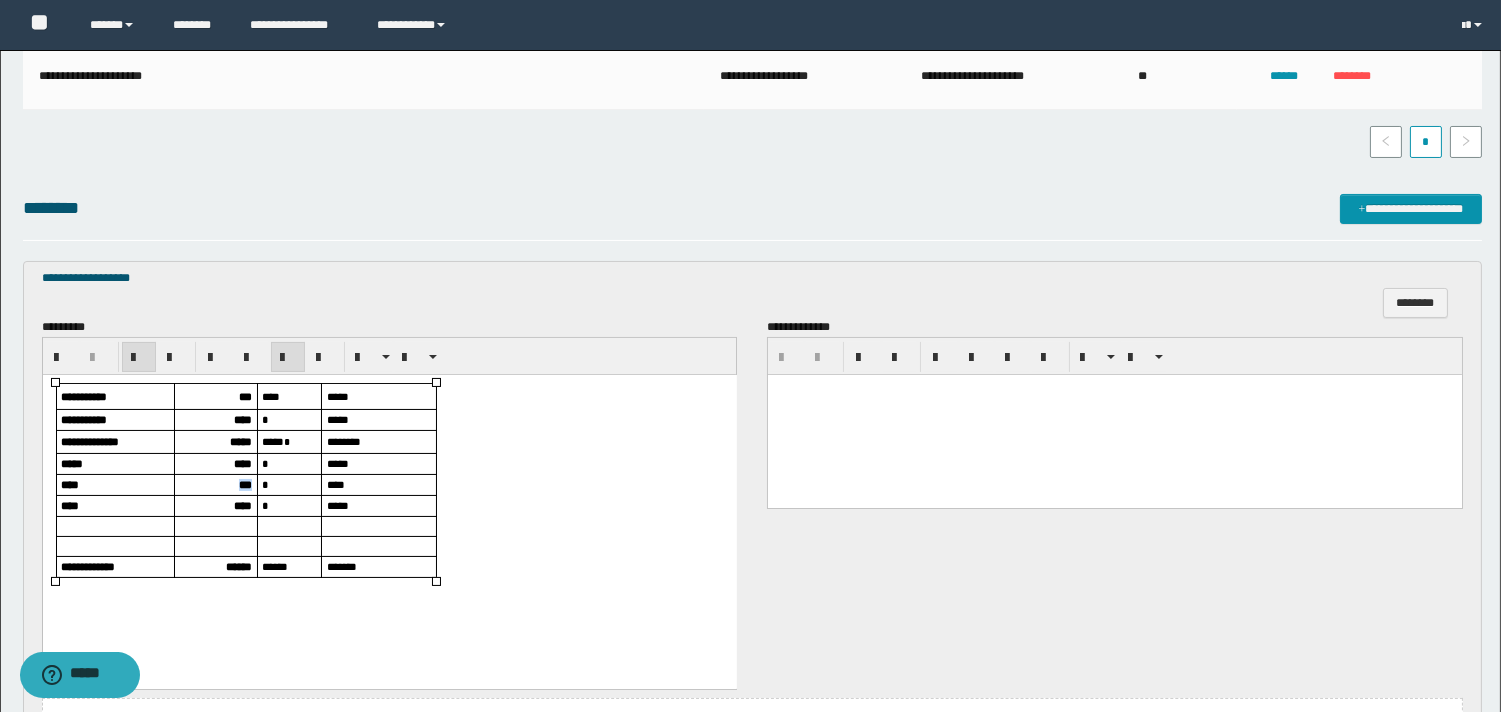 click on "***" at bounding box center (244, 484) 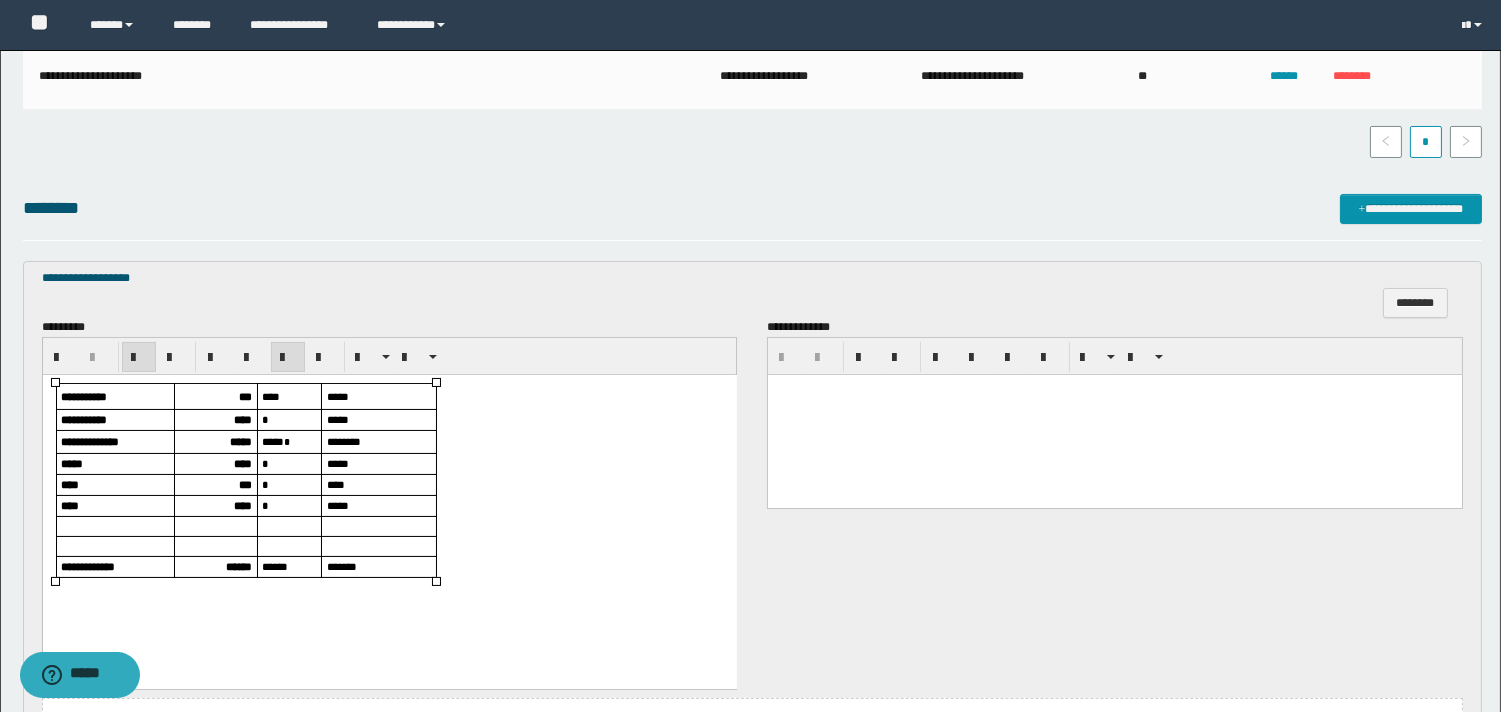 click on "****" at bounding box center [242, 505] 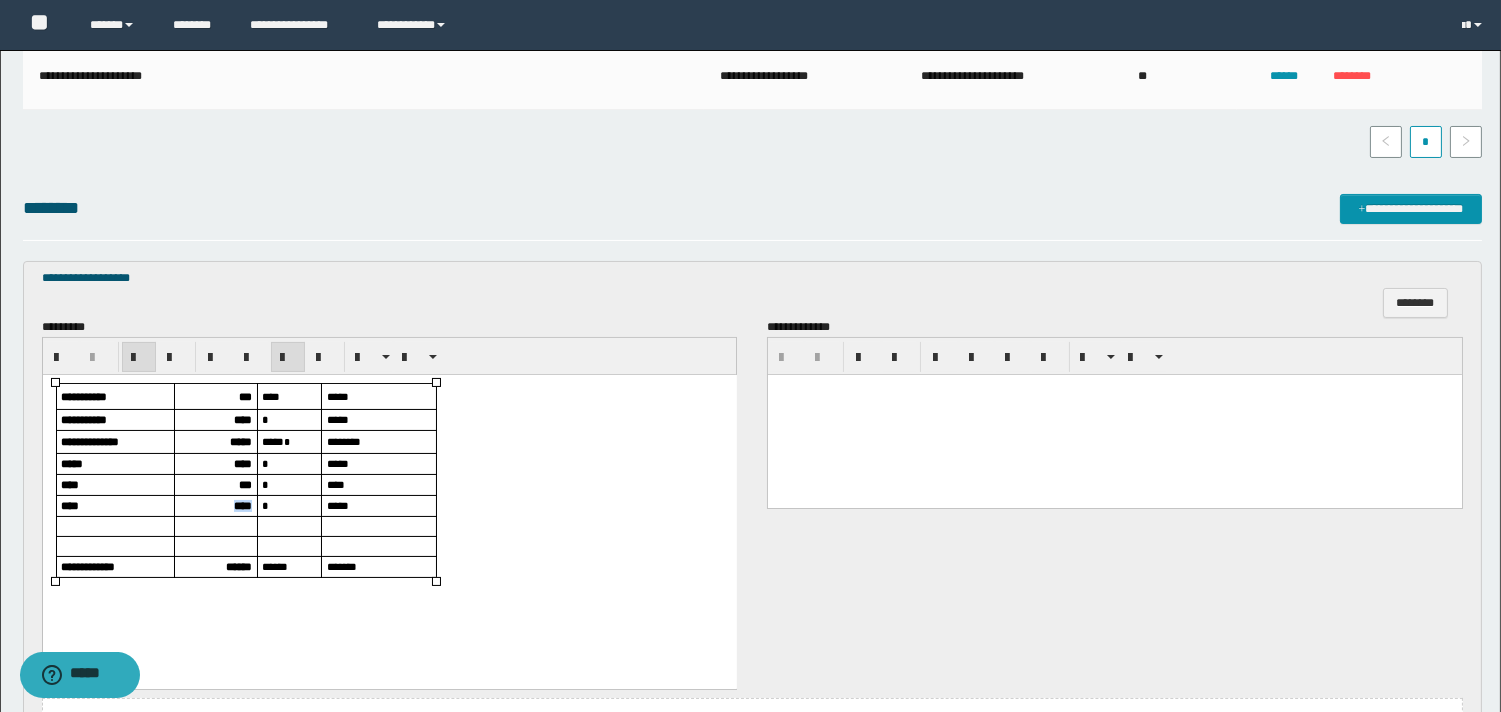 click on "****" at bounding box center [242, 505] 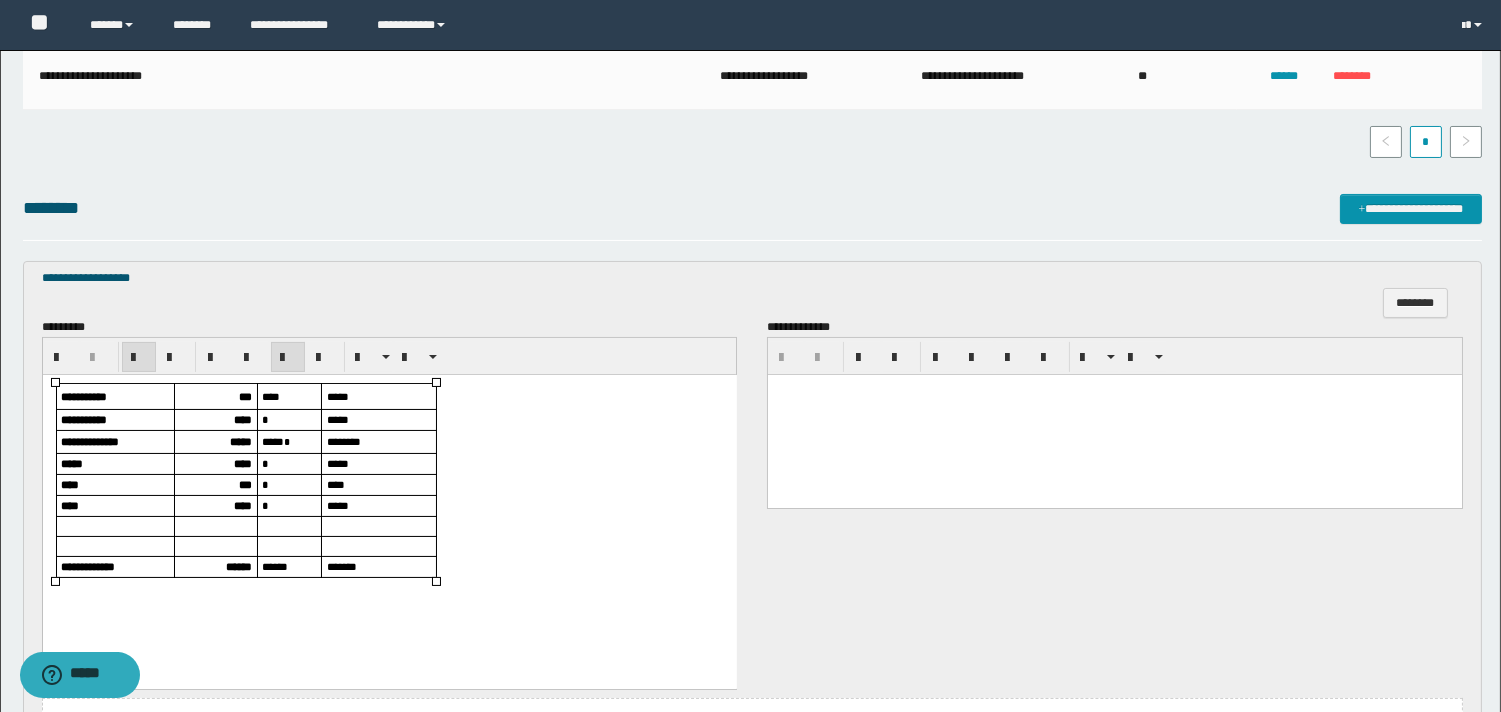 click on "******" at bounding box center [238, 566] 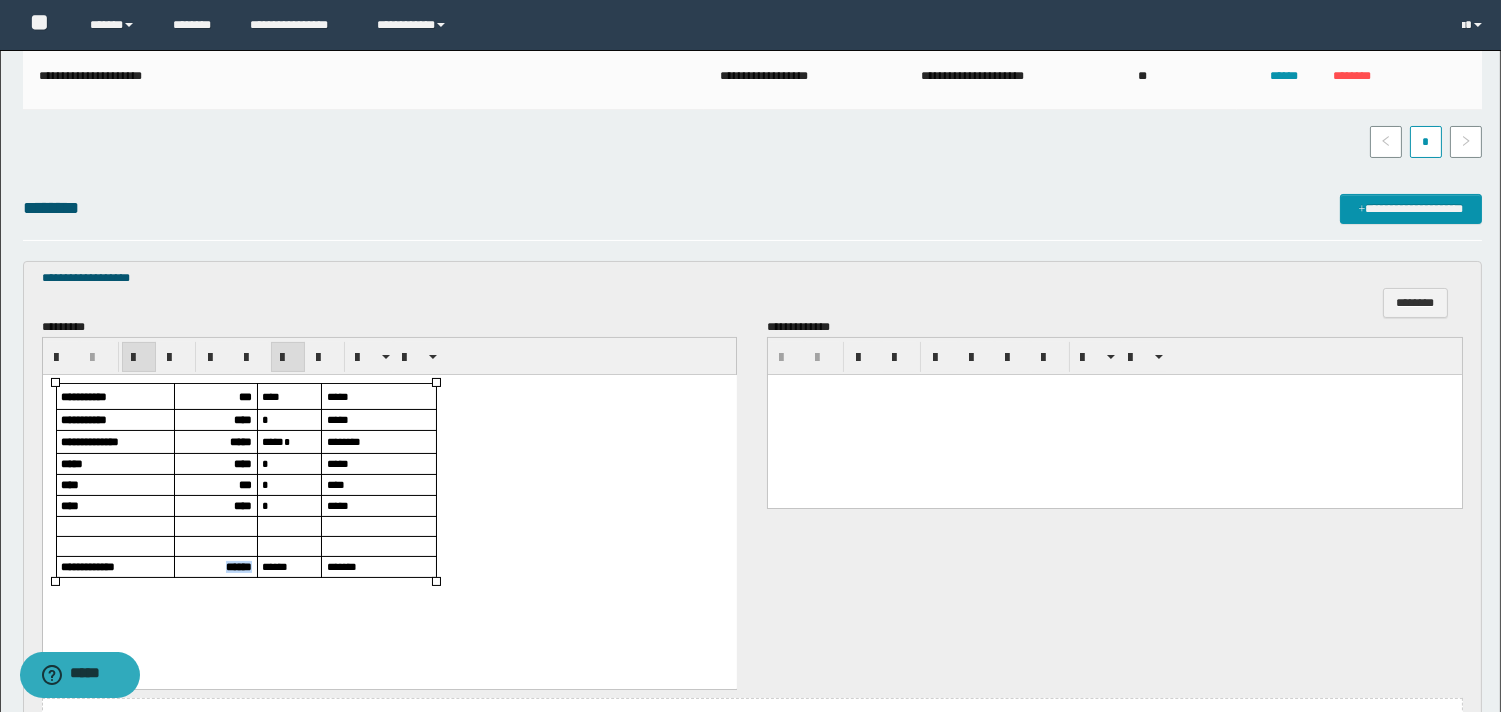 click on "******" at bounding box center [238, 566] 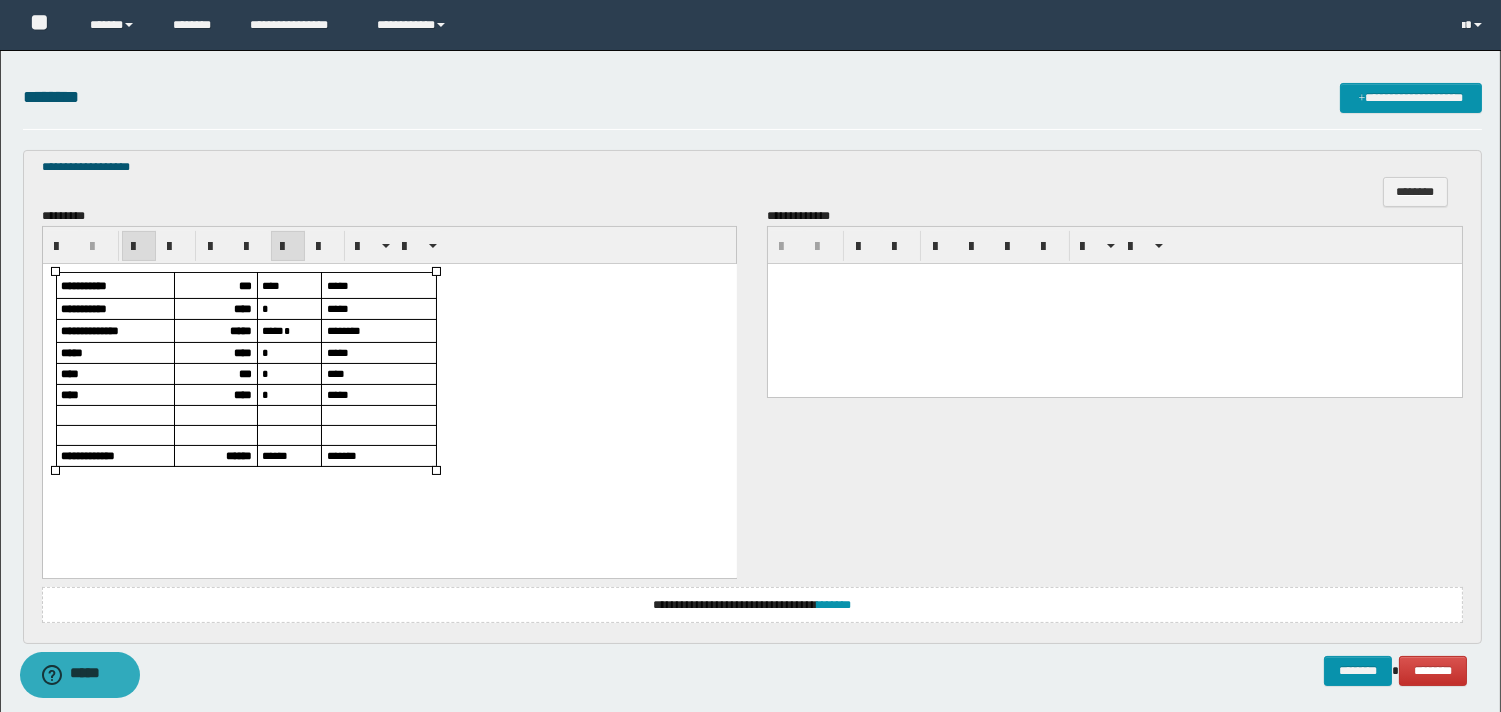 scroll, scrollTop: 637, scrollLeft: 0, axis: vertical 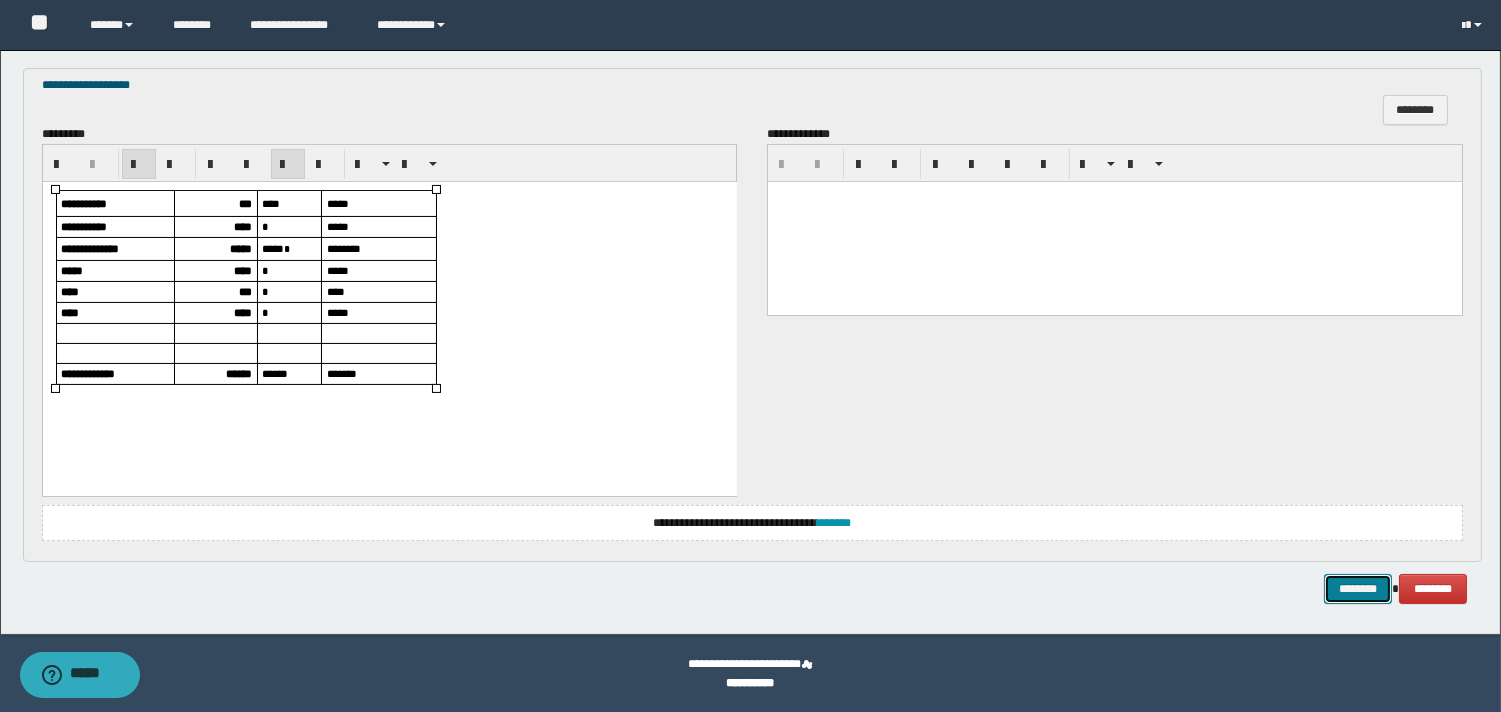 drag, startPoint x: 1347, startPoint y: 584, endPoint x: 1335, endPoint y: 592, distance: 14.422205 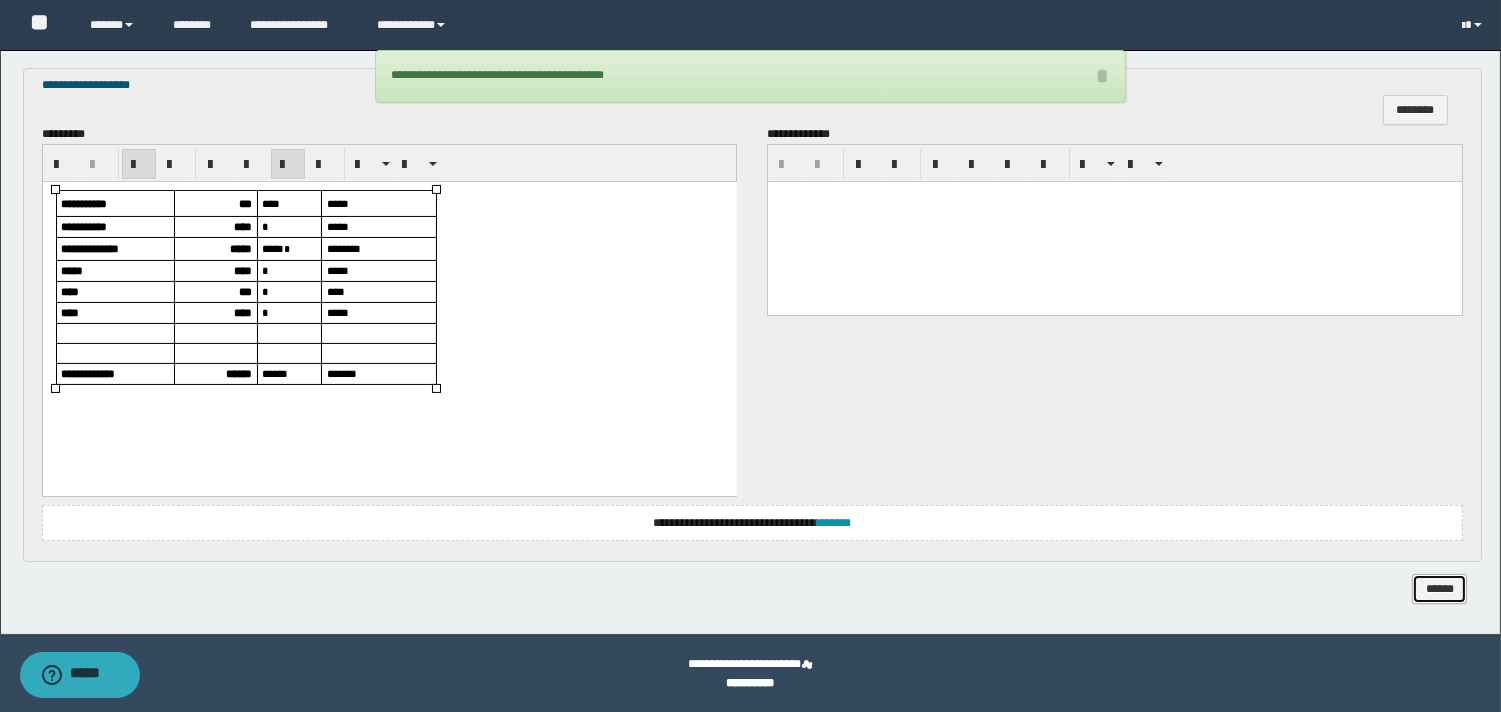 click on "******" at bounding box center (1439, 589) 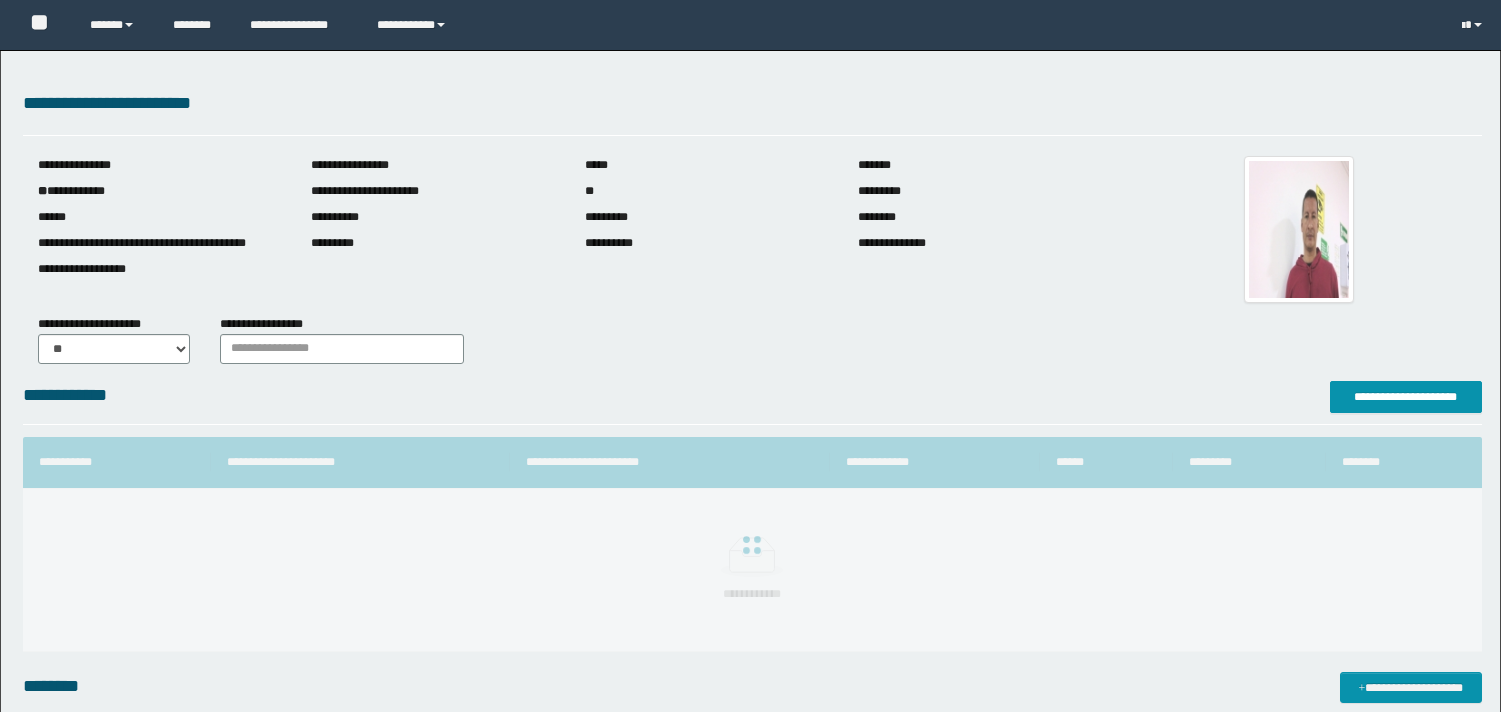 scroll, scrollTop: 0, scrollLeft: 0, axis: both 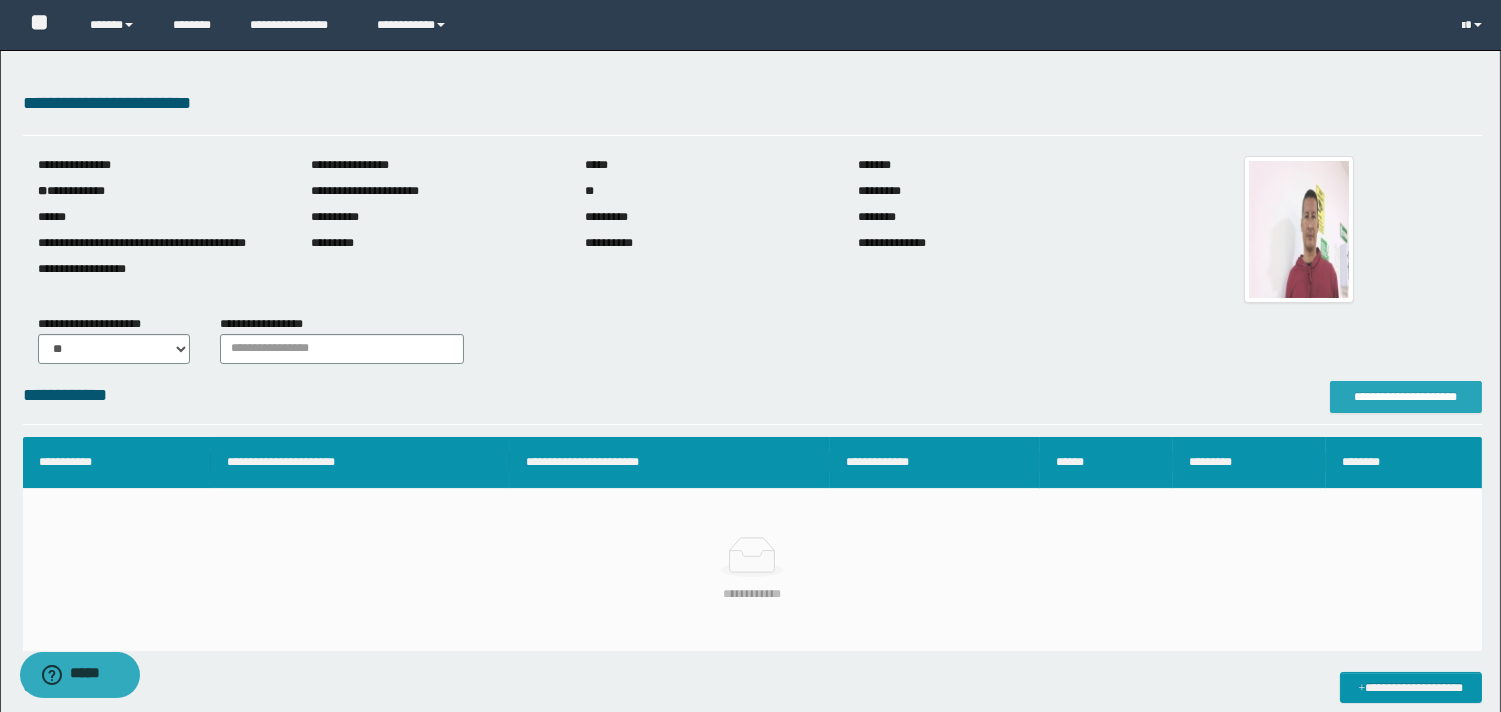 click on "**********" at bounding box center [1406, 397] 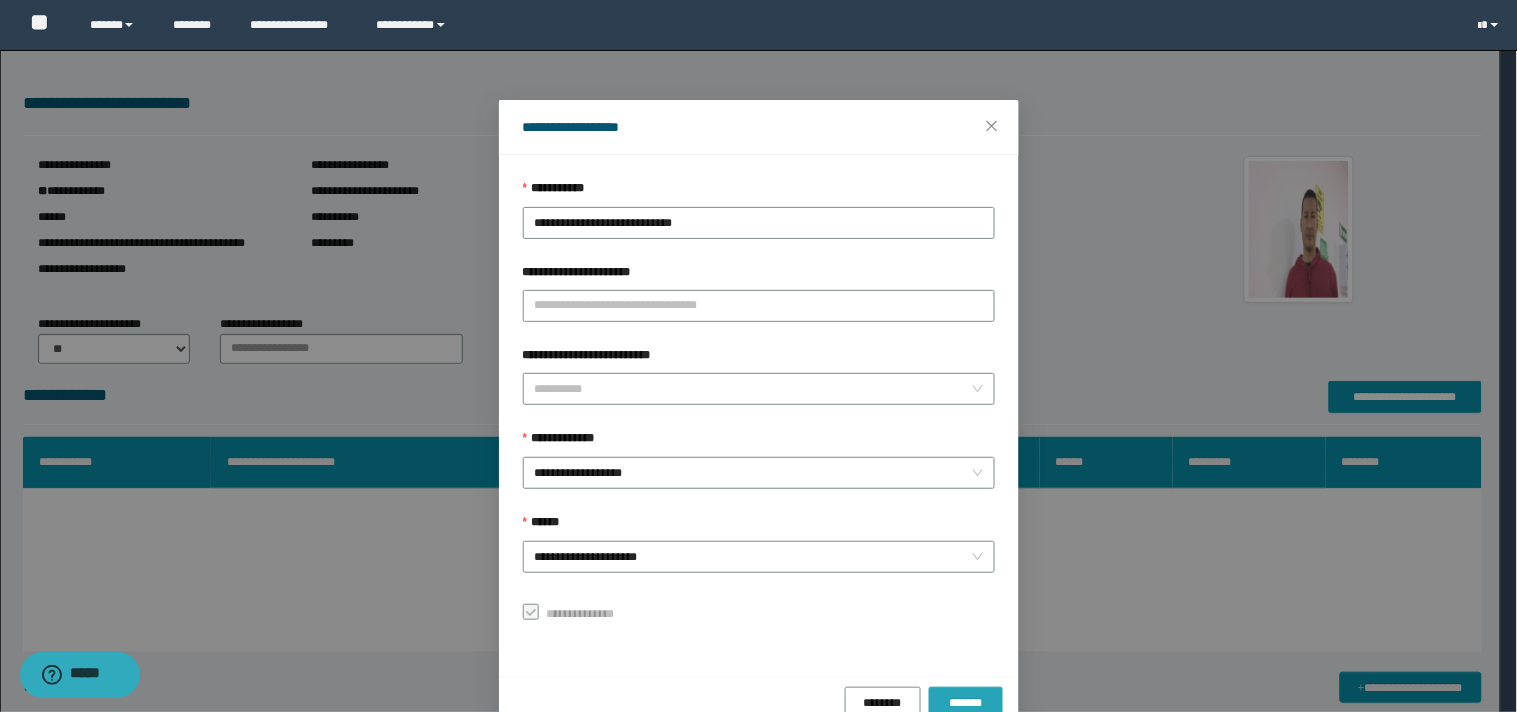 click on "*******" at bounding box center (966, 703) 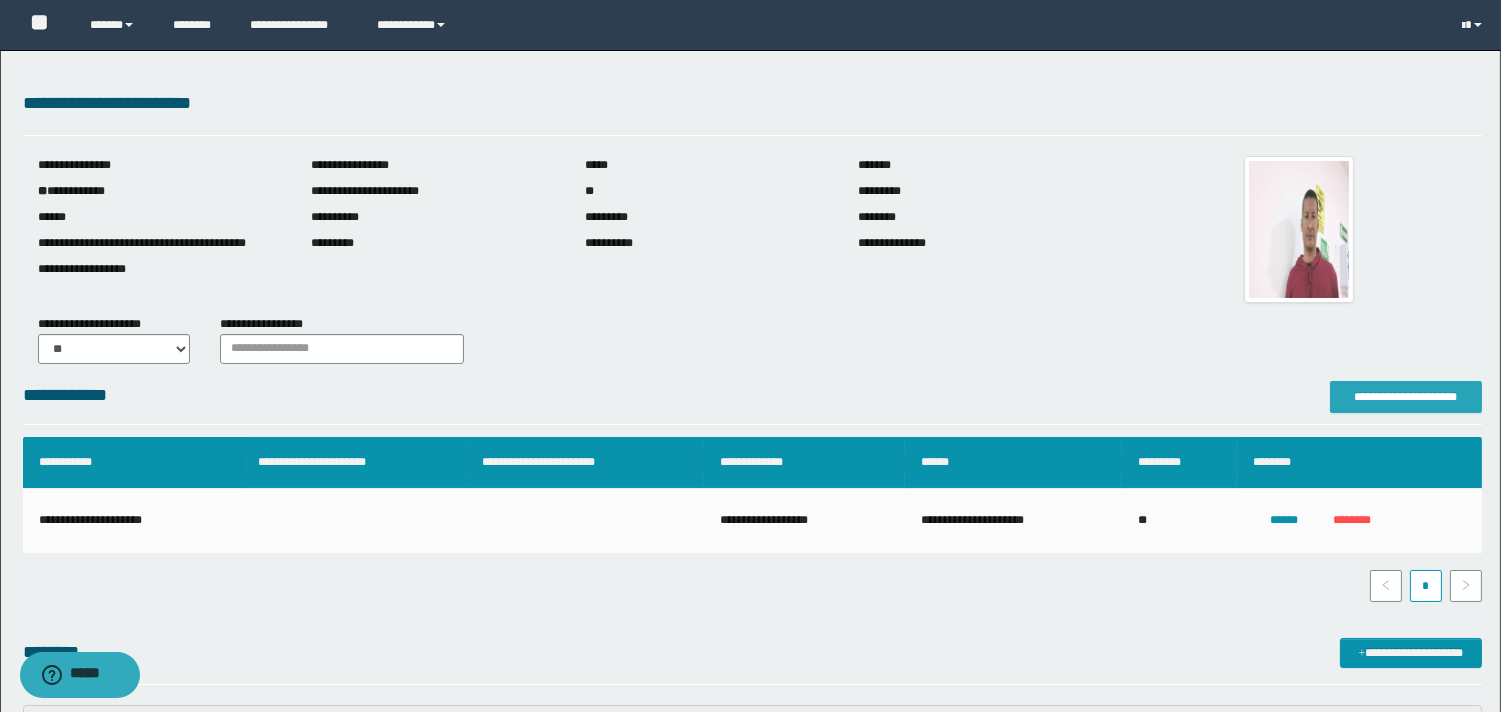 scroll, scrollTop: 333, scrollLeft: 0, axis: vertical 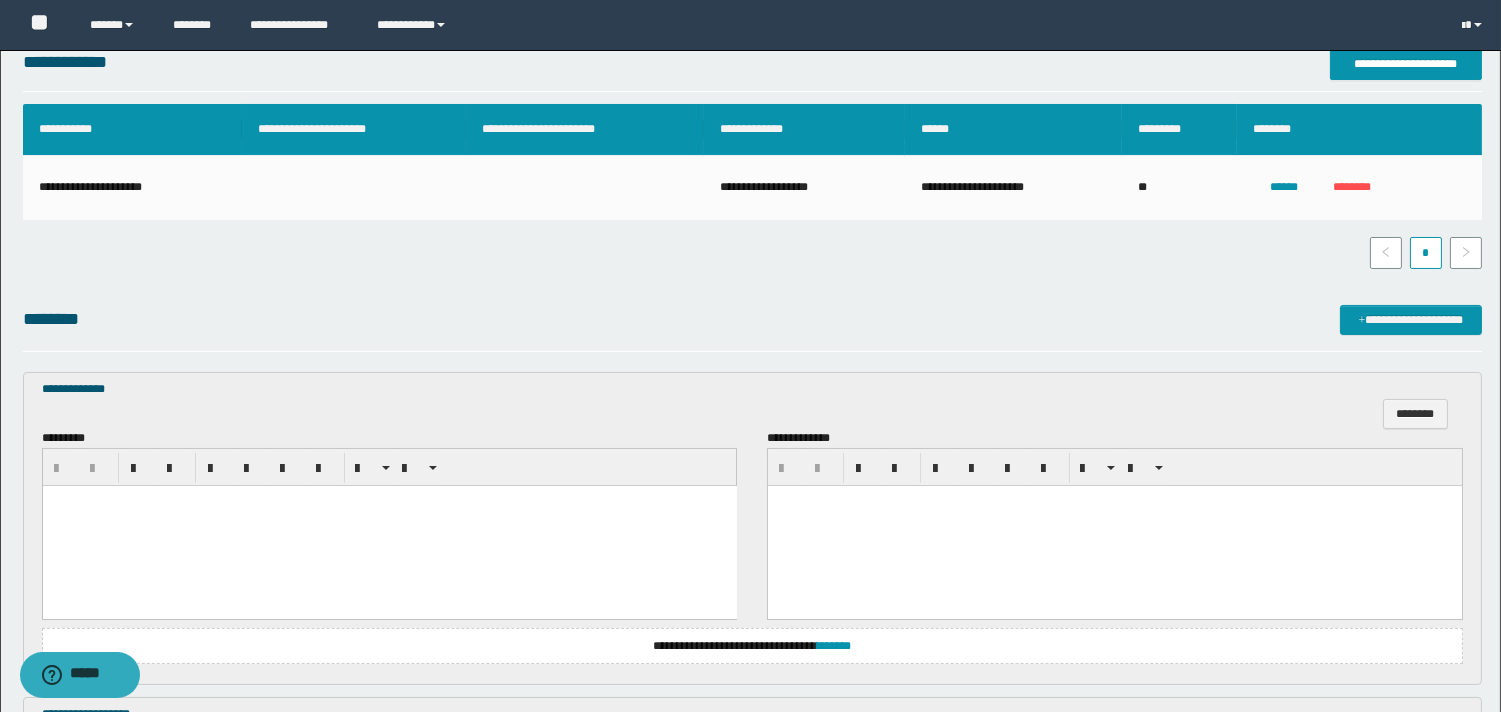 click at bounding box center (389, 526) 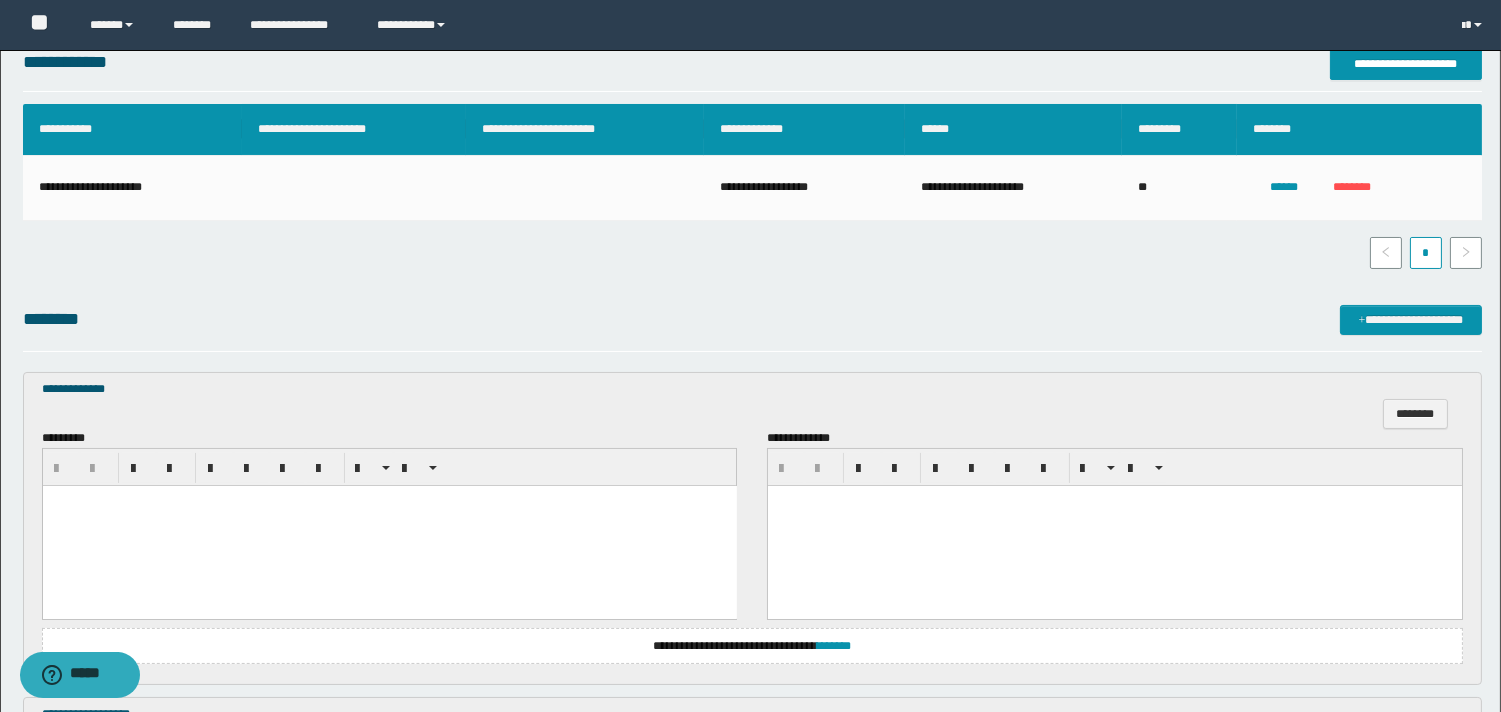 paste 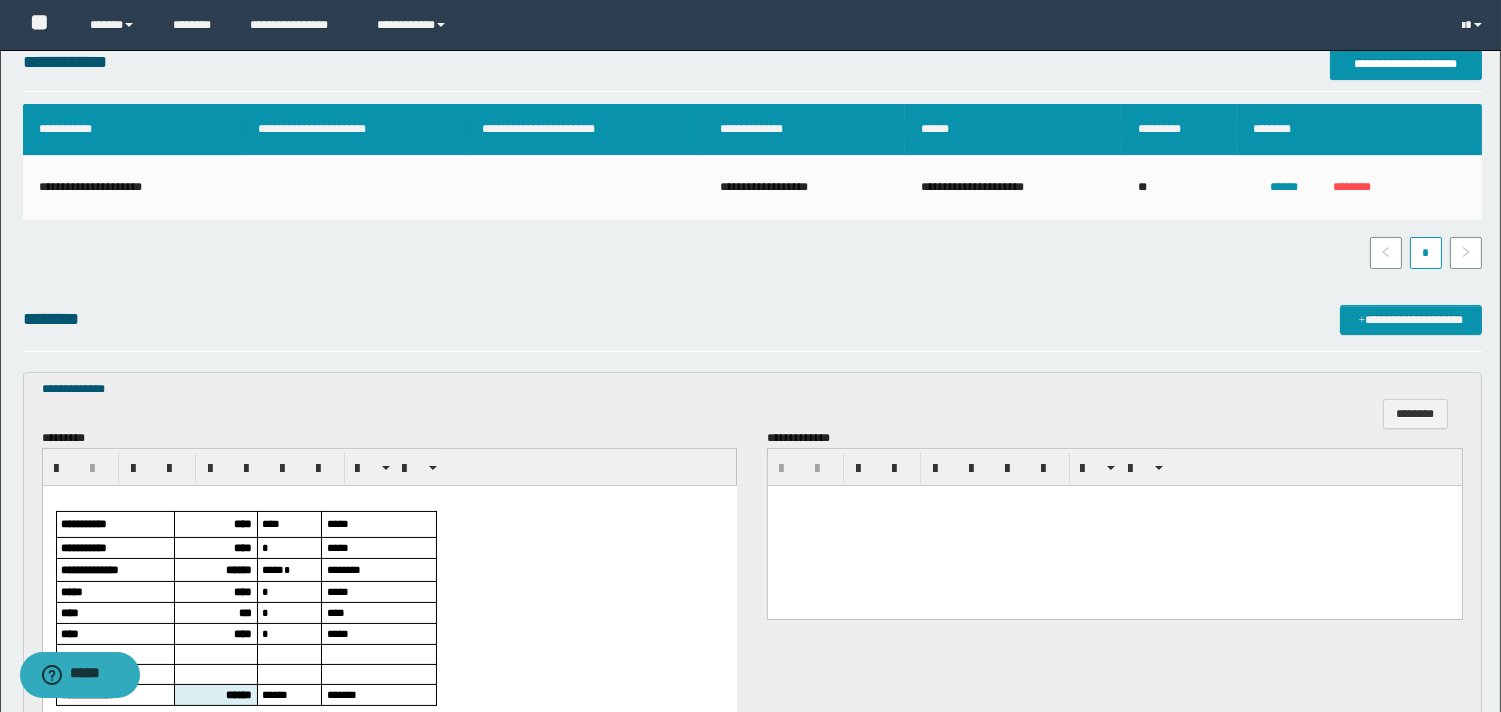 click on "****" at bounding box center (242, 523) 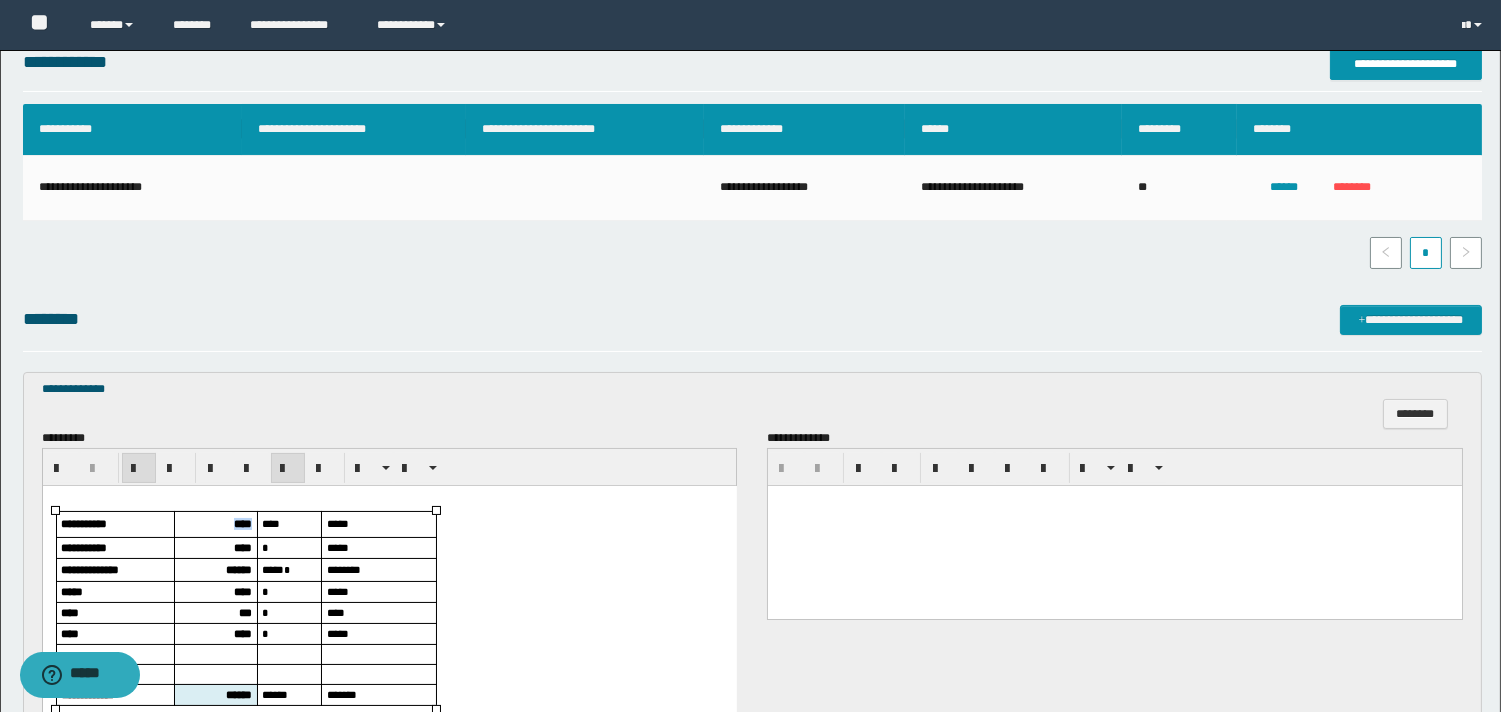 click on "****" at bounding box center [242, 523] 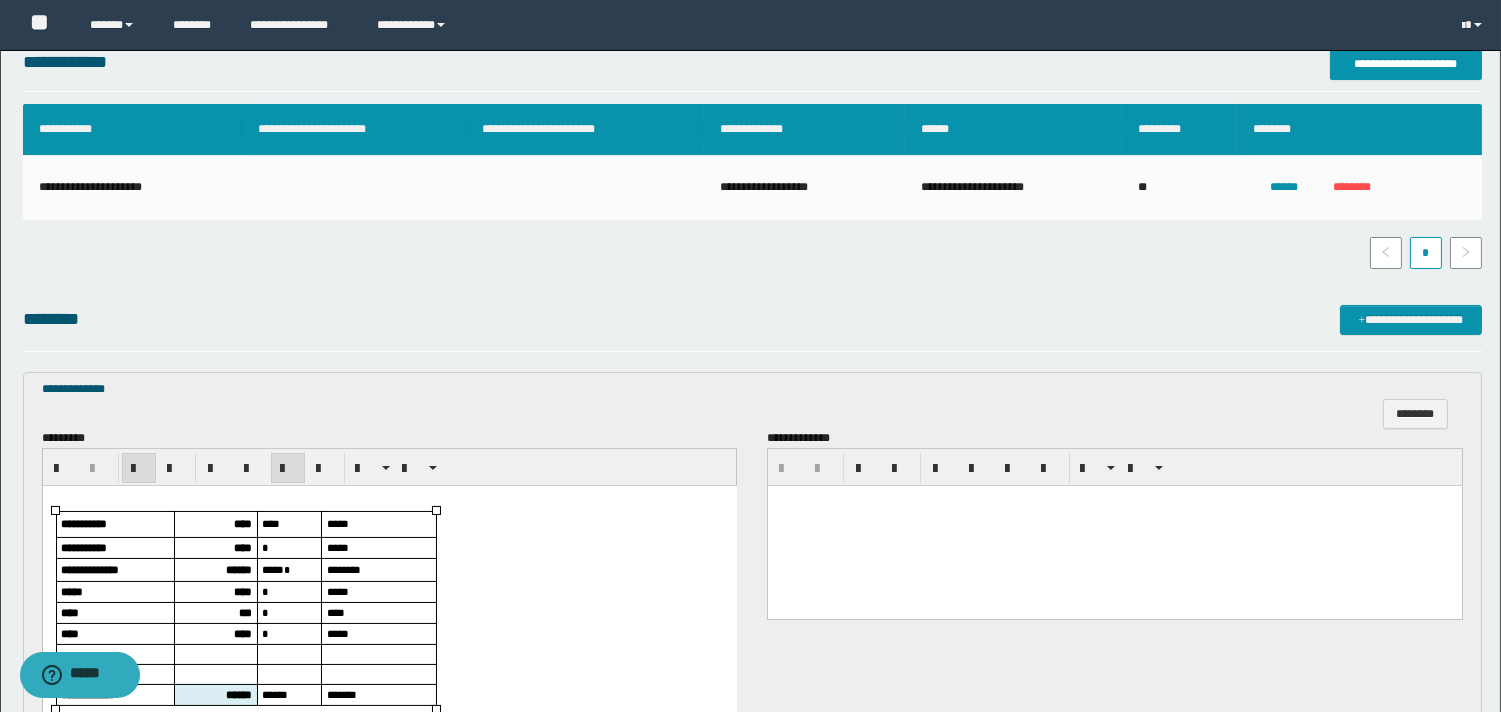 click on "****" at bounding box center [242, 547] 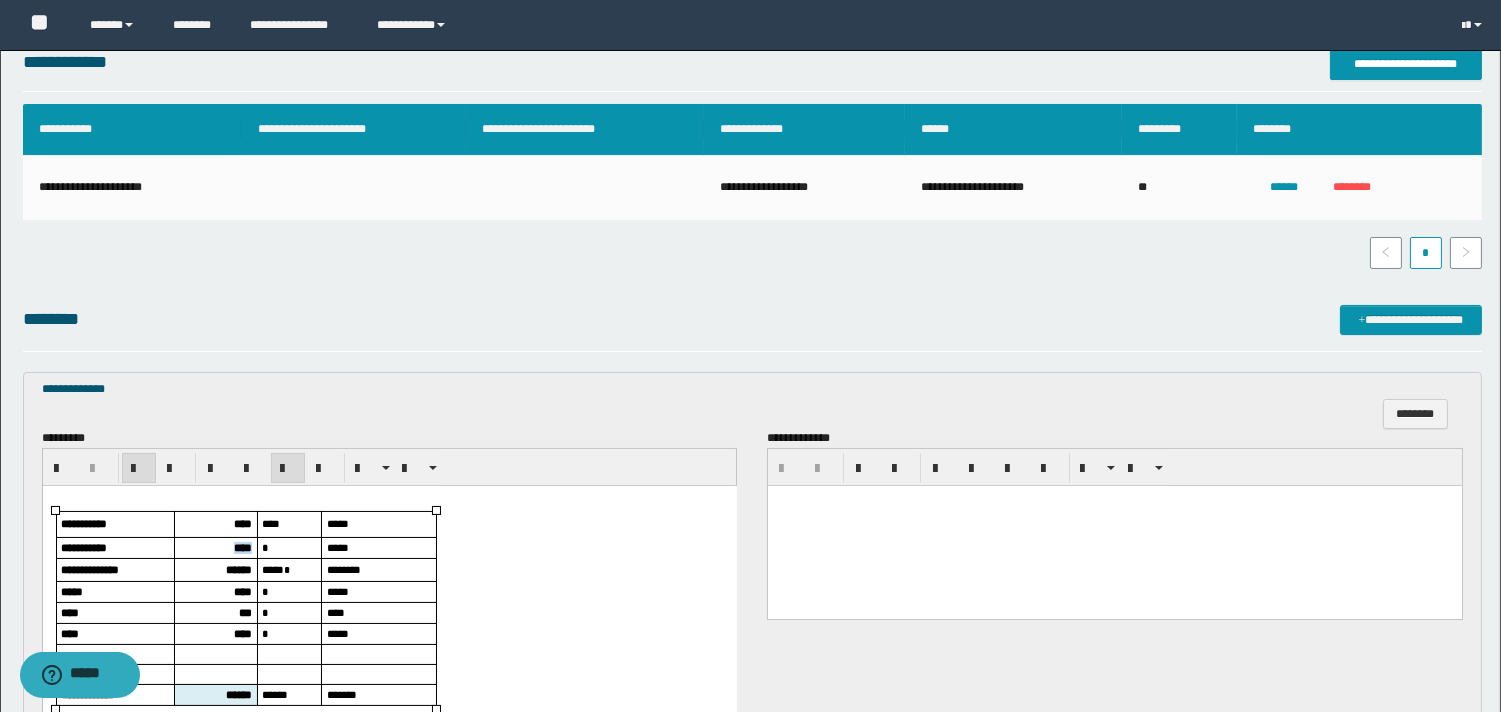 click on "****" at bounding box center [242, 547] 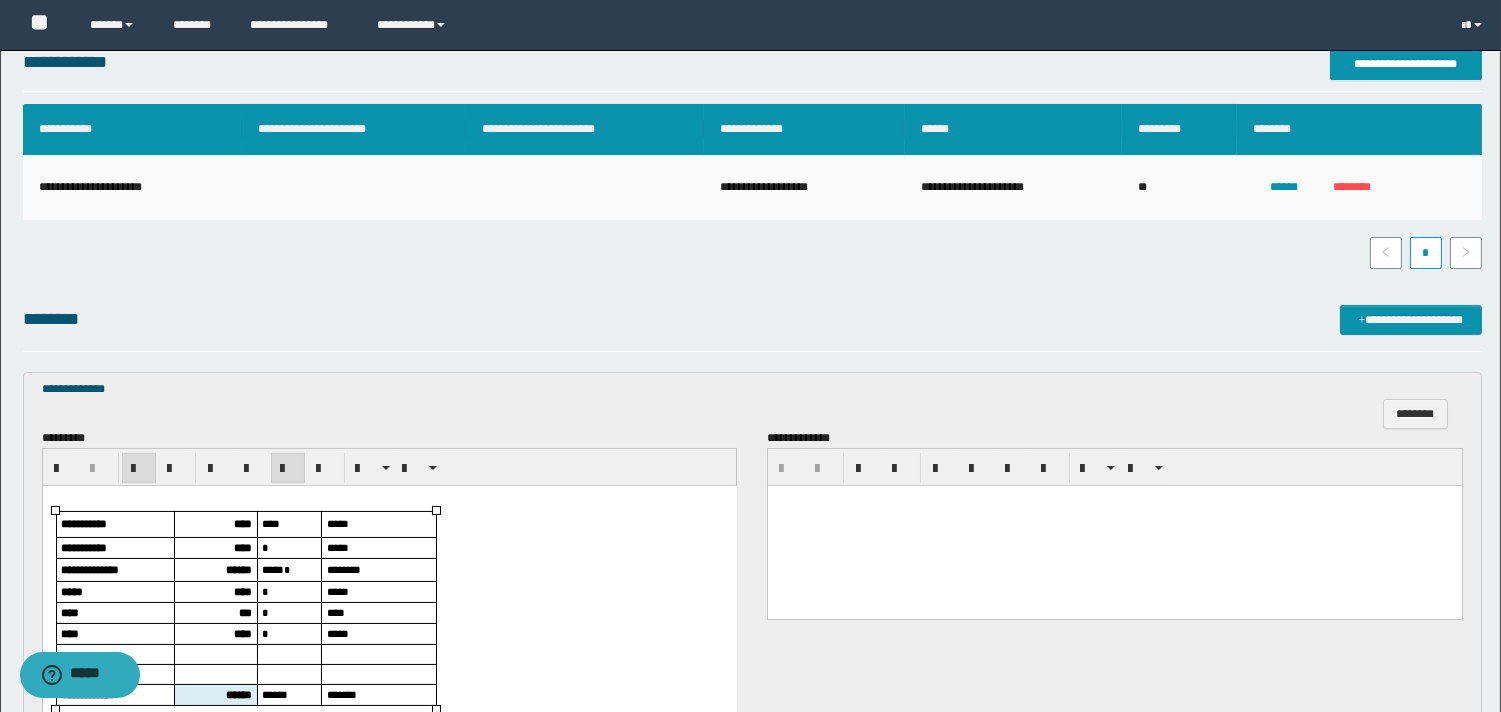 click on "******" at bounding box center [238, 569] 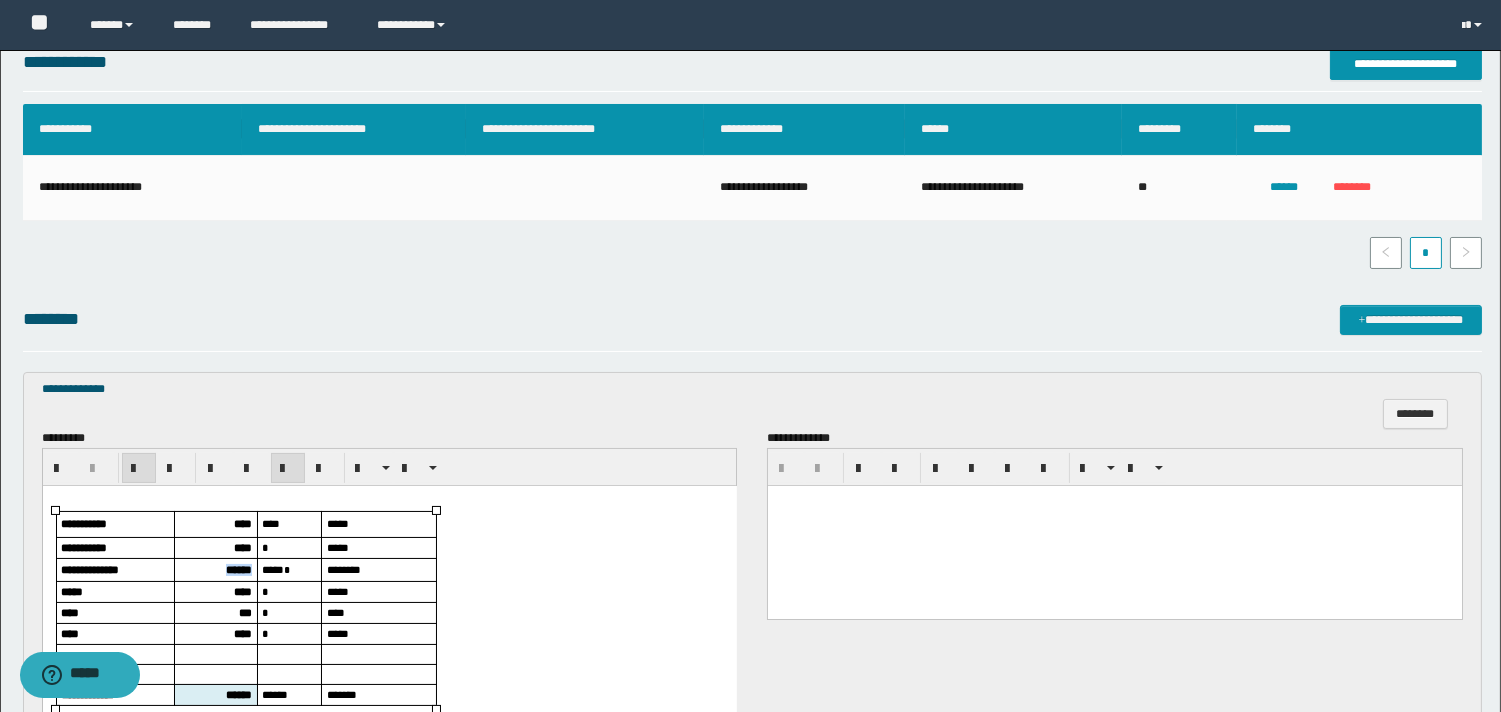click on "******" at bounding box center [238, 569] 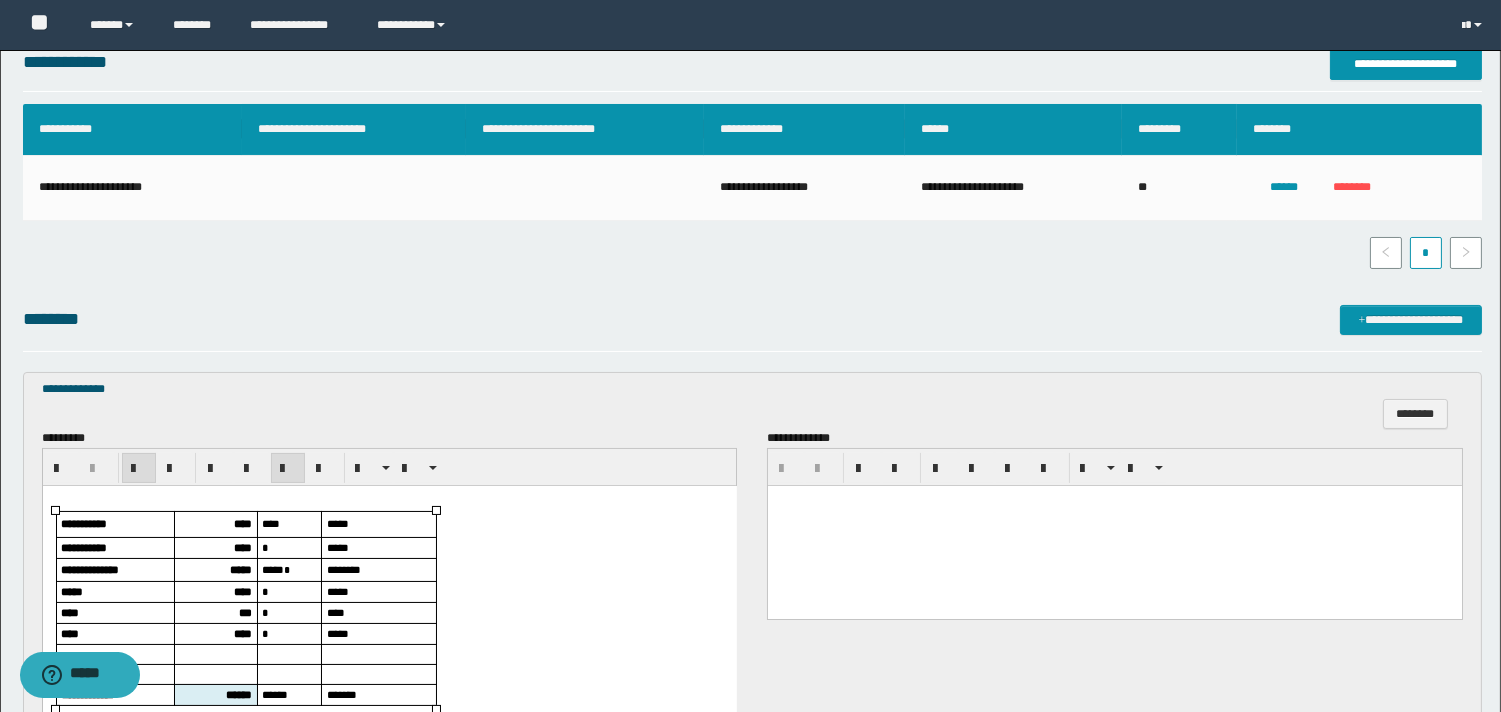 click on "****" at bounding box center [242, 591] 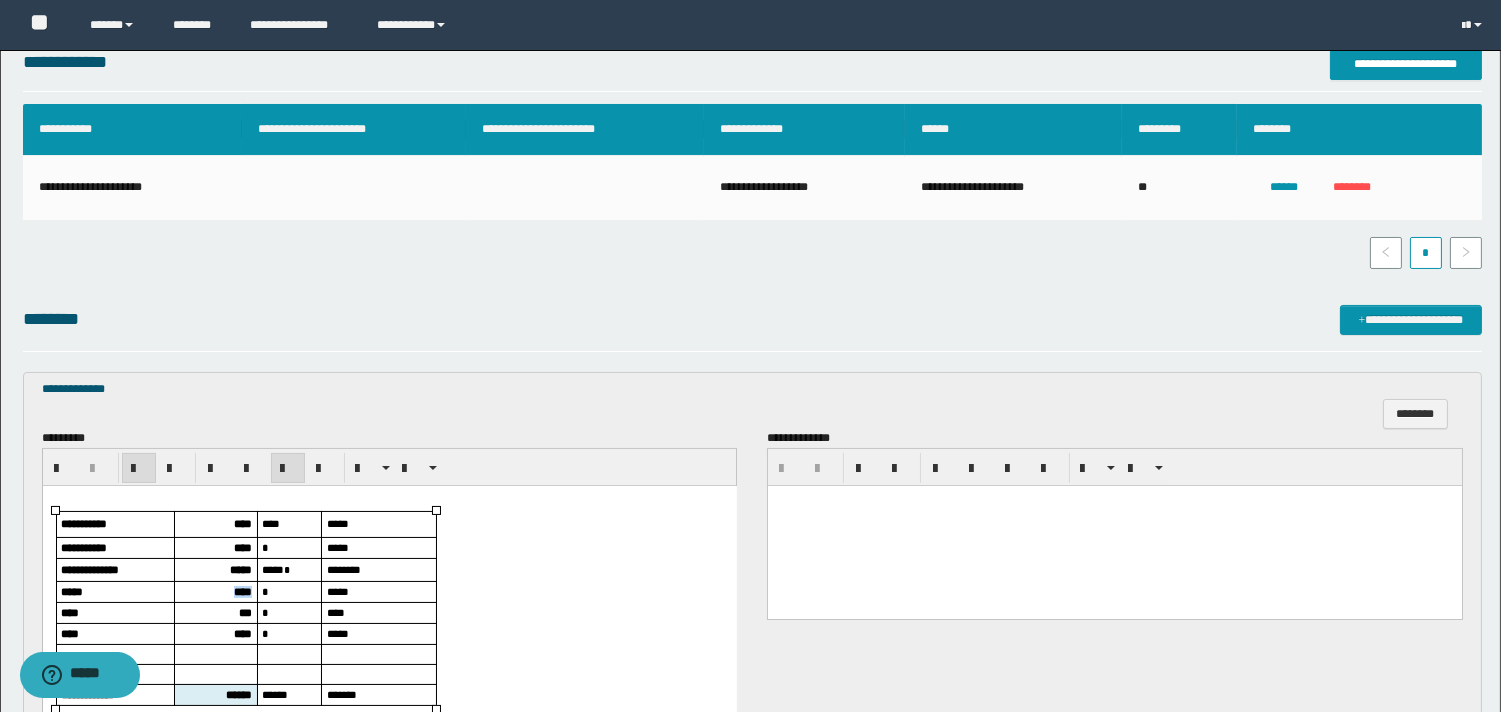 click on "****" at bounding box center (242, 591) 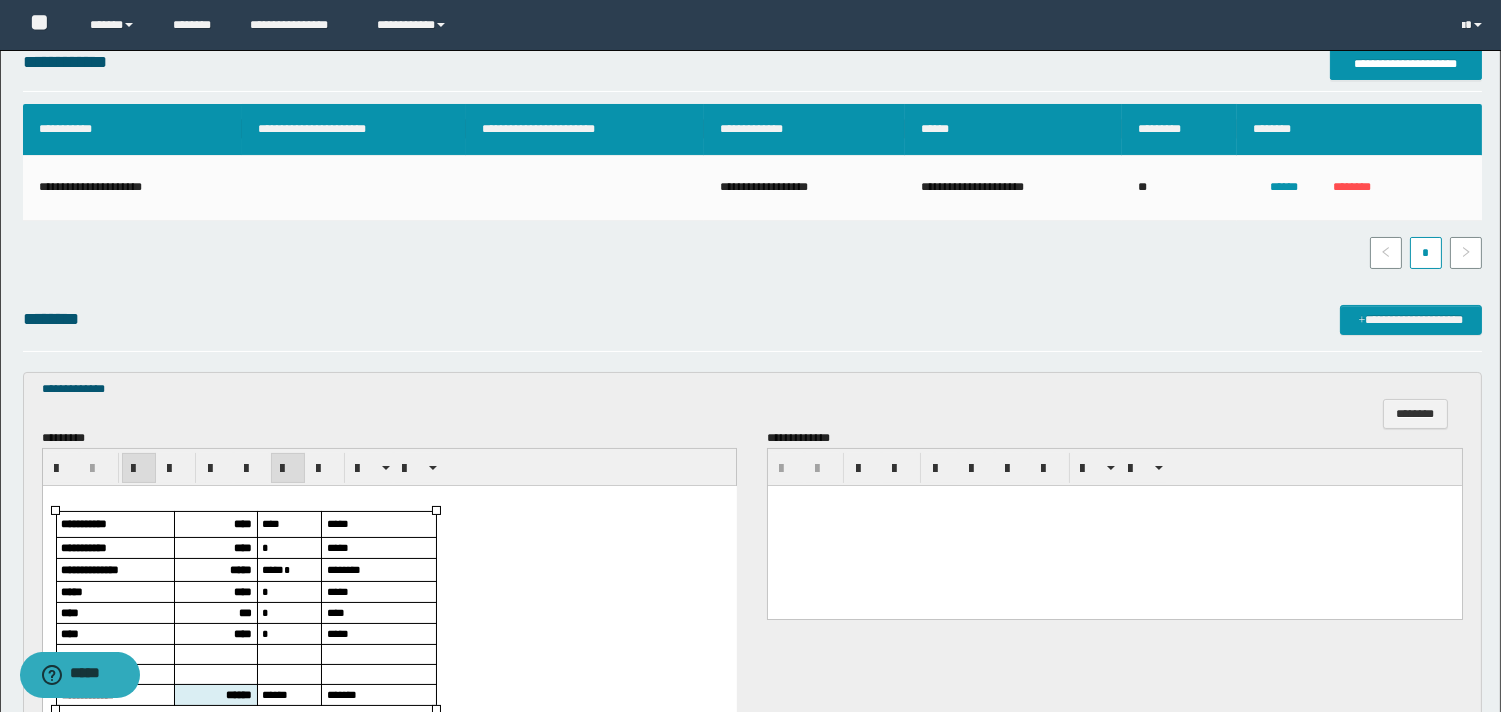 click on "***" at bounding box center (244, 612) 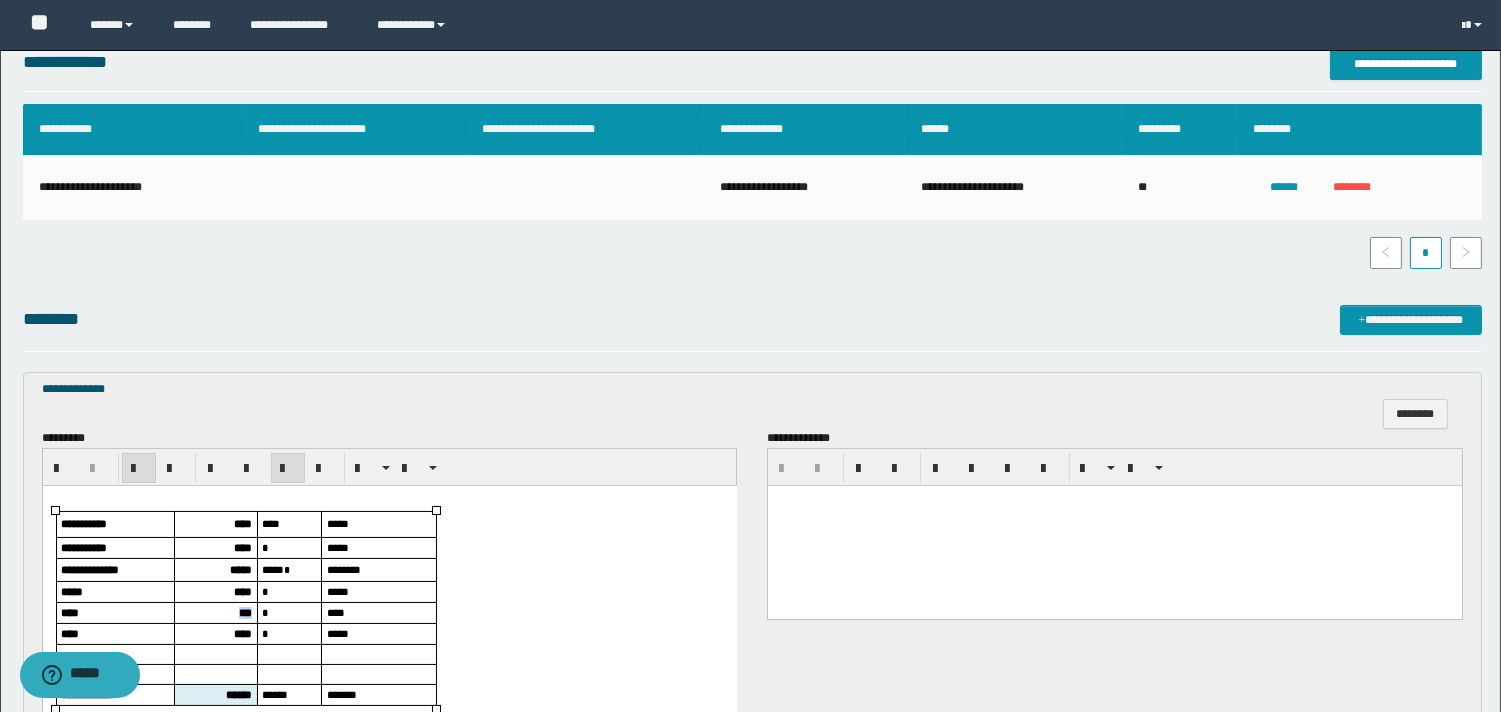 click on "***" at bounding box center (244, 612) 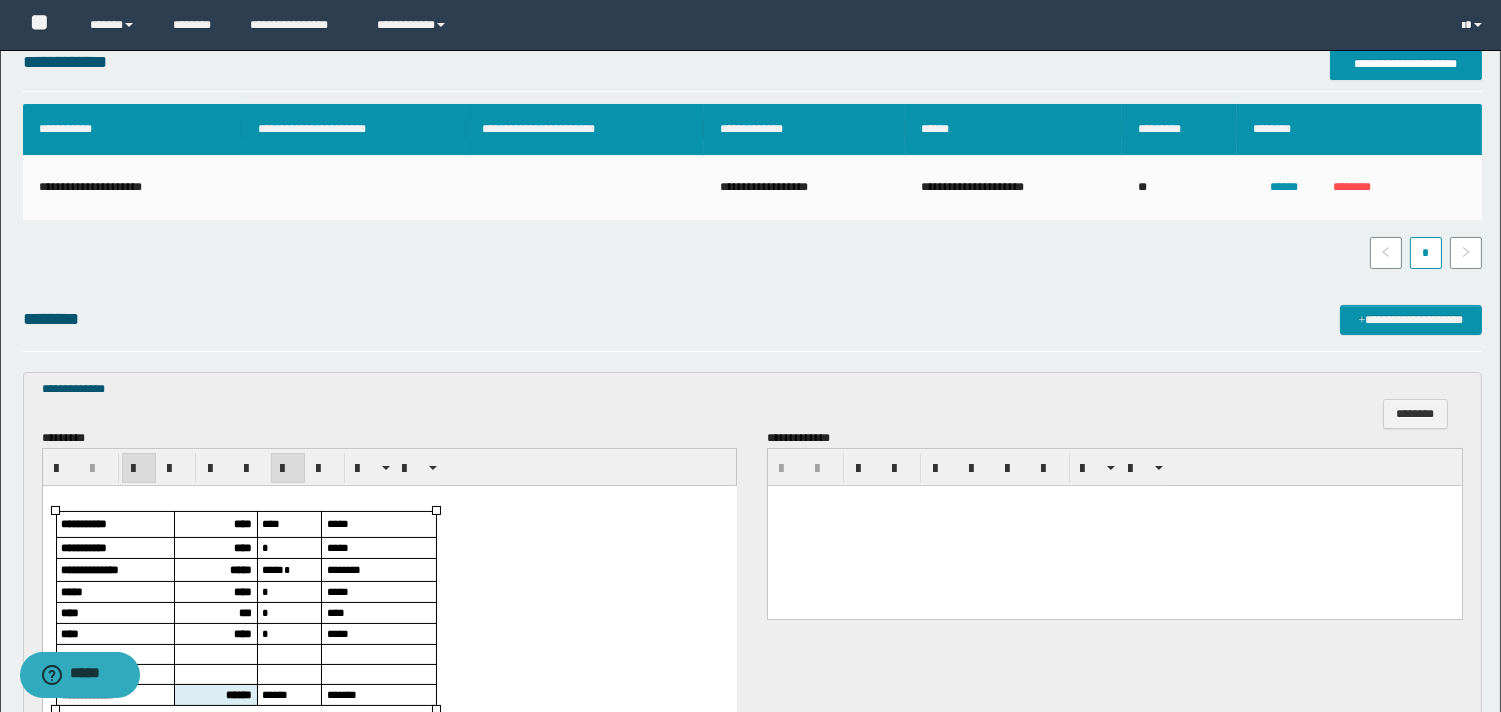 click on "****" at bounding box center (242, 633) 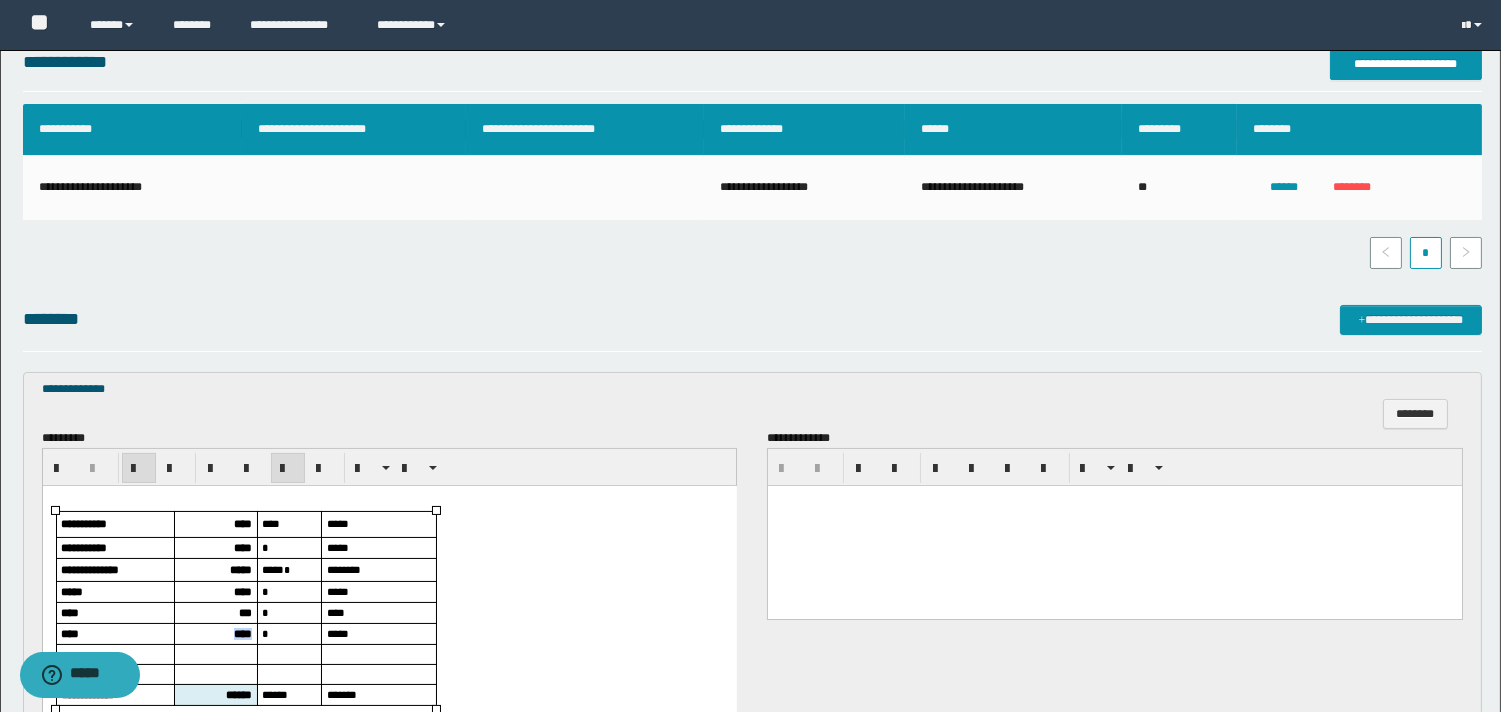 click on "****" at bounding box center (242, 633) 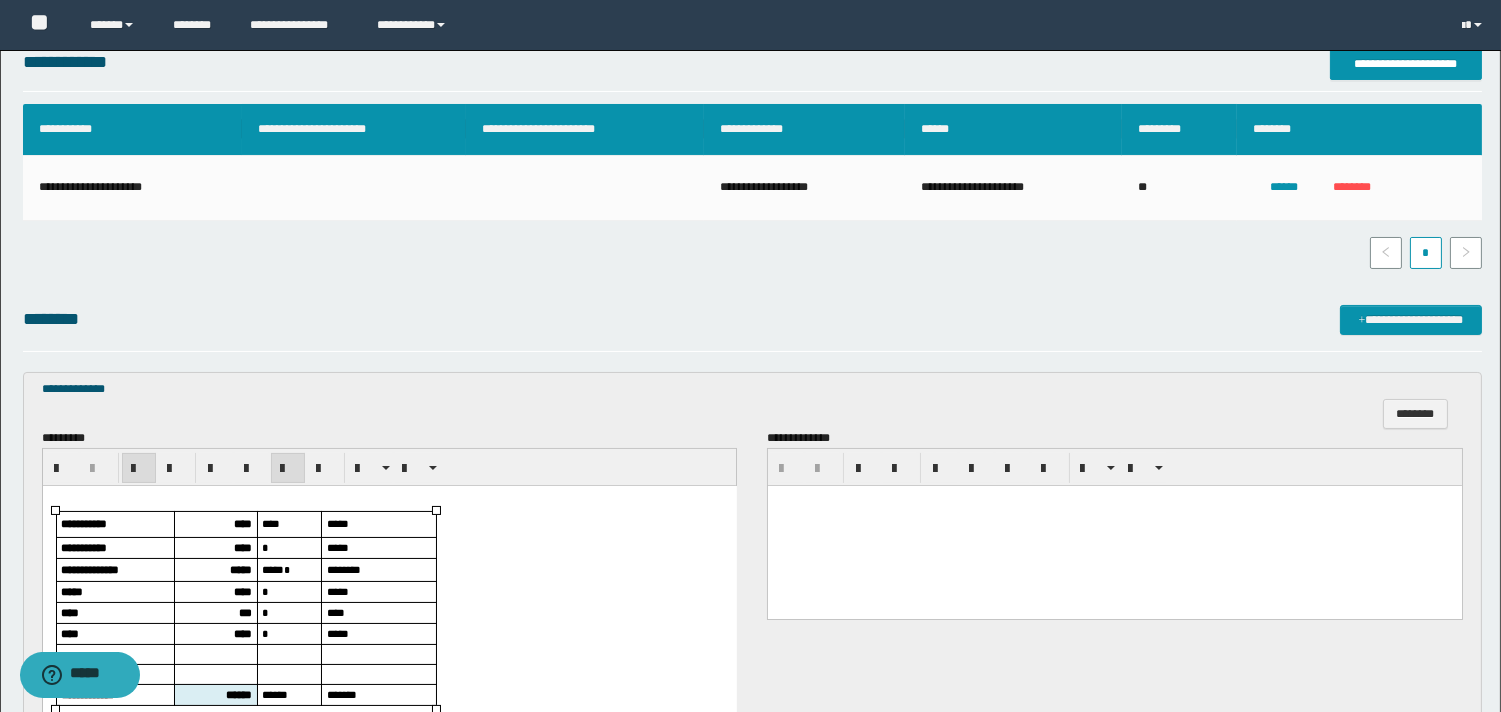 scroll, scrollTop: 555, scrollLeft: 0, axis: vertical 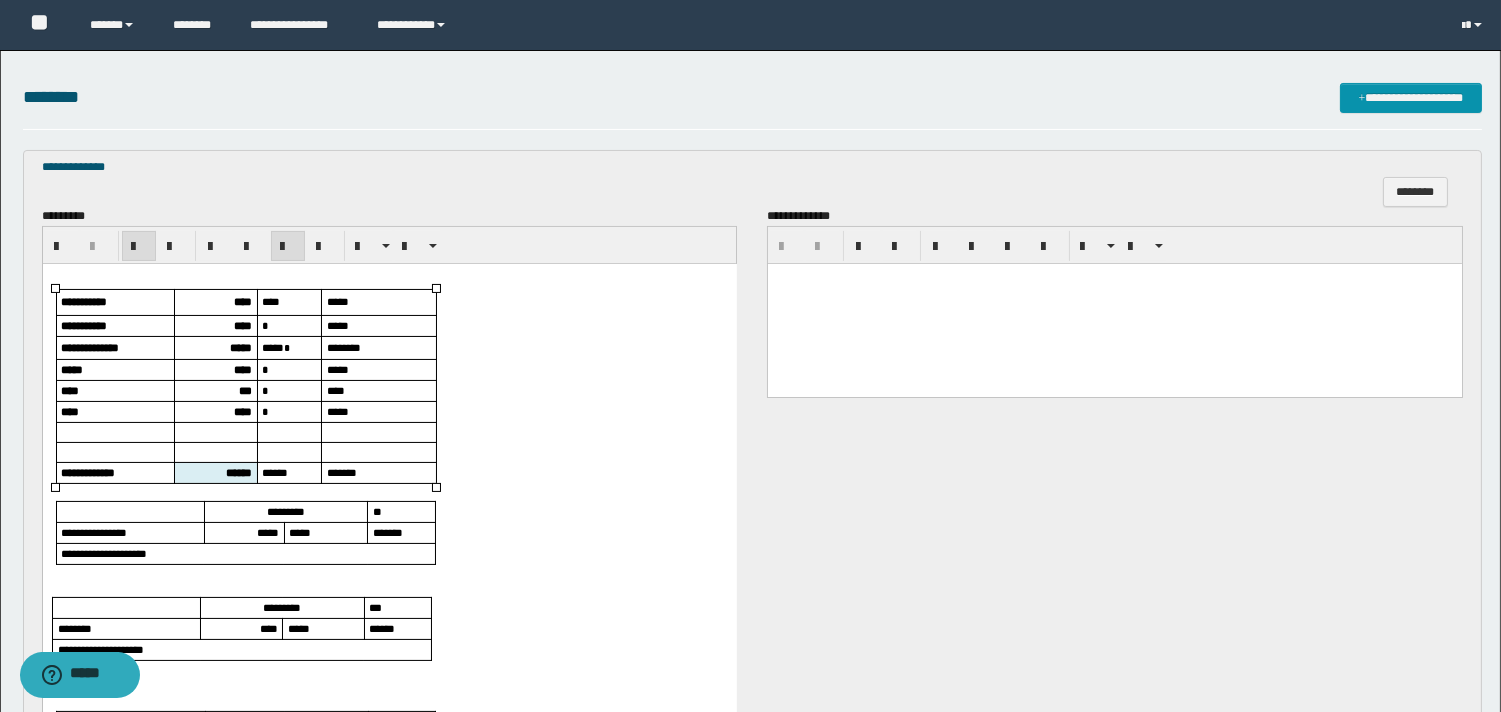click on "******" at bounding box center (238, 472) 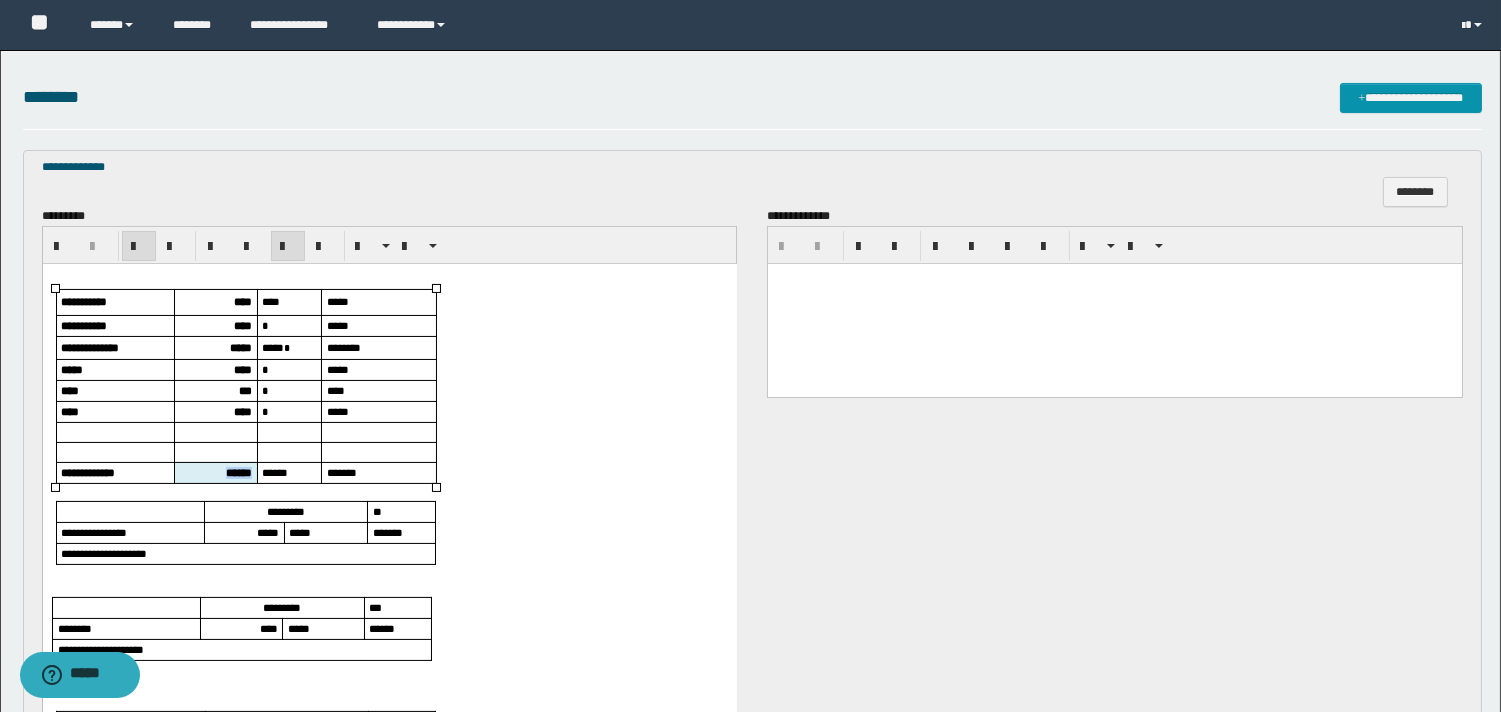 click on "******" at bounding box center (238, 472) 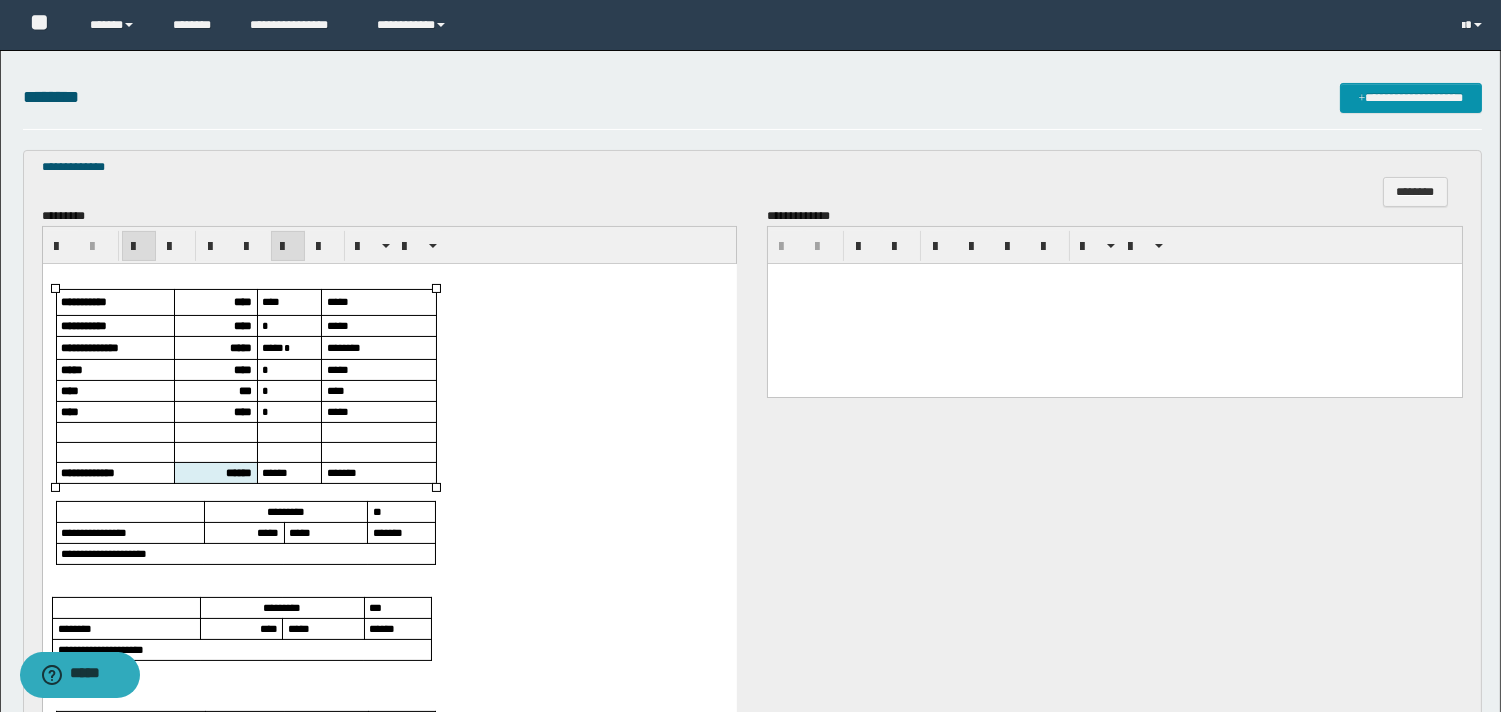 click on "*****" at bounding box center (267, 532) 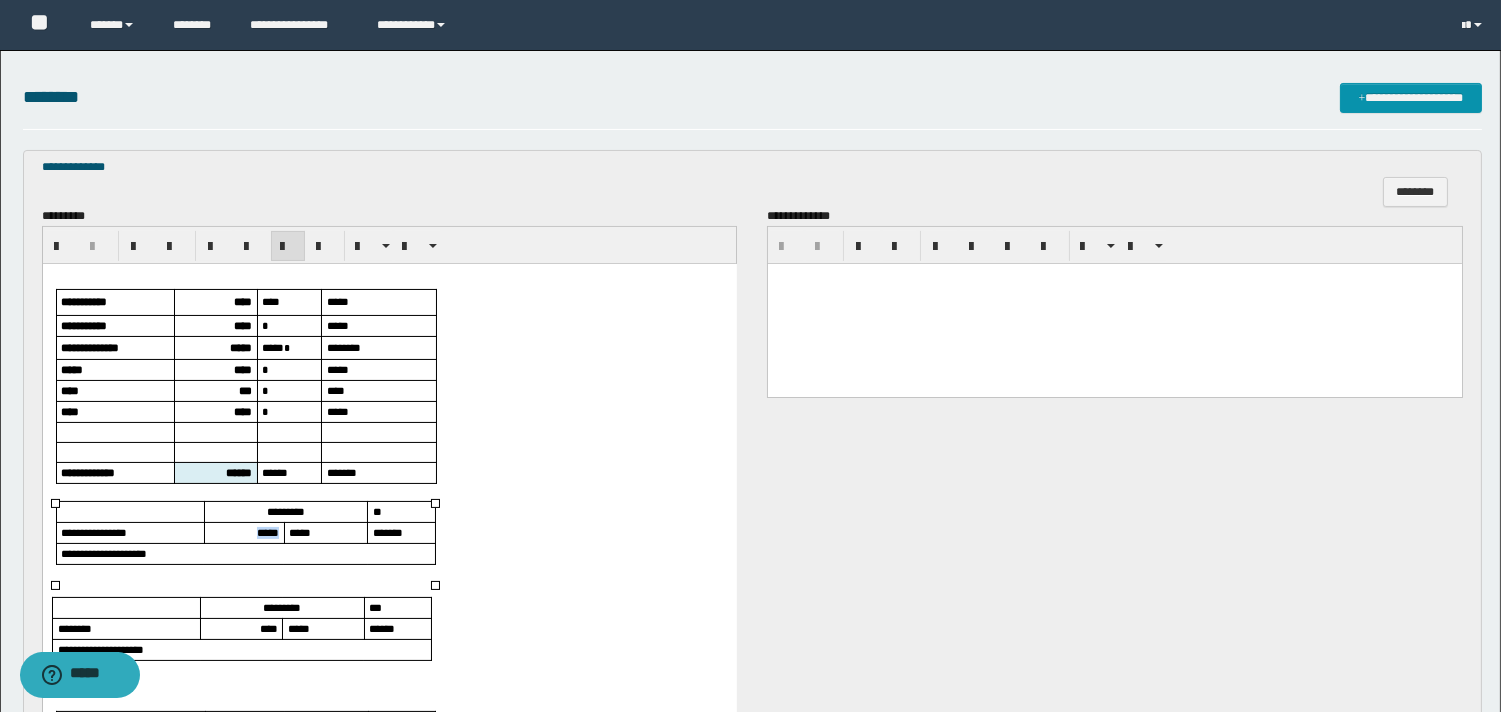 click on "*****" at bounding box center [267, 532] 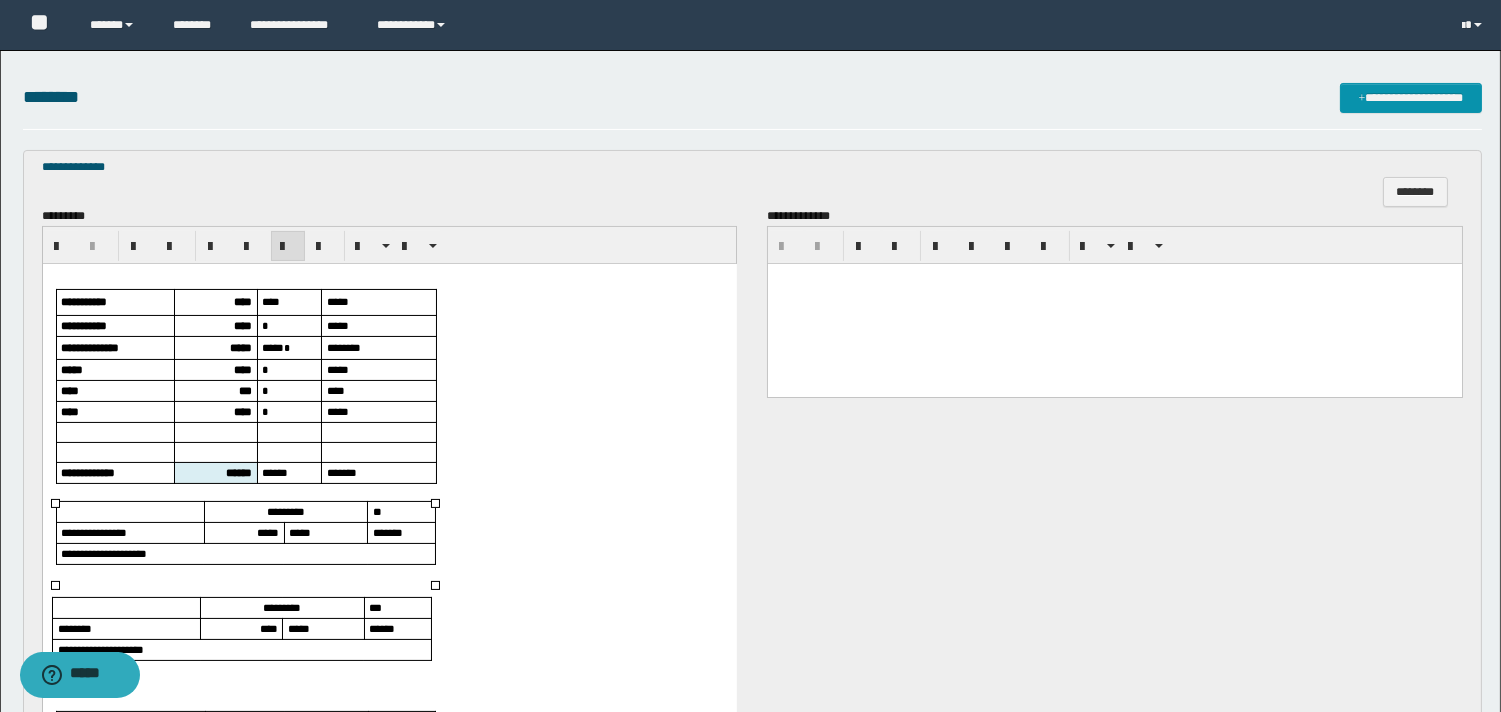 click on "****" at bounding box center [241, 629] 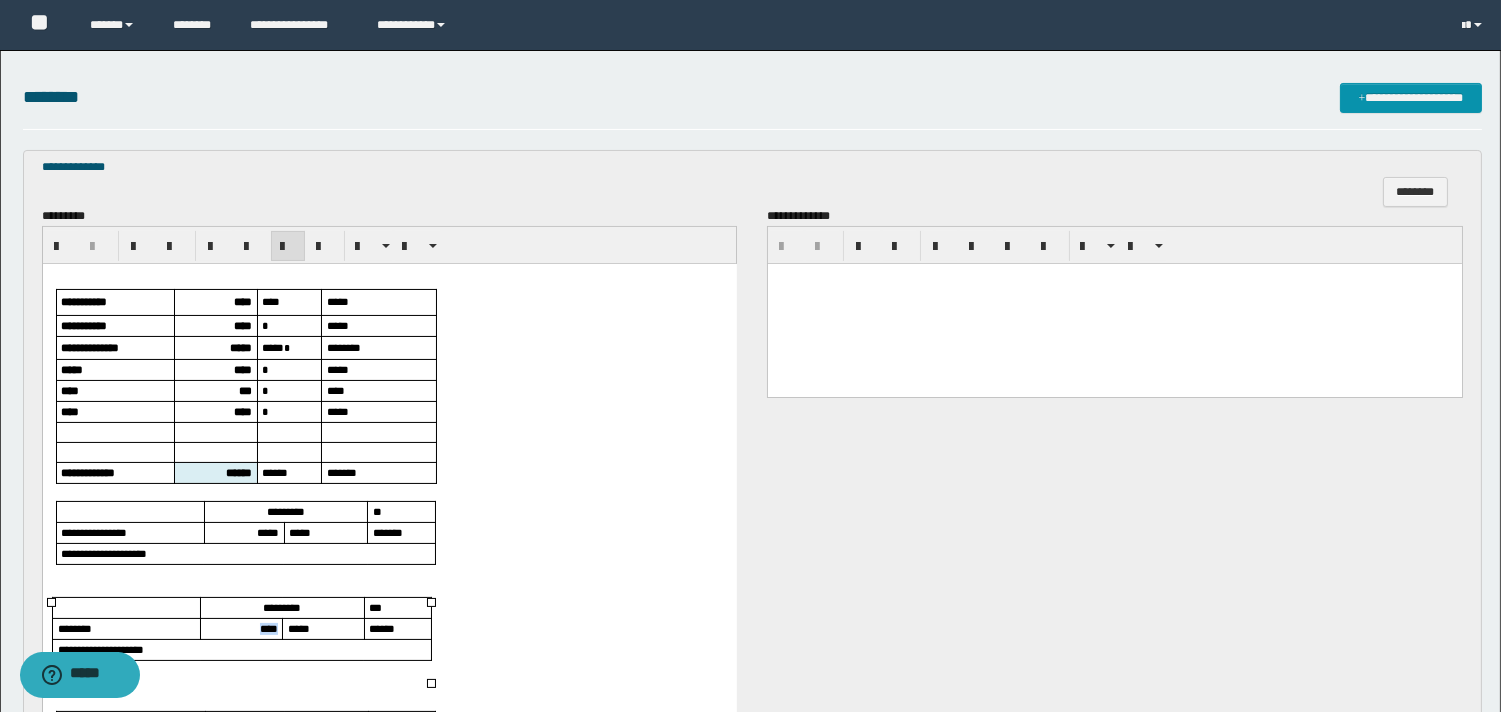 click on "****" at bounding box center [241, 629] 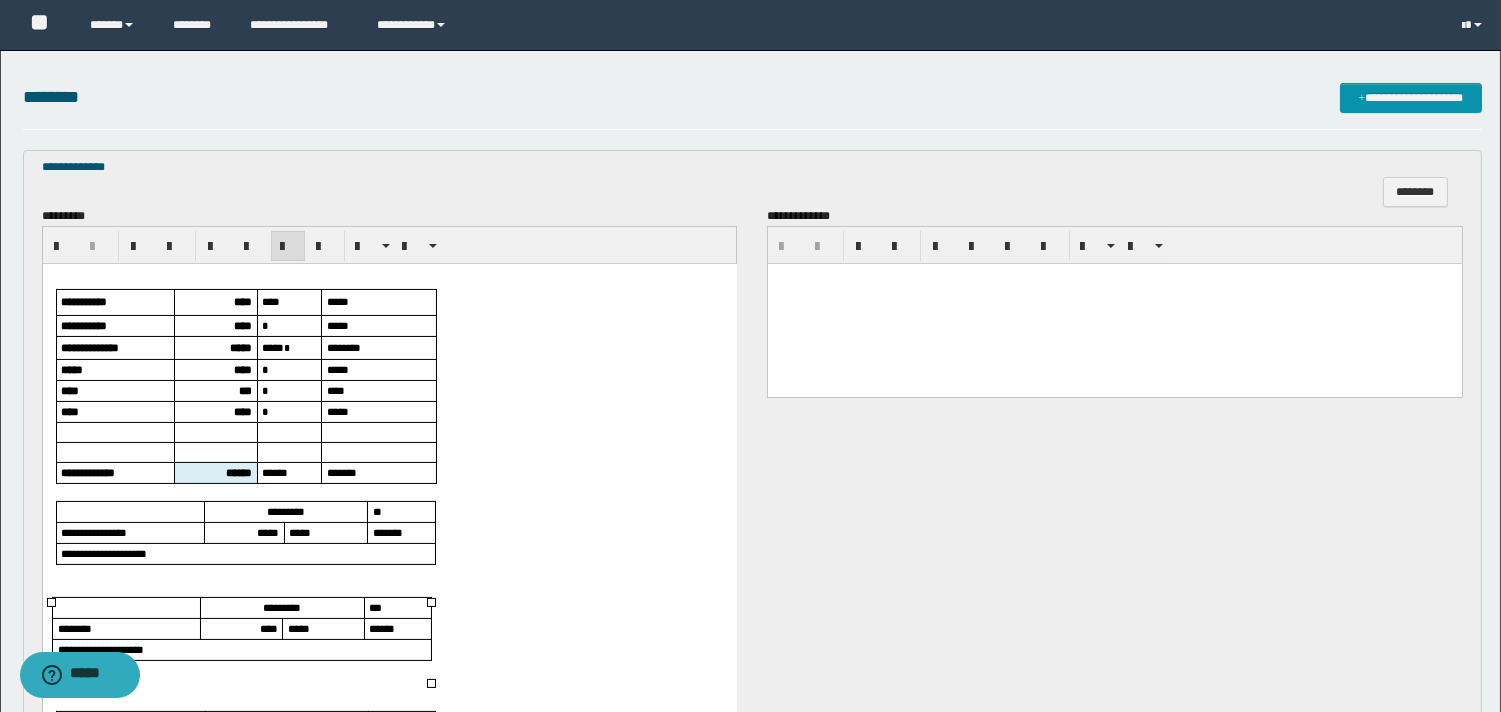 scroll, scrollTop: 666, scrollLeft: 0, axis: vertical 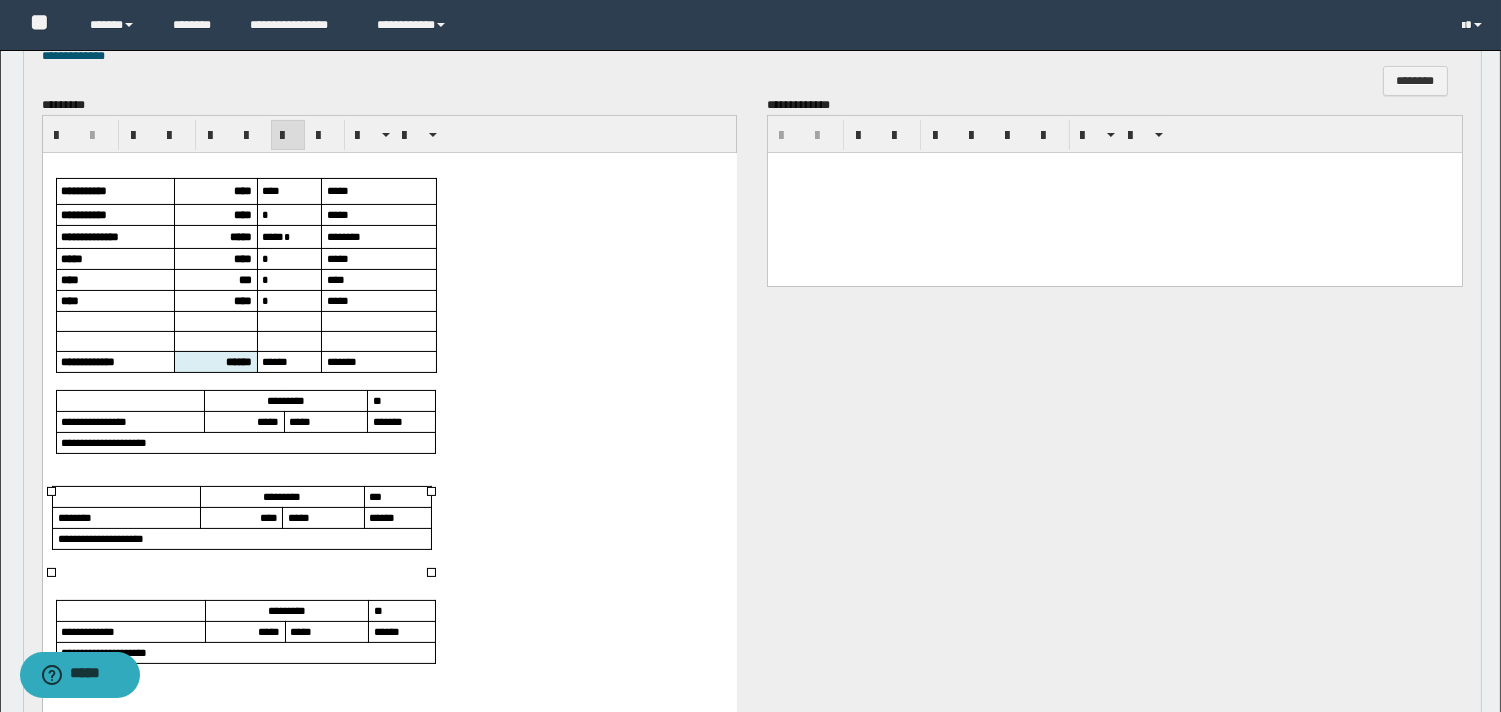 click on "*****" at bounding box center [268, 631] 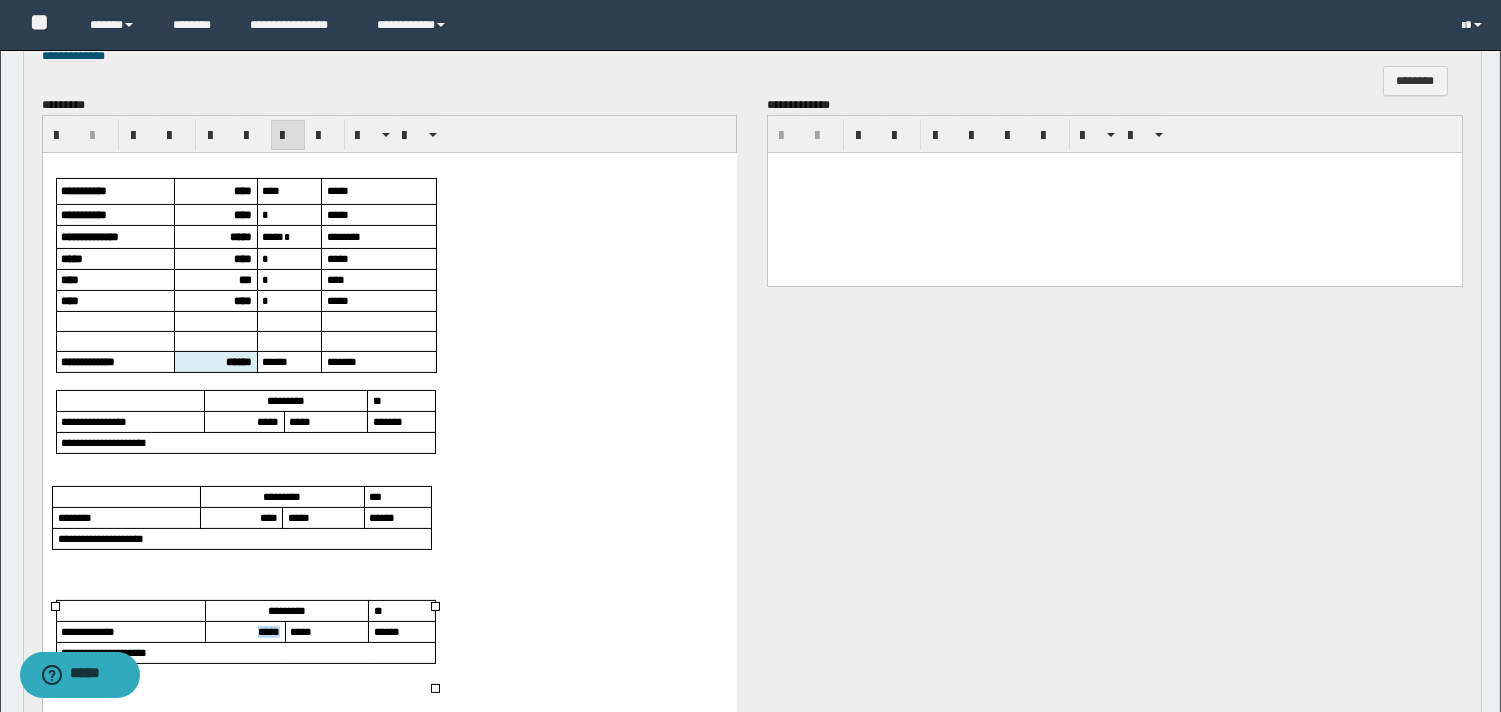click on "*****" at bounding box center (268, 631) 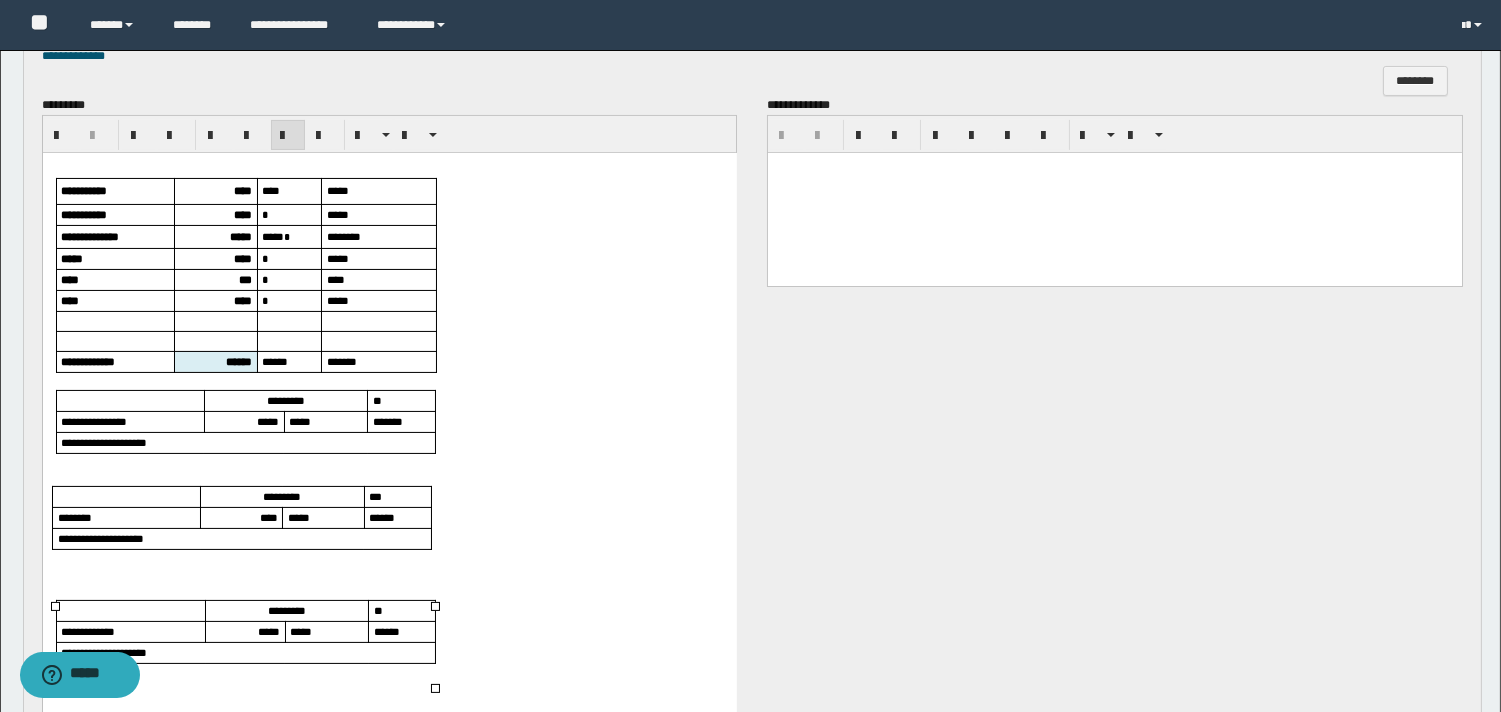scroll, scrollTop: 444, scrollLeft: 0, axis: vertical 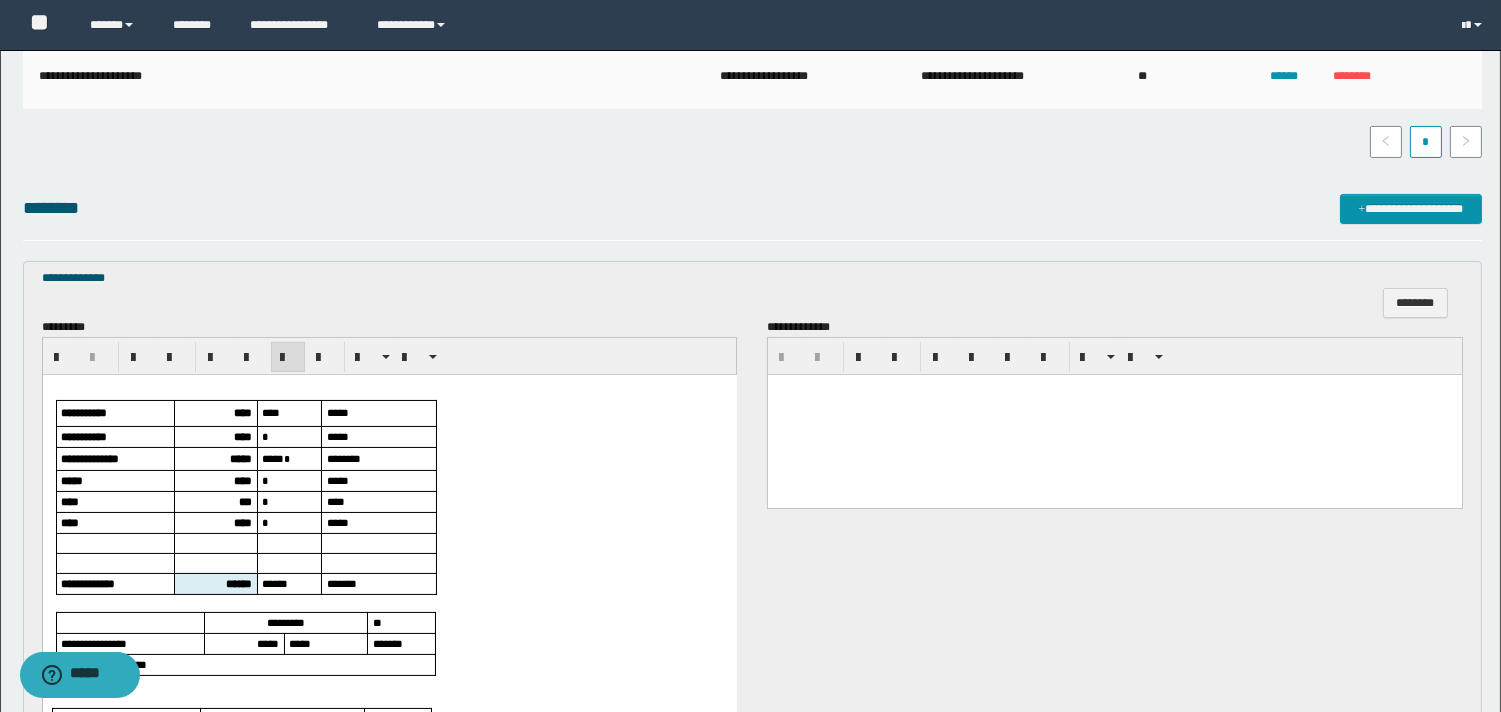 click at bounding box center (1115, 390) 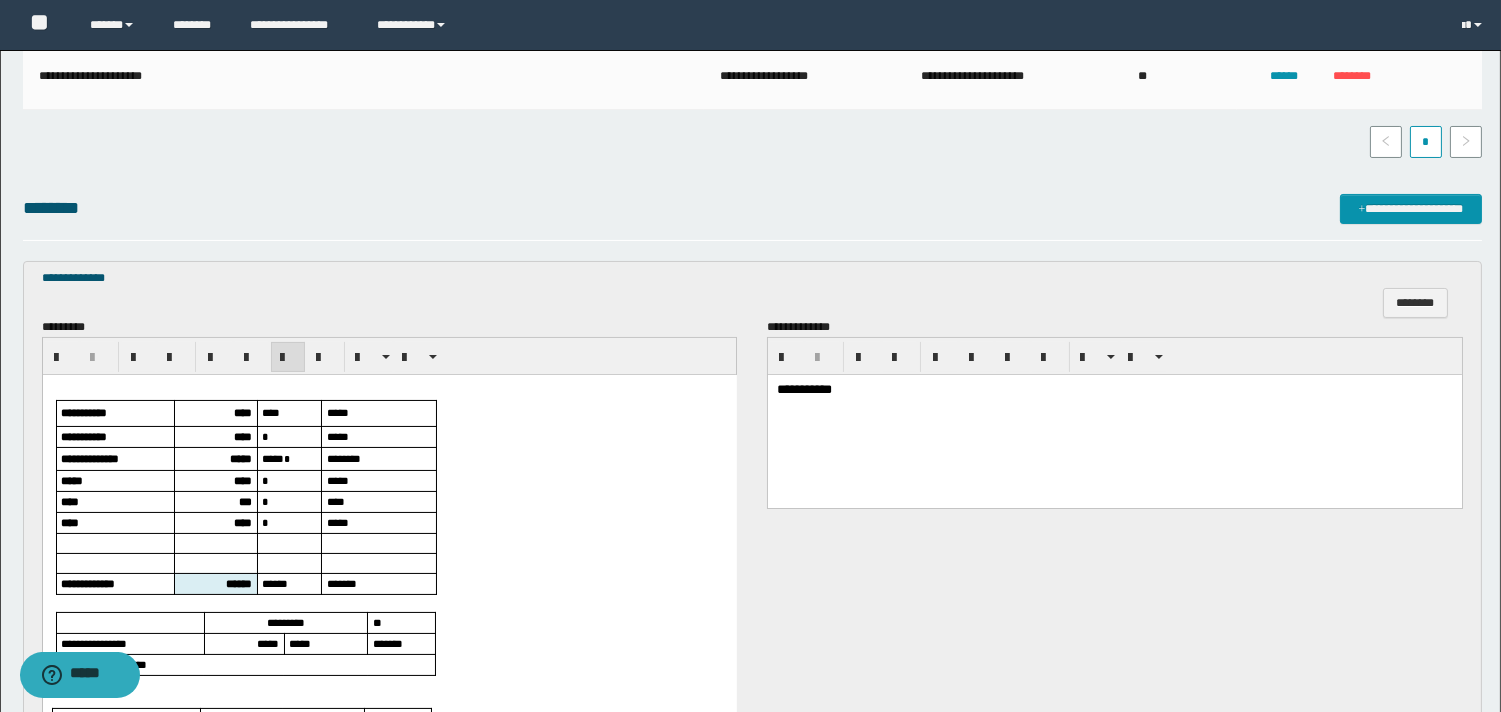 scroll, scrollTop: 555, scrollLeft: 0, axis: vertical 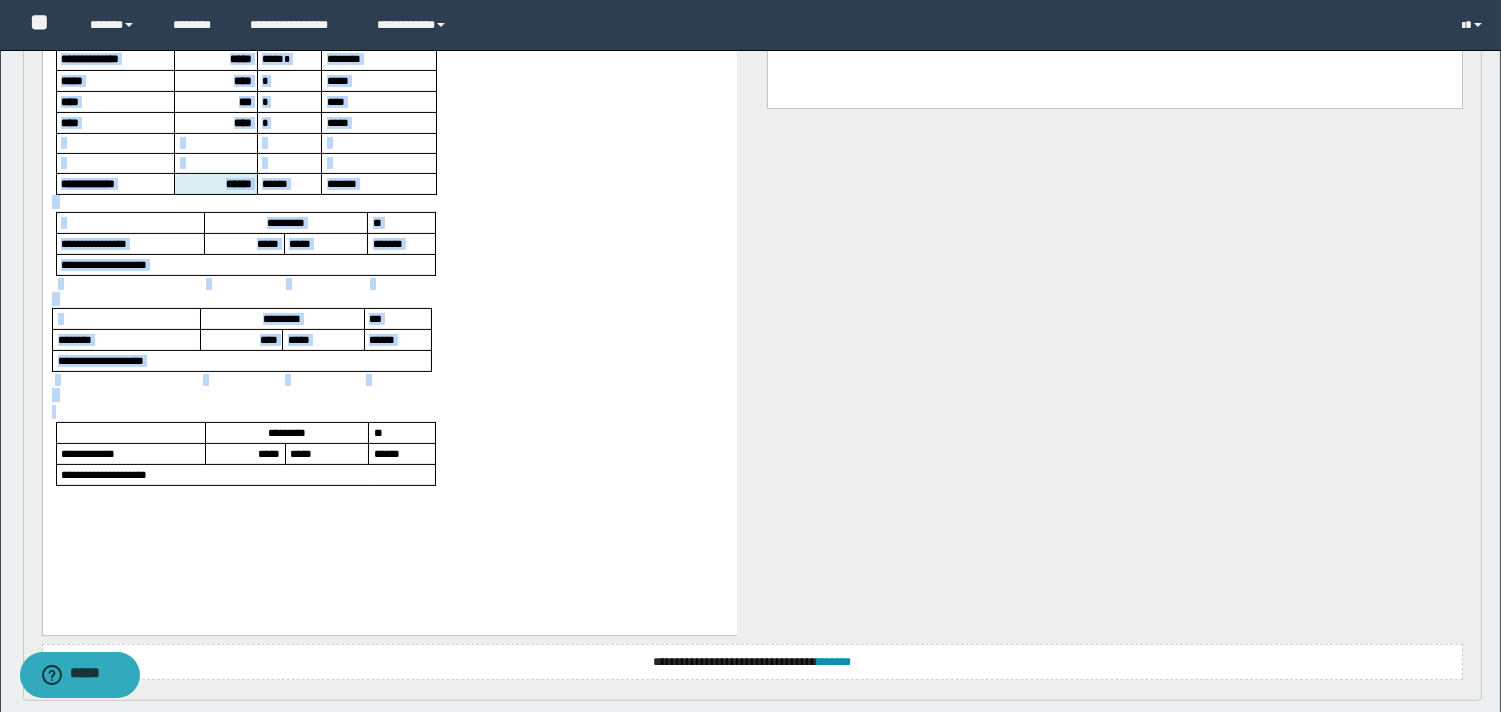 drag, startPoint x: 114, startPoint y: -17, endPoint x: 194, endPoint y: 416, distance: 440.32828 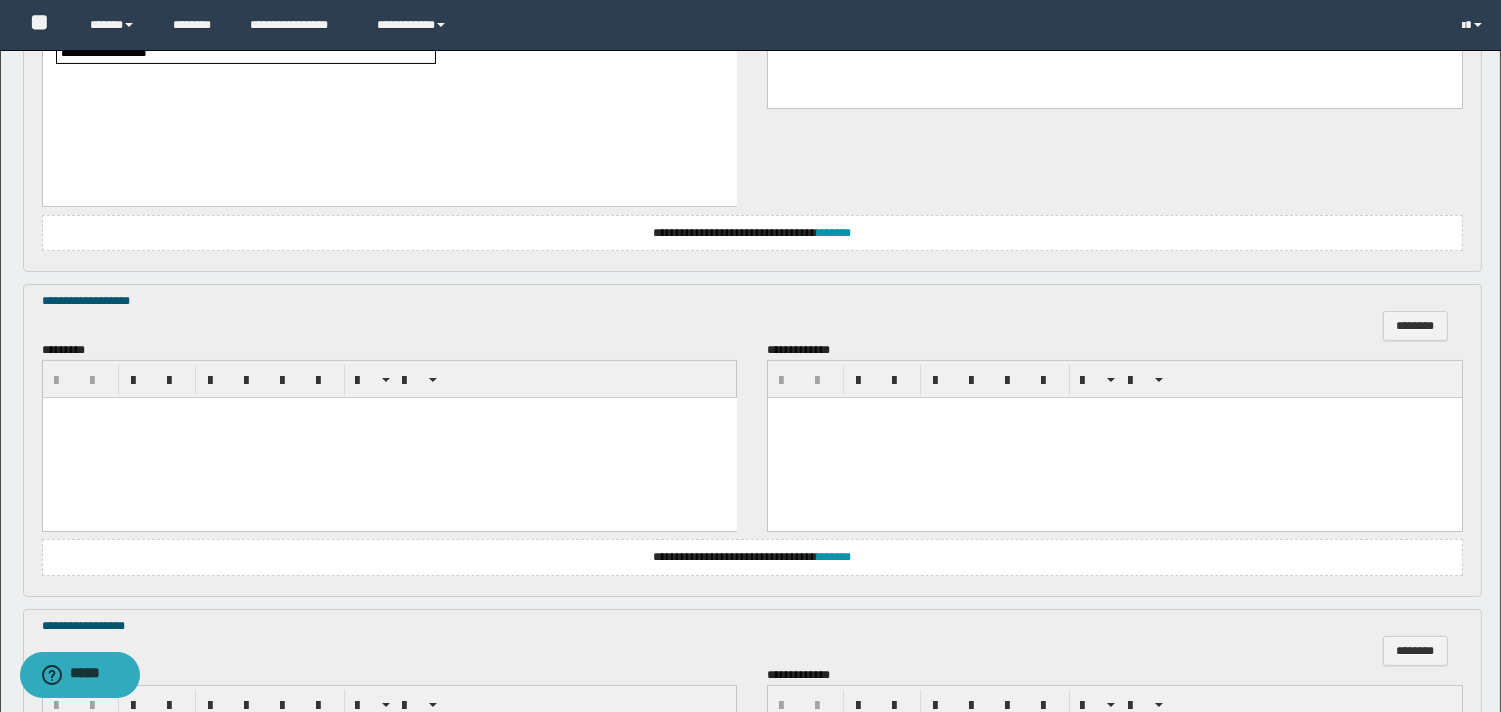 scroll, scrollTop: 955, scrollLeft: 0, axis: vertical 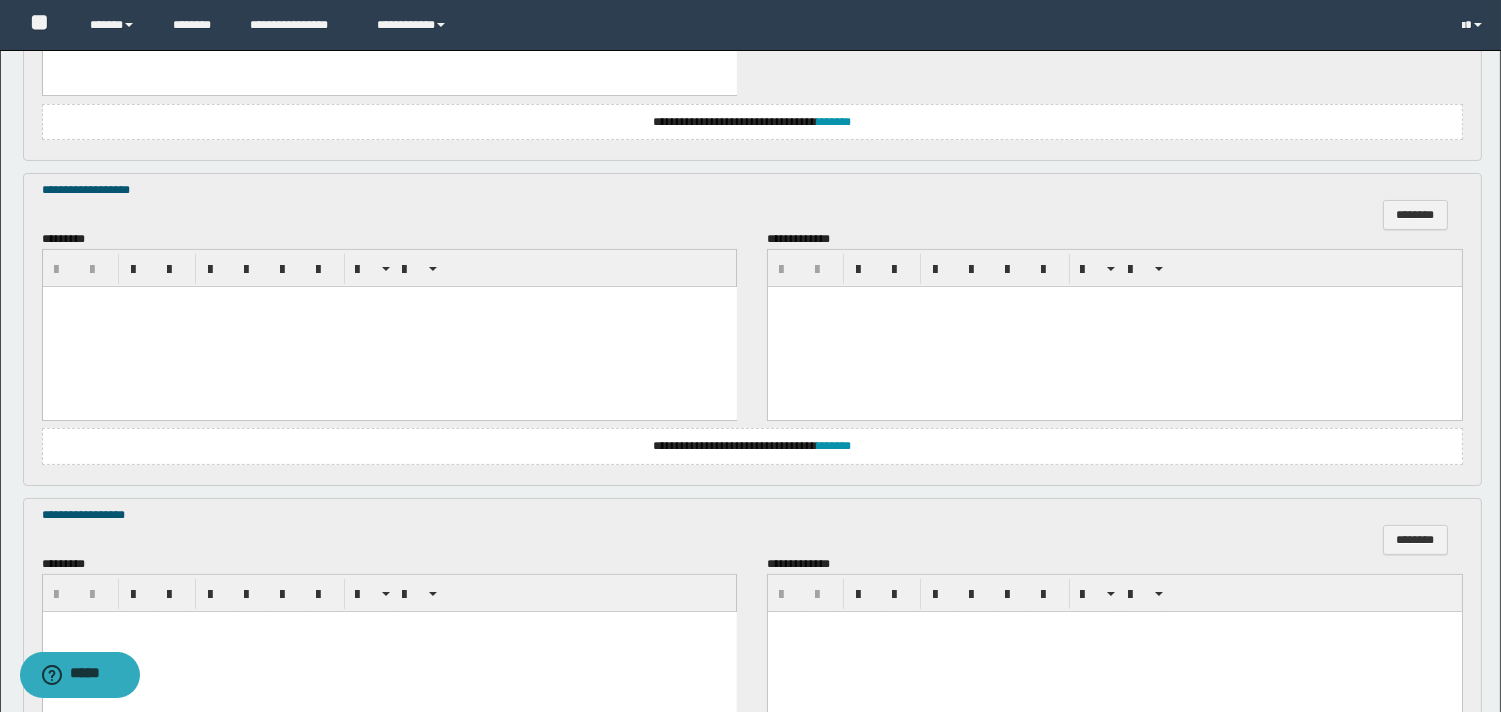 click at bounding box center (389, 326) 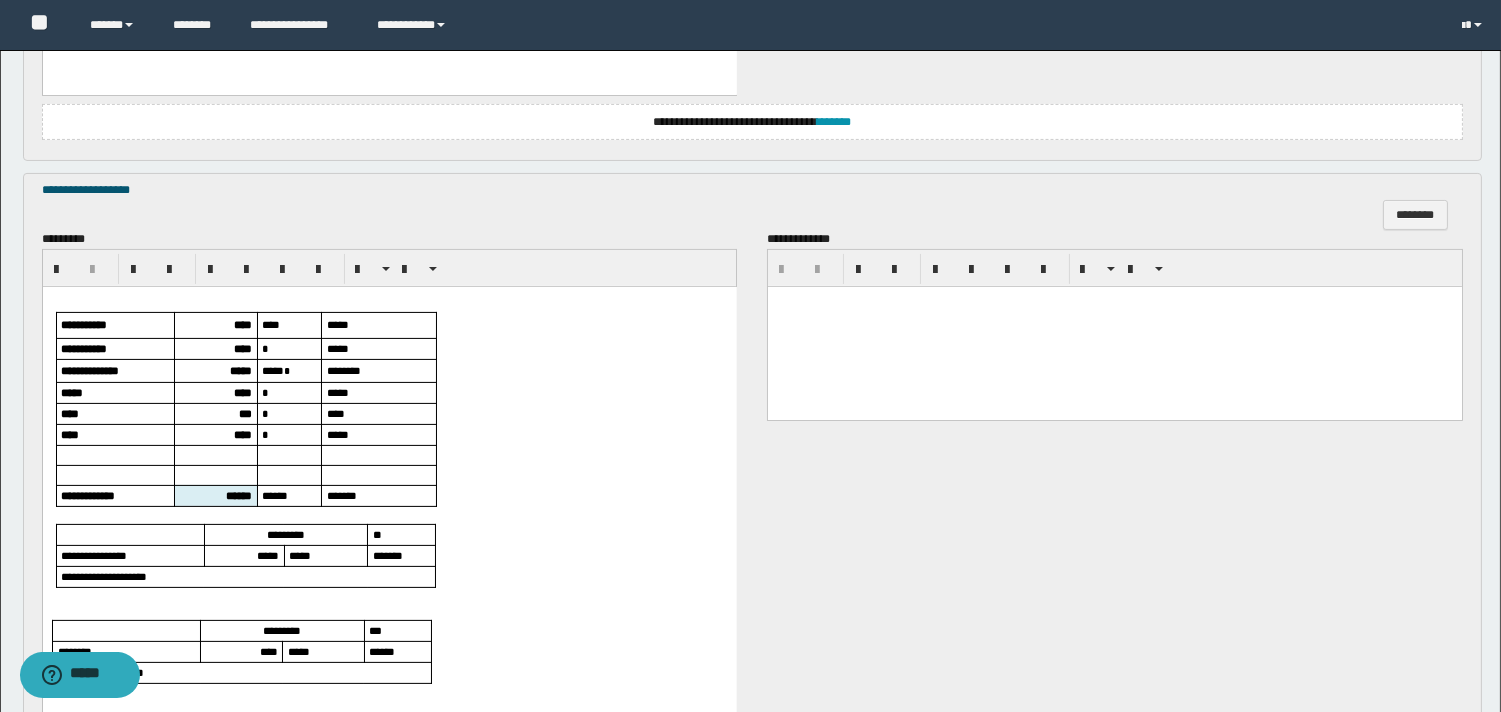 scroll, scrollTop: 1177, scrollLeft: 0, axis: vertical 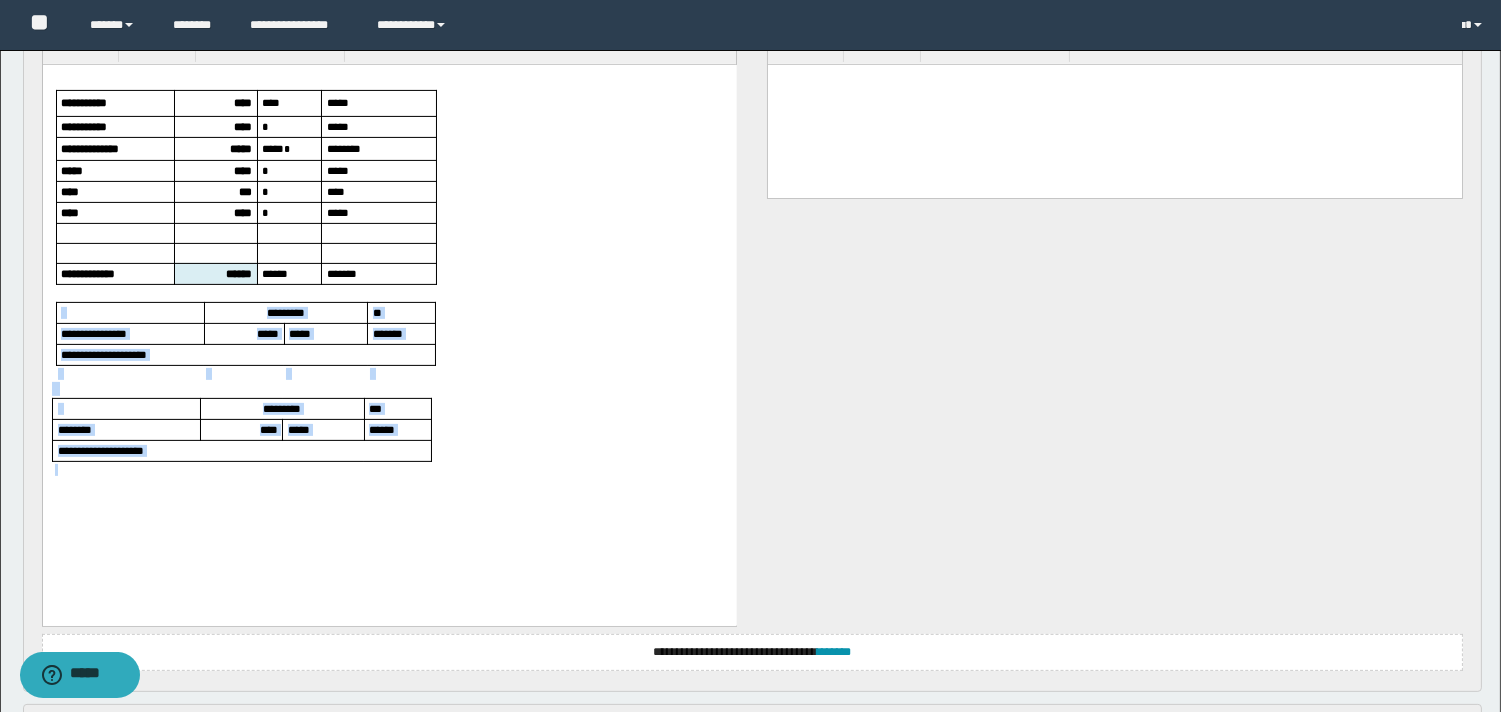 drag, startPoint x: 63, startPoint y: 294, endPoint x: 154, endPoint y: 482, distance: 208.86598 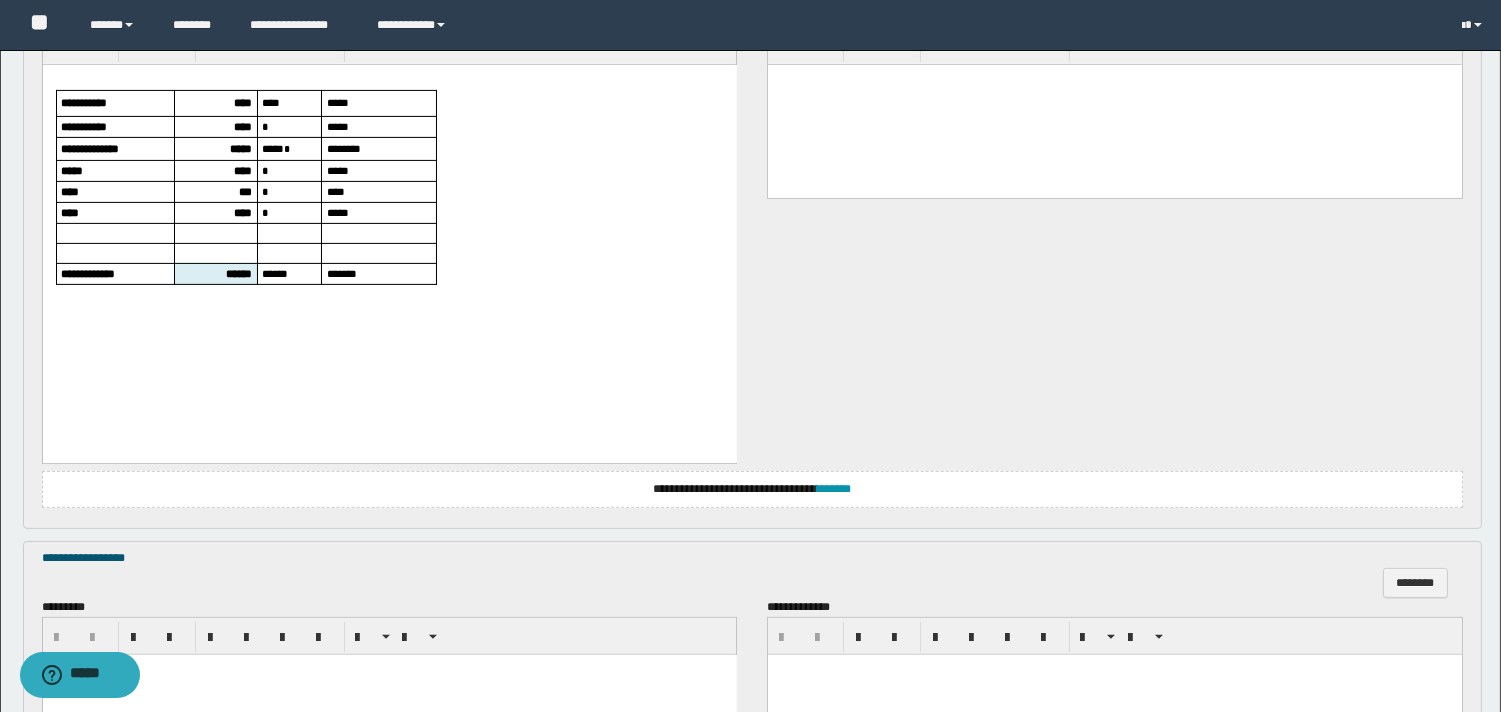 scroll, scrollTop: 1400, scrollLeft: 0, axis: vertical 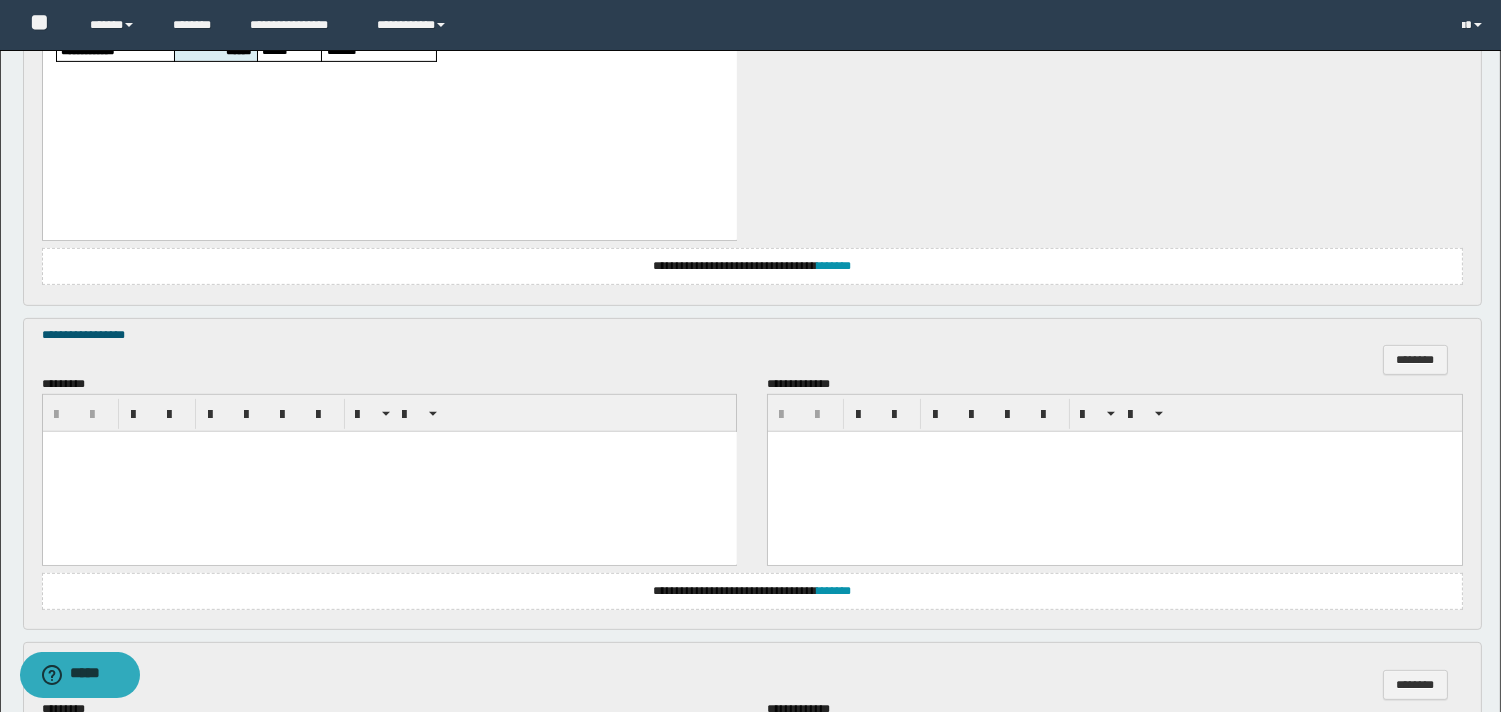 click at bounding box center (389, 446) 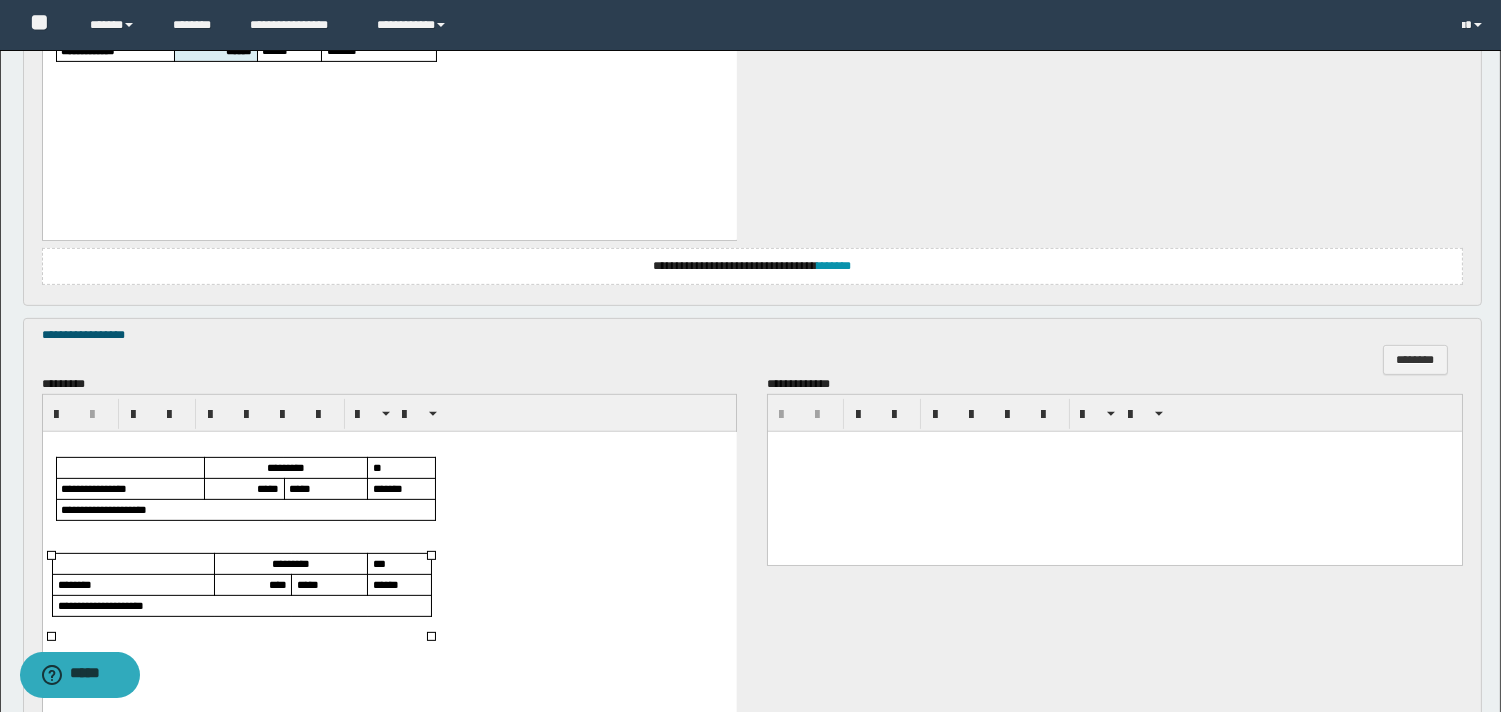 scroll, scrollTop: 1511, scrollLeft: 0, axis: vertical 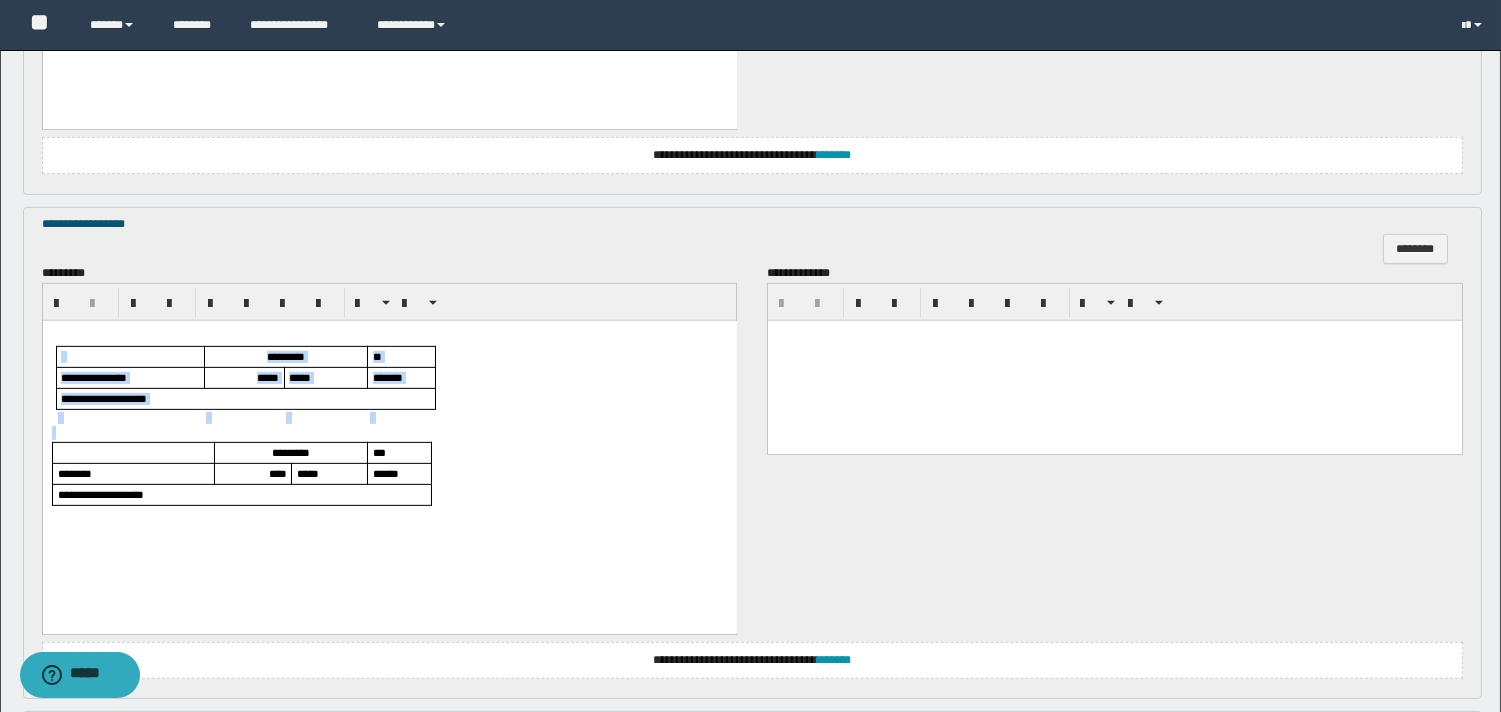 drag, startPoint x: 75, startPoint y: 337, endPoint x: 121, endPoint y: 439, distance: 111.89281 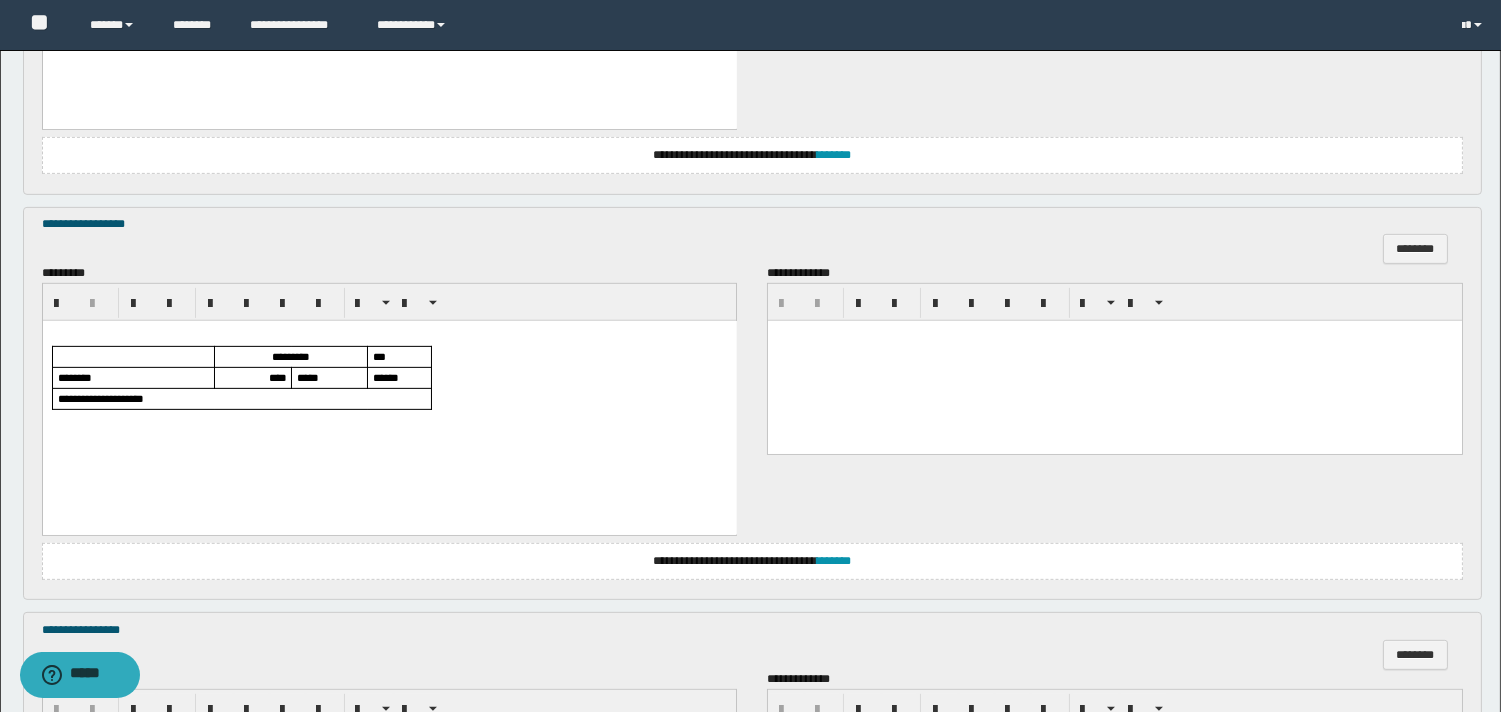 scroll, scrollTop: 1844, scrollLeft: 0, axis: vertical 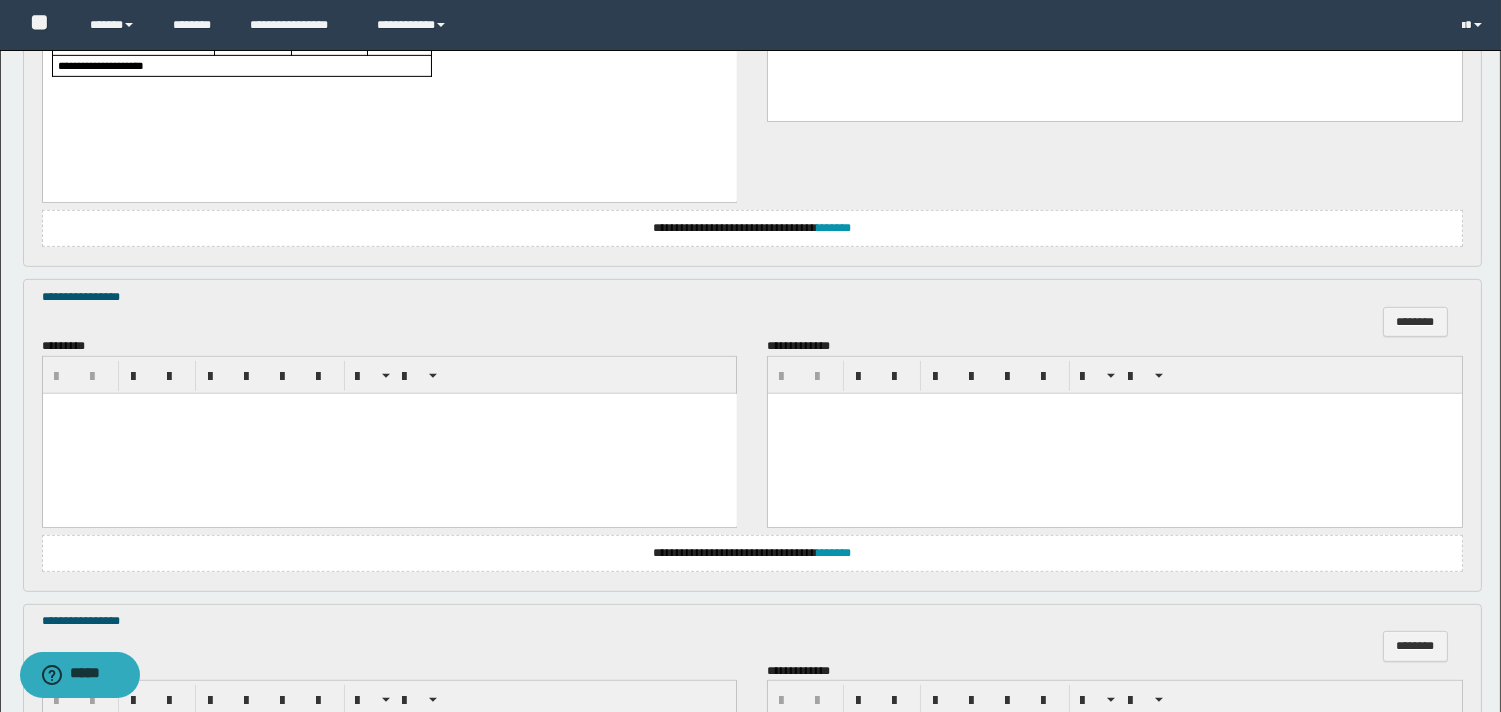 click at bounding box center [389, 433] 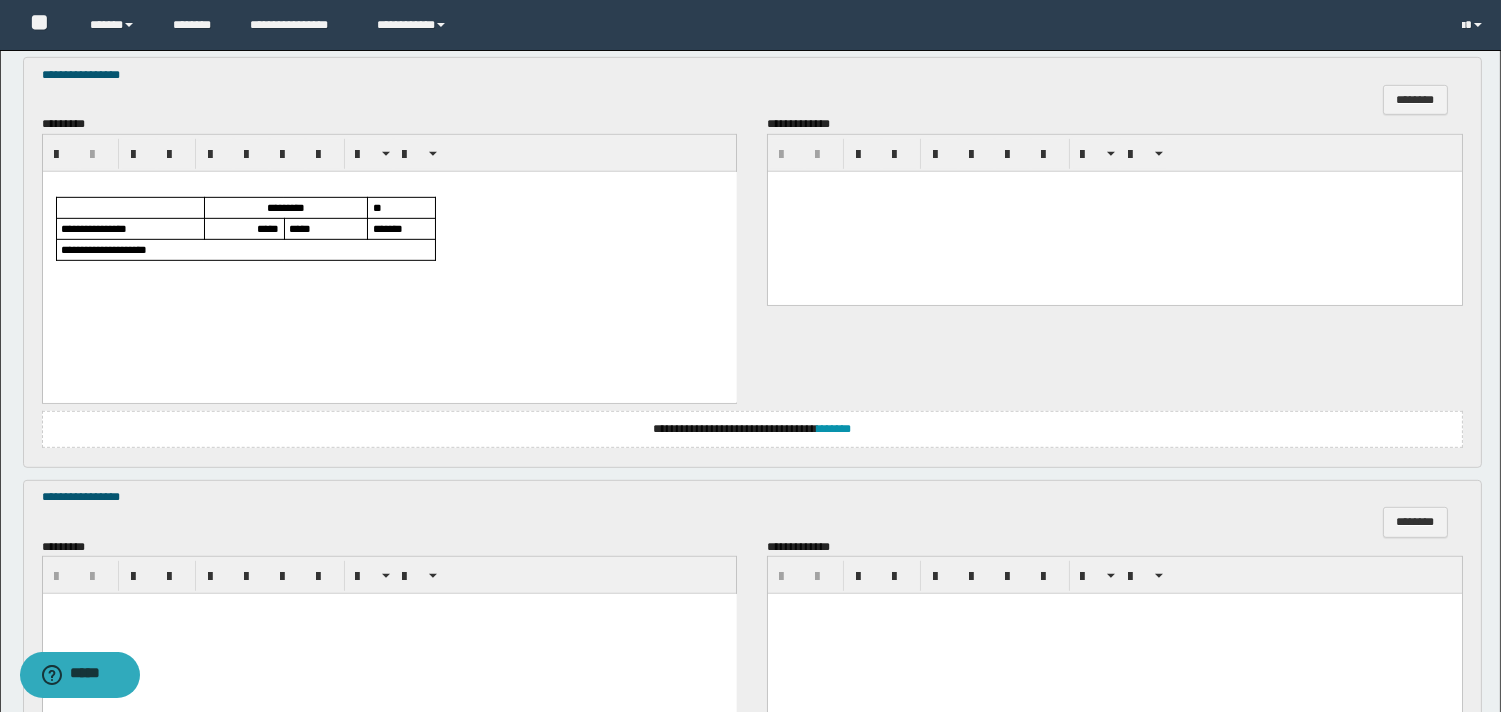 scroll, scrollTop: 2297, scrollLeft: 0, axis: vertical 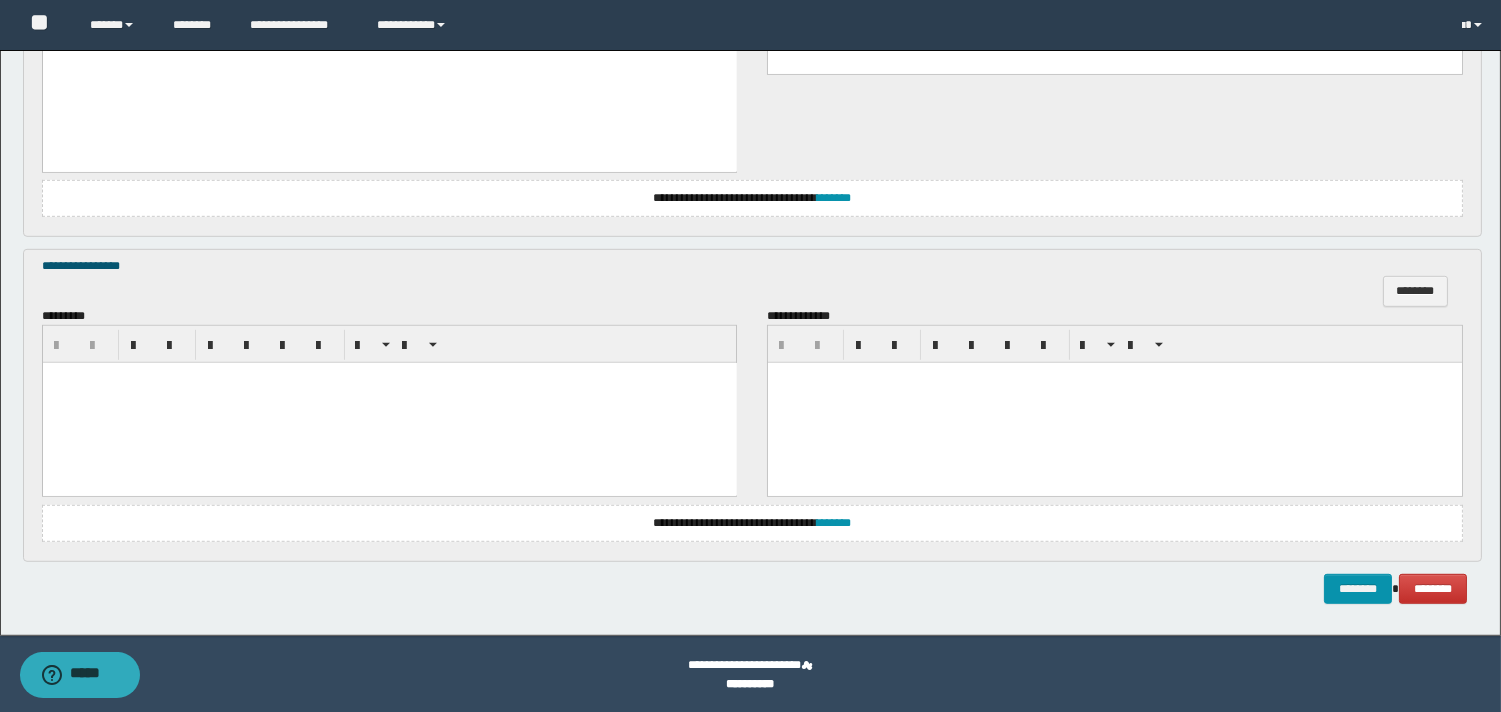 click at bounding box center (389, 403) 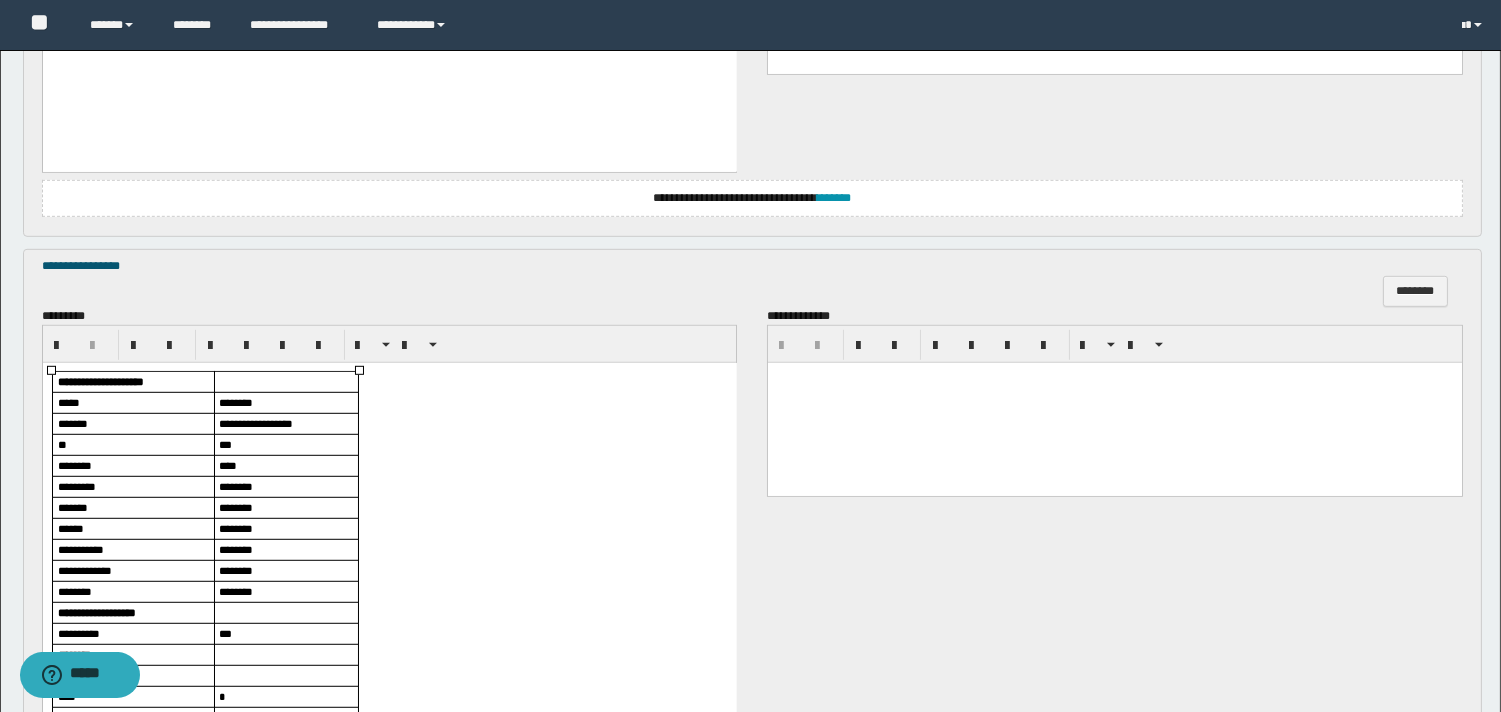 click on "***" at bounding box center [285, 445] 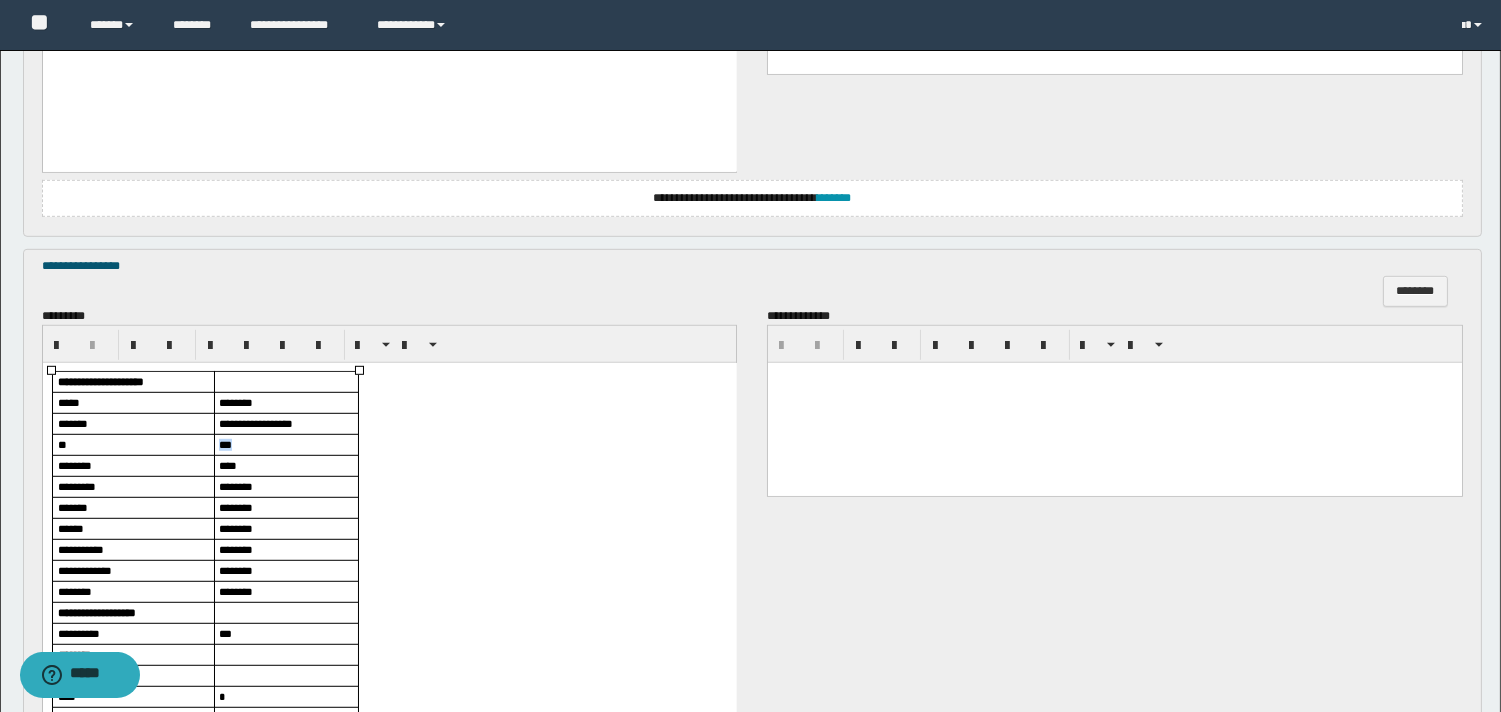 click on "***" at bounding box center (285, 445) 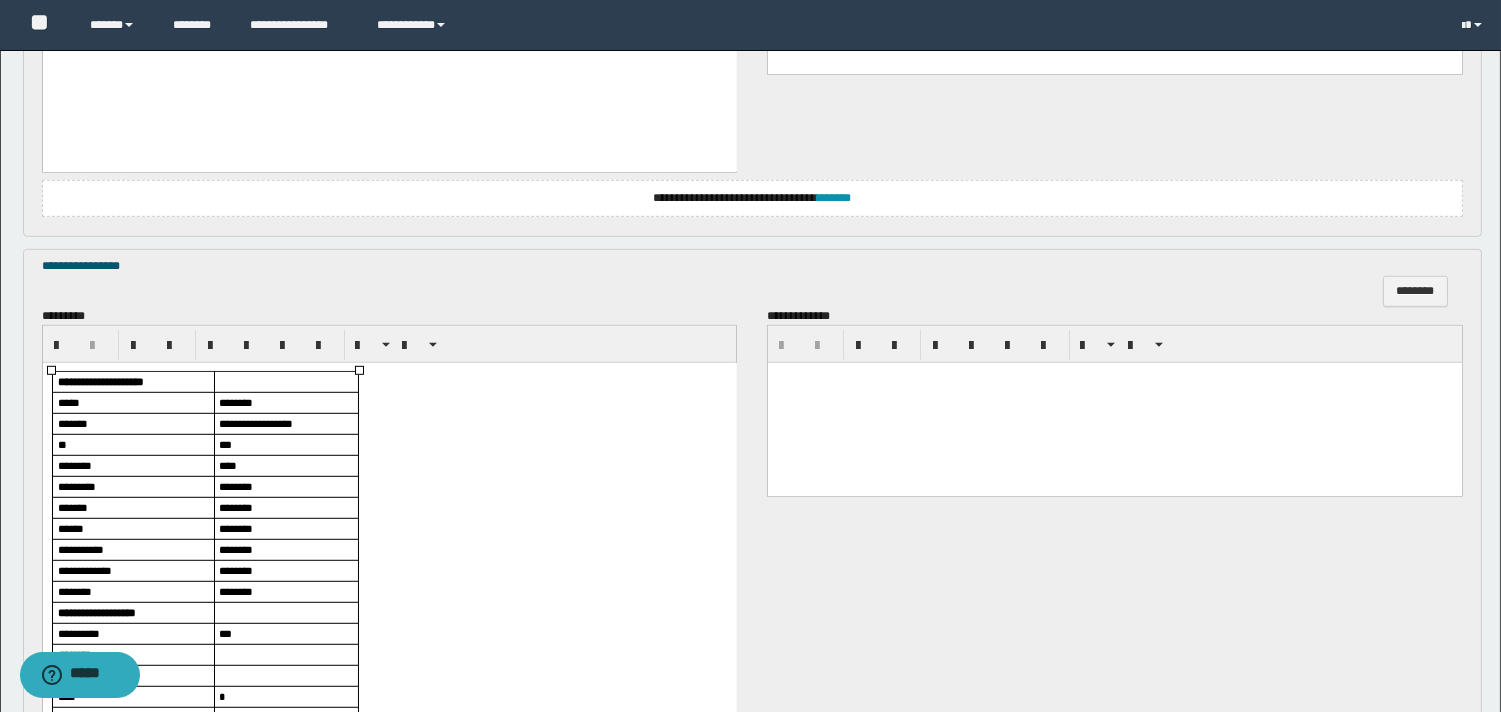 scroll, scrollTop: 2408, scrollLeft: 0, axis: vertical 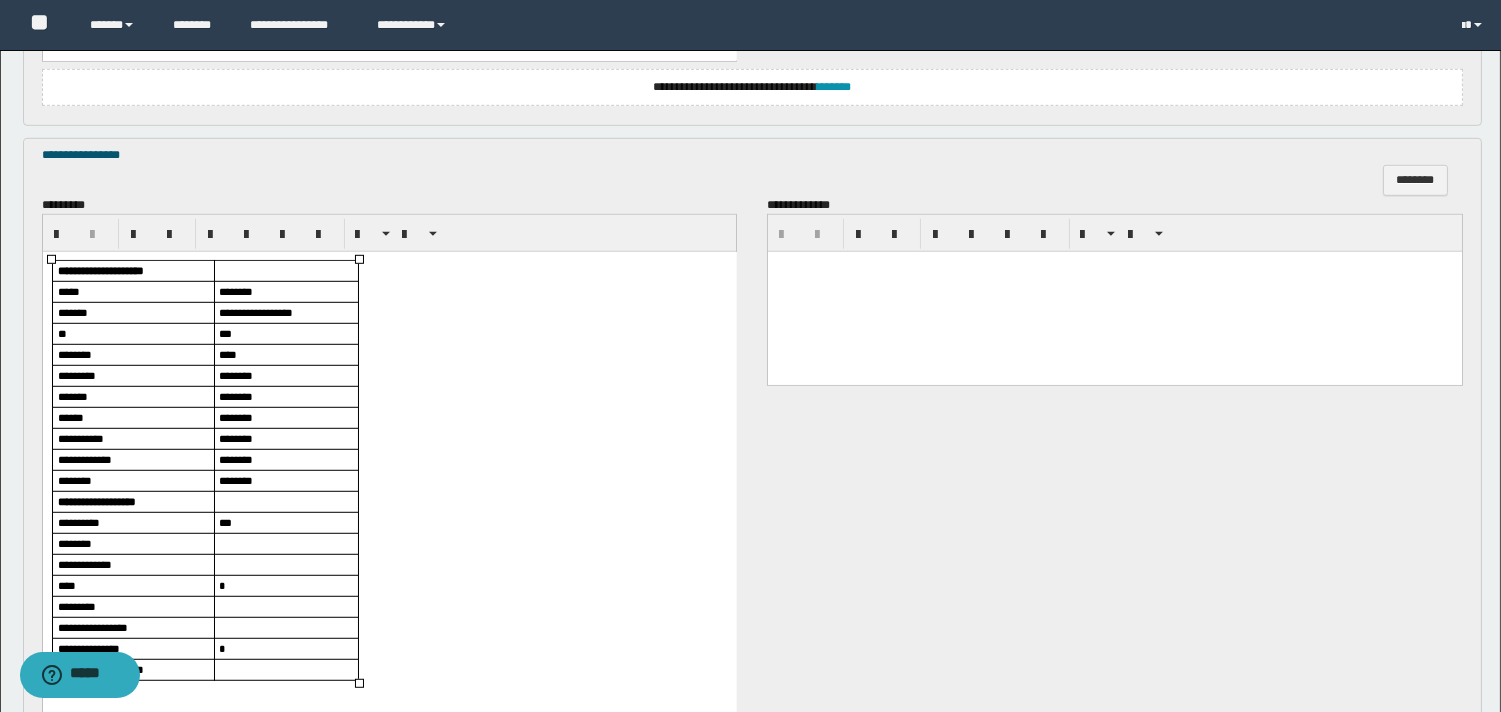 click on "***" at bounding box center [224, 522] 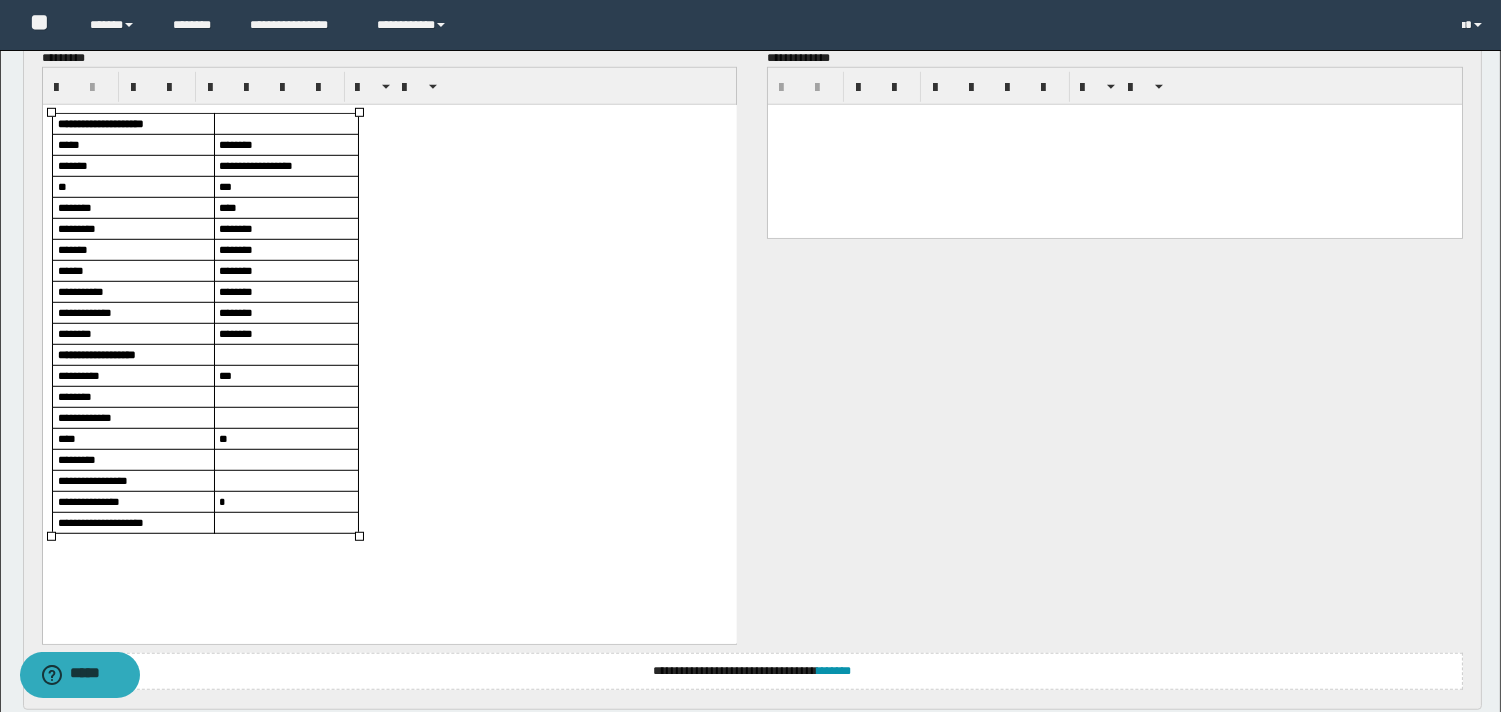 scroll, scrollTop: 2704, scrollLeft: 0, axis: vertical 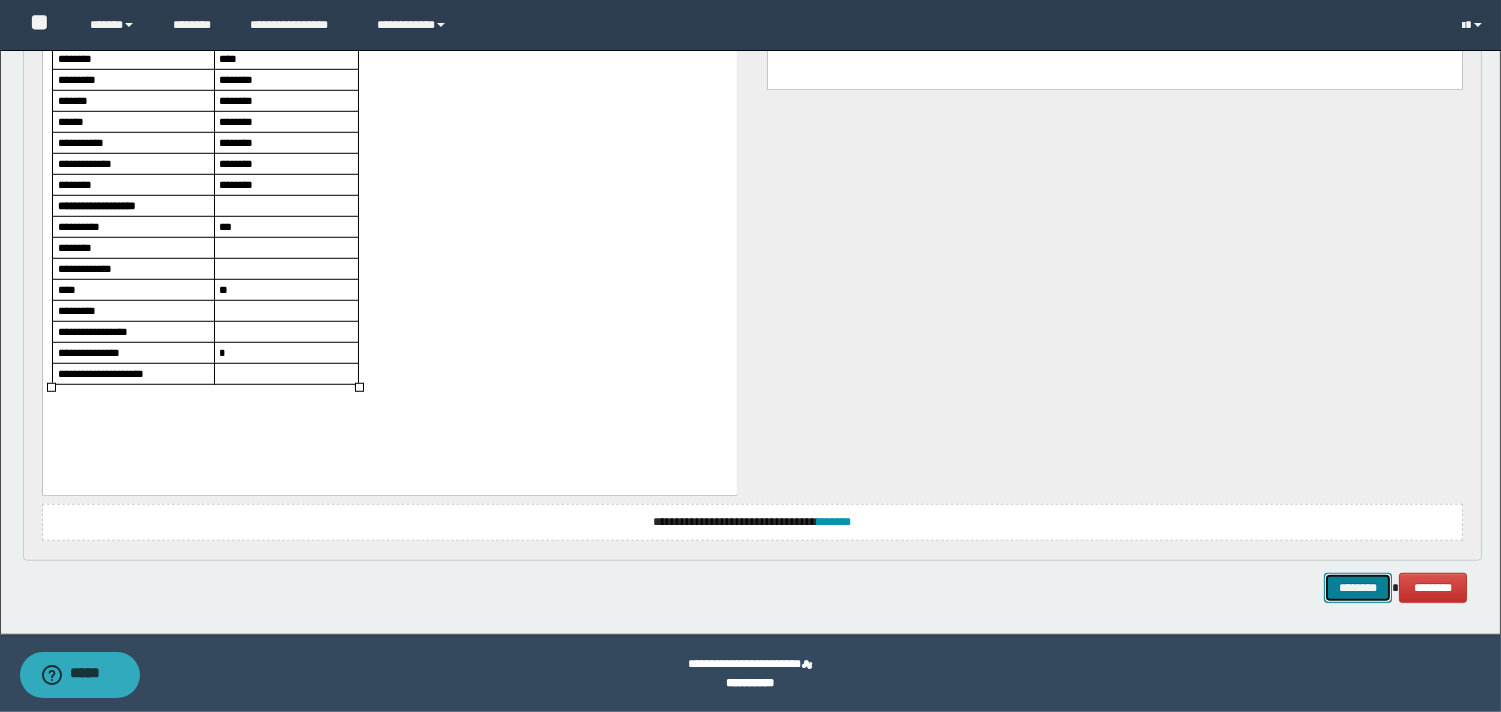 click on "********" at bounding box center [1358, 588] 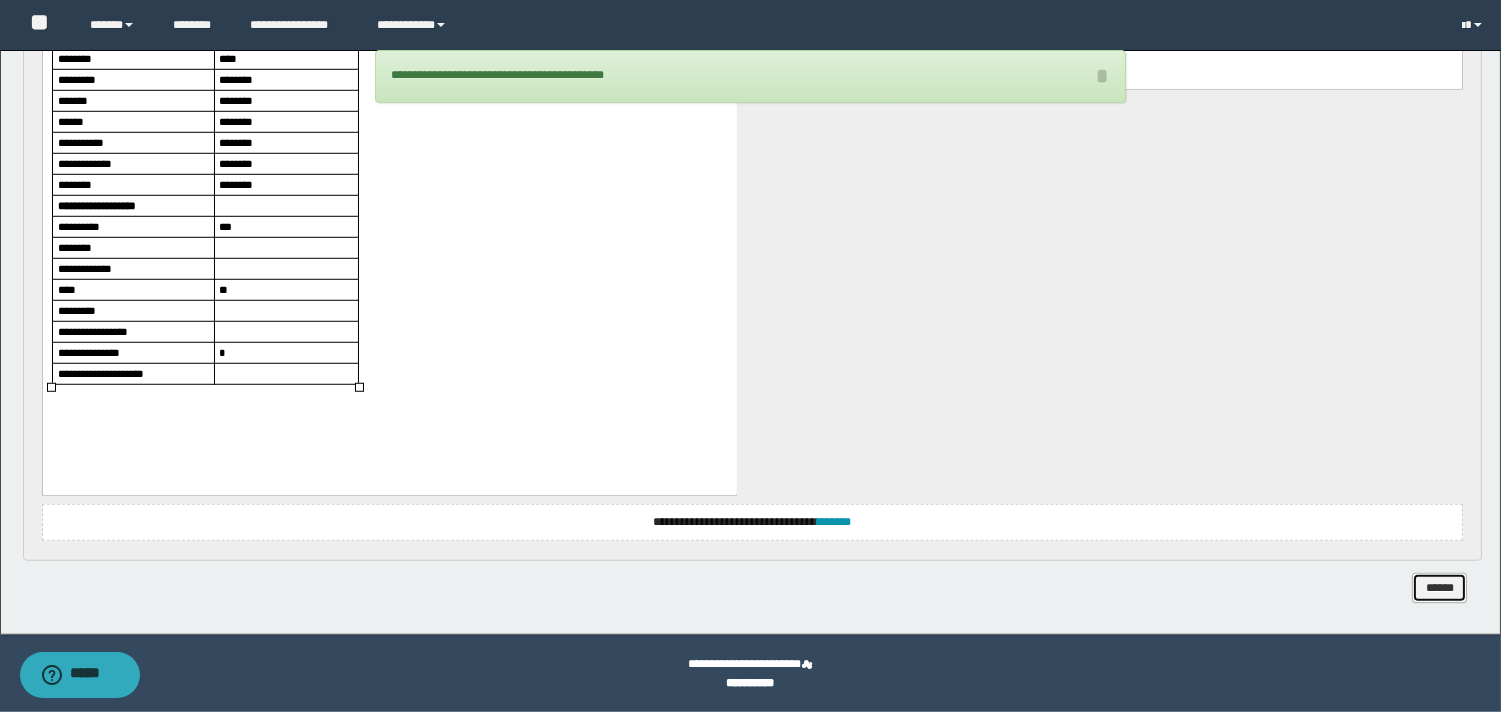 click on "******" at bounding box center (1439, 588) 